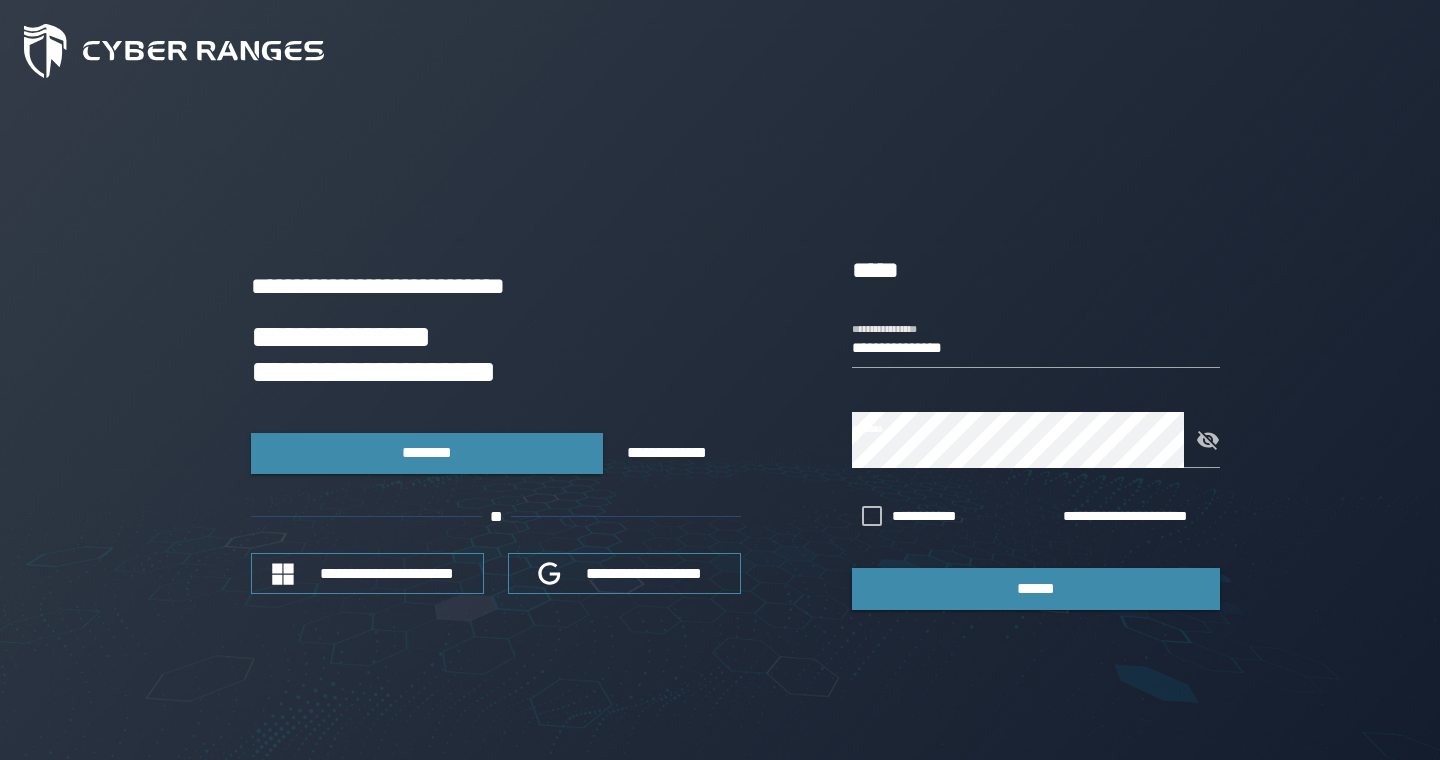 scroll, scrollTop: 0, scrollLeft: 0, axis: both 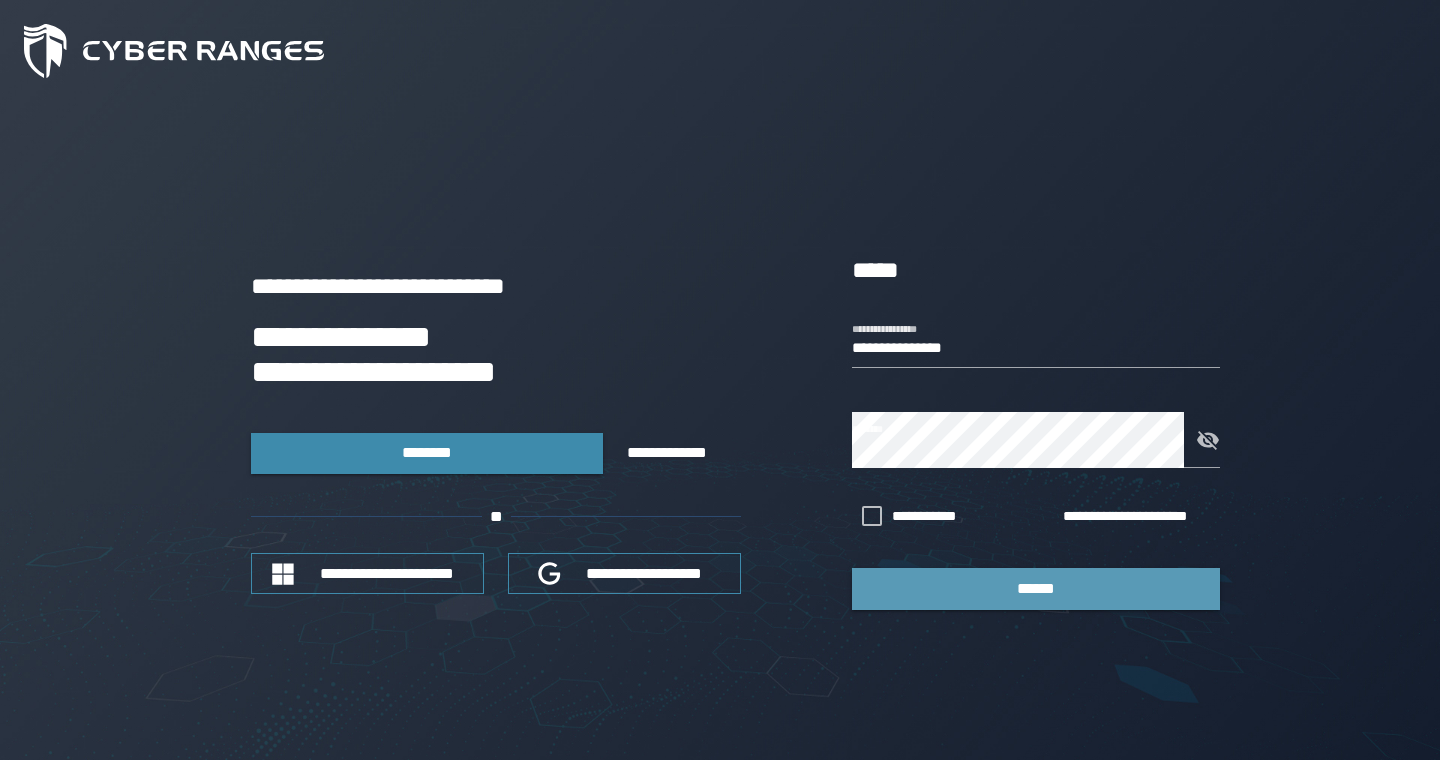 click on "******" at bounding box center (1036, 588) 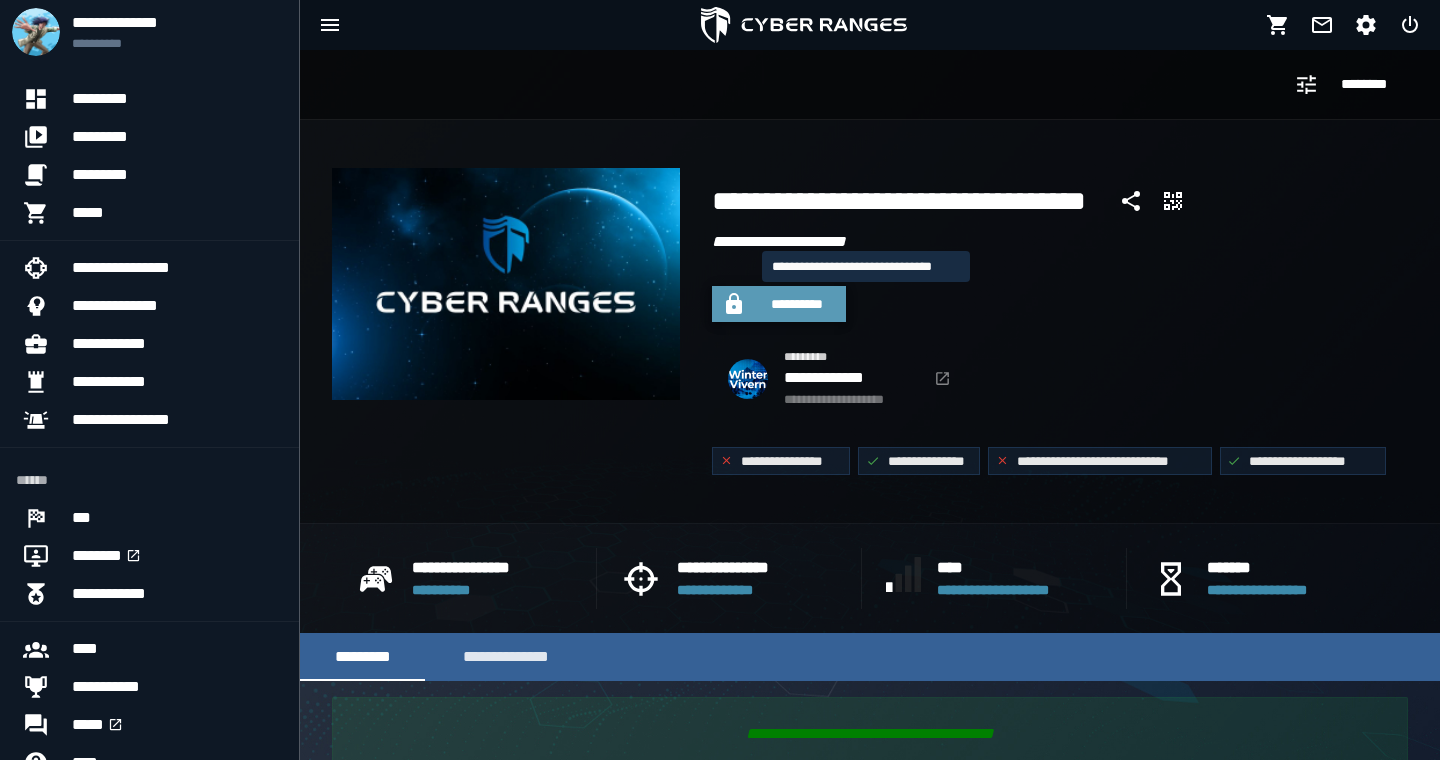 click on "**********" at bounding box center [797, 304] 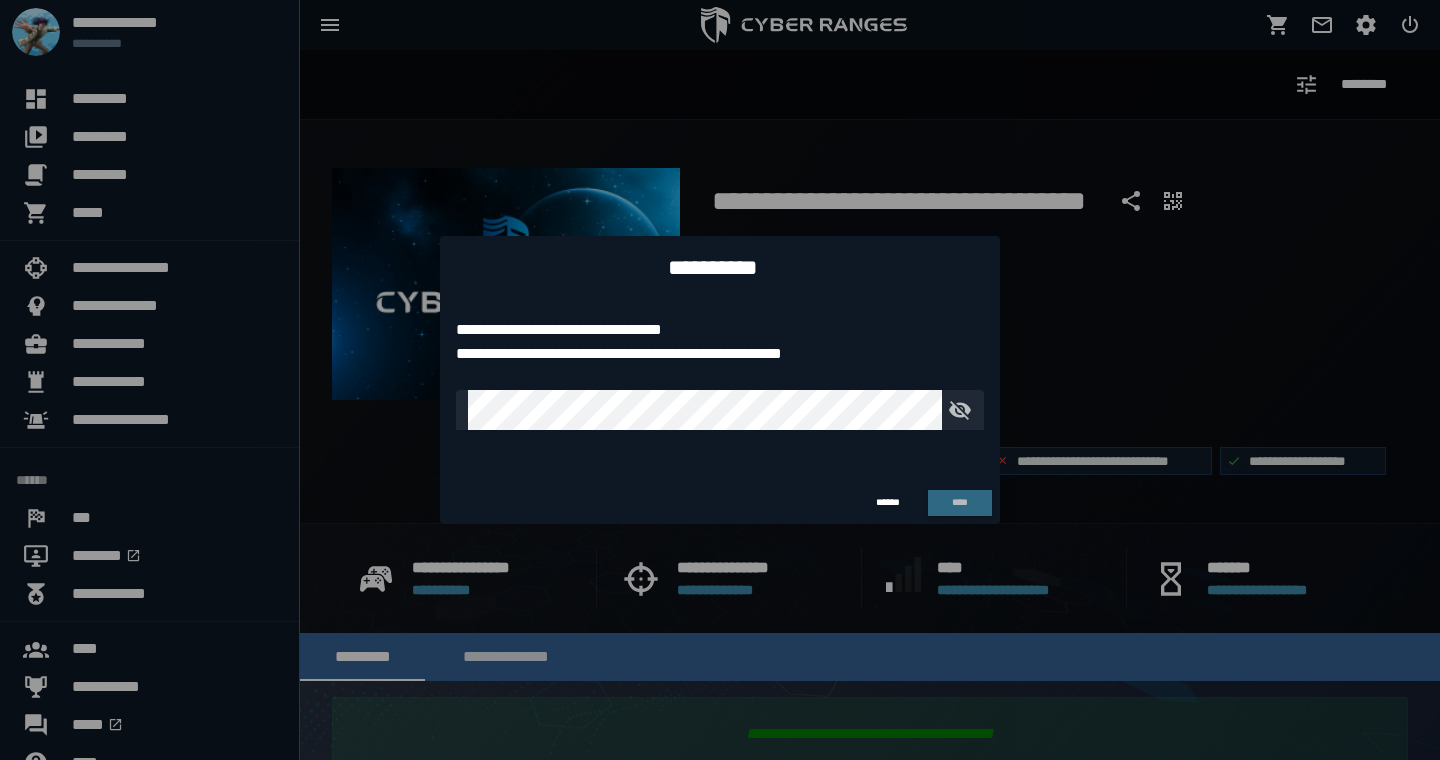 type on "**********" 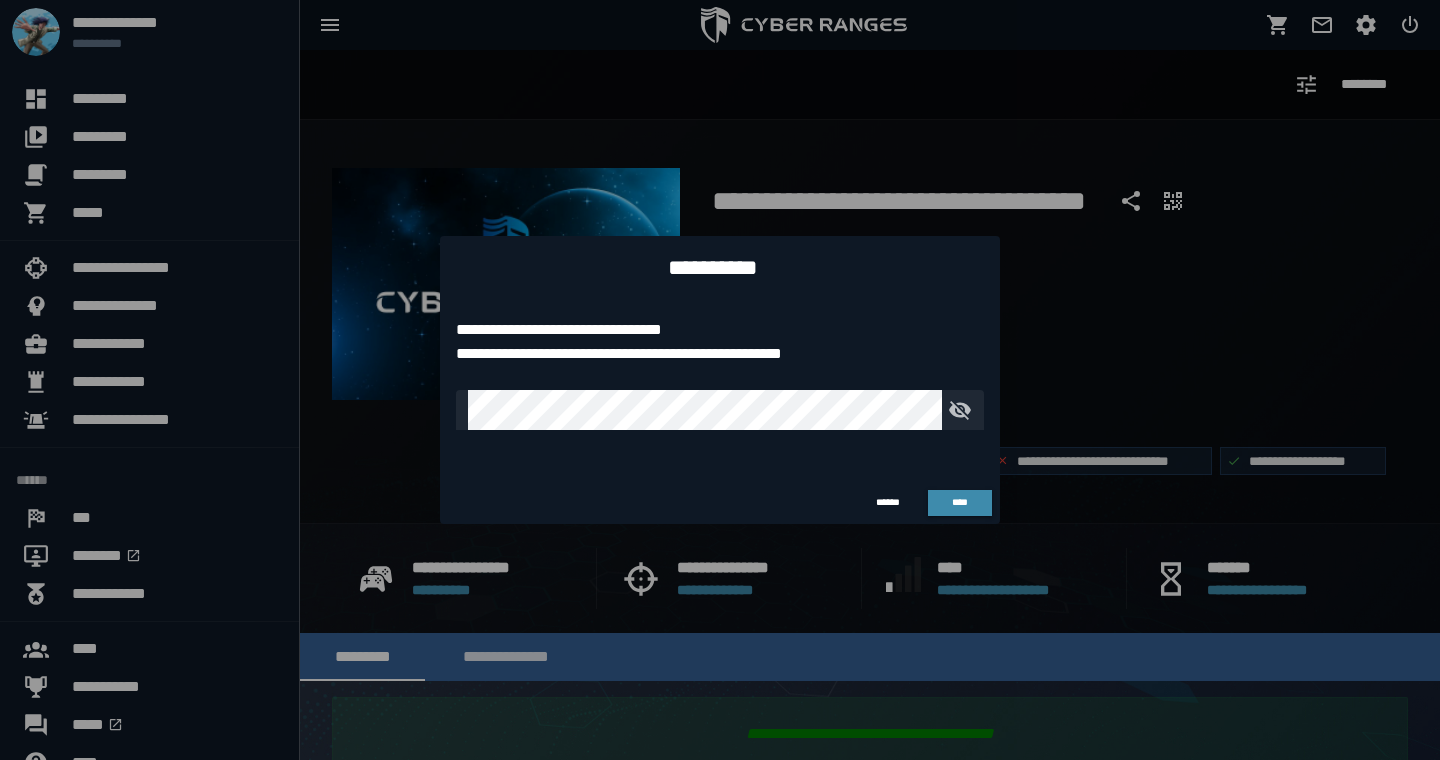 type 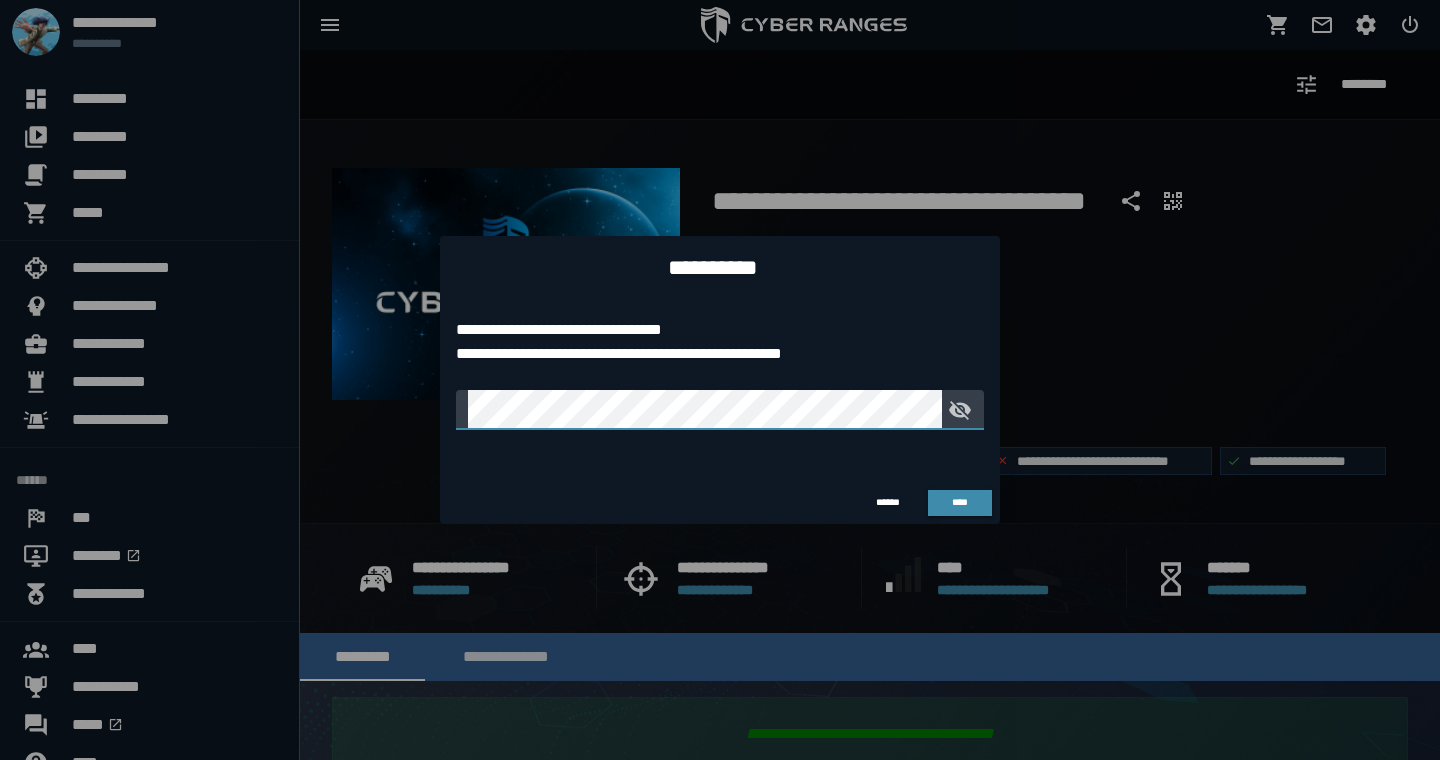 drag, startPoint x: 983, startPoint y: 414, endPoint x: 969, endPoint y: 405, distance: 16.643316 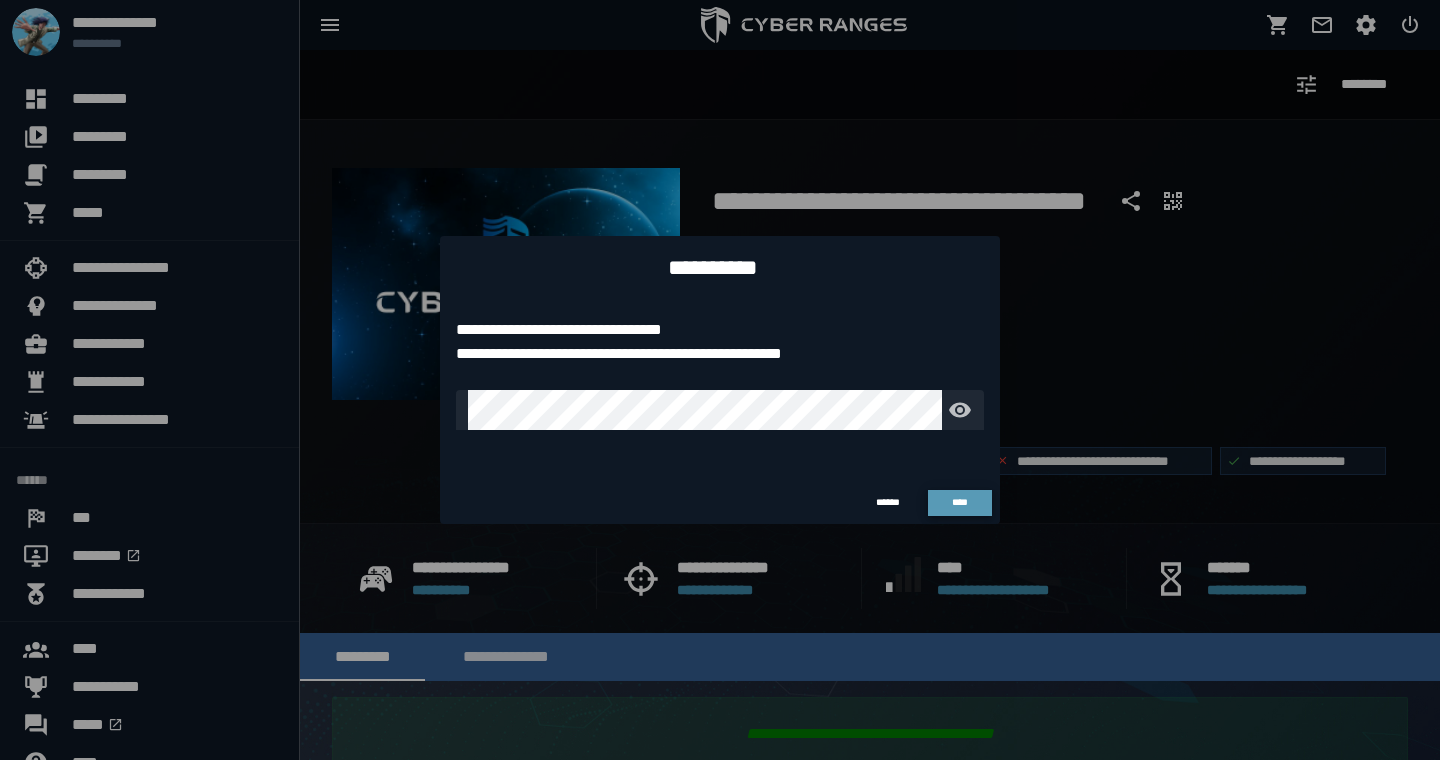 click on "****" at bounding box center [960, 502] 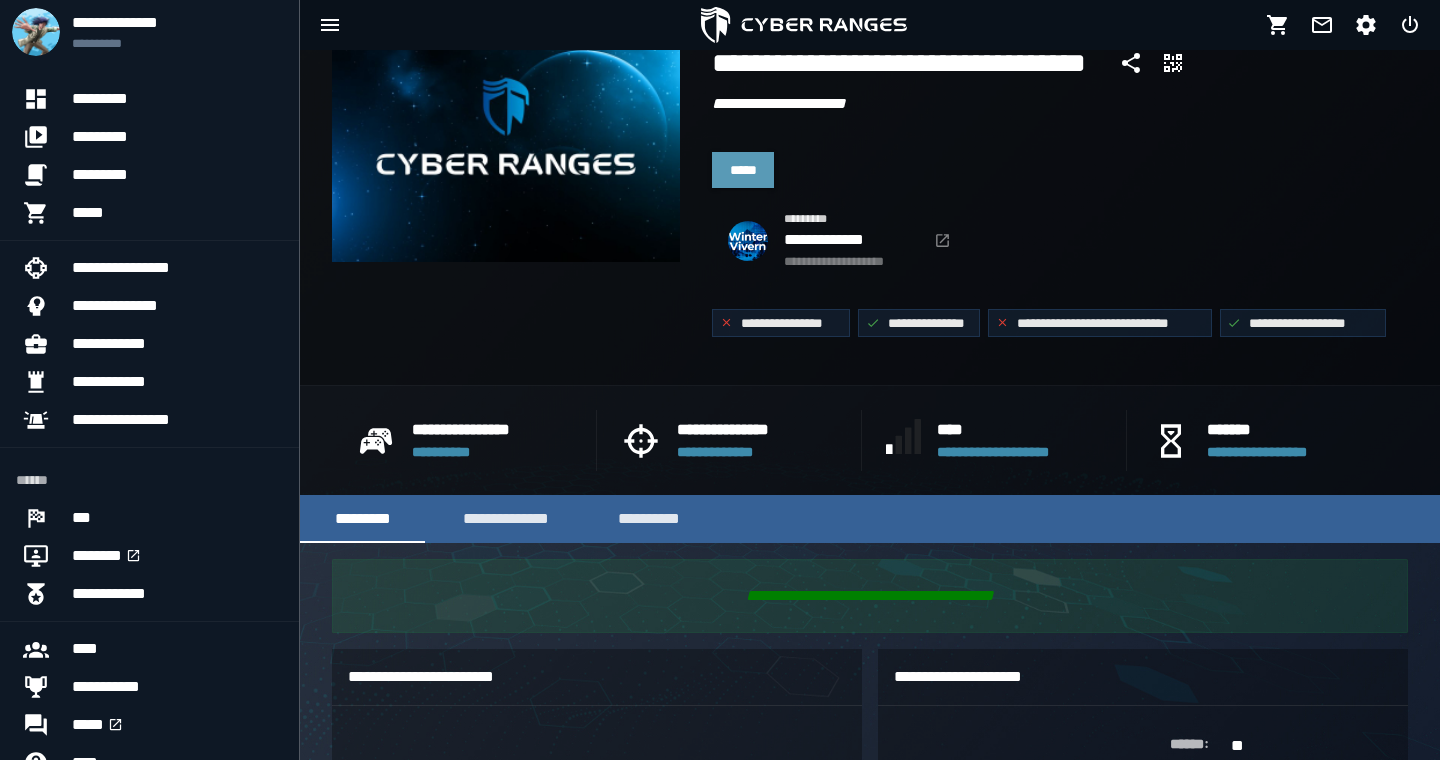 scroll, scrollTop: 0, scrollLeft: 0, axis: both 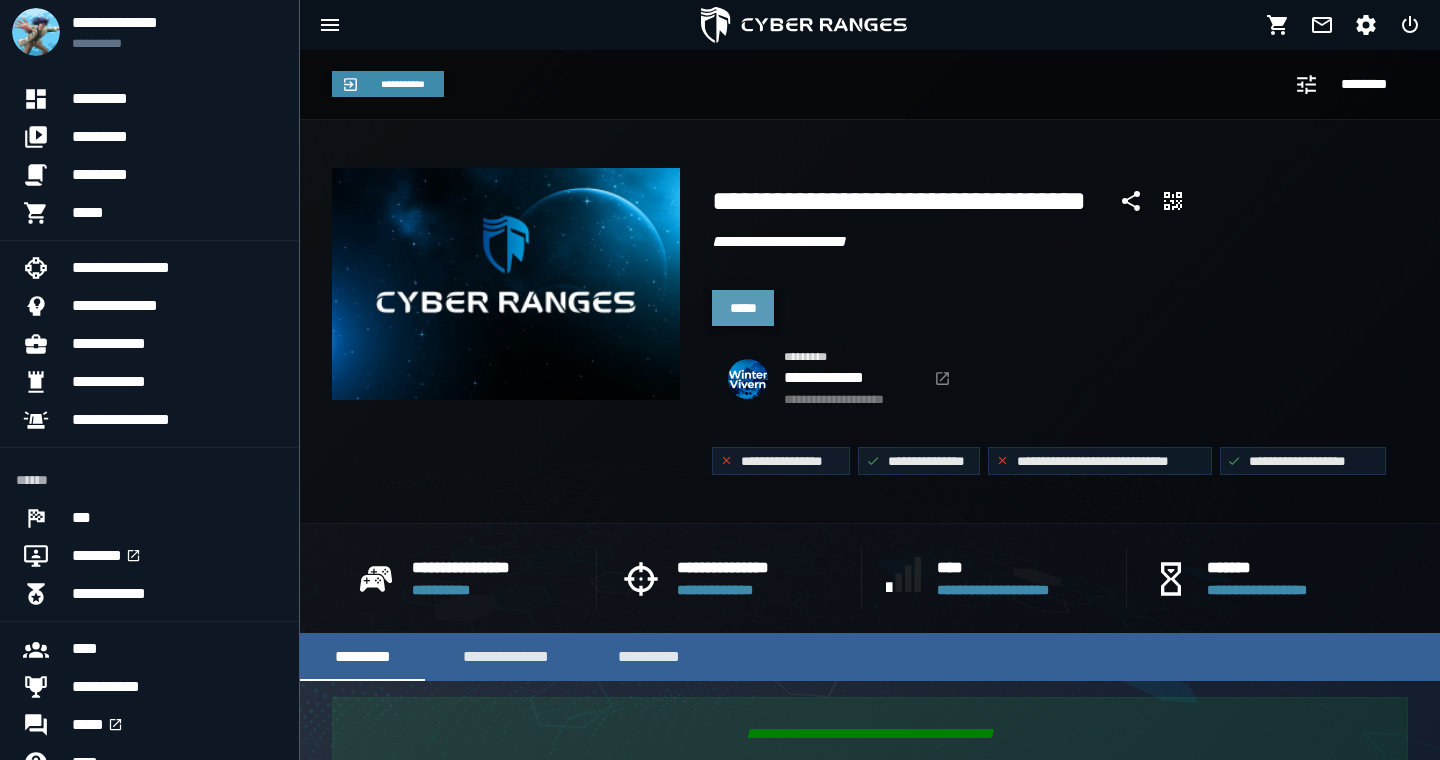click on "*****" at bounding box center [743, 308] 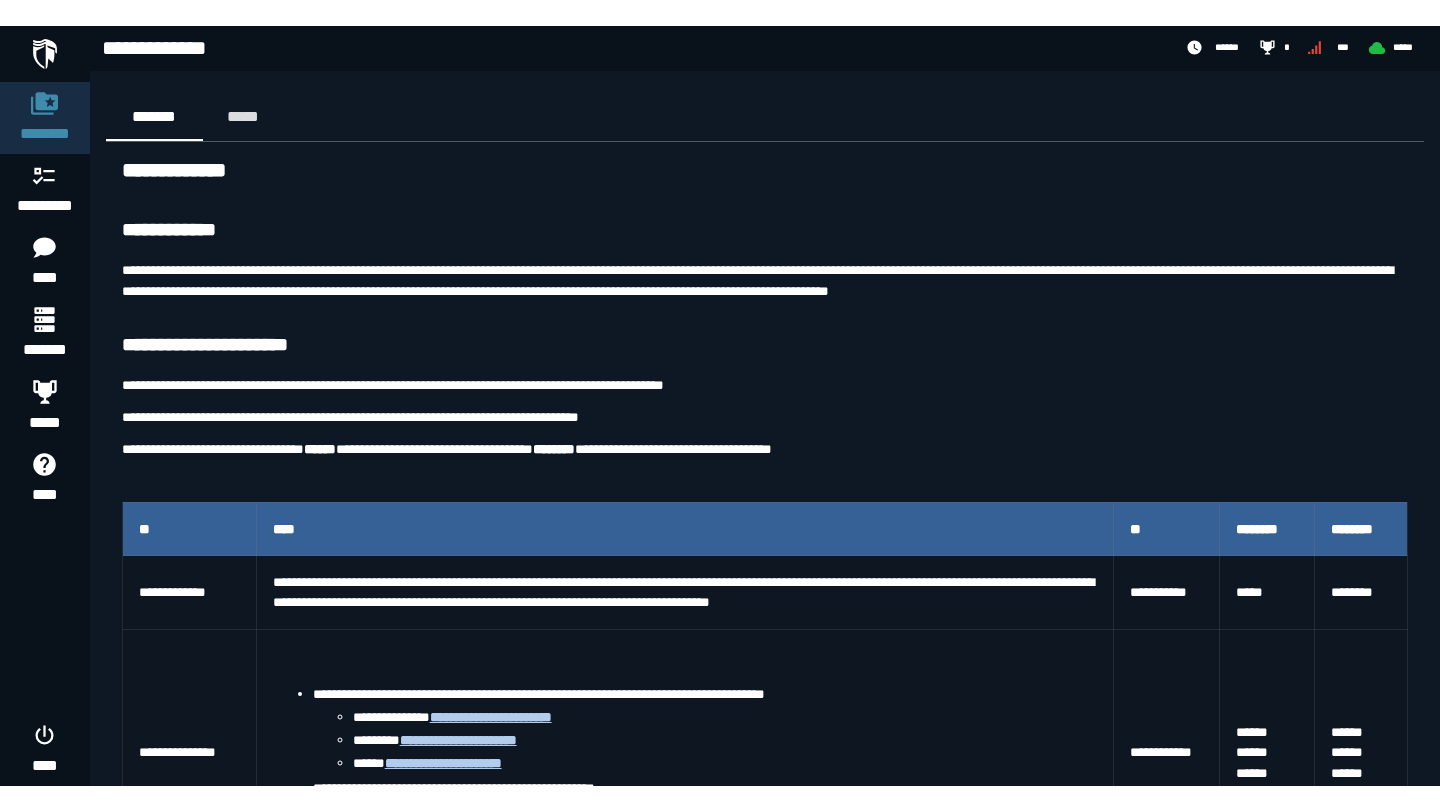 scroll, scrollTop: 0, scrollLeft: 0, axis: both 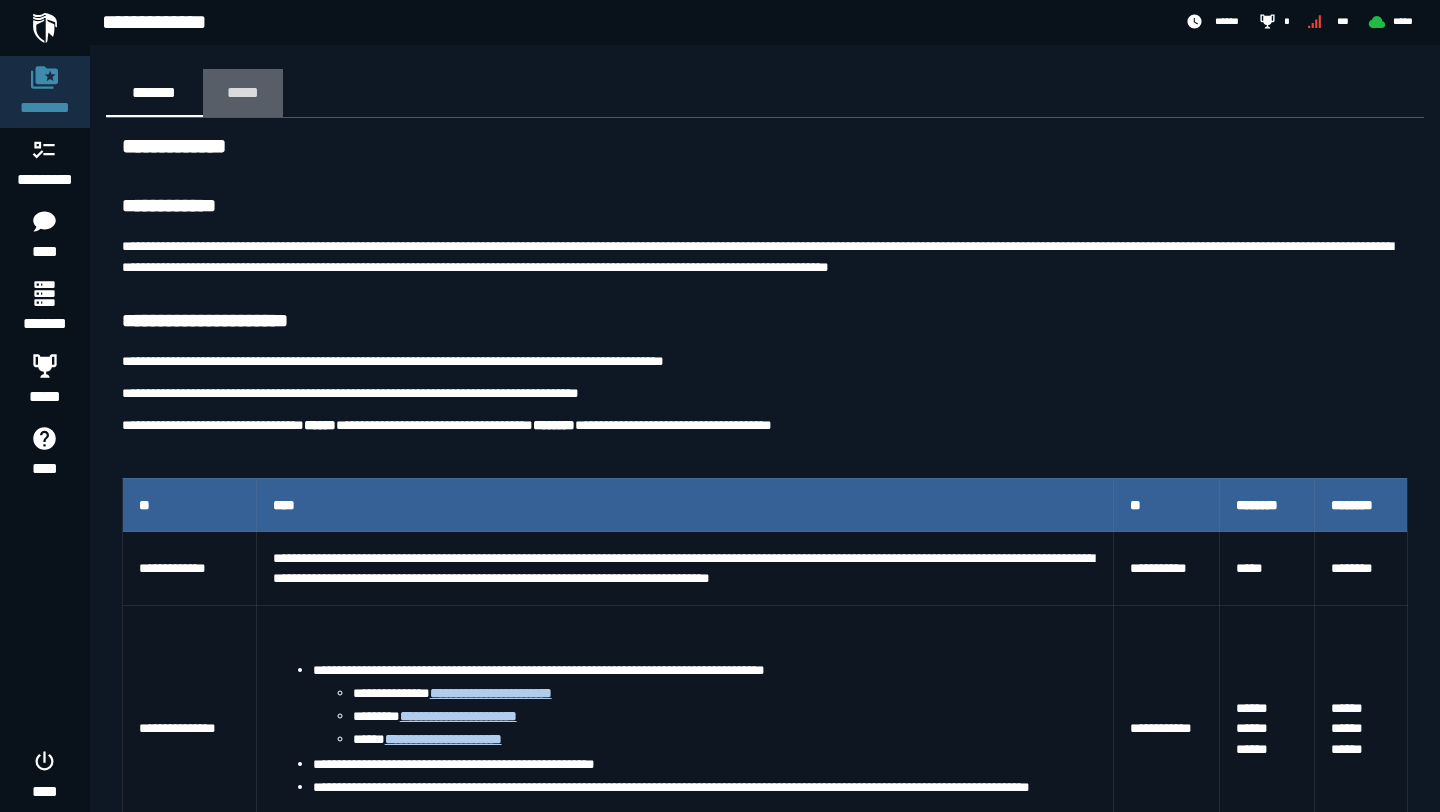 click on "*****" at bounding box center (243, 93) 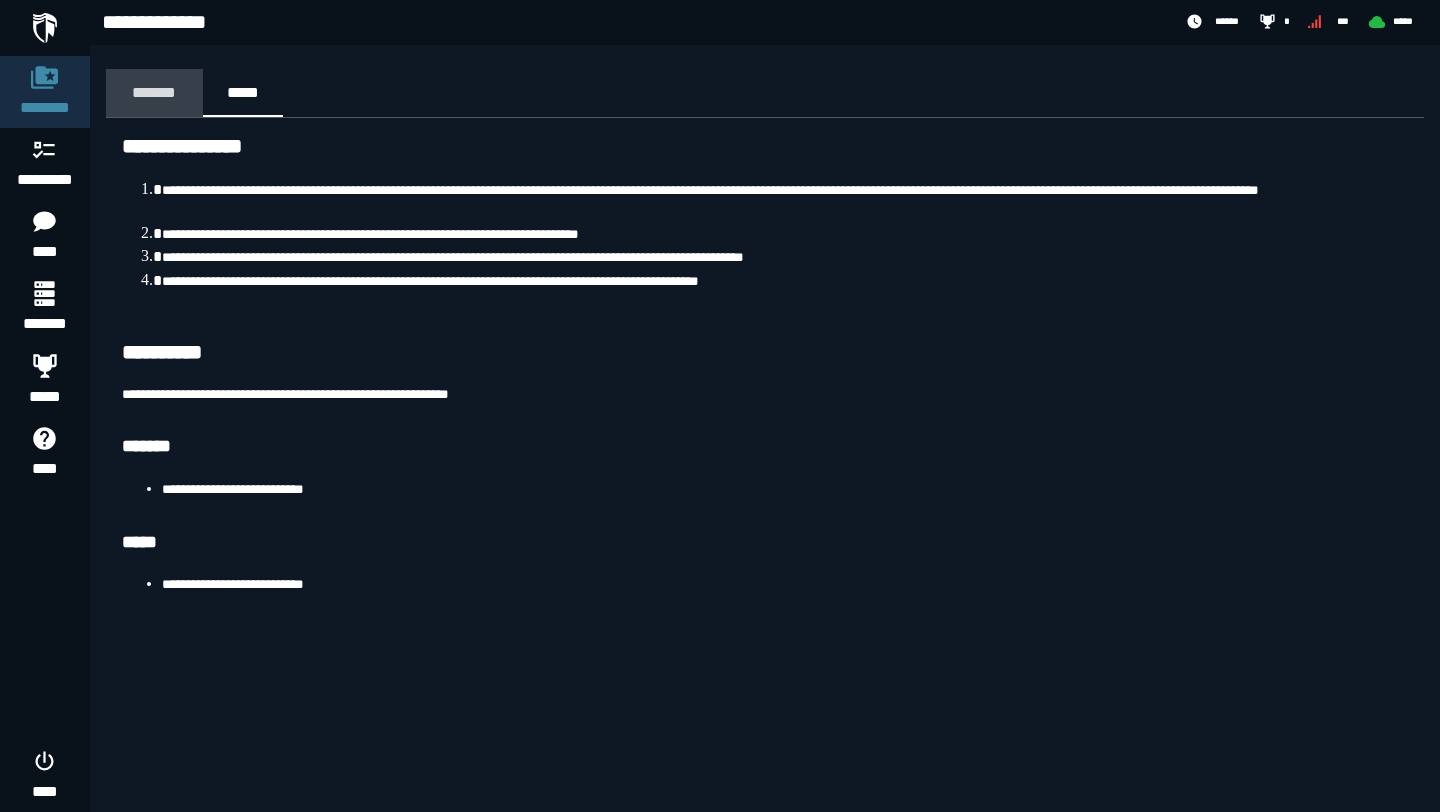 click on "*******" at bounding box center (154, 92) 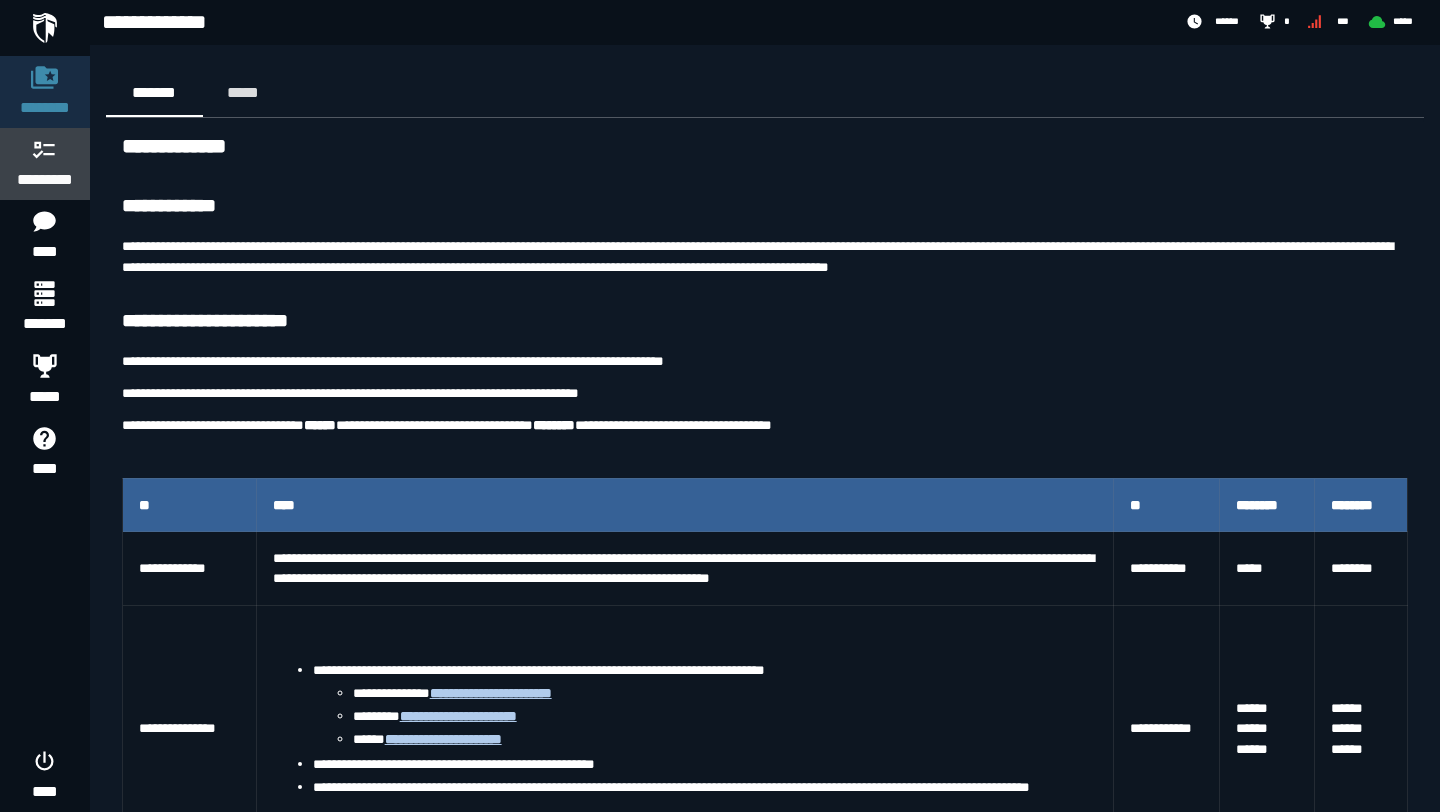 click 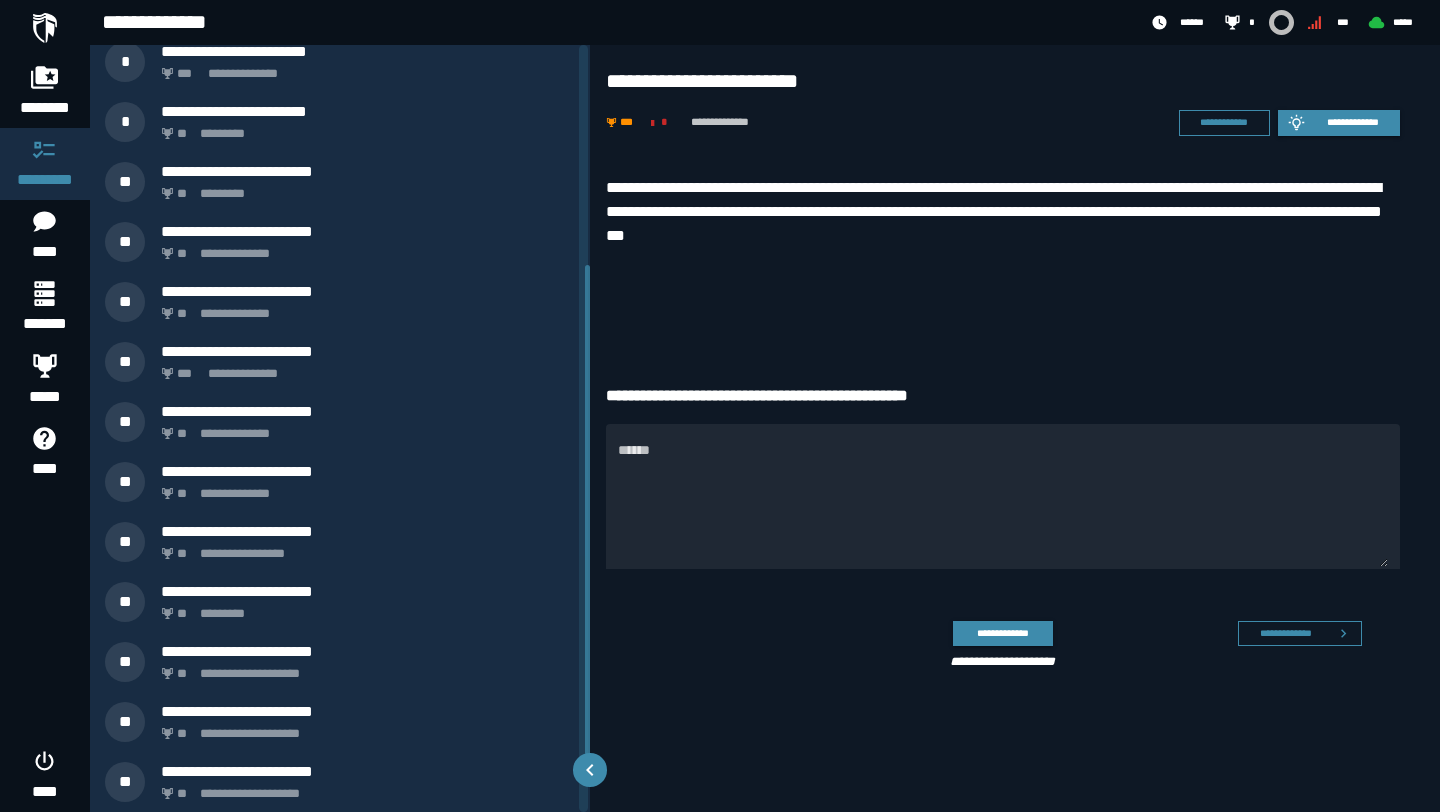 scroll, scrollTop: 0, scrollLeft: 0, axis: both 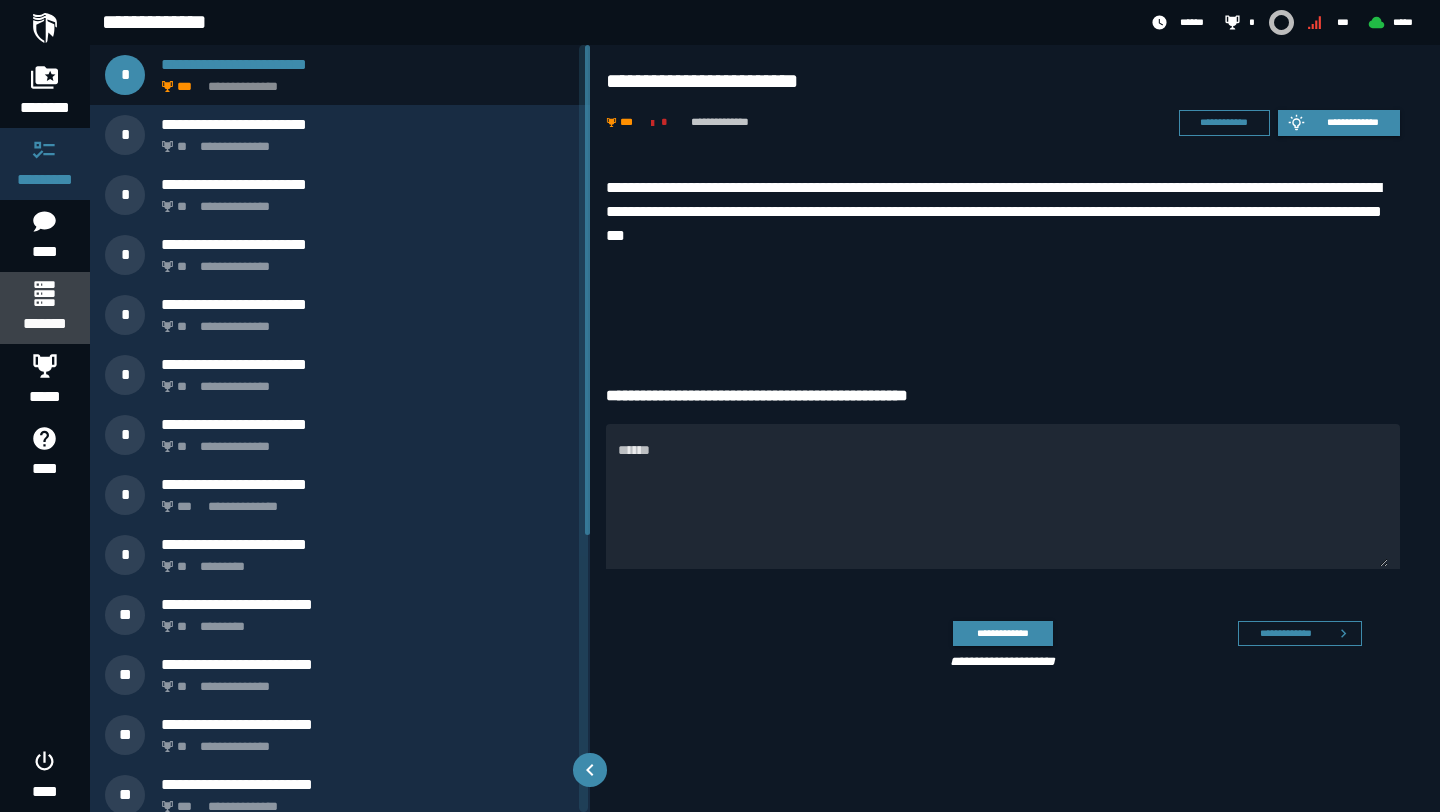 click on "*******" at bounding box center [44, 308] 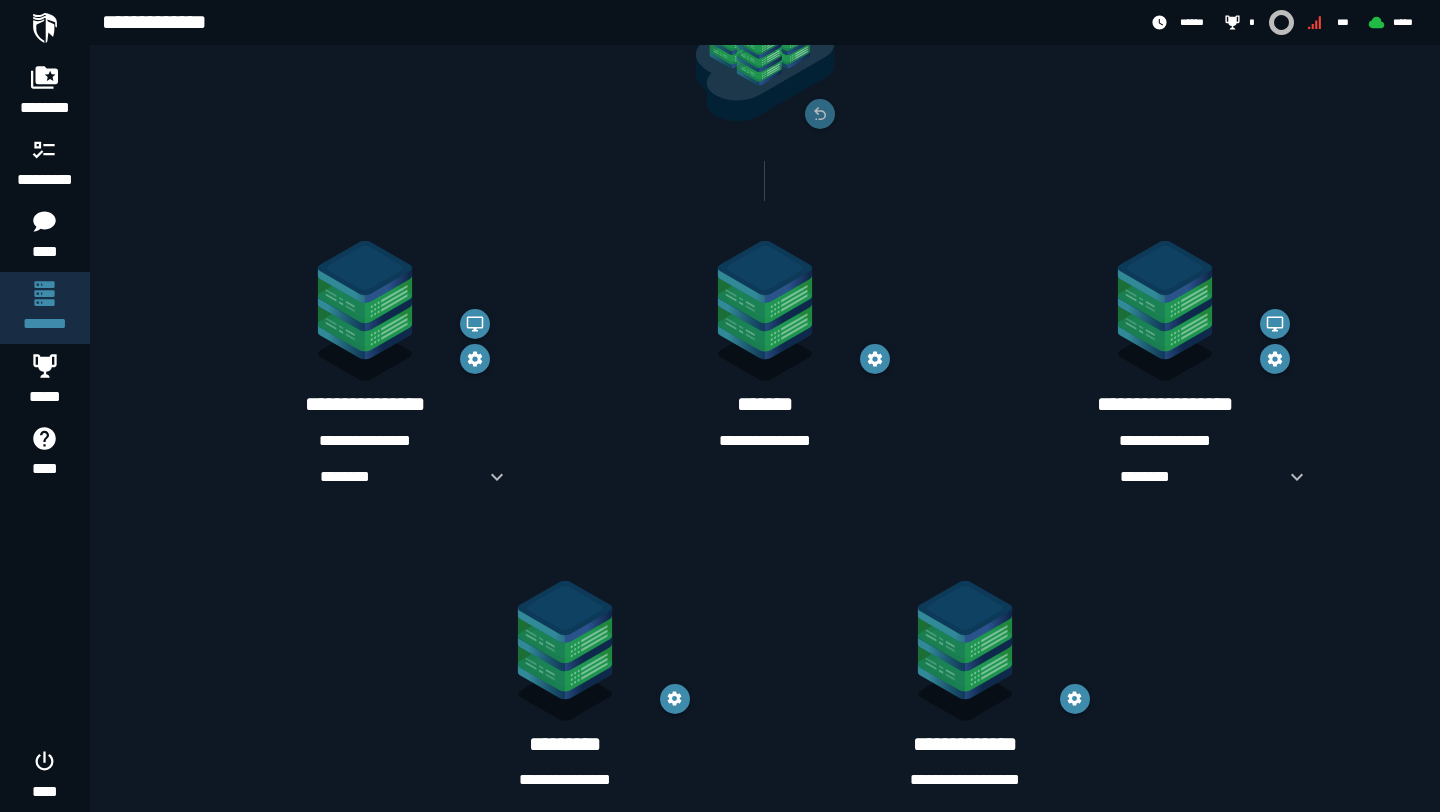 scroll, scrollTop: 225, scrollLeft: 0, axis: vertical 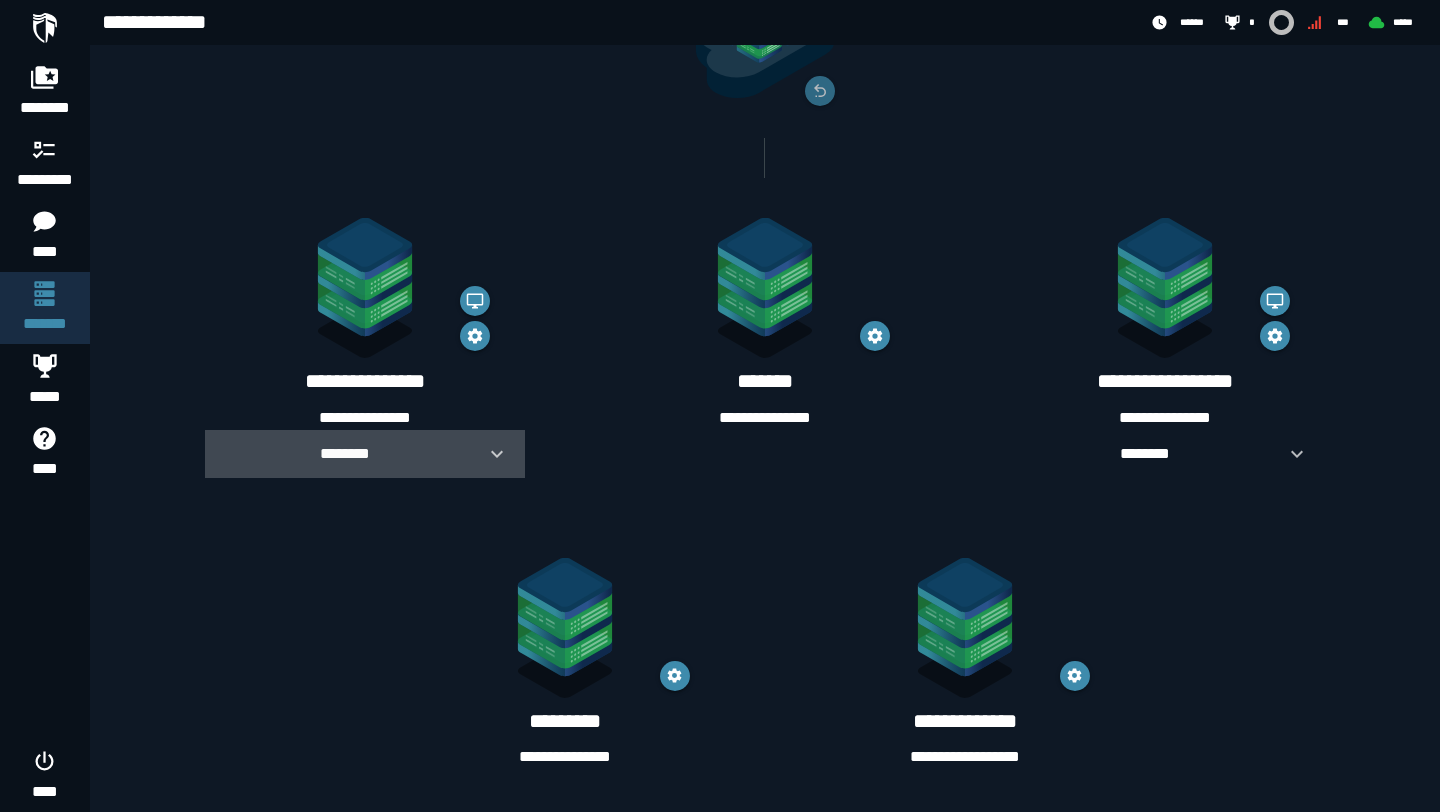 drag, startPoint x: 505, startPoint y: 453, endPoint x: 497, endPoint y: 446, distance: 10.630146 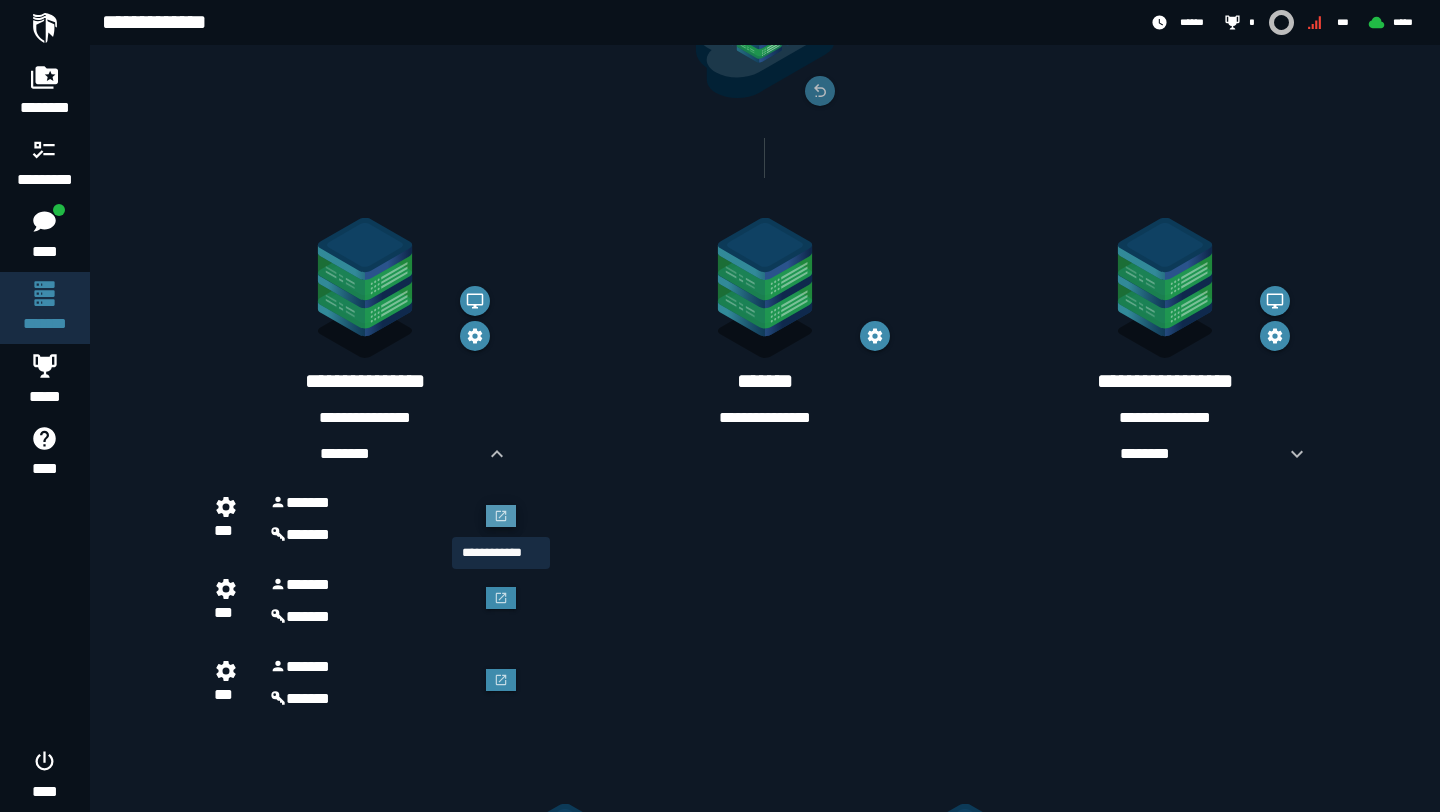 click 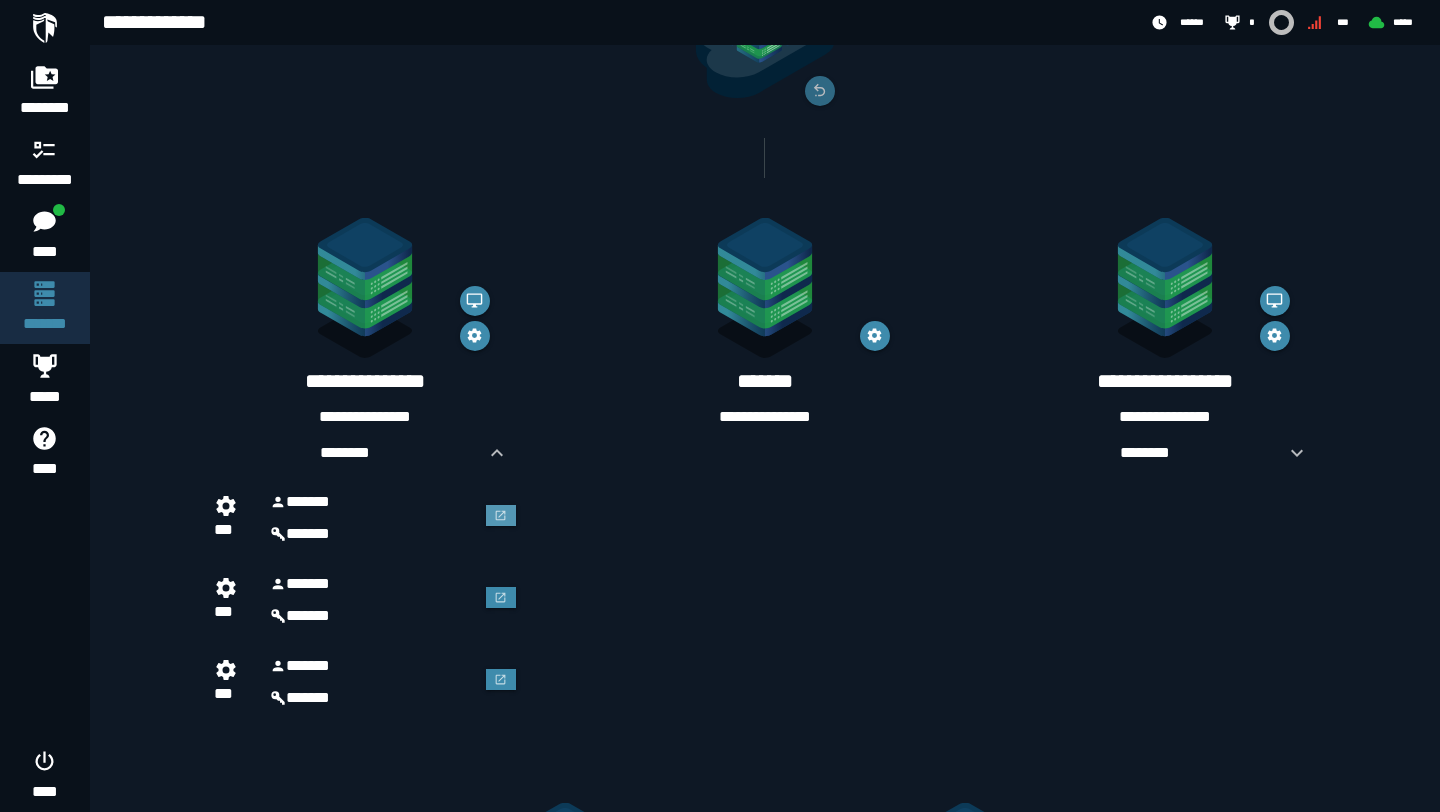 scroll, scrollTop: 225, scrollLeft: 0, axis: vertical 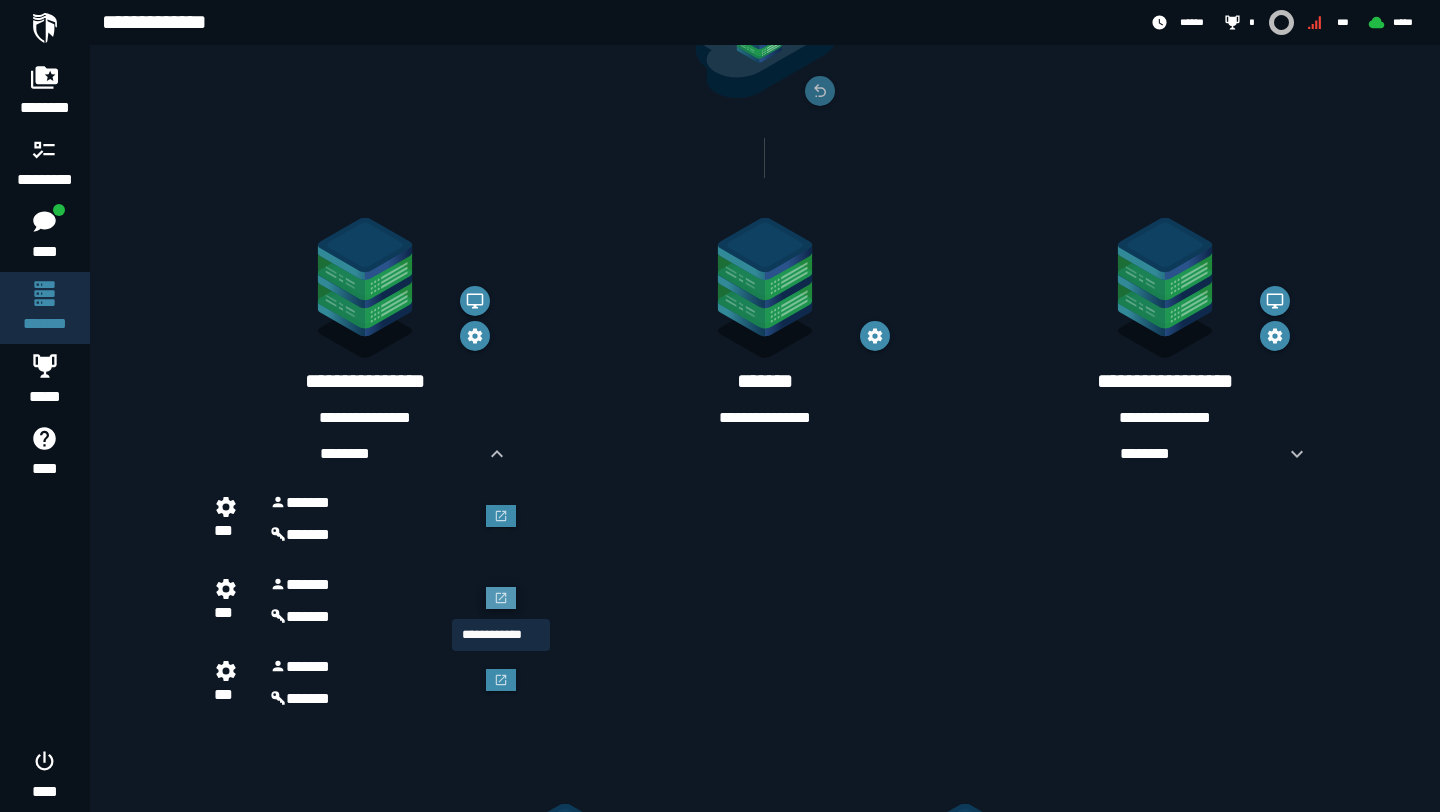 click 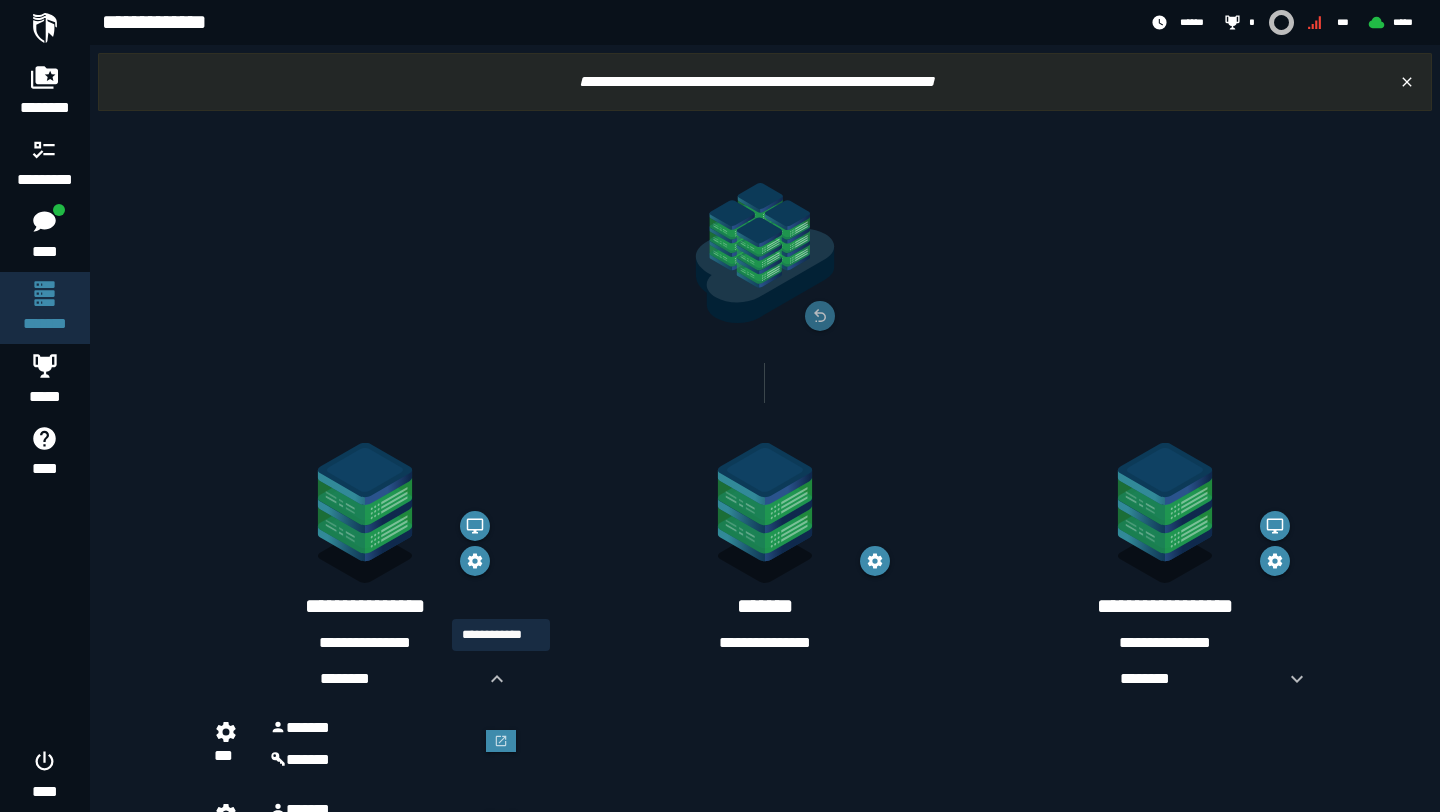 scroll, scrollTop: 225, scrollLeft: 0, axis: vertical 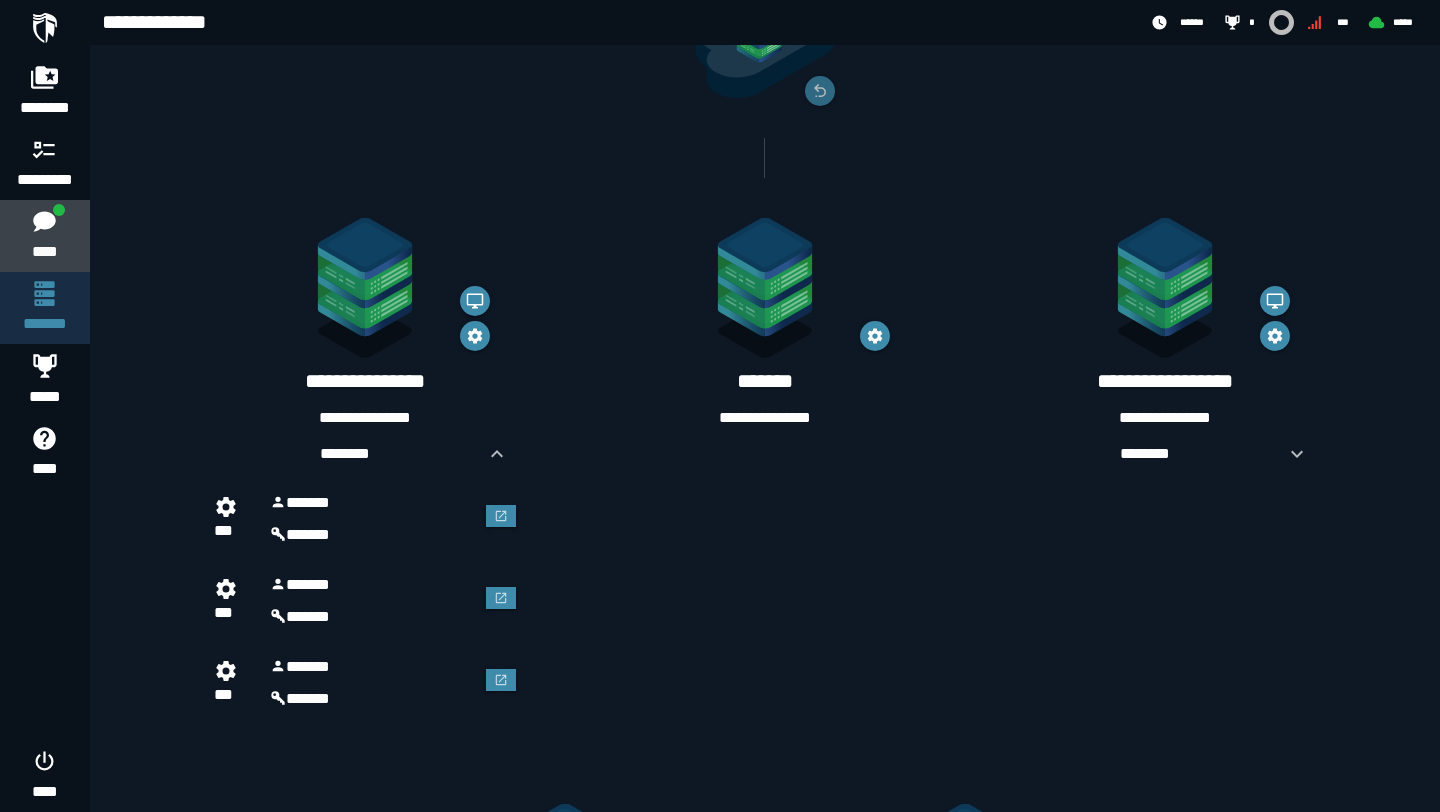 click 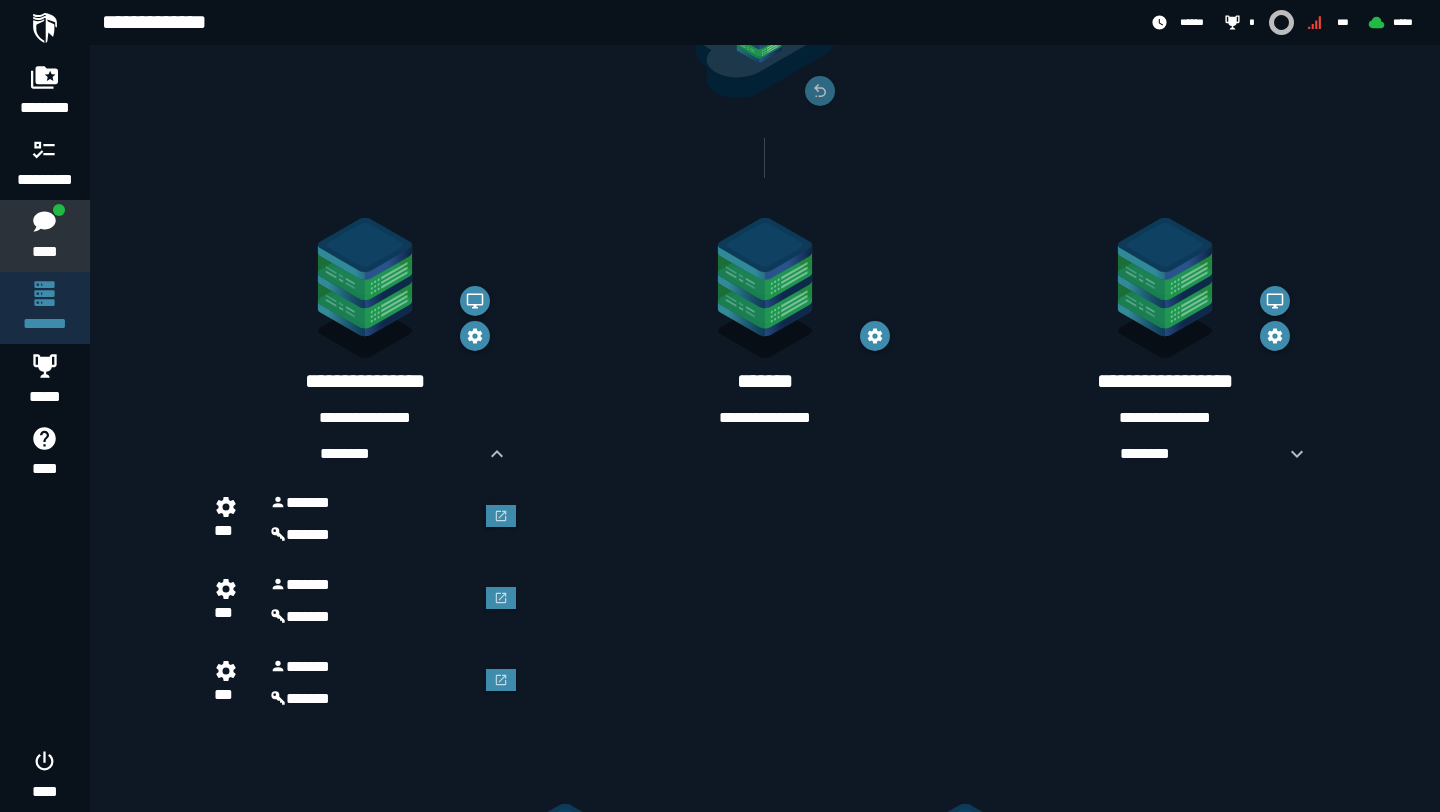 scroll, scrollTop: 0, scrollLeft: 0, axis: both 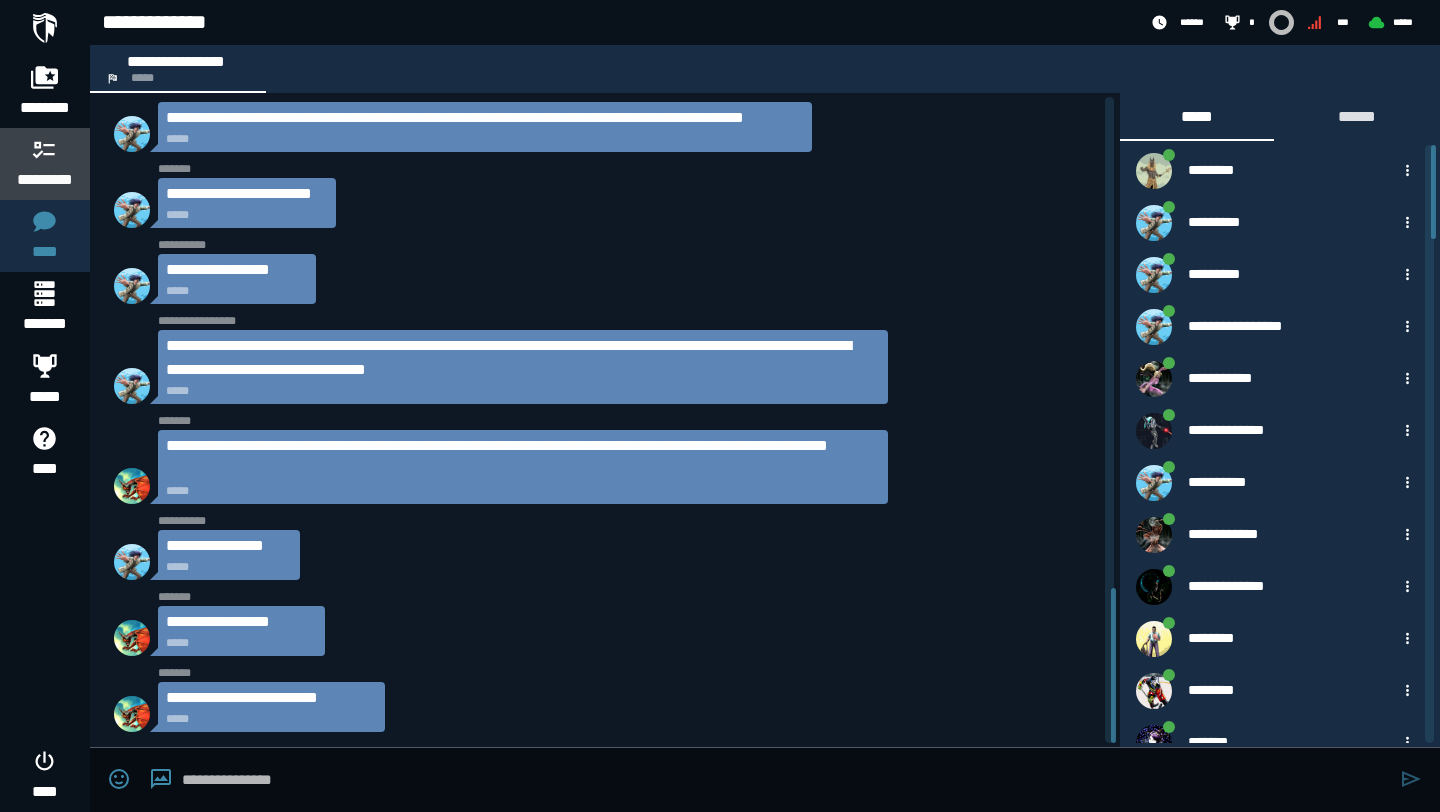 click on "*********" at bounding box center (45, 180) 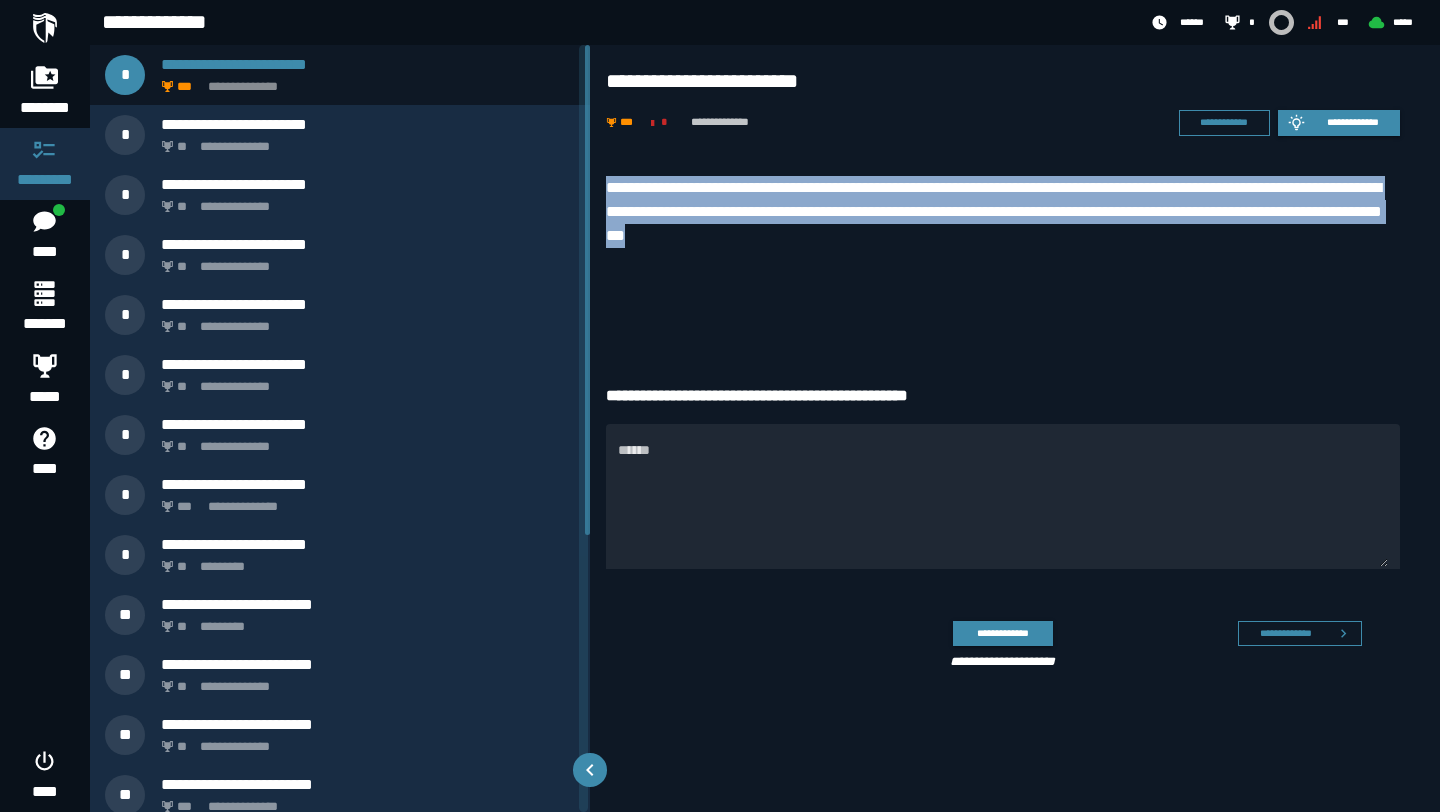 drag, startPoint x: 603, startPoint y: 177, endPoint x: 945, endPoint y: 232, distance: 346.3943 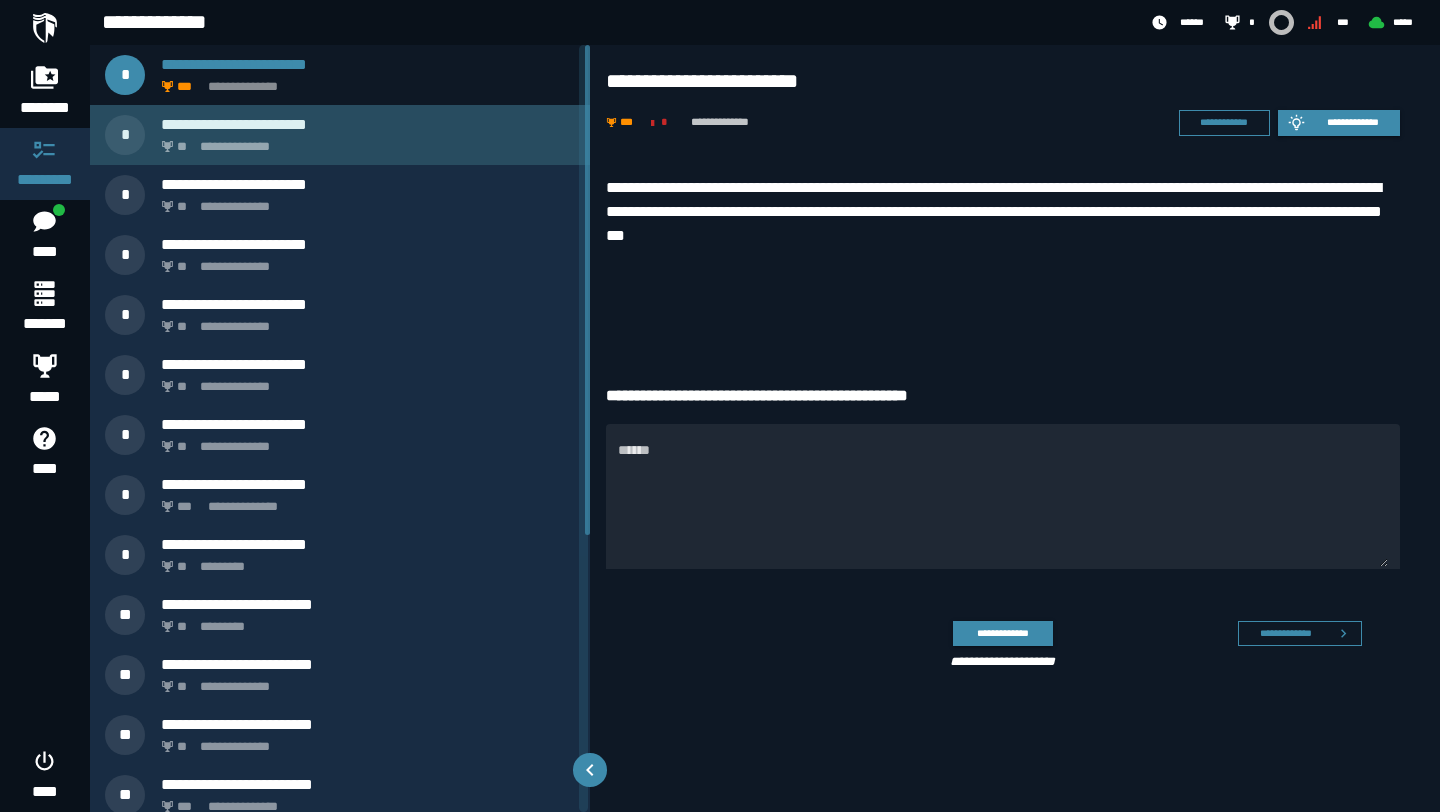 click on "**********" at bounding box center (364, 141) 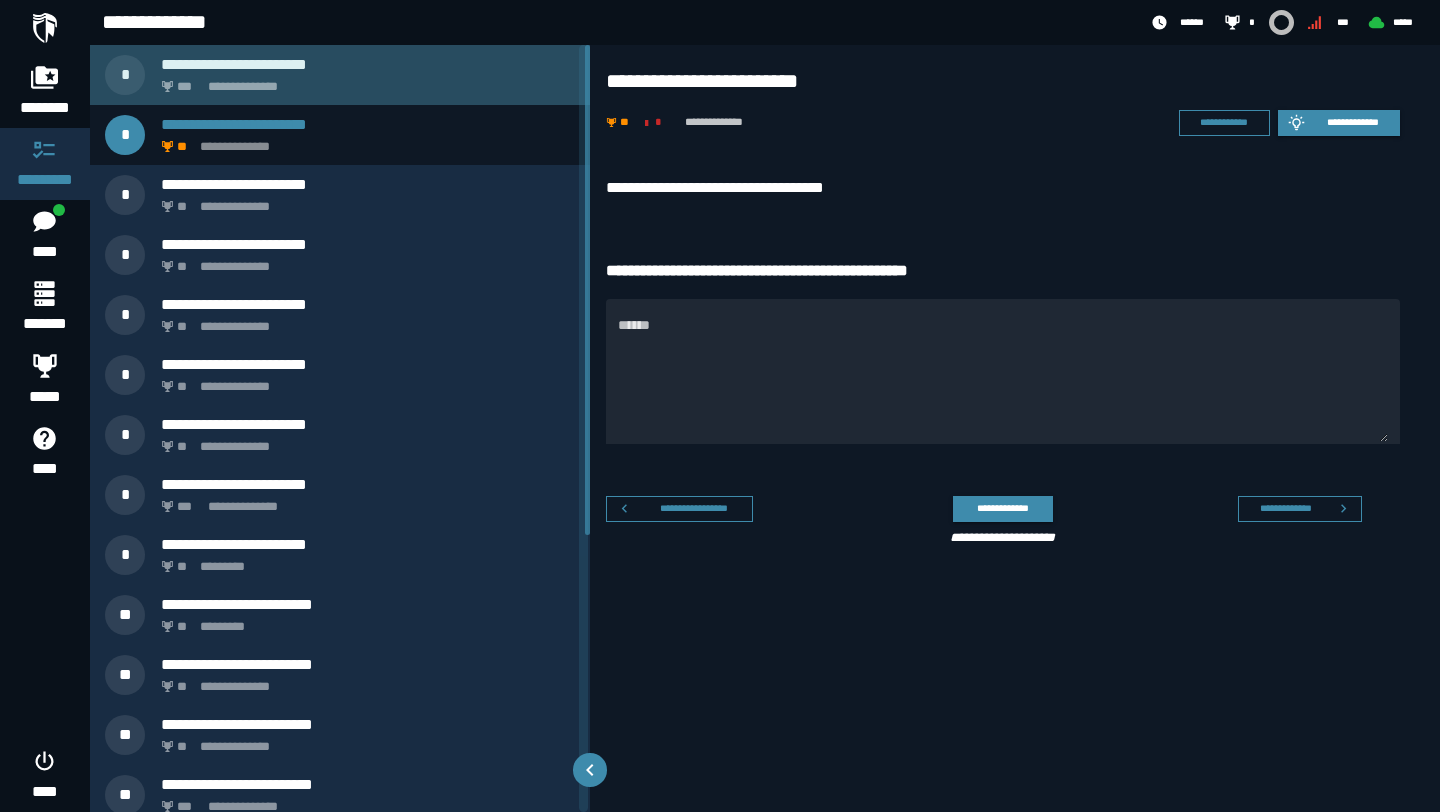 click on "**********" at bounding box center (364, 81) 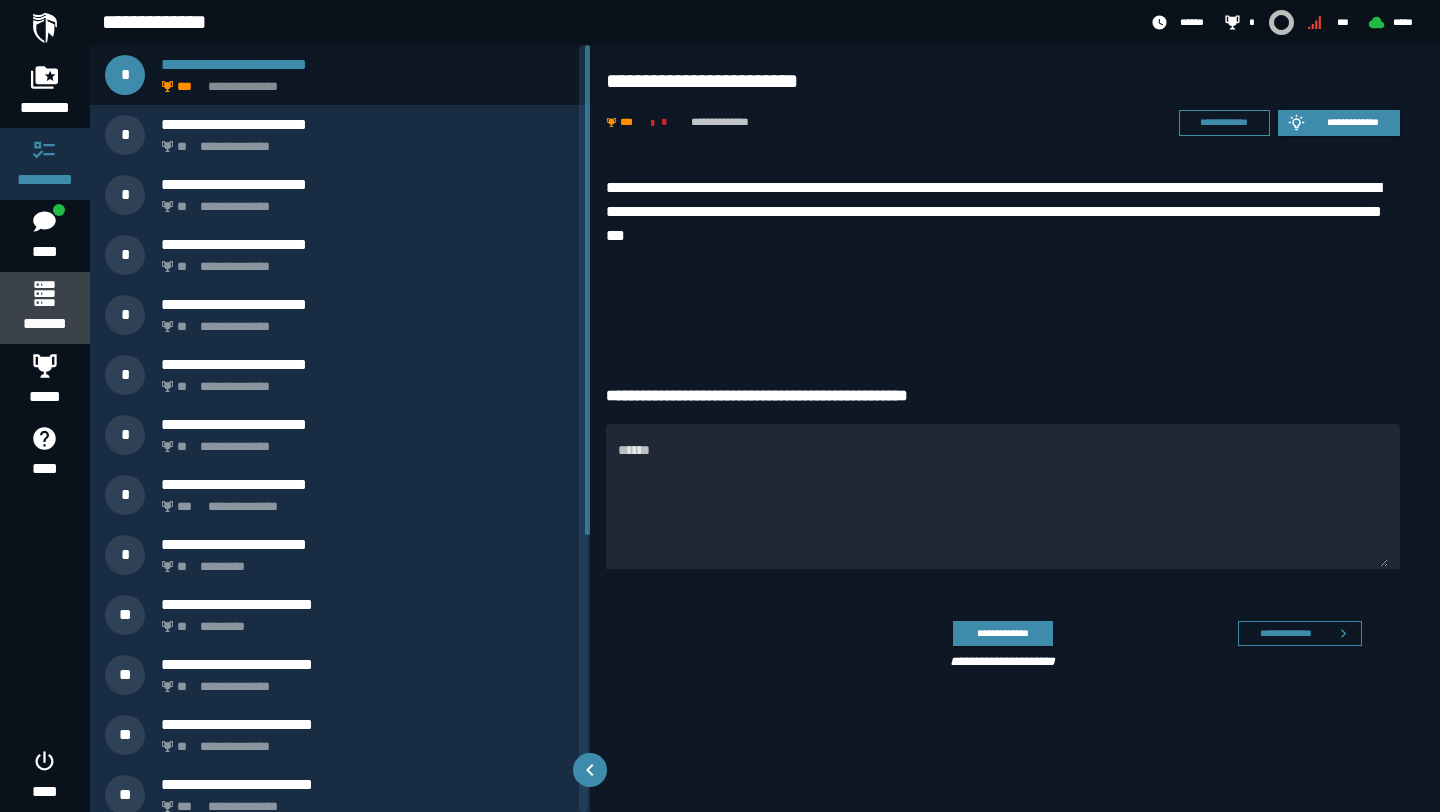 click on "*******" at bounding box center [44, 324] 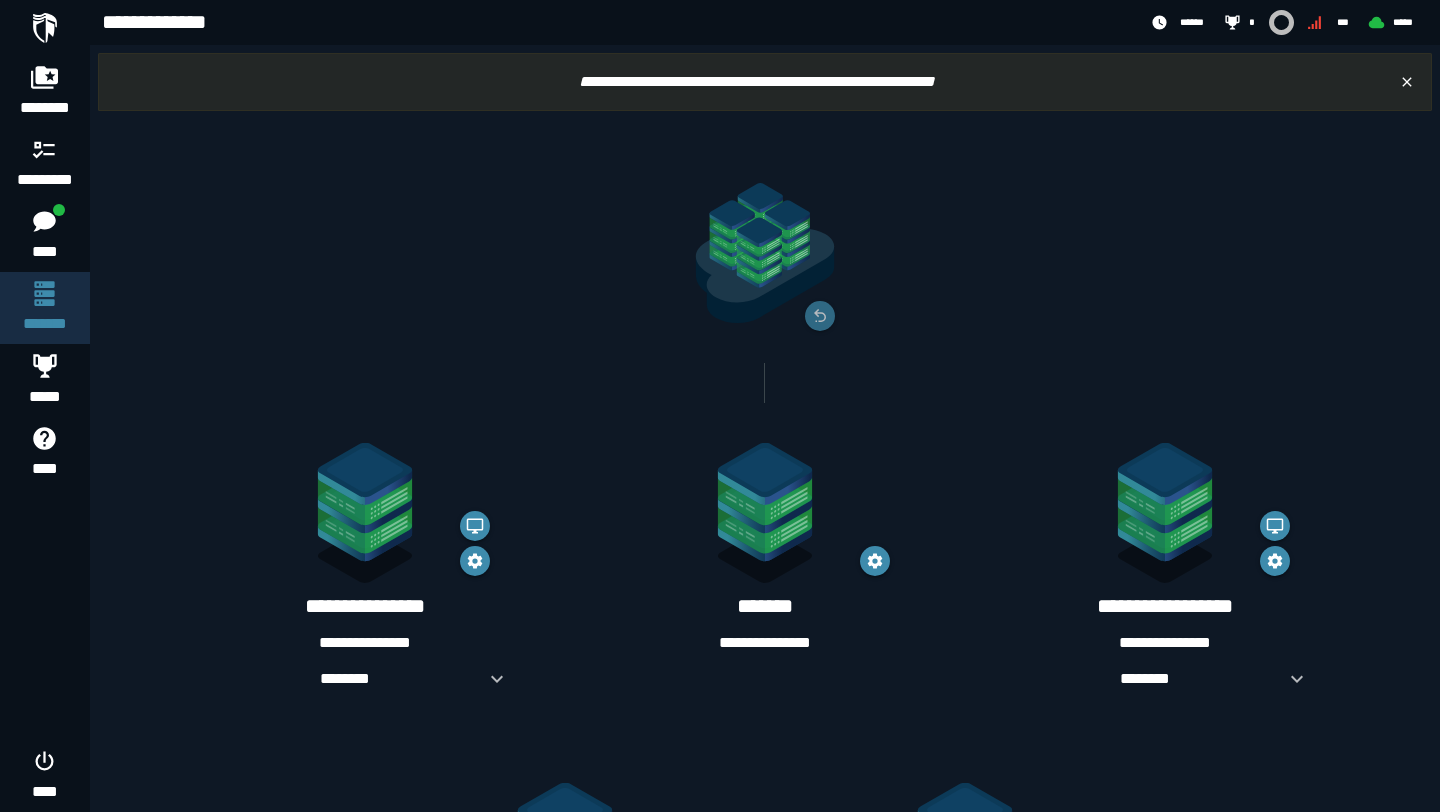 click 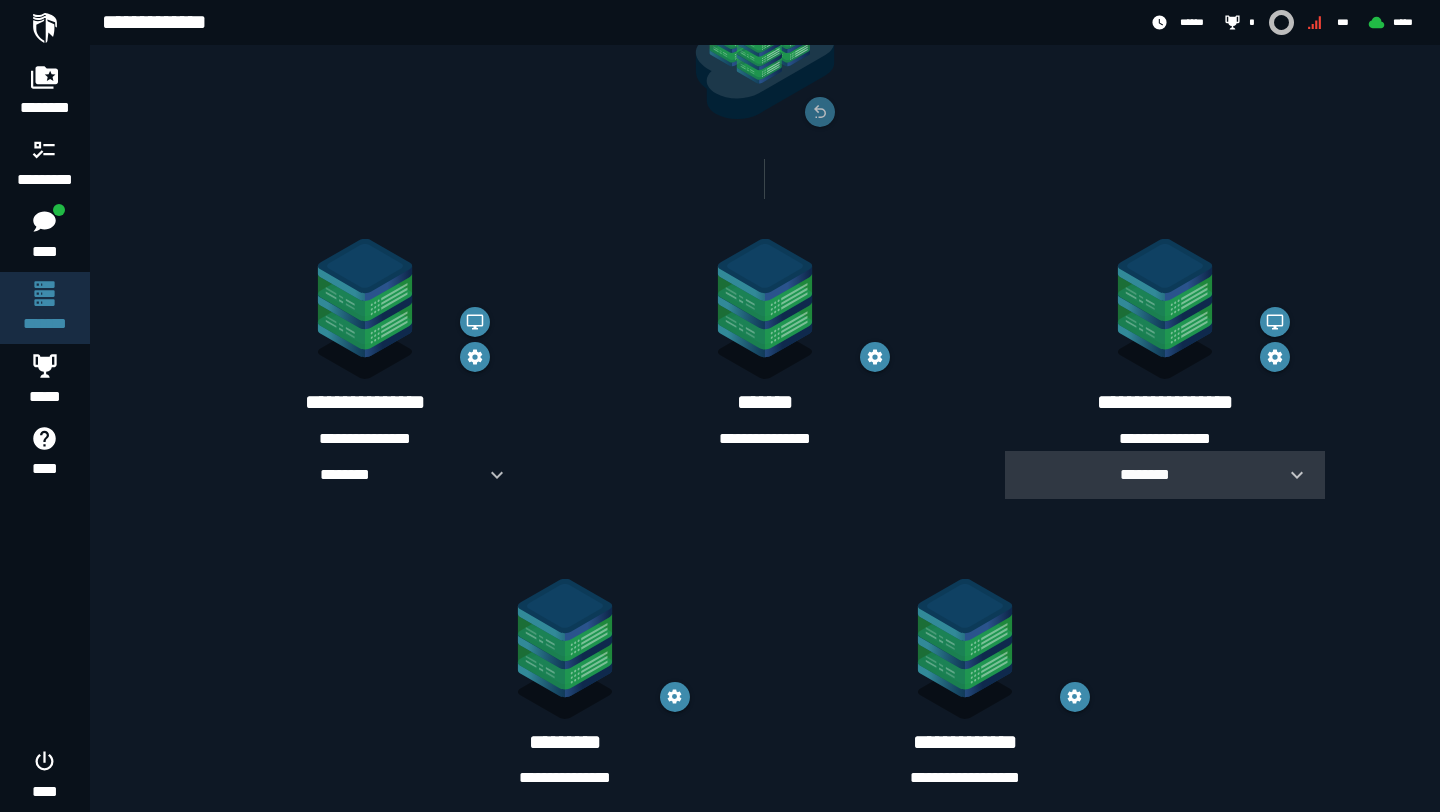 scroll, scrollTop: 225, scrollLeft: 0, axis: vertical 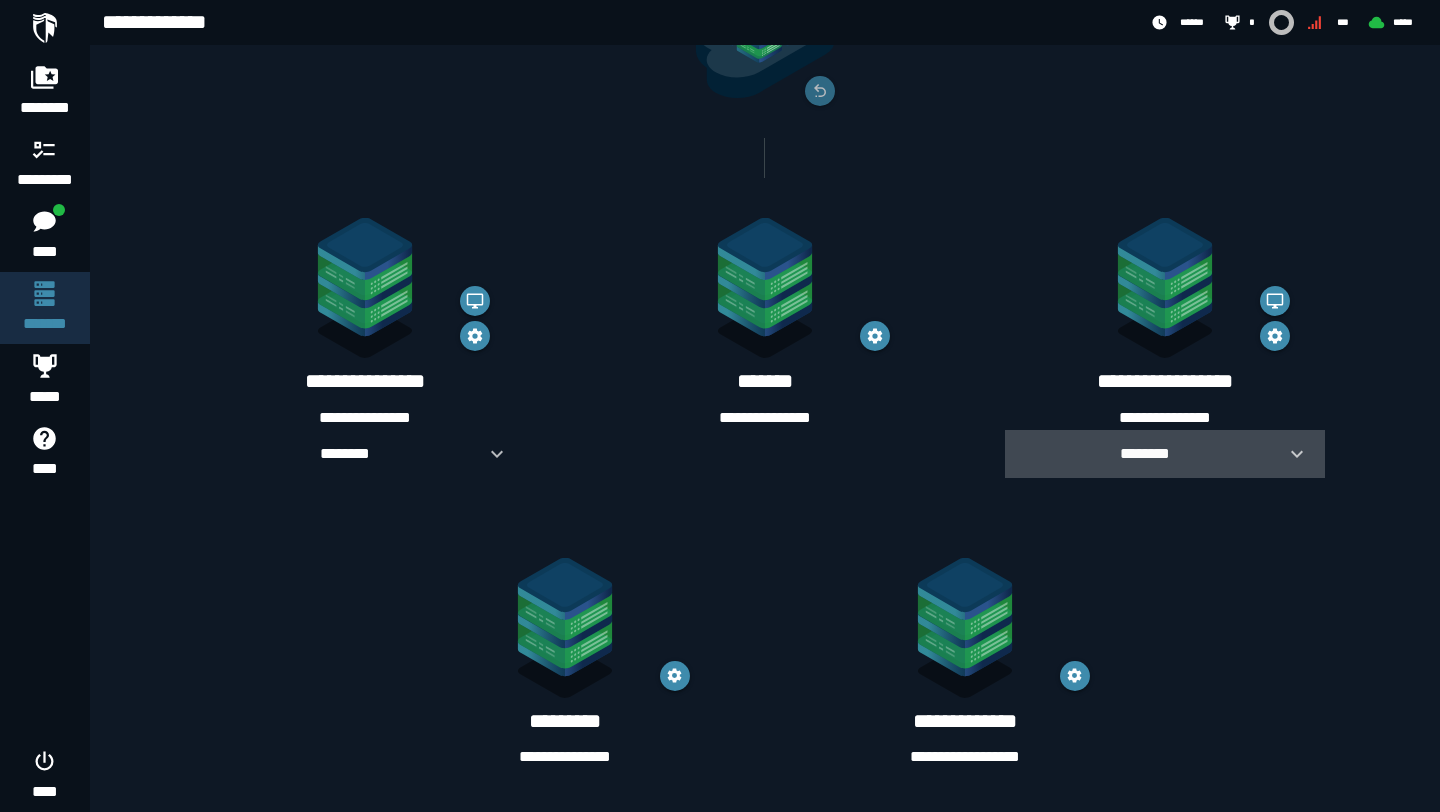 click at bounding box center (1289, 454) 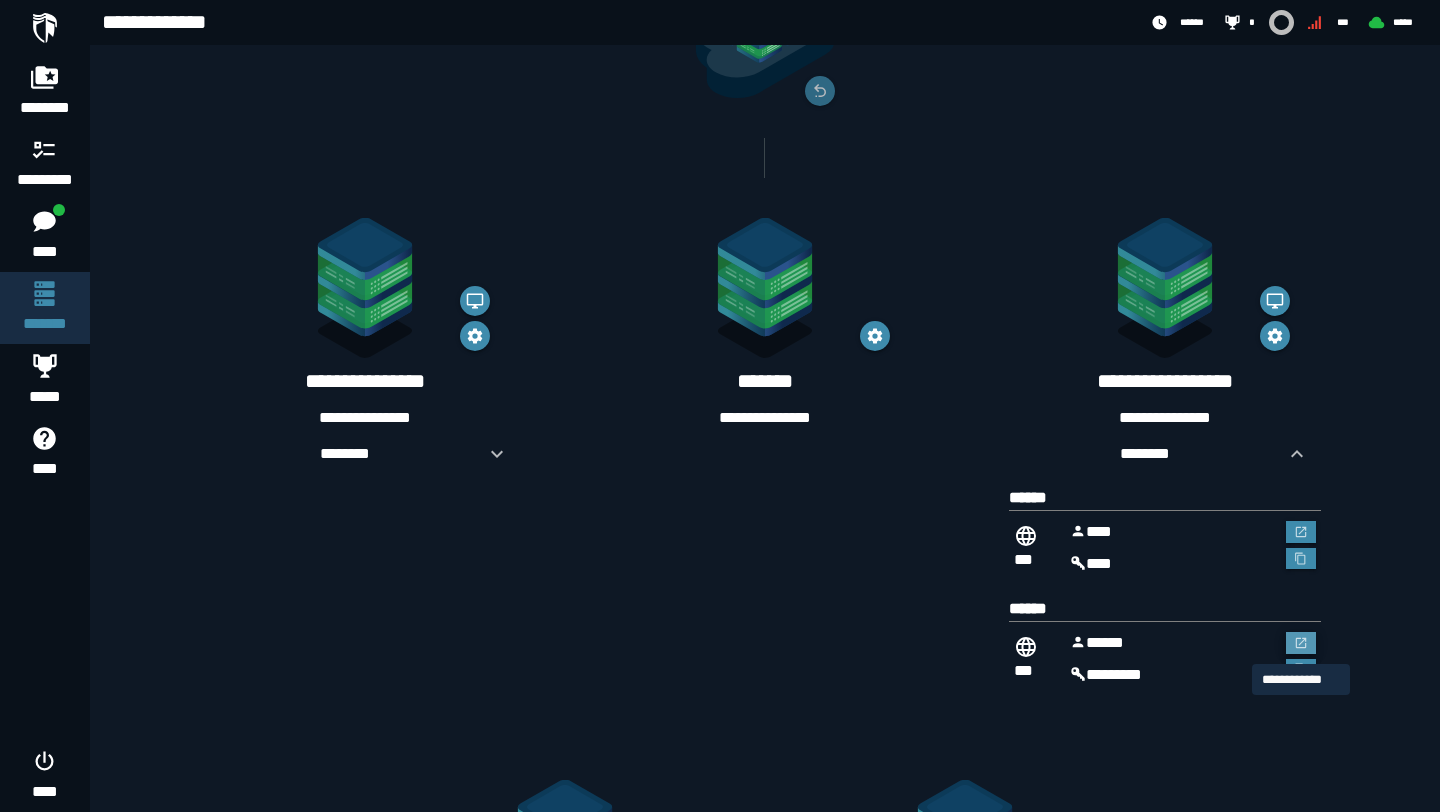 click 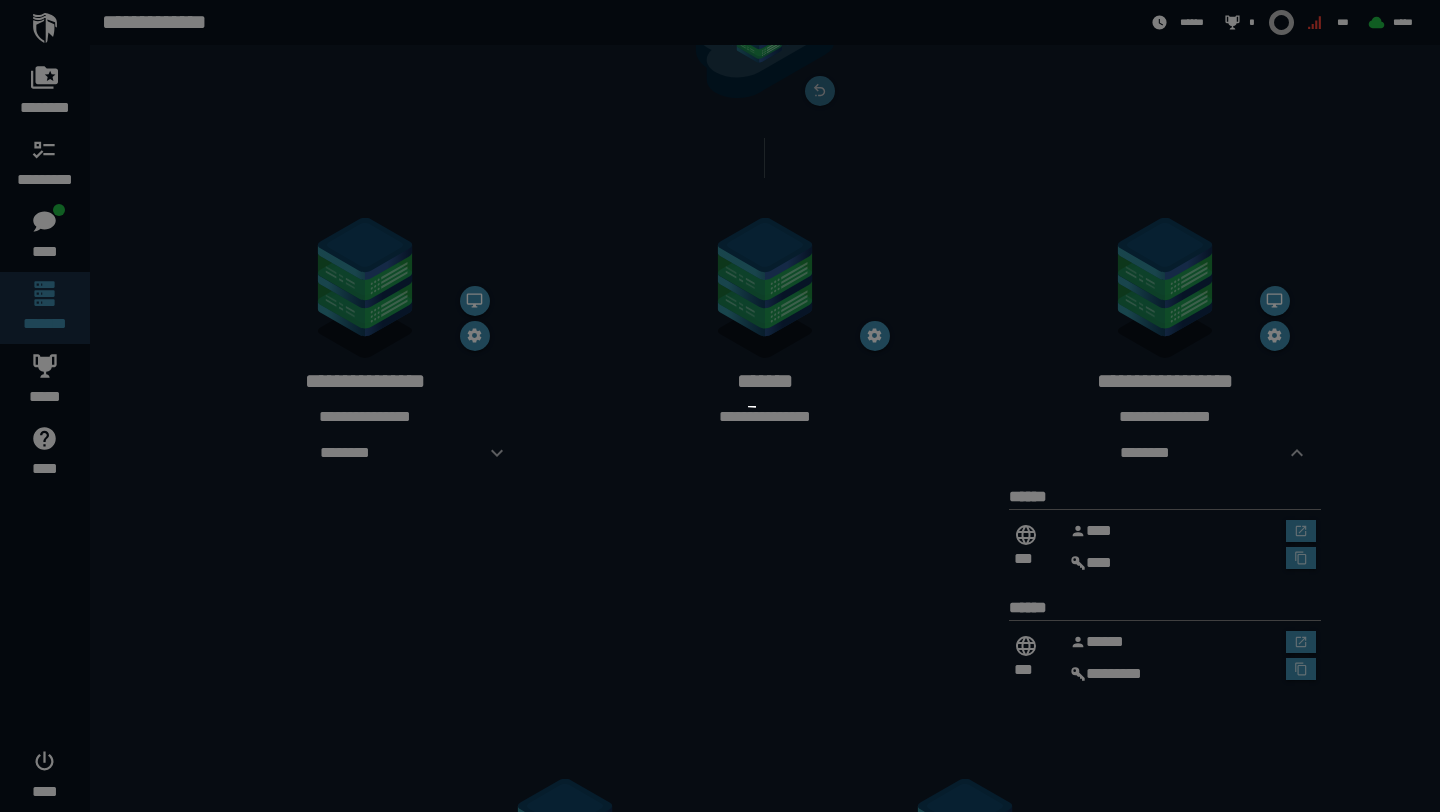 scroll, scrollTop: 0, scrollLeft: 0, axis: both 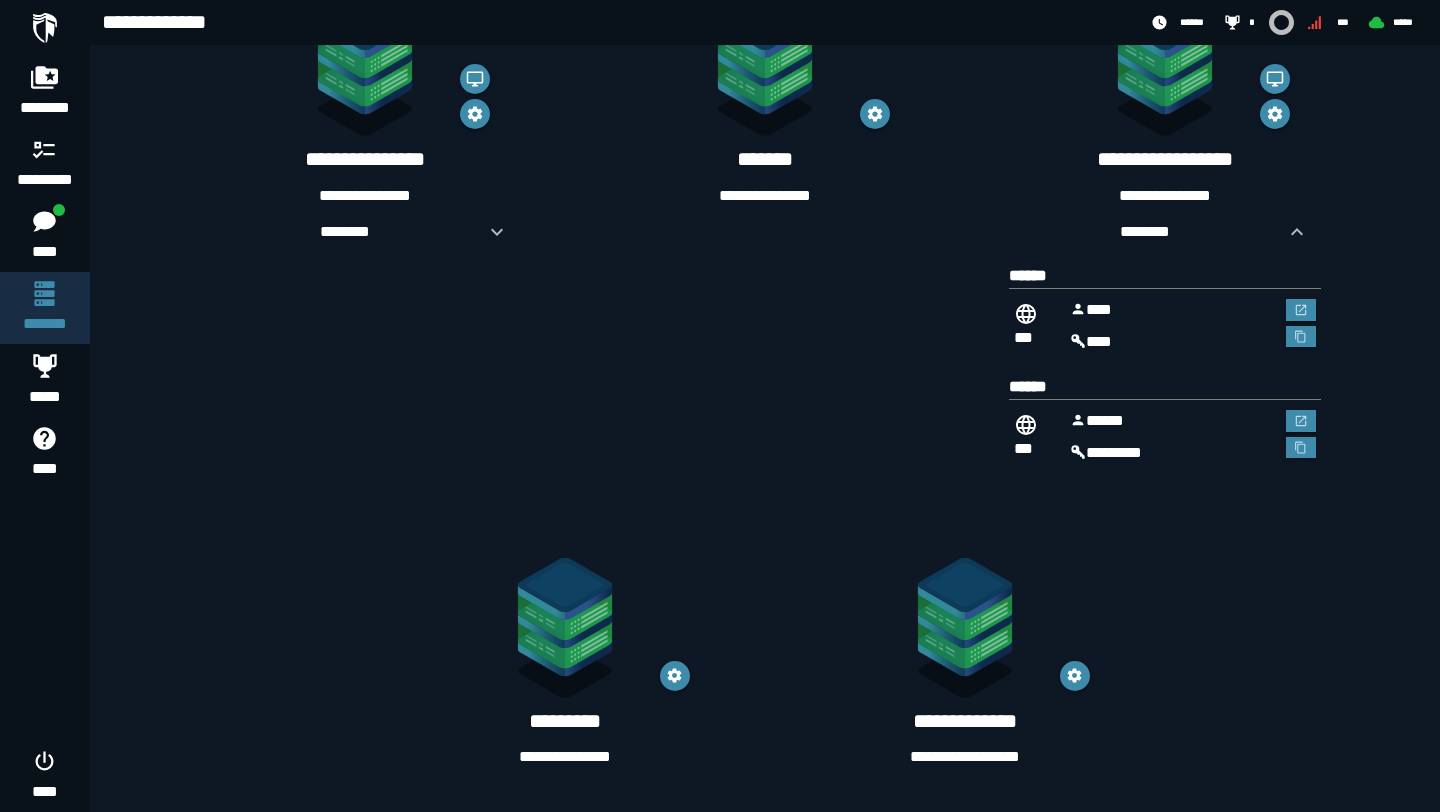click on "**********" 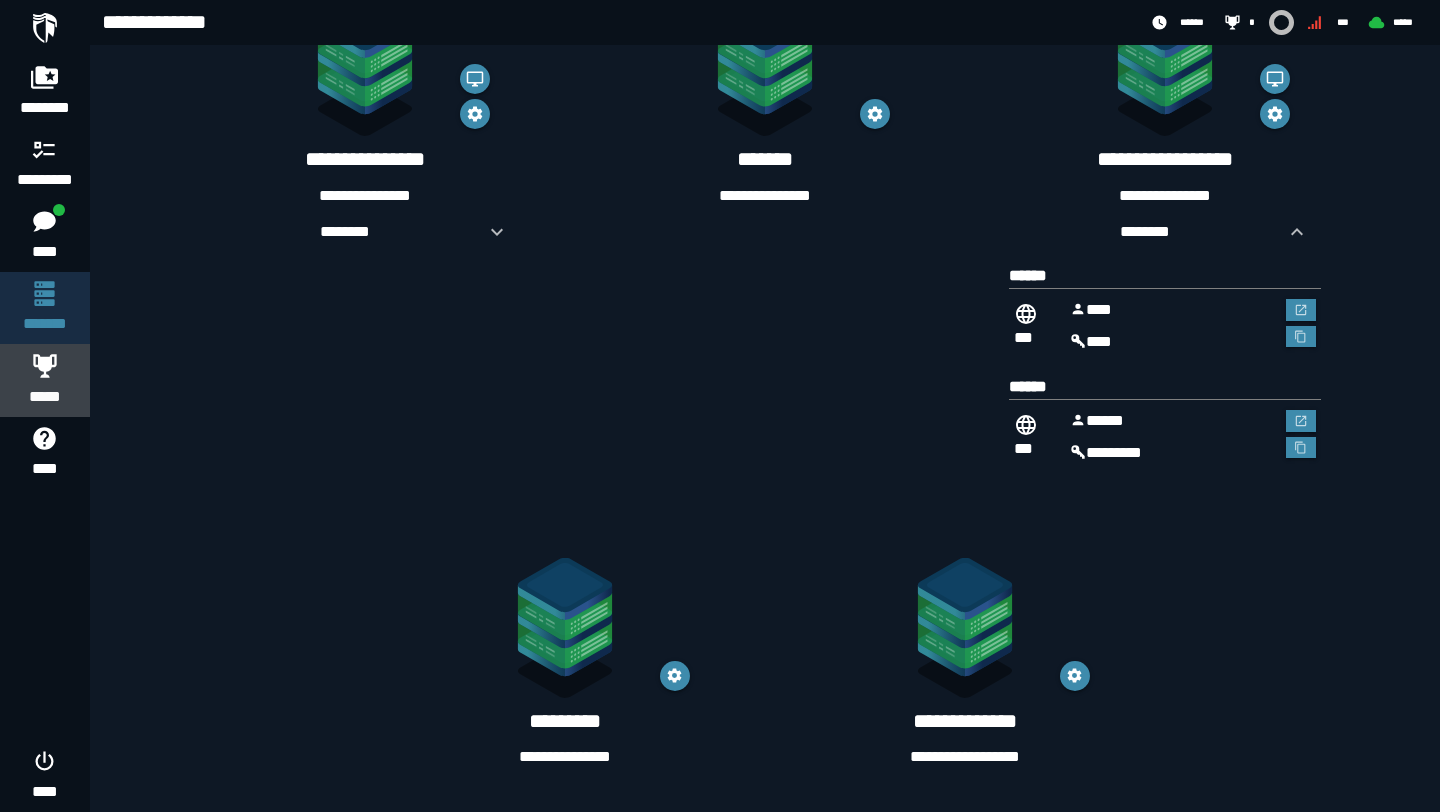 click on "*****" 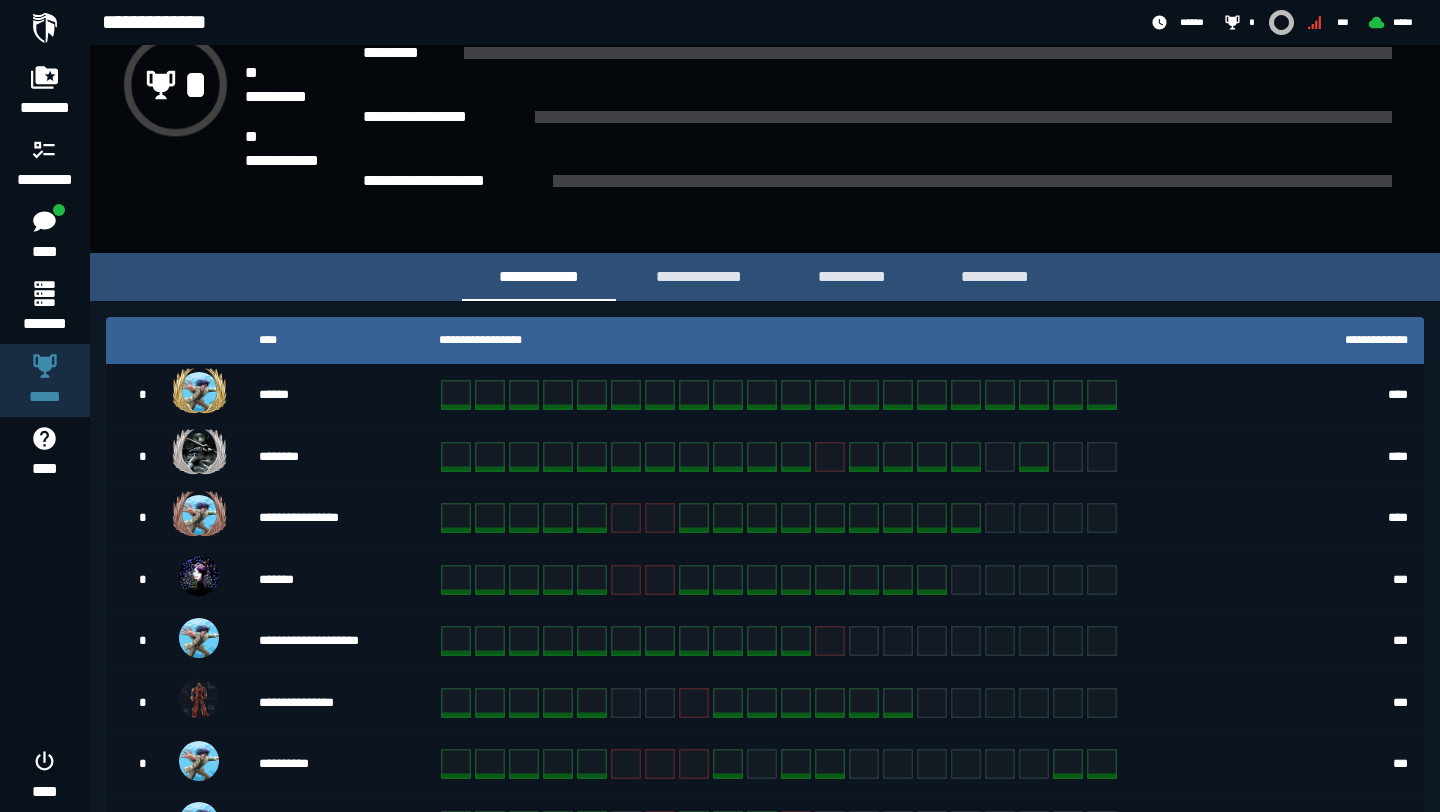 scroll, scrollTop: 0, scrollLeft: 0, axis: both 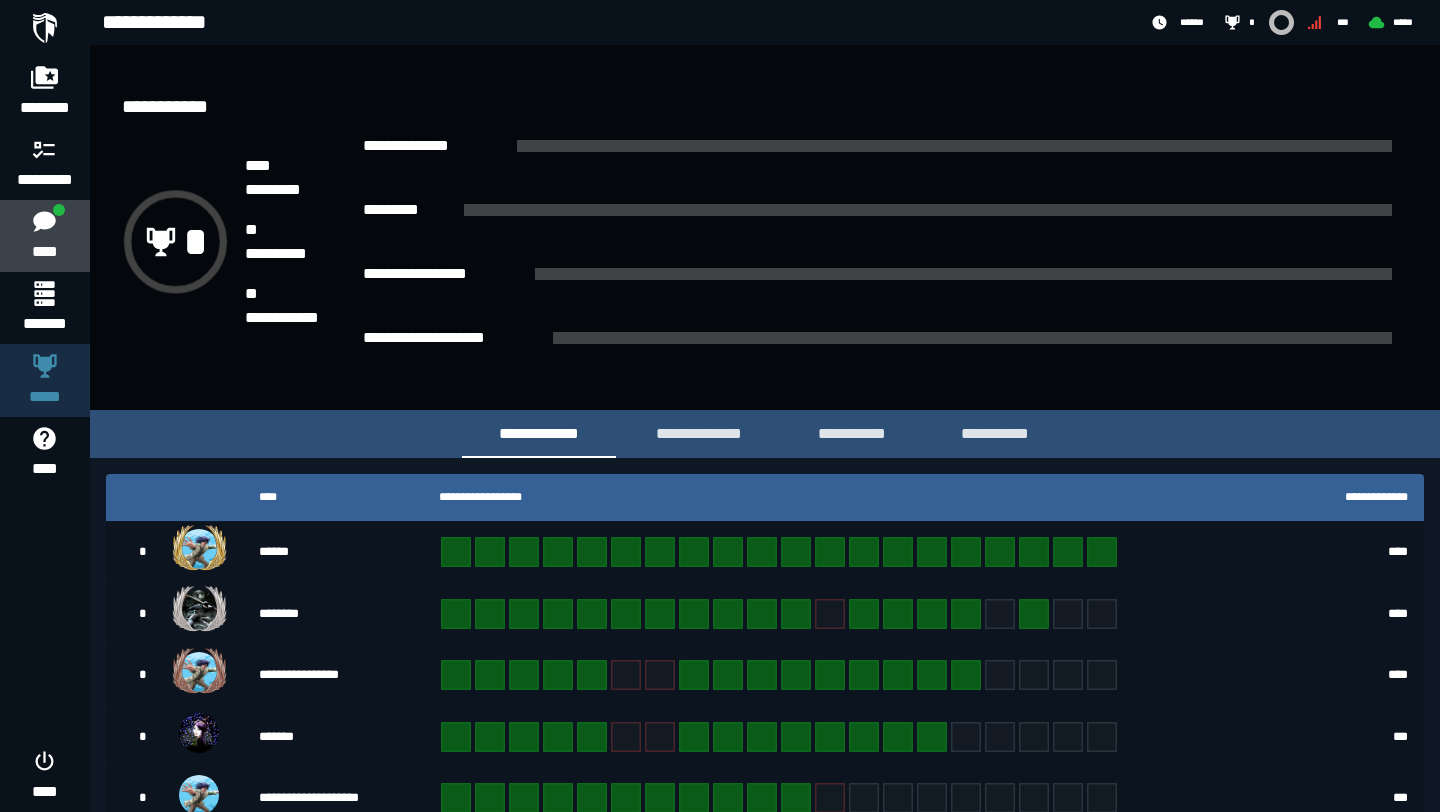 click 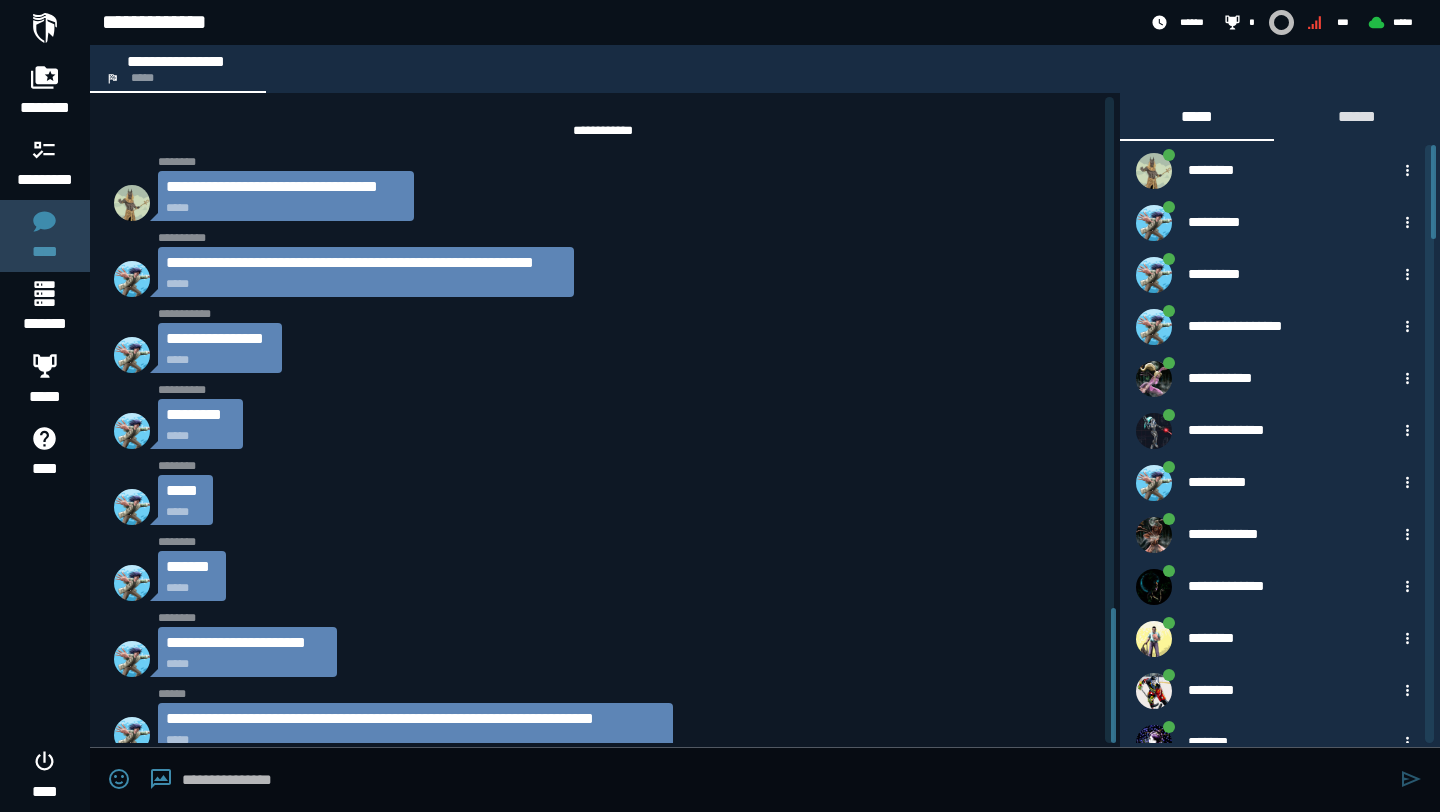 scroll, scrollTop: 2449, scrollLeft: 0, axis: vertical 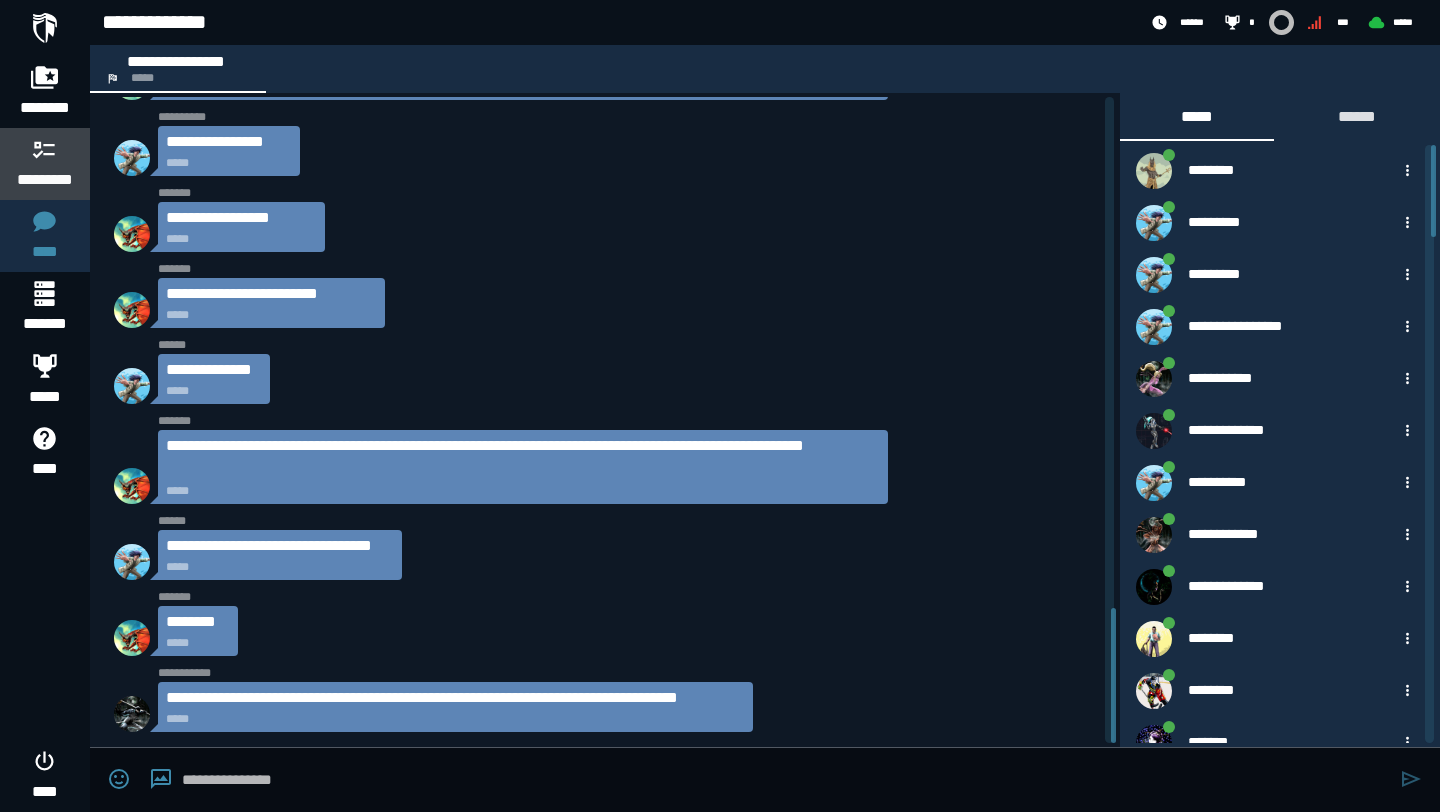 drag, startPoint x: 60, startPoint y: 162, endPoint x: 55, endPoint y: 153, distance: 10.29563 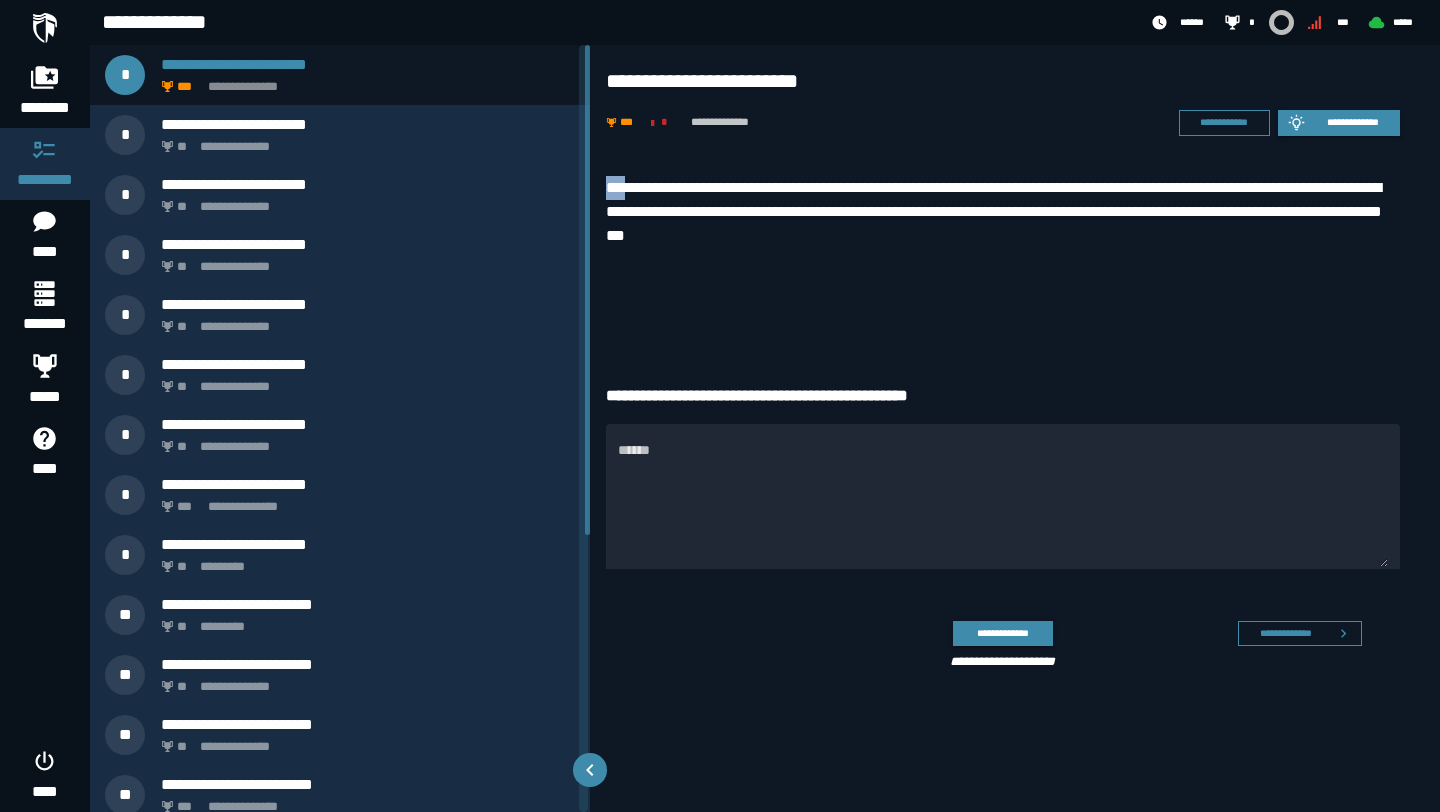 drag, startPoint x: 607, startPoint y: 183, endPoint x: 669, endPoint y: 186, distance: 62.072536 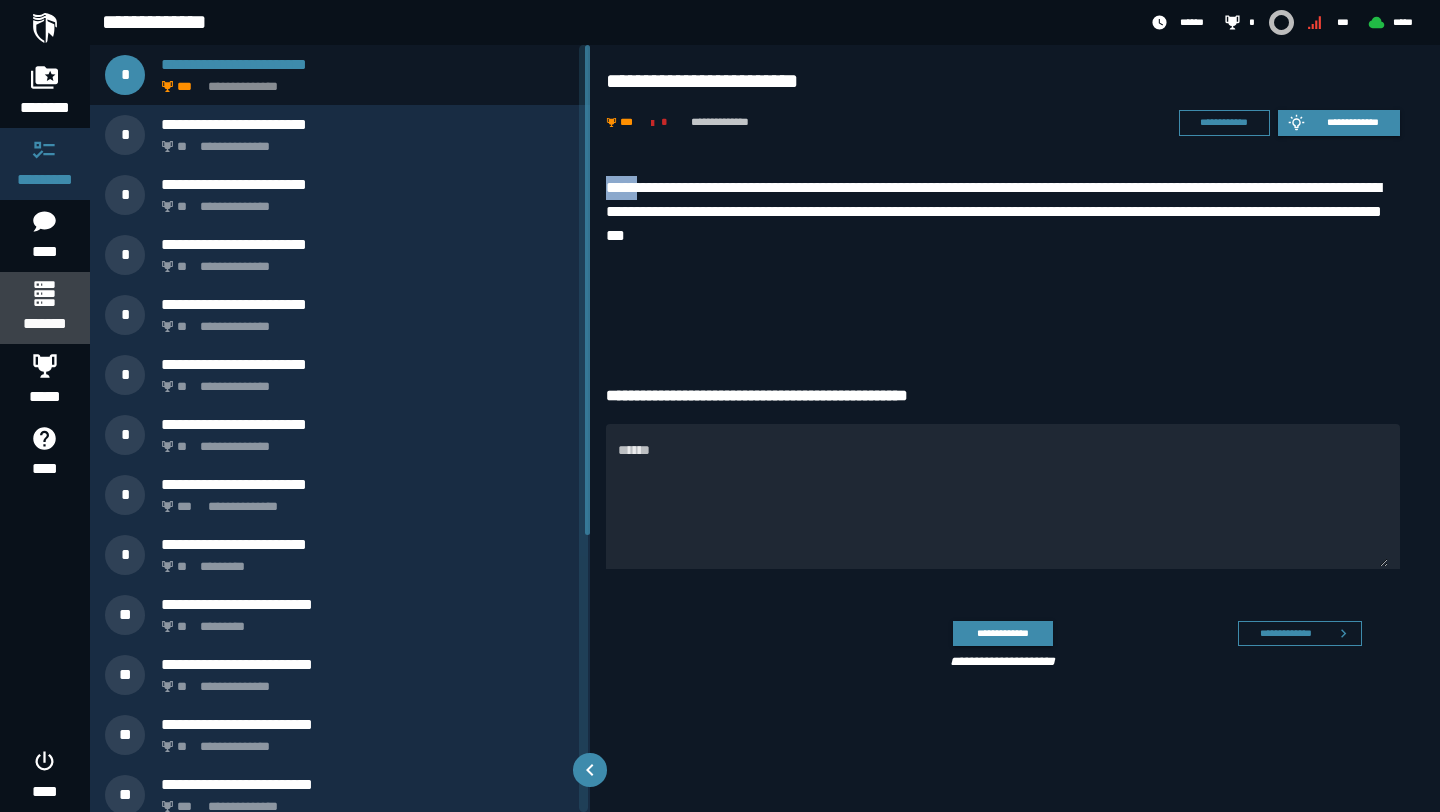 click on "*******" at bounding box center (44, 324) 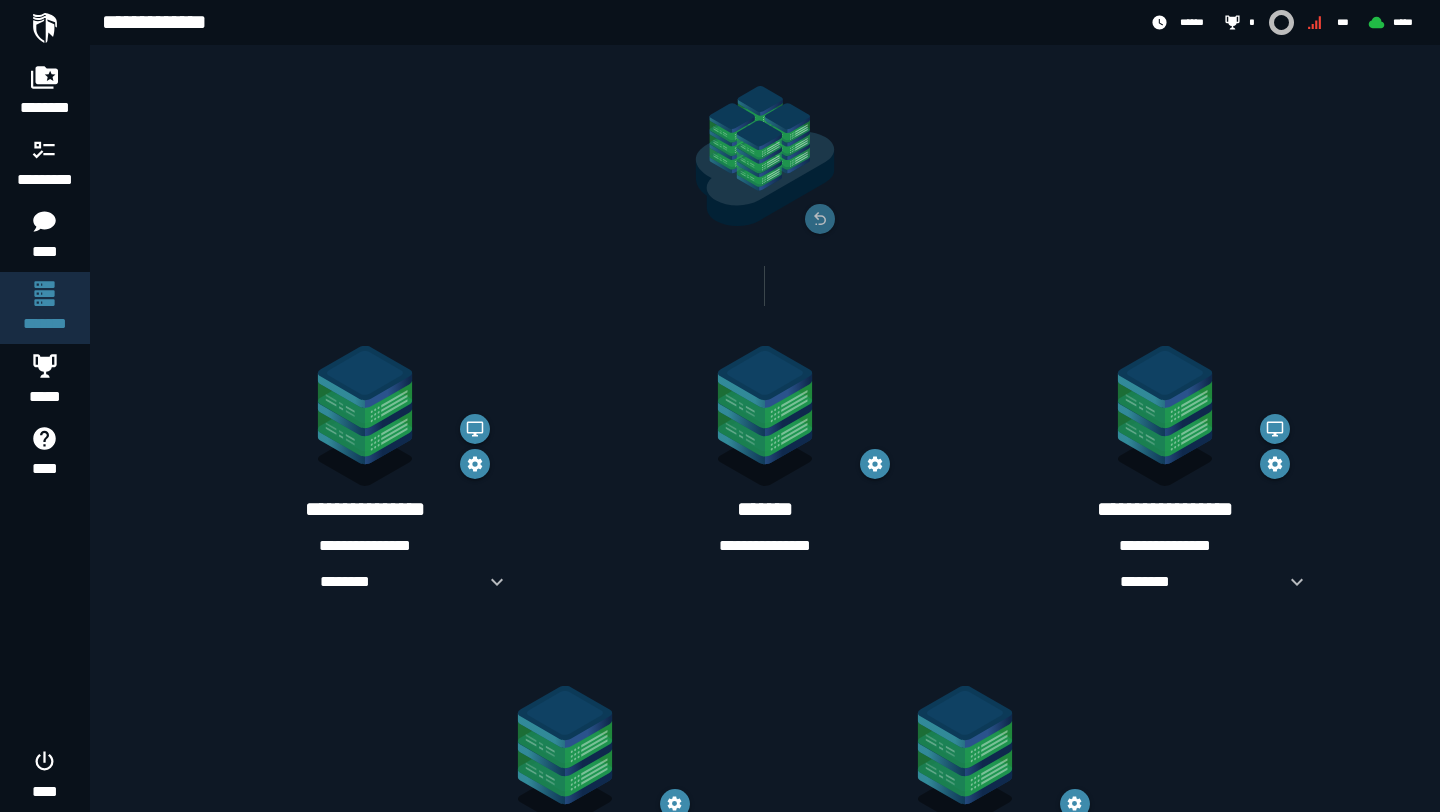 scroll, scrollTop: 105, scrollLeft: 0, axis: vertical 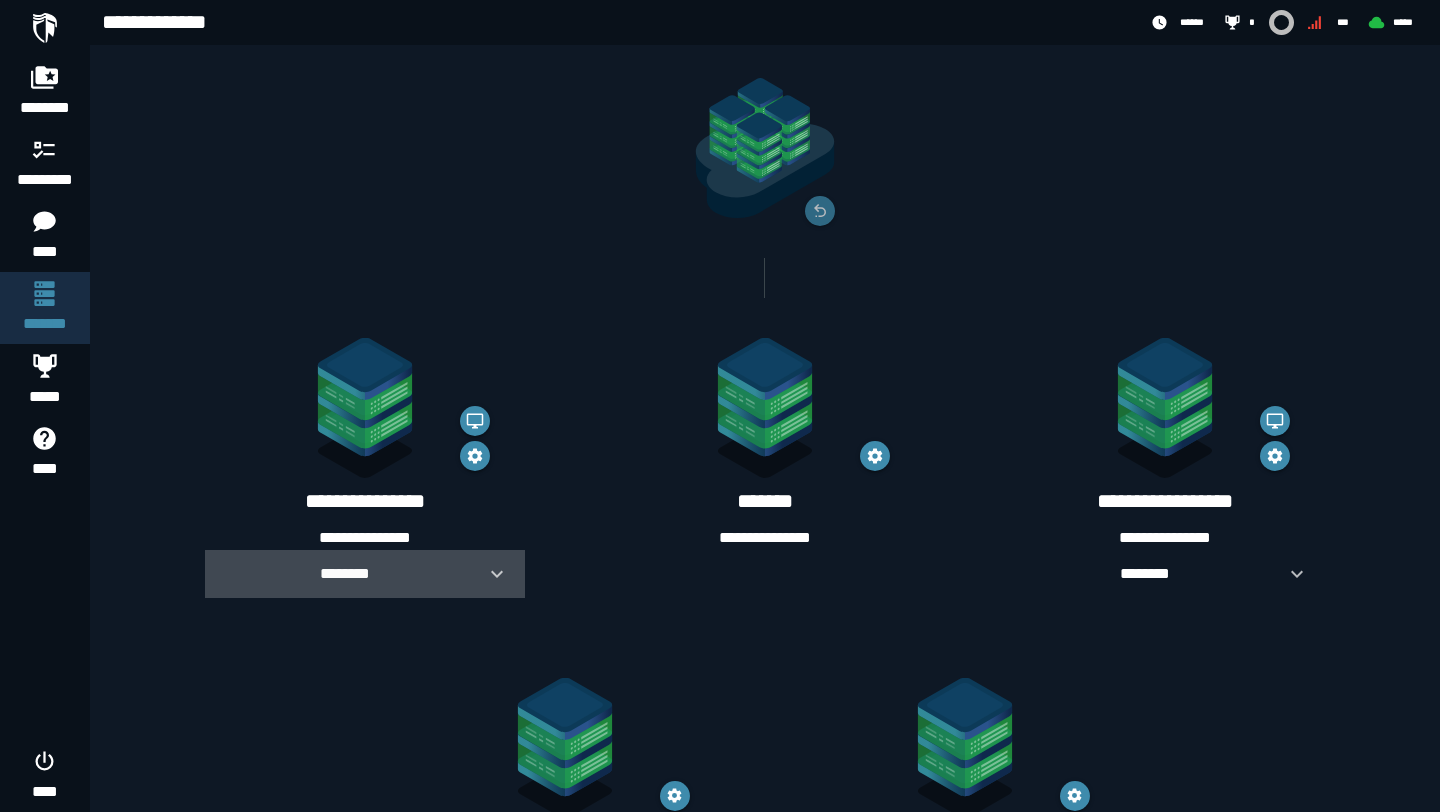 click 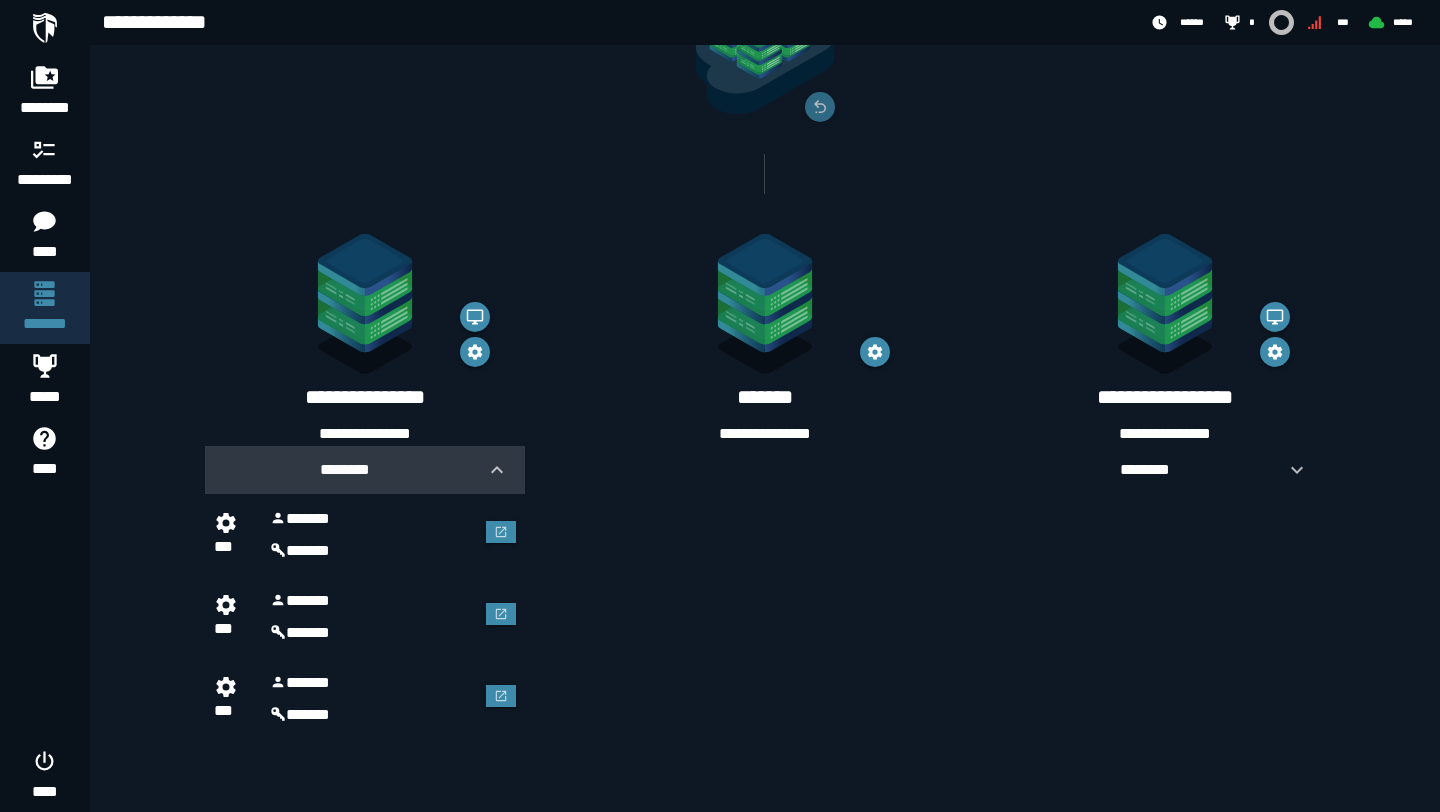 scroll, scrollTop: 471, scrollLeft: 0, axis: vertical 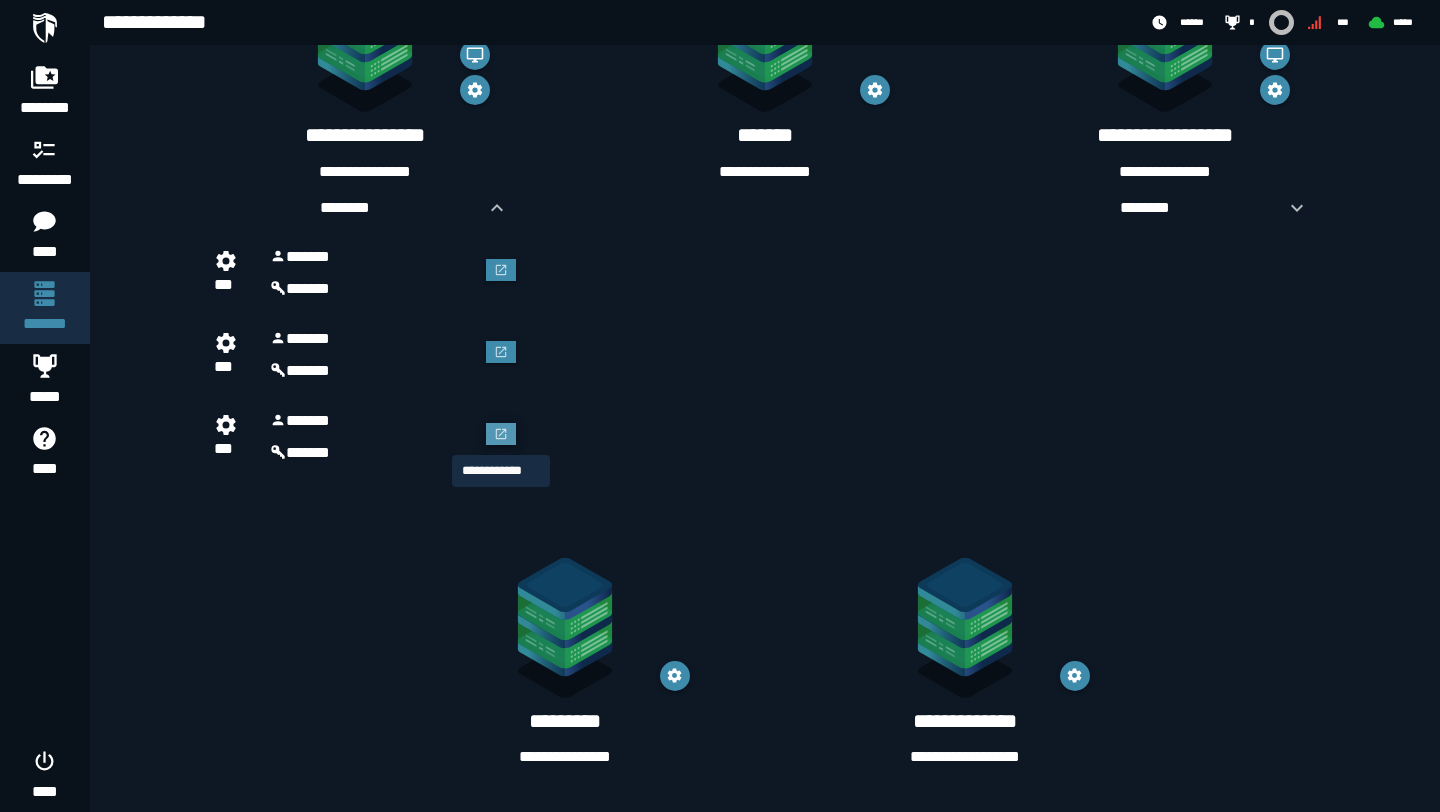 click 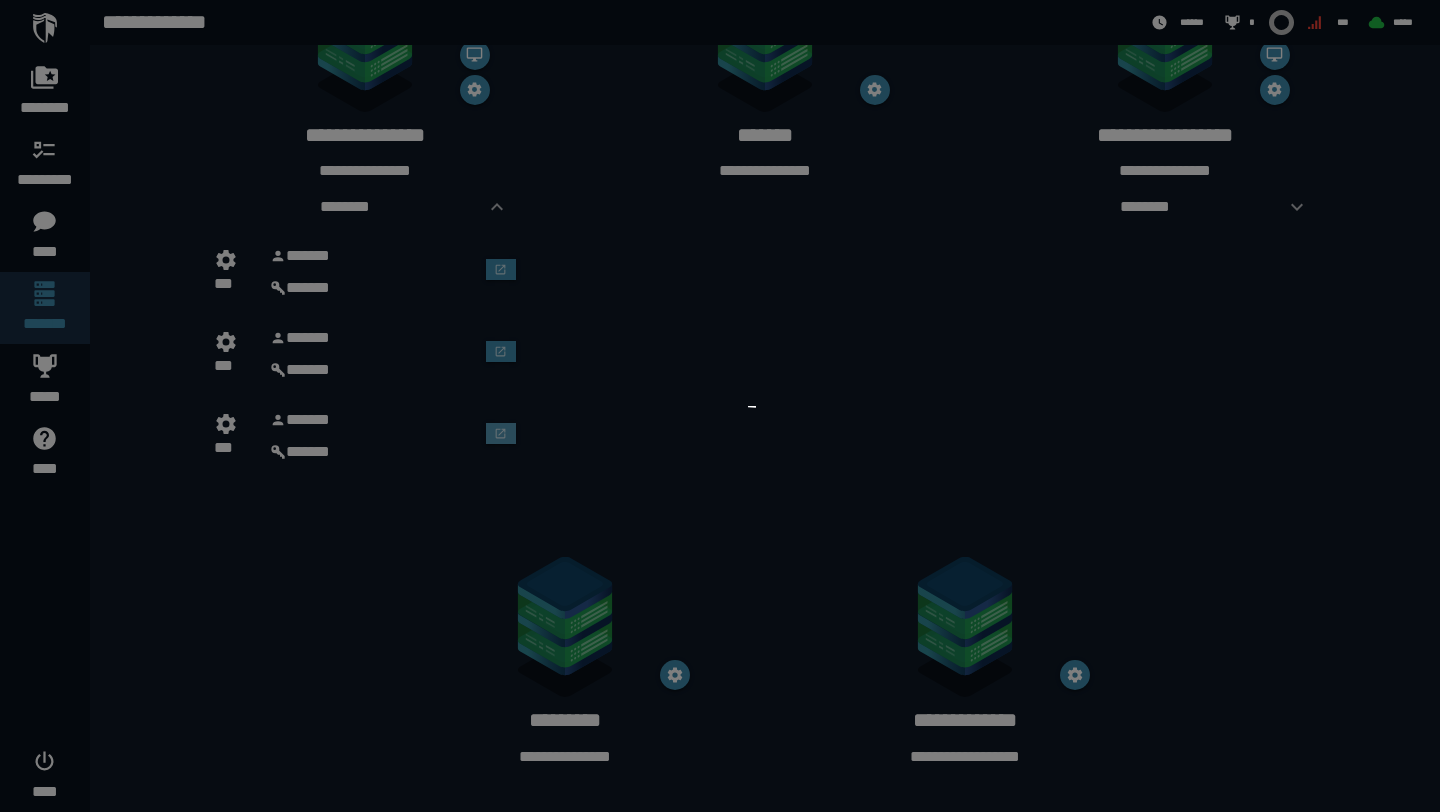 scroll, scrollTop: 0, scrollLeft: 0, axis: both 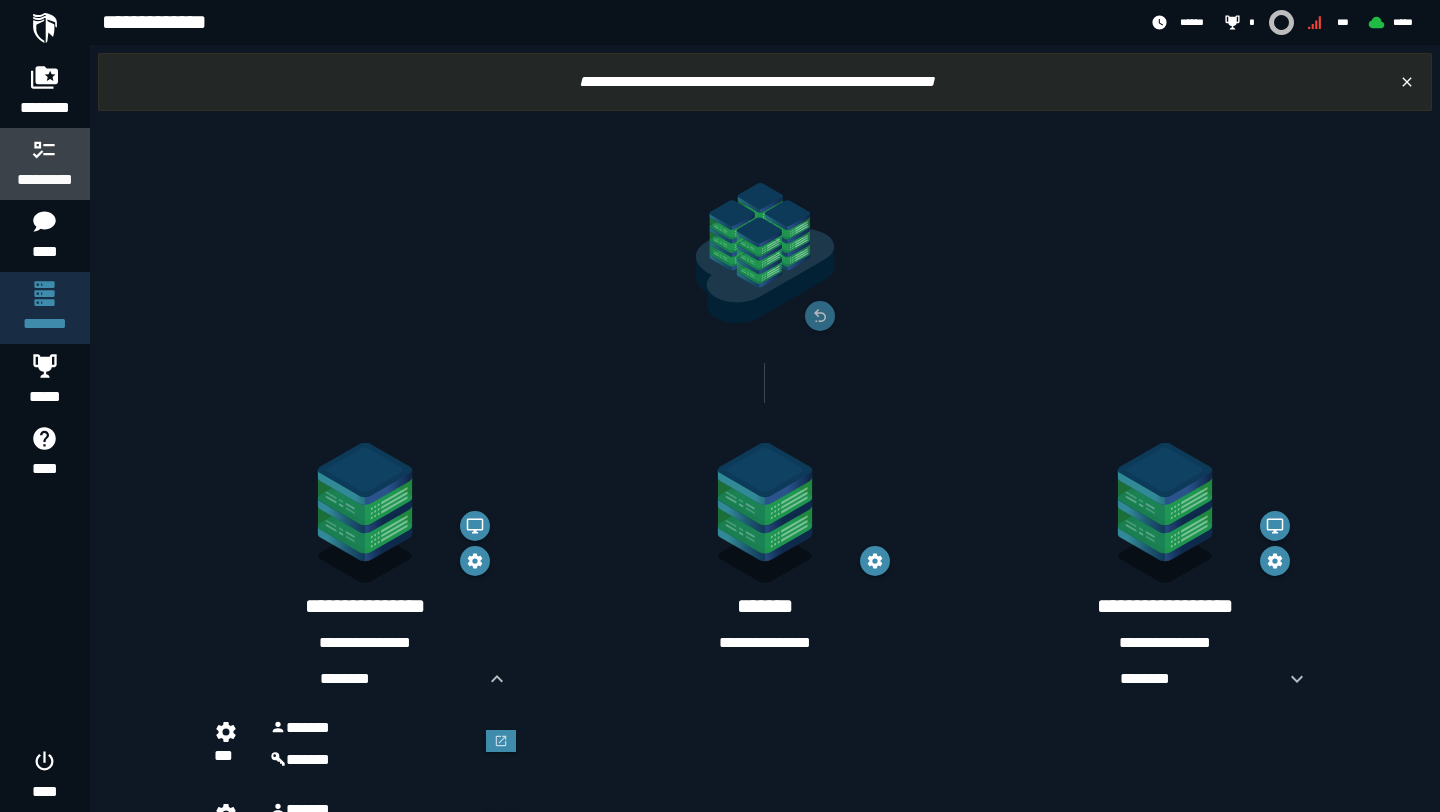 click on "*********" at bounding box center (45, 180) 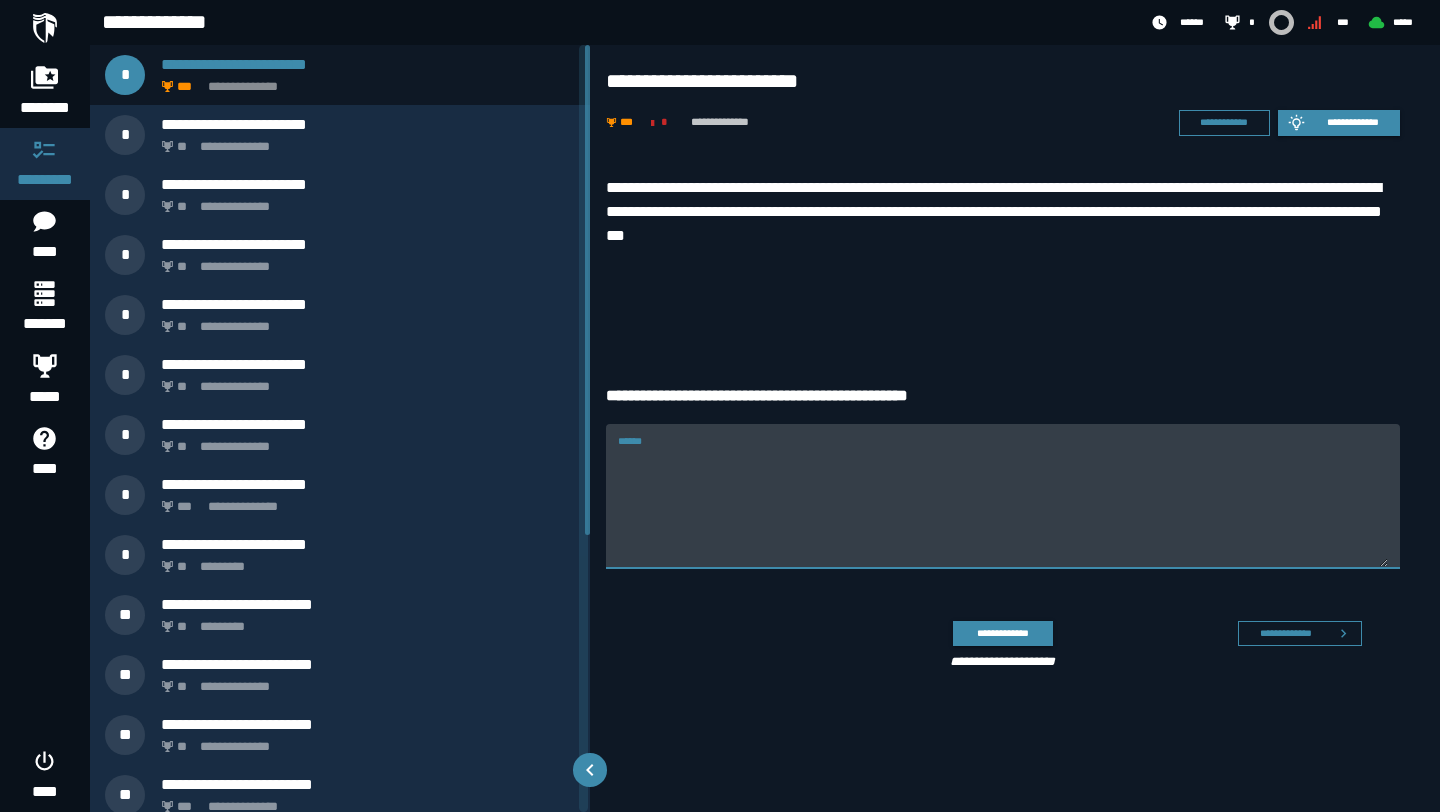click on "******" at bounding box center [1003, 495] 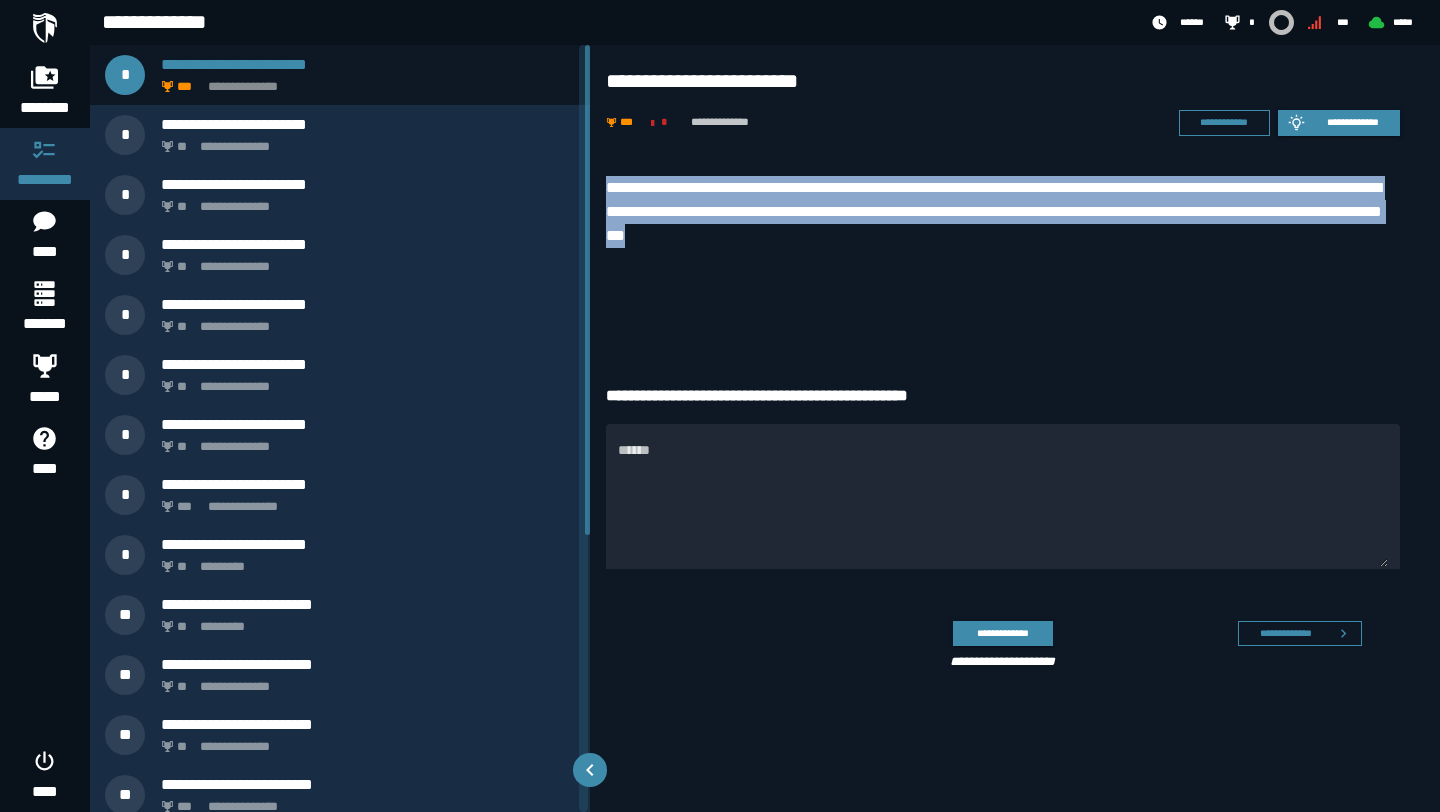 drag, startPoint x: 605, startPoint y: 177, endPoint x: 906, endPoint y: 242, distance: 307.9383 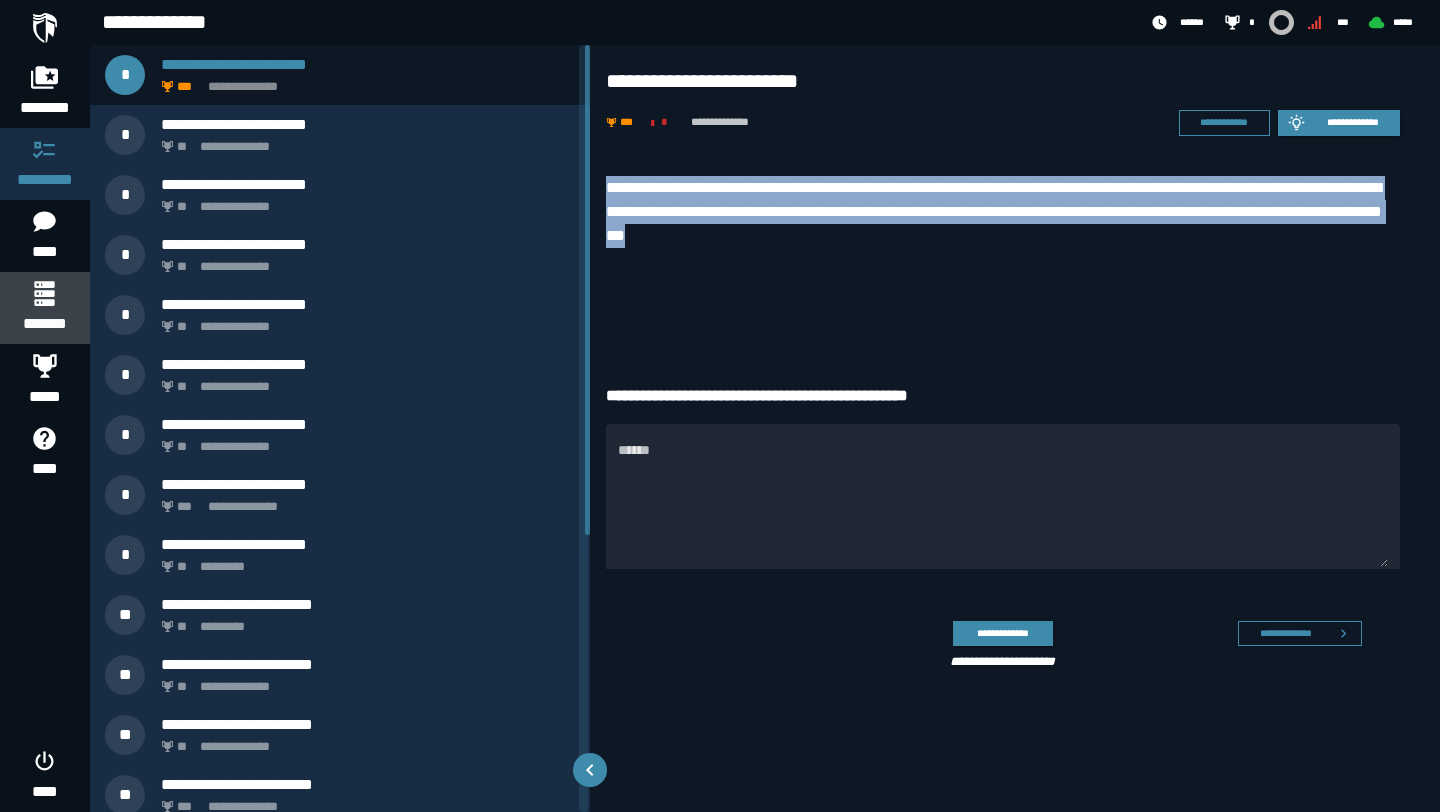 click on "*******" at bounding box center [44, 324] 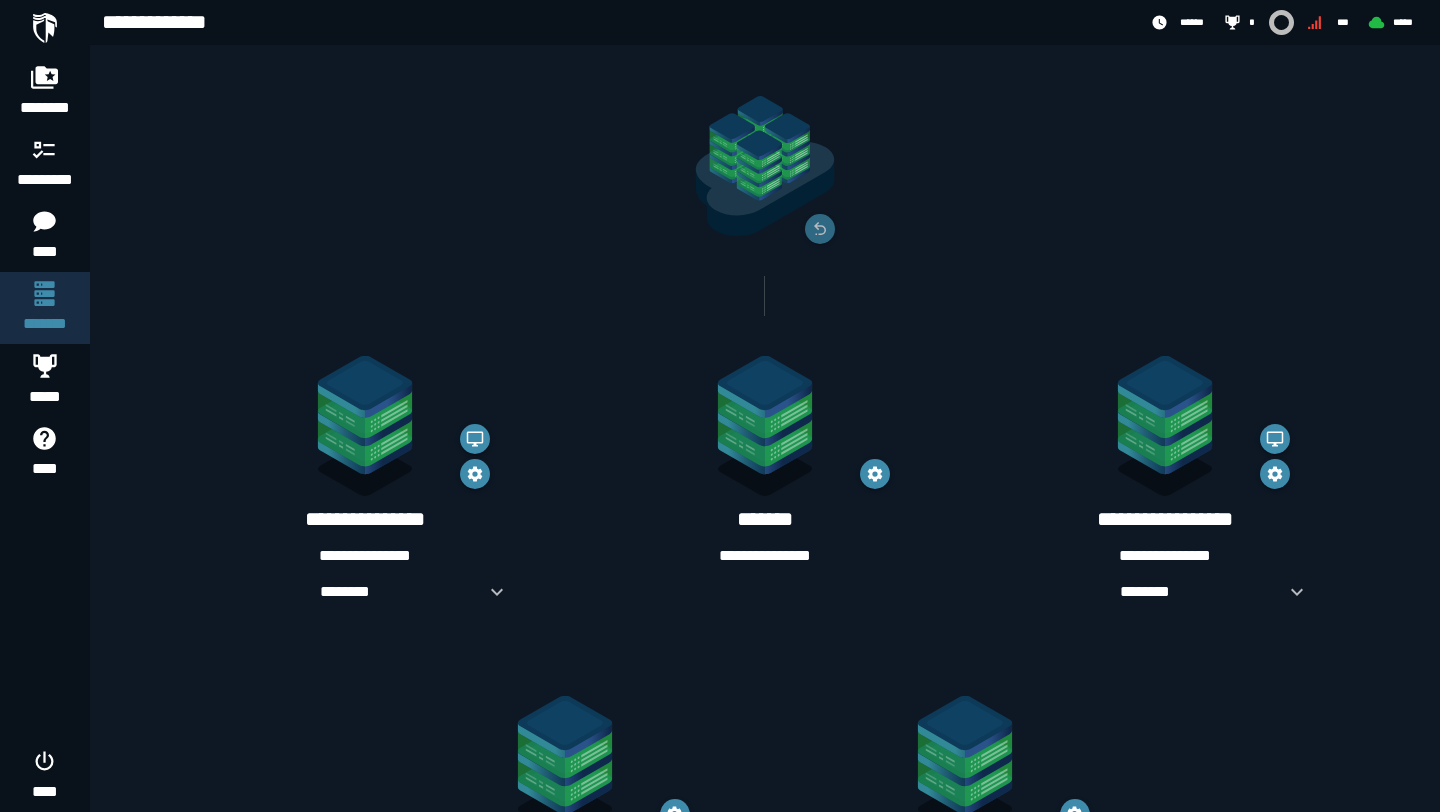 scroll, scrollTop: 225, scrollLeft: 0, axis: vertical 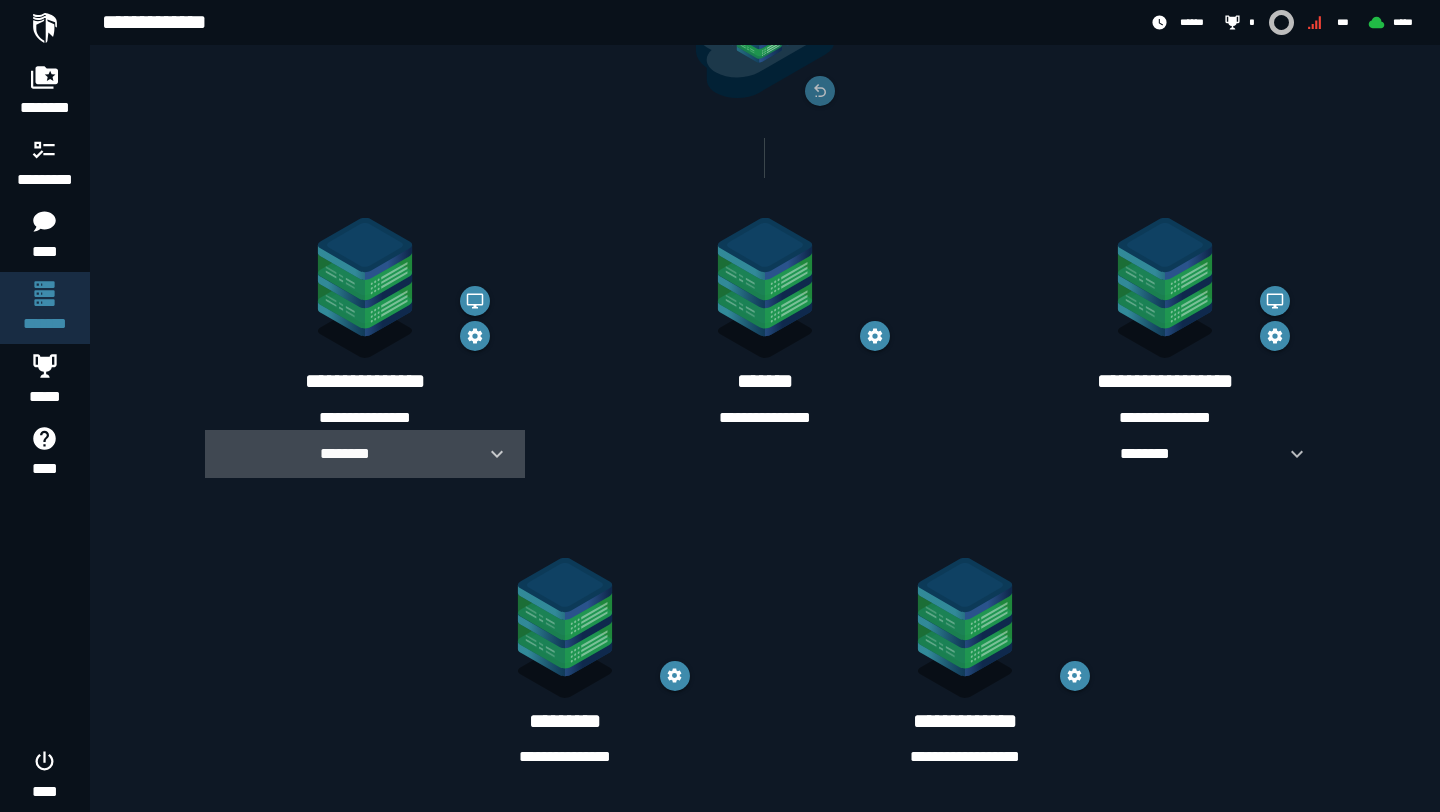 click on "********" at bounding box center [345, 453] 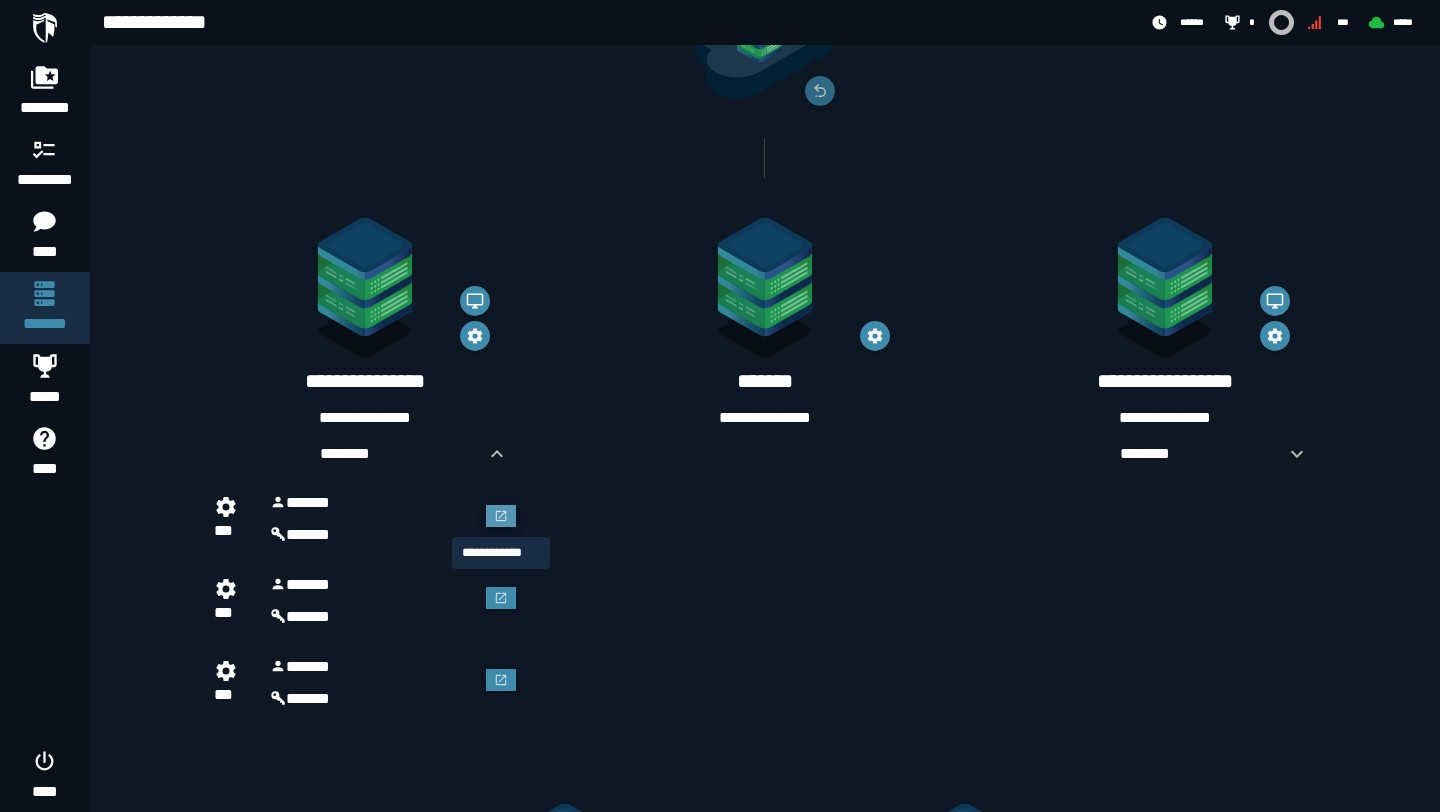 click 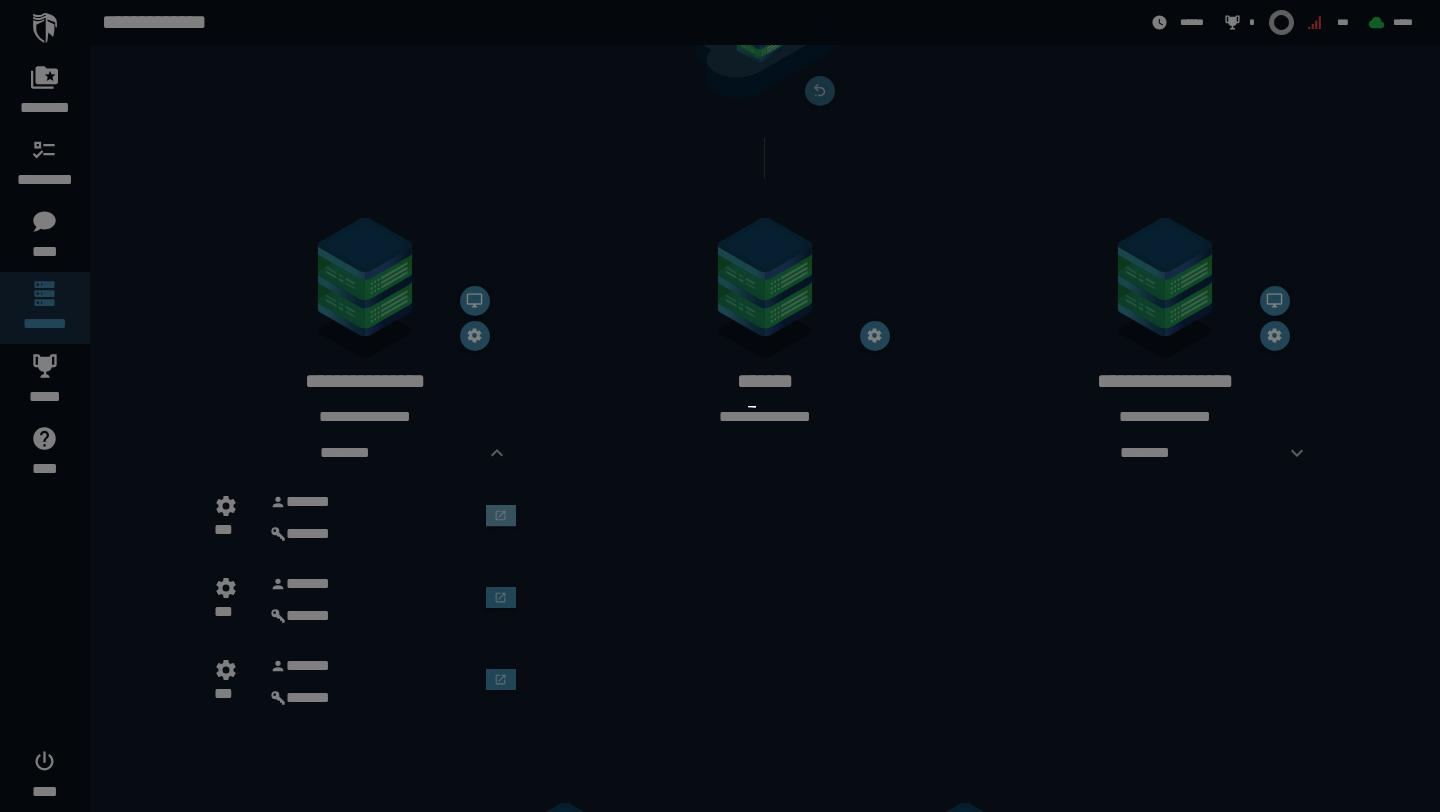 scroll, scrollTop: 0, scrollLeft: 0, axis: both 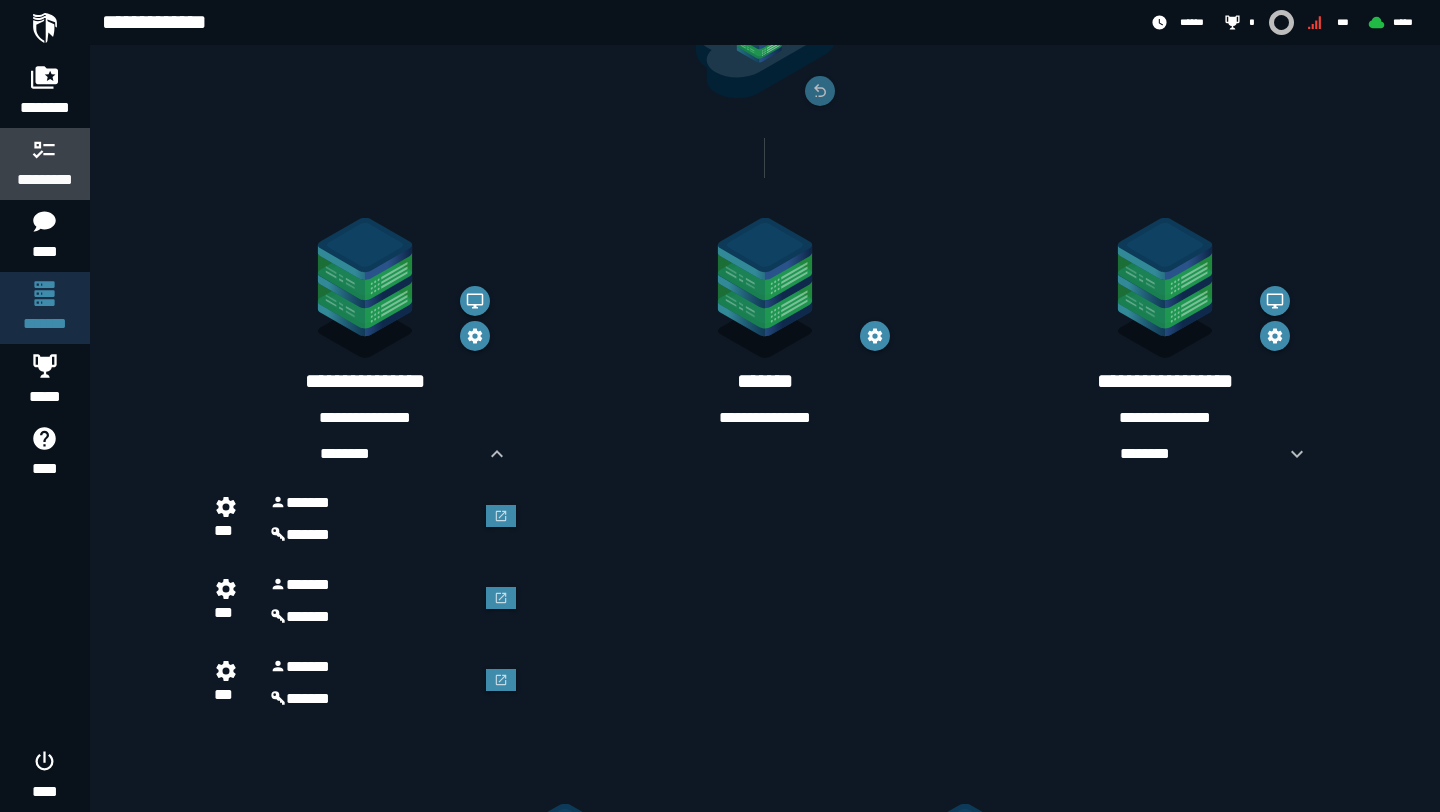click 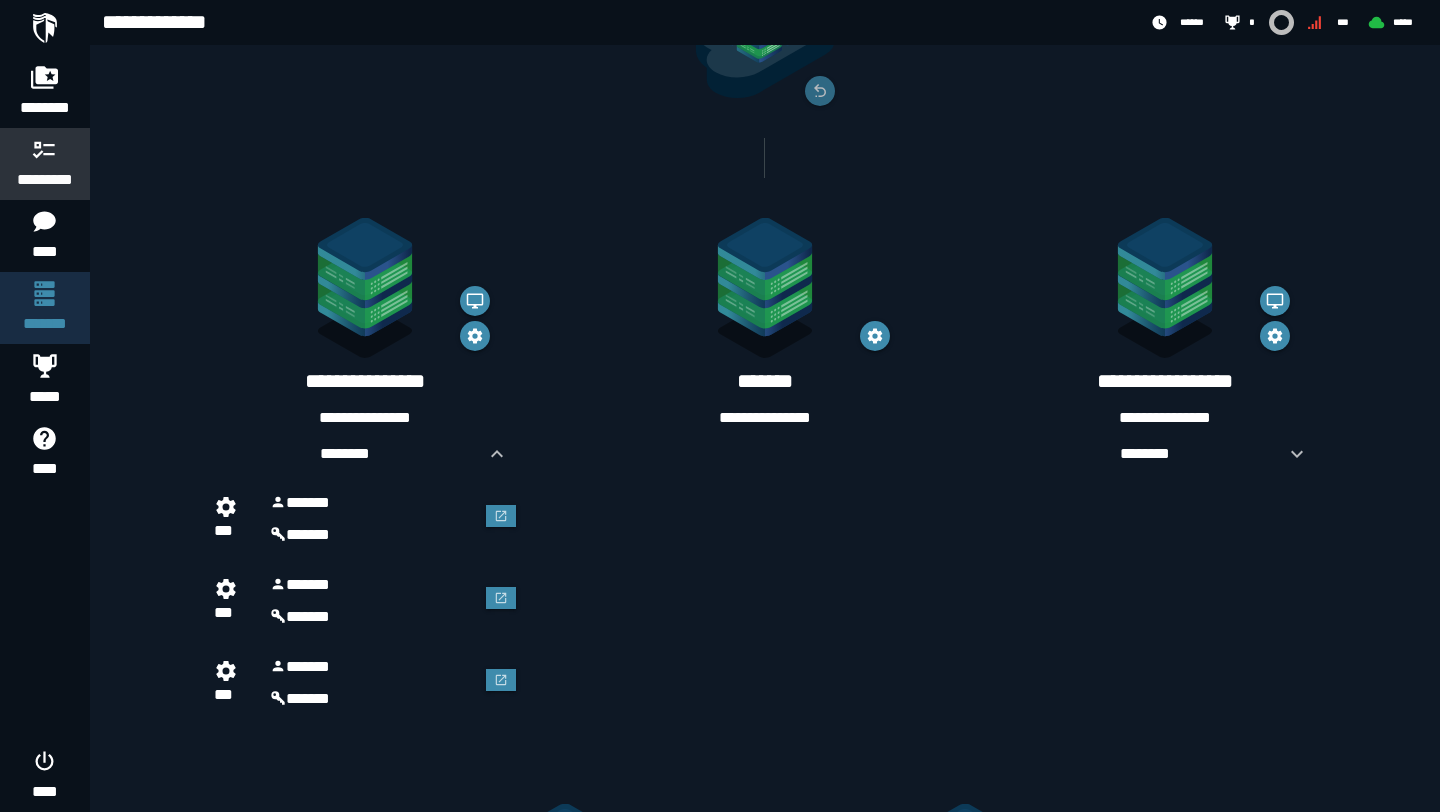 scroll, scrollTop: 0, scrollLeft: 0, axis: both 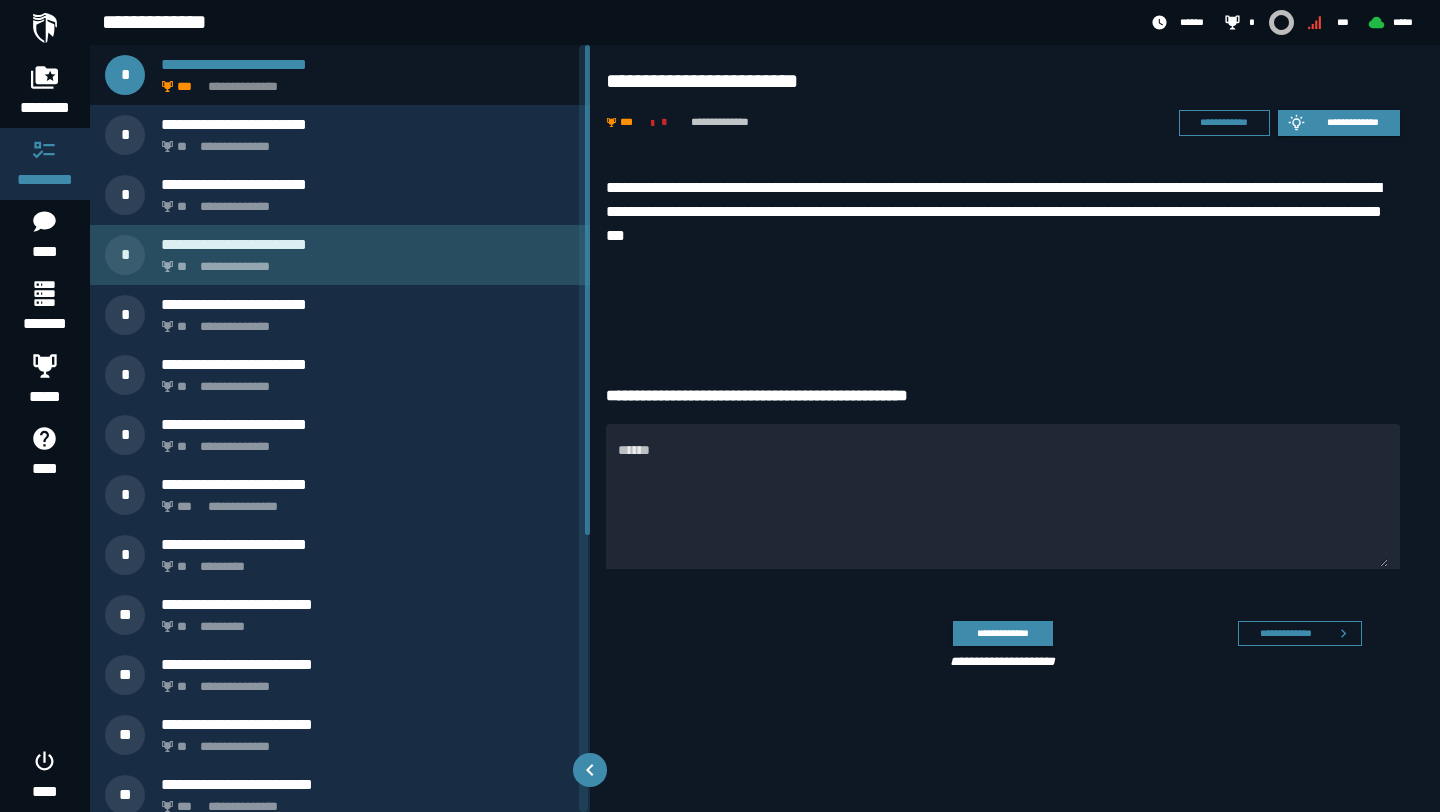 click on "**********" at bounding box center (368, 244) 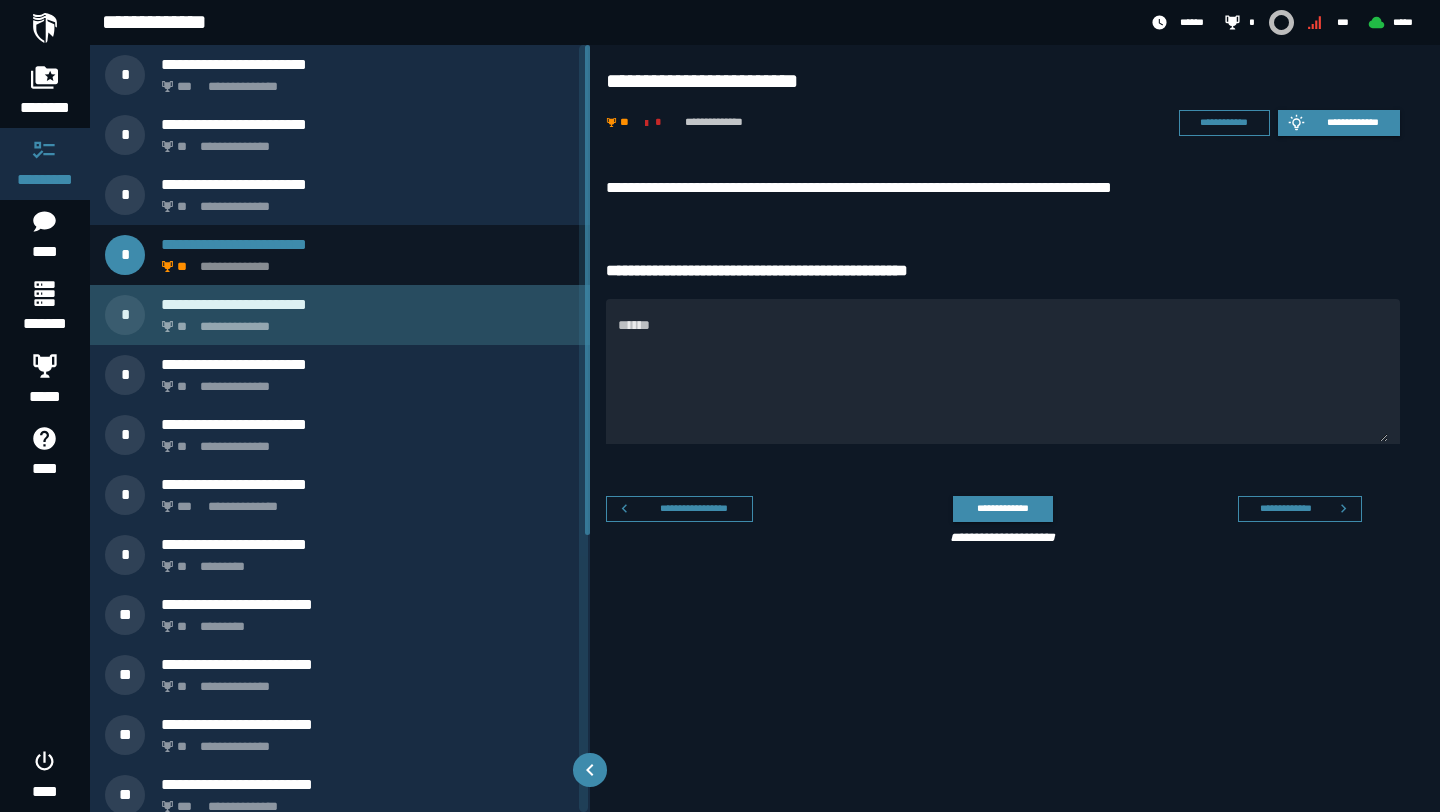 click on "**********" at bounding box center (364, 321) 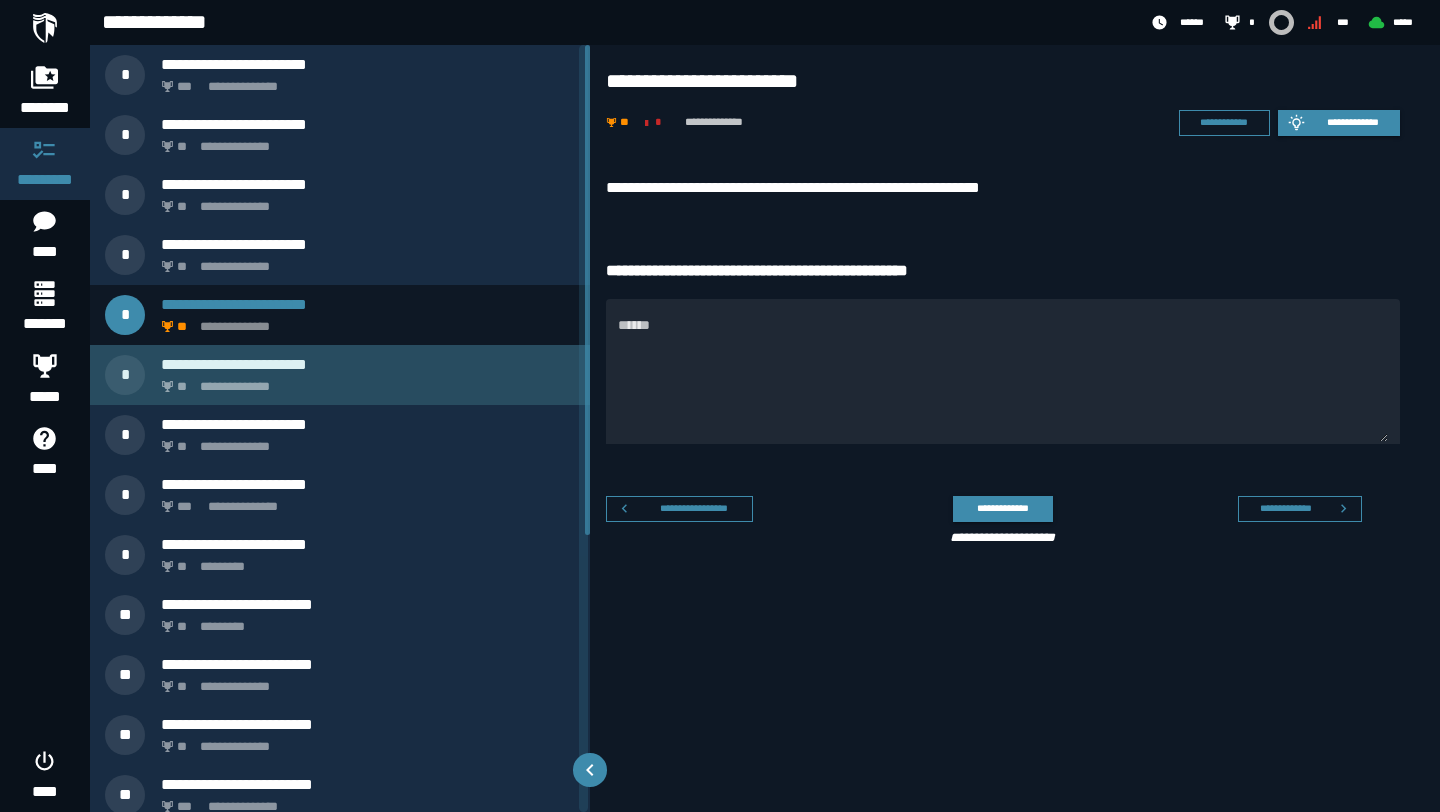 click on "**********" at bounding box center (364, 381) 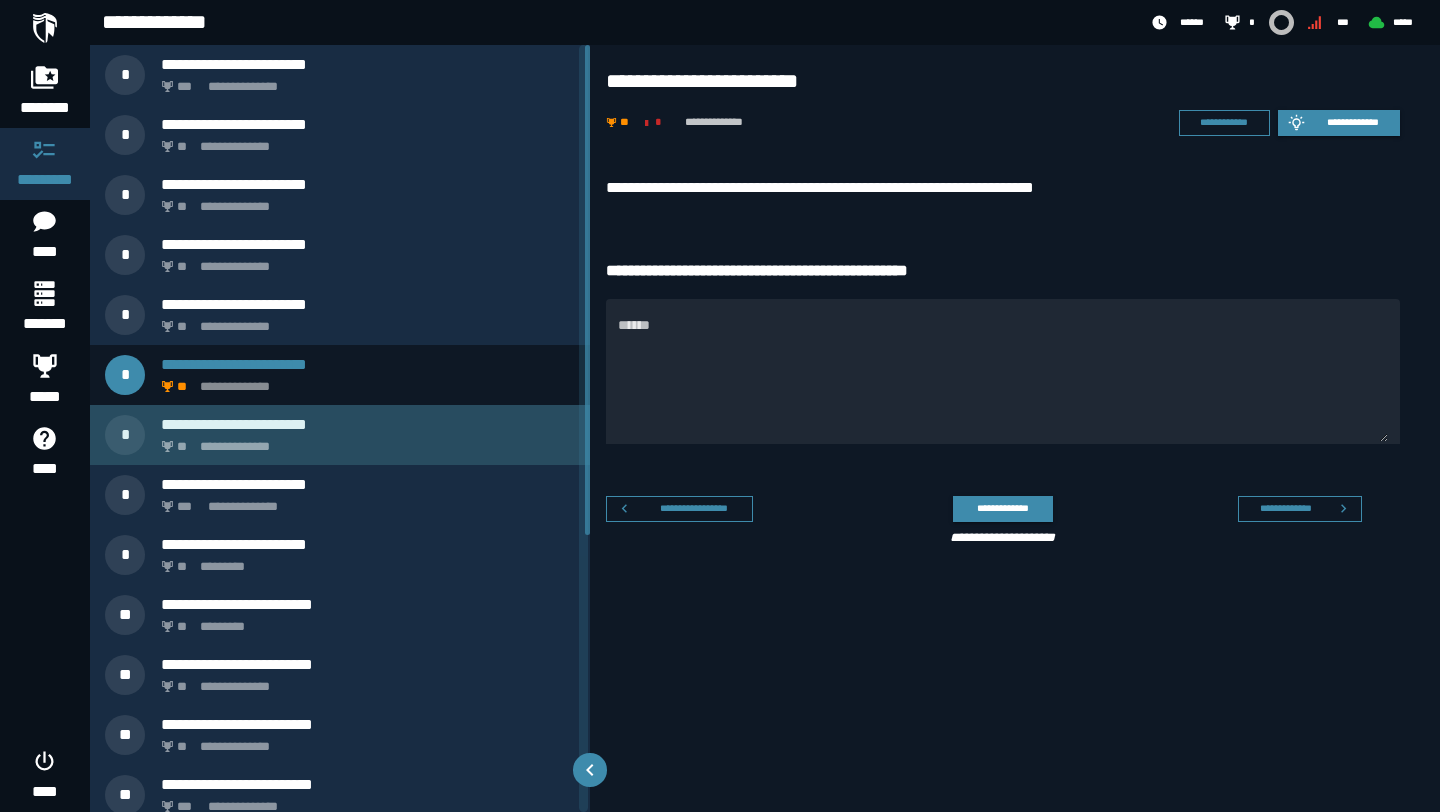 click on "**********" at bounding box center (368, 424) 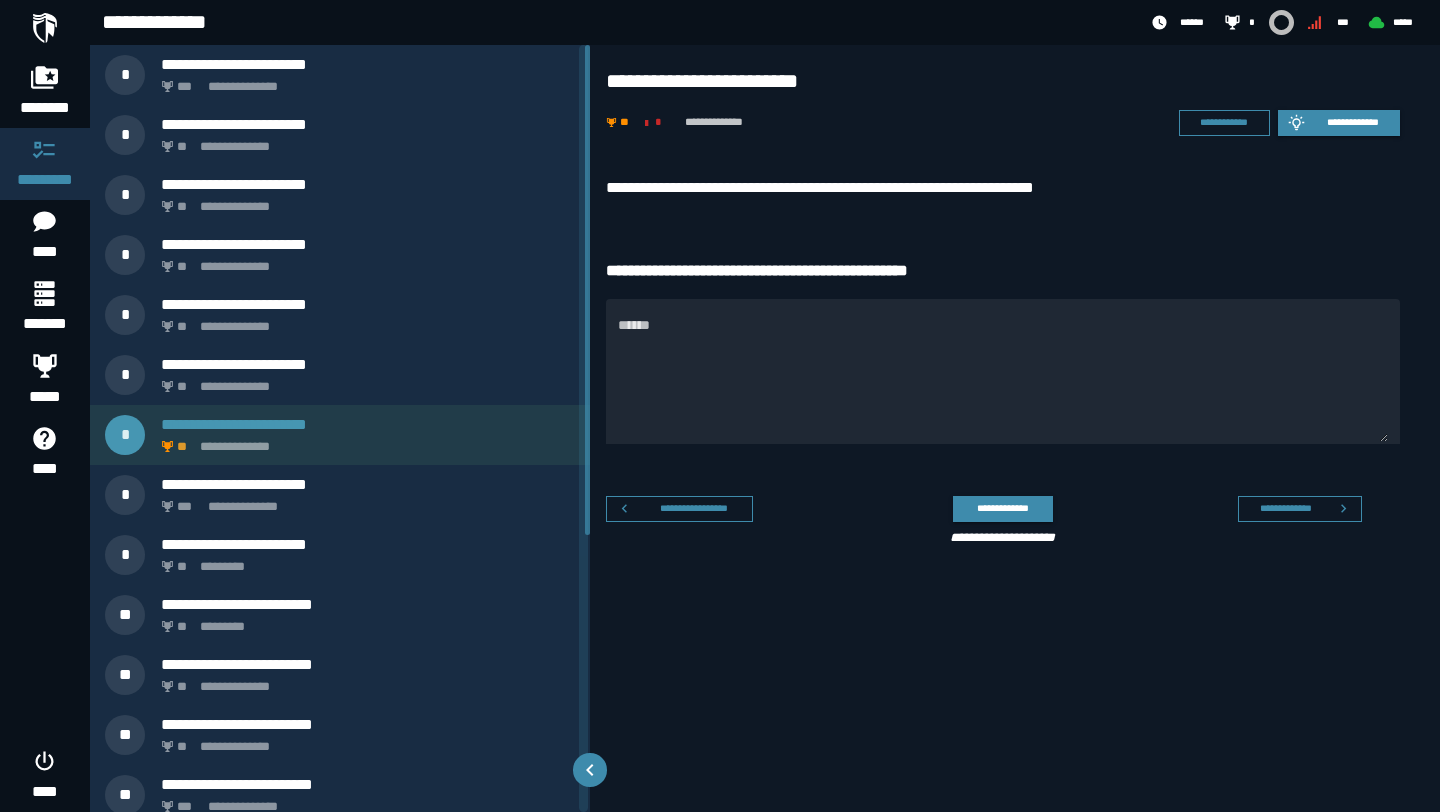 click on "**********" at bounding box center [364, 441] 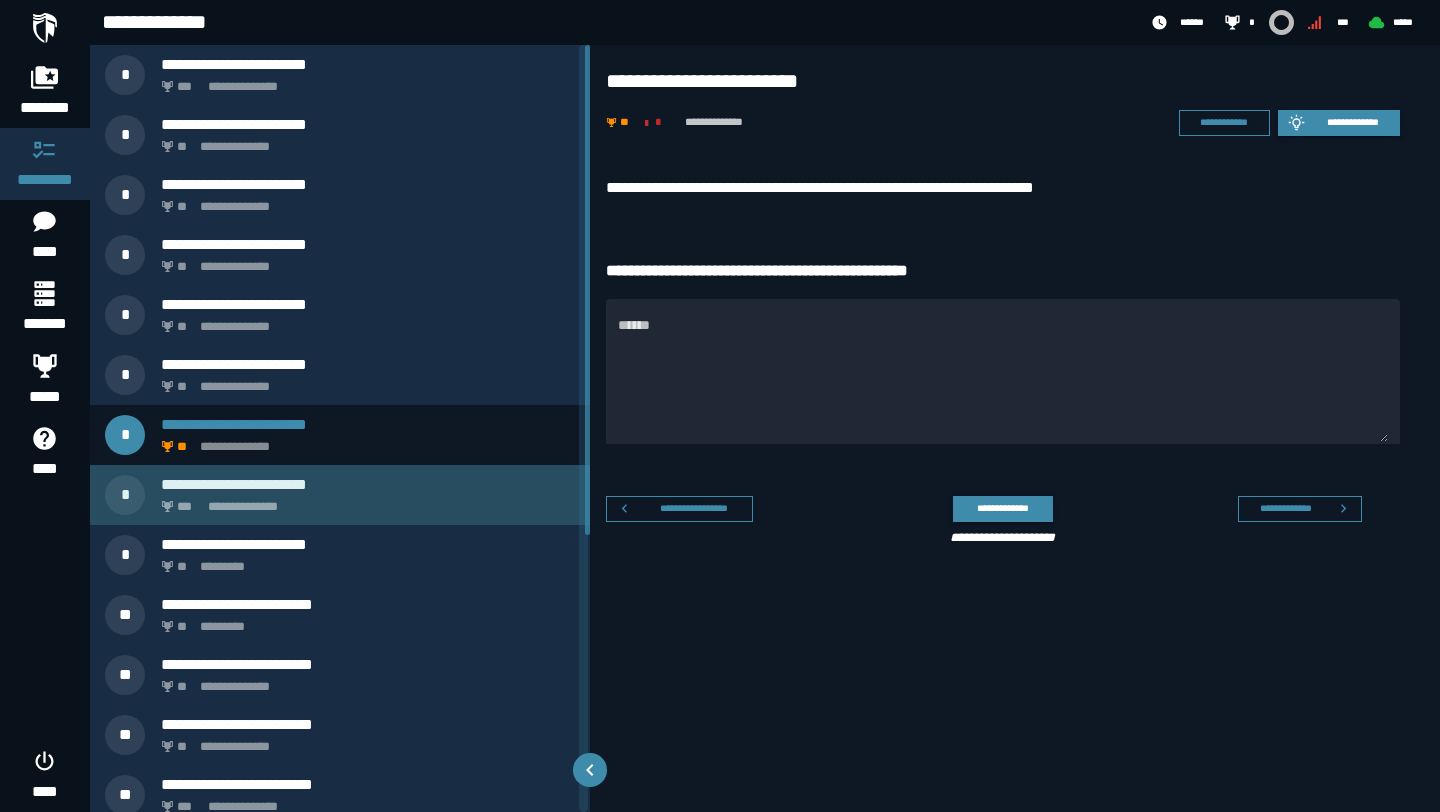 click on "**********" at bounding box center [364, 501] 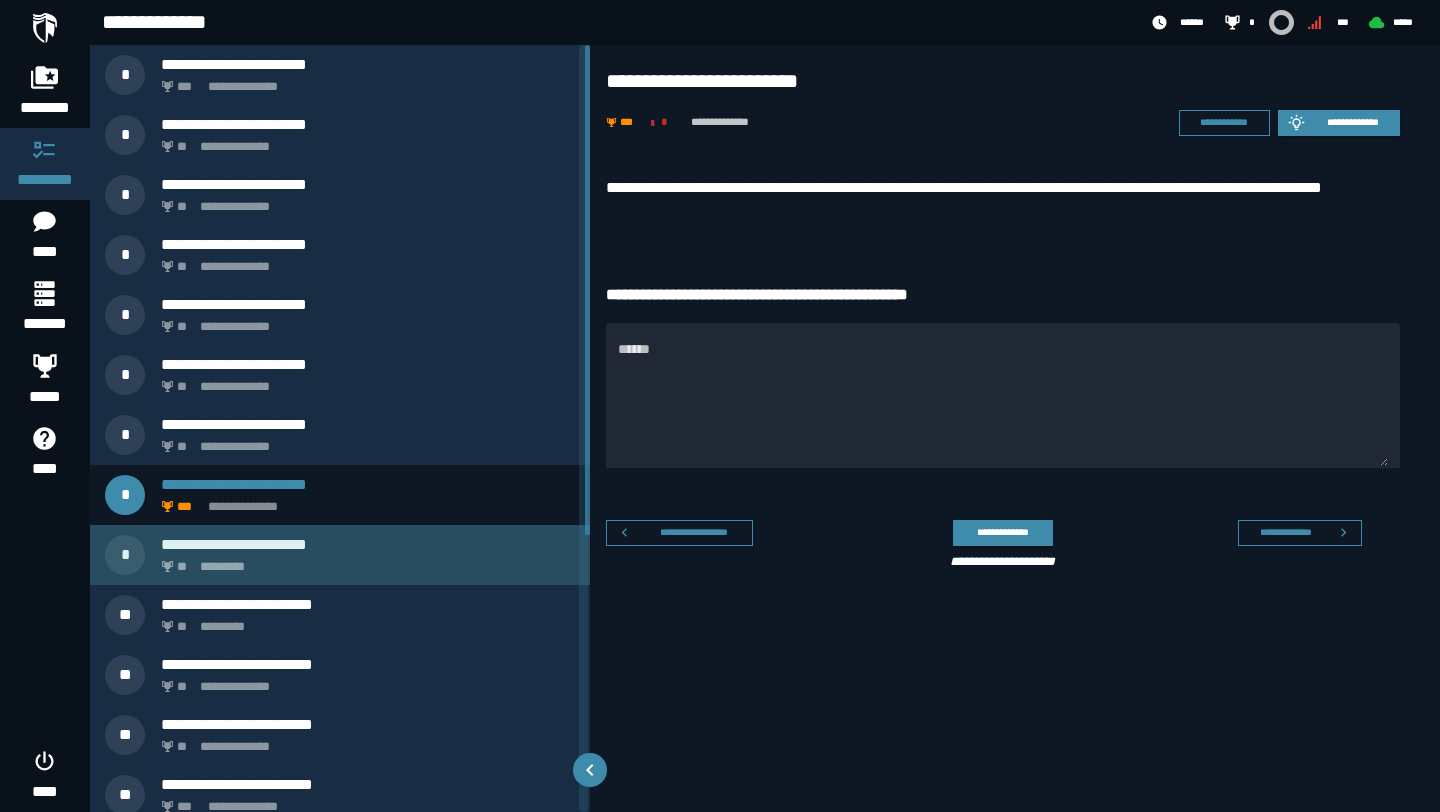 click on "**********" at bounding box center [368, 544] 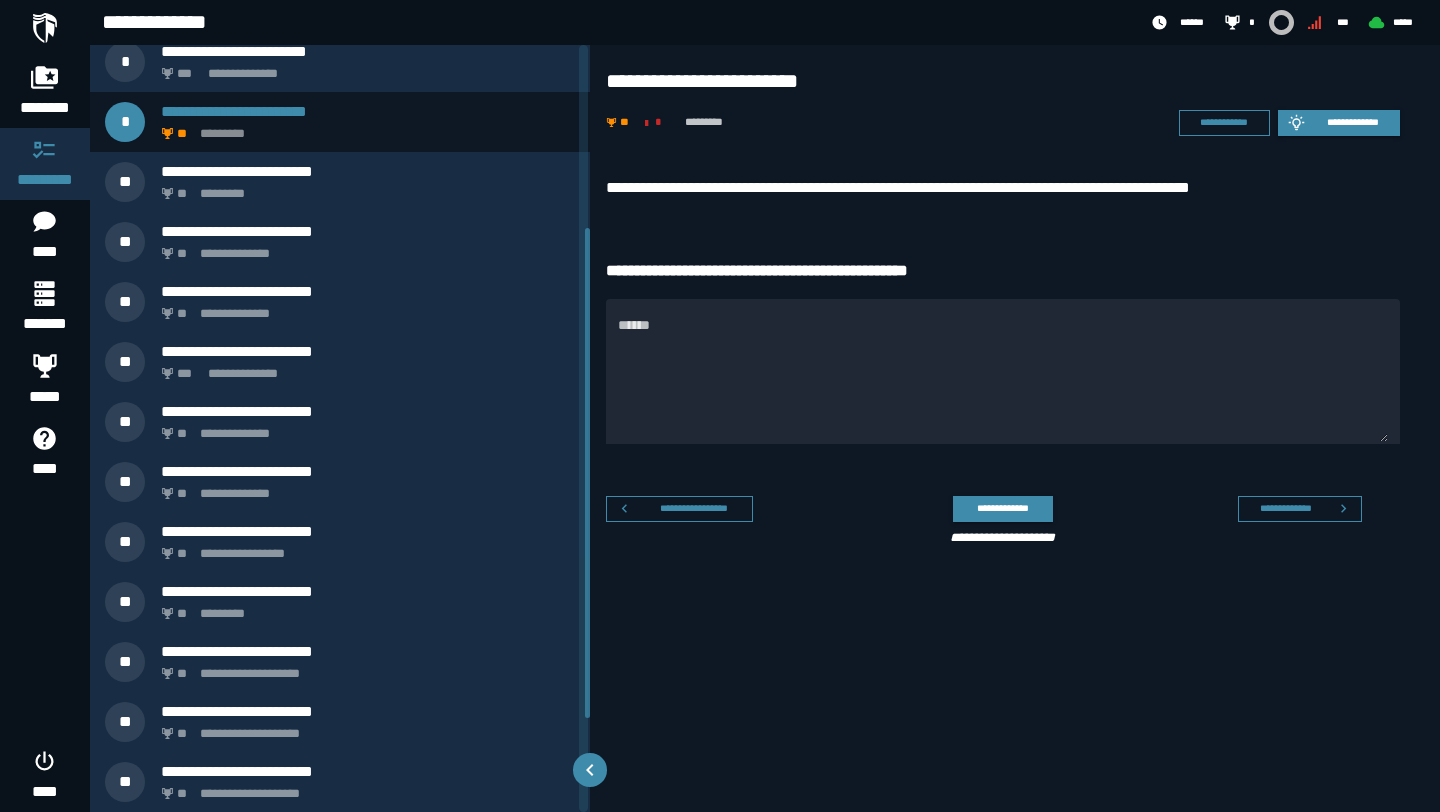 scroll, scrollTop: 0, scrollLeft: 0, axis: both 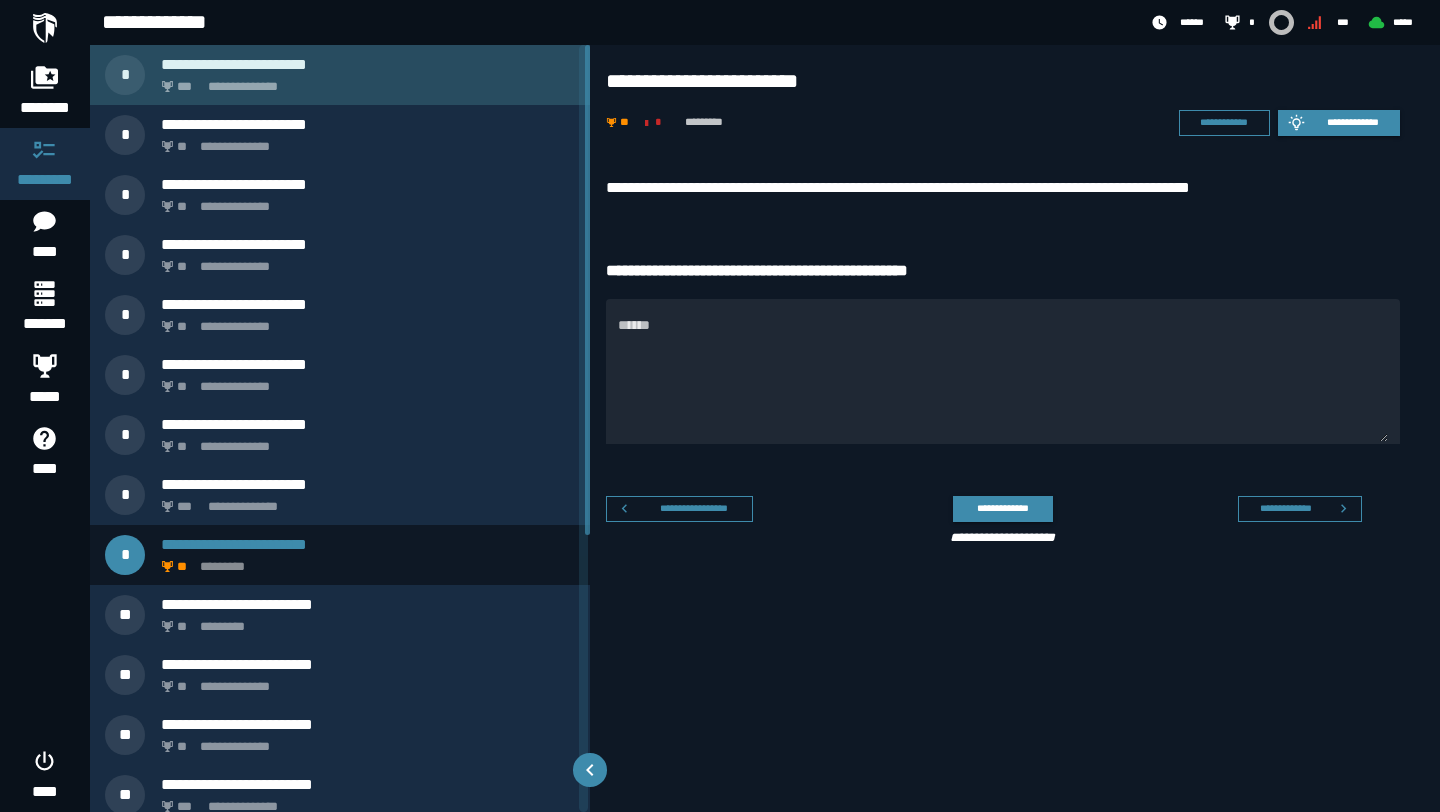 click on "**********" at bounding box center (340, 75) 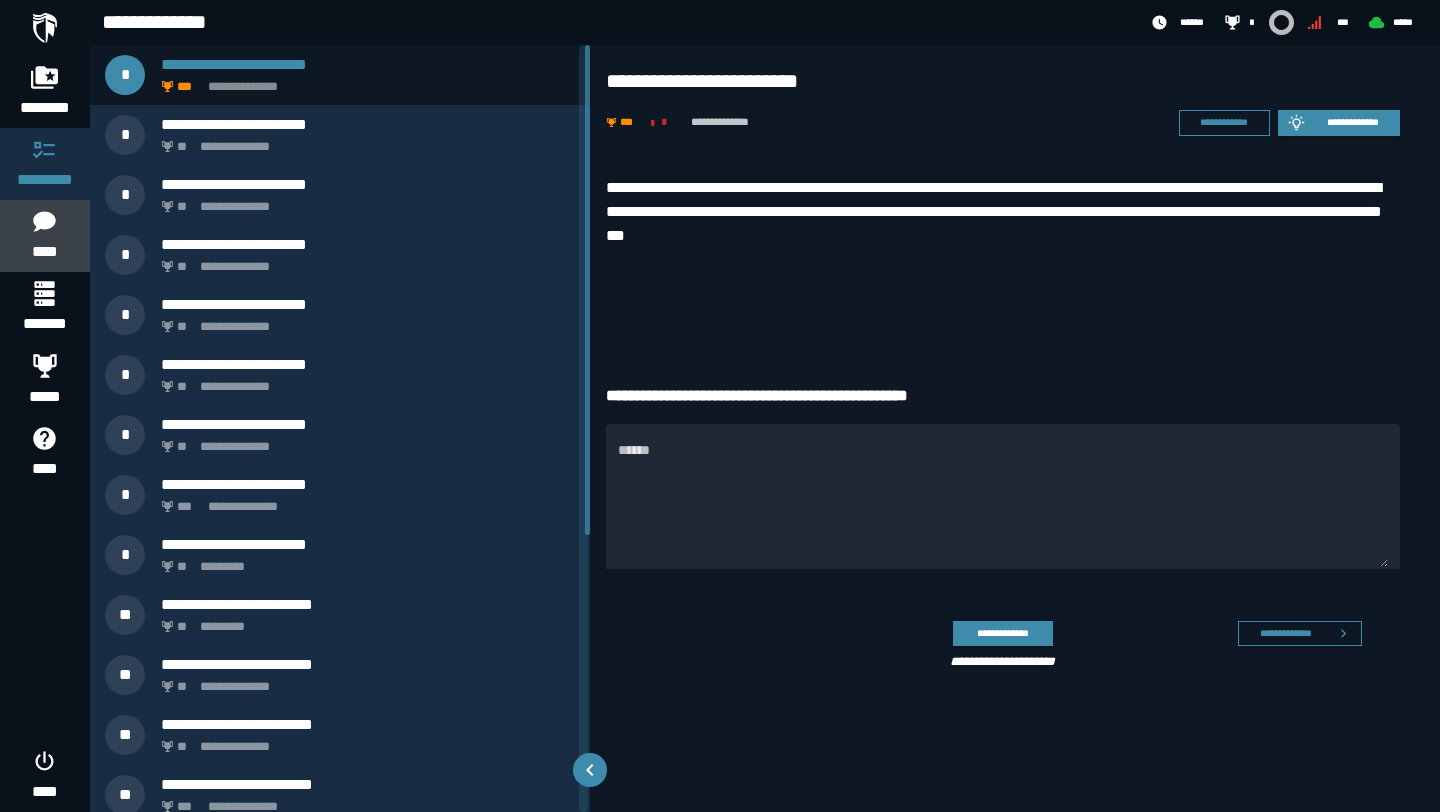 click on "****" at bounding box center [44, 236] 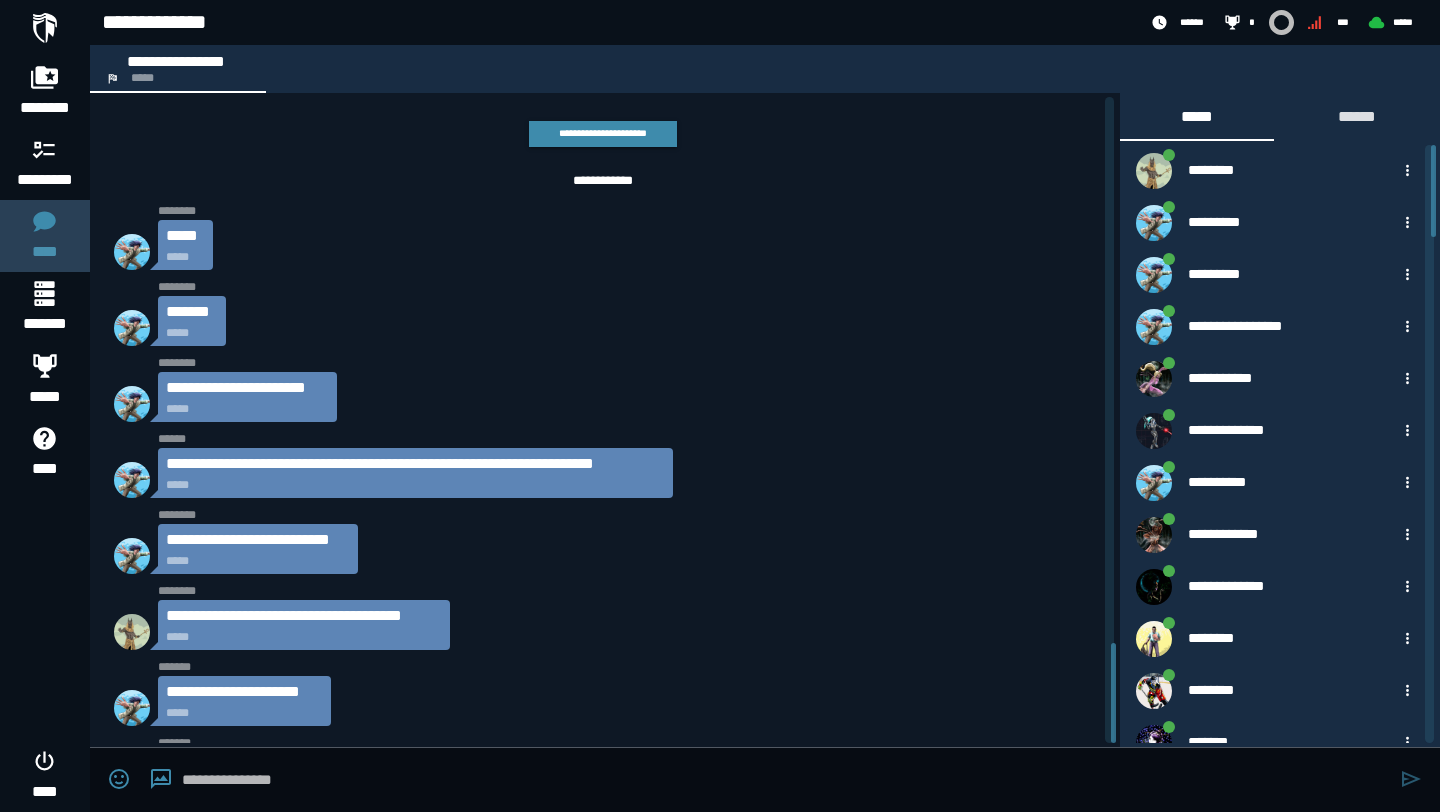 scroll, scrollTop: 3527, scrollLeft: 0, axis: vertical 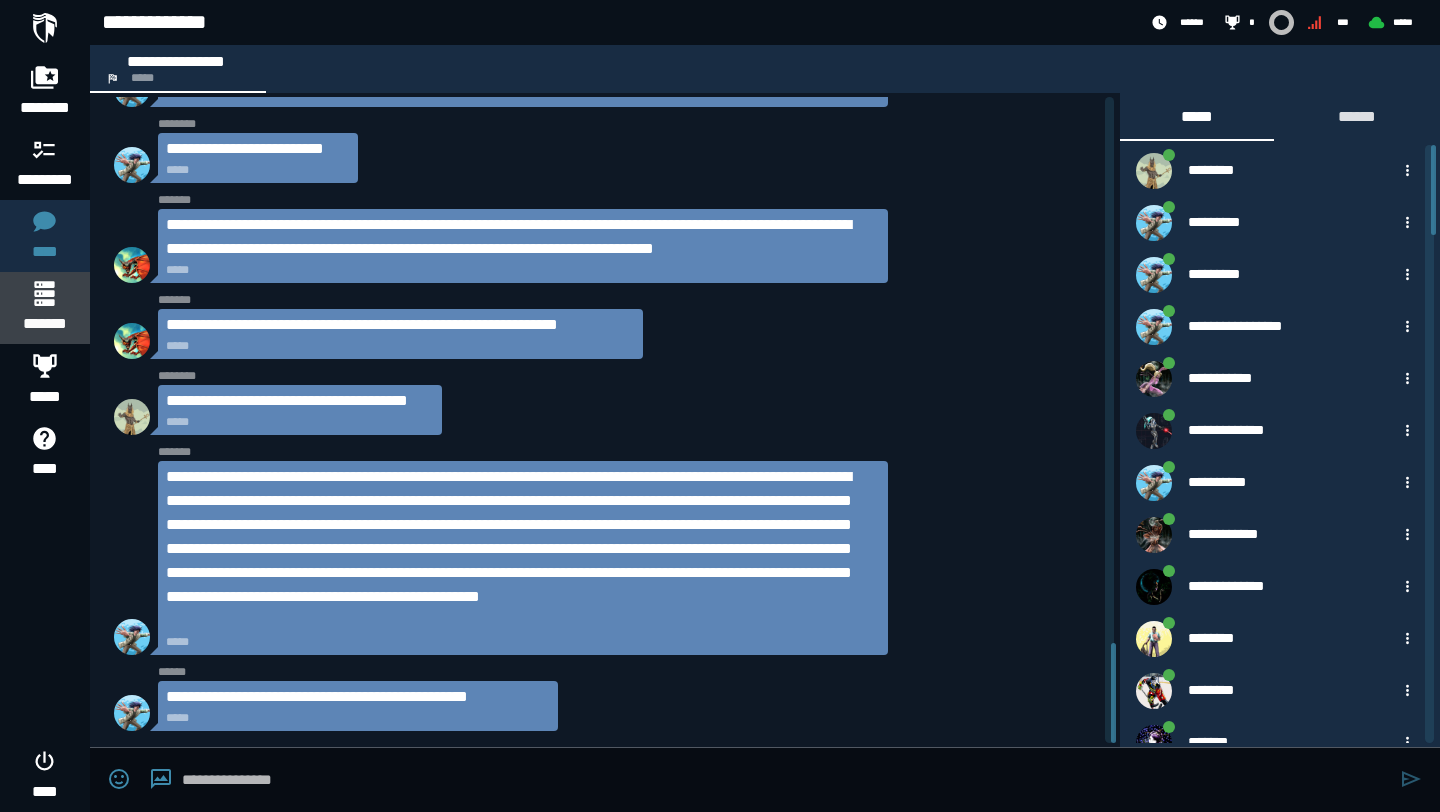 click on "*******" at bounding box center [44, 324] 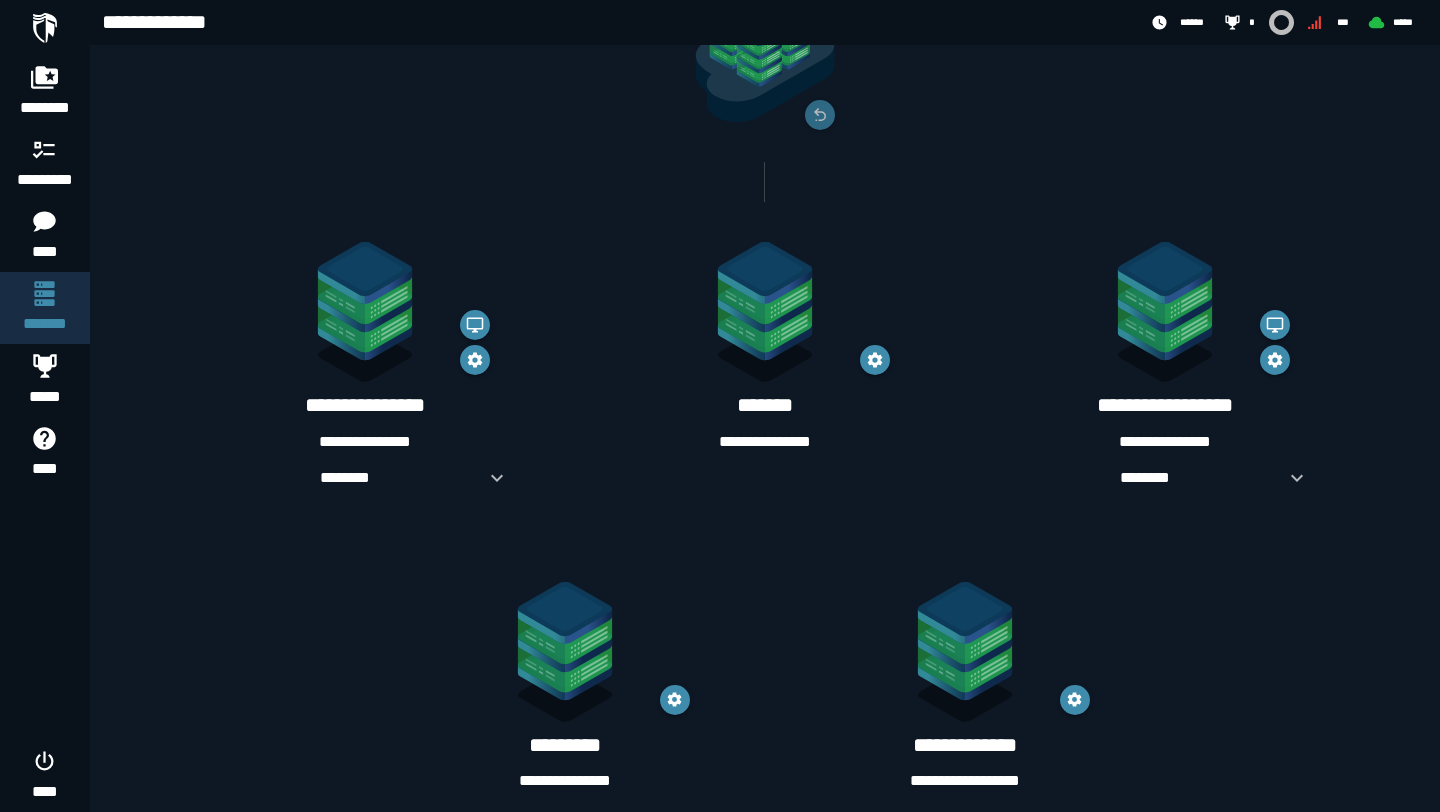 scroll, scrollTop: 225, scrollLeft: 0, axis: vertical 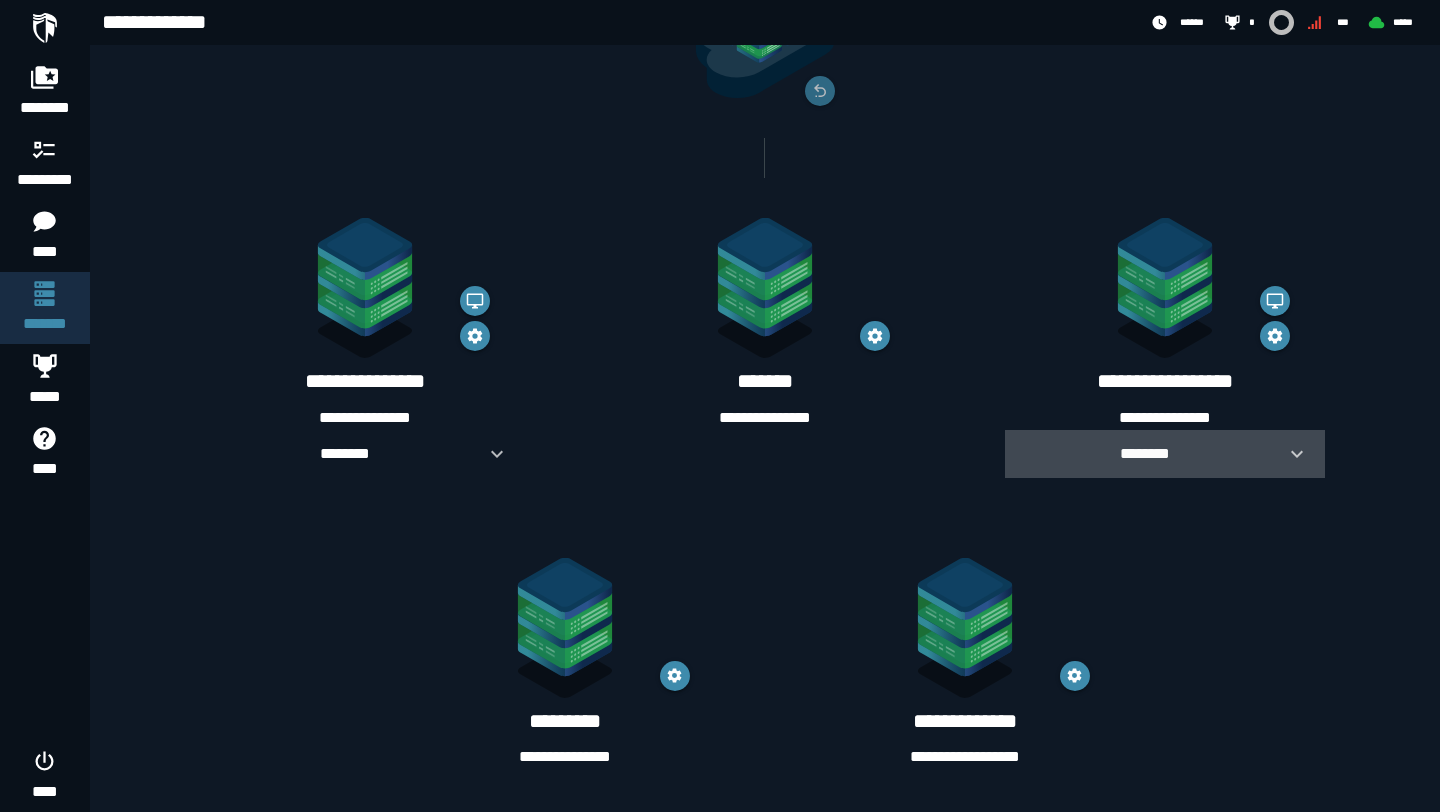 click on "********" at bounding box center (1145, 454) 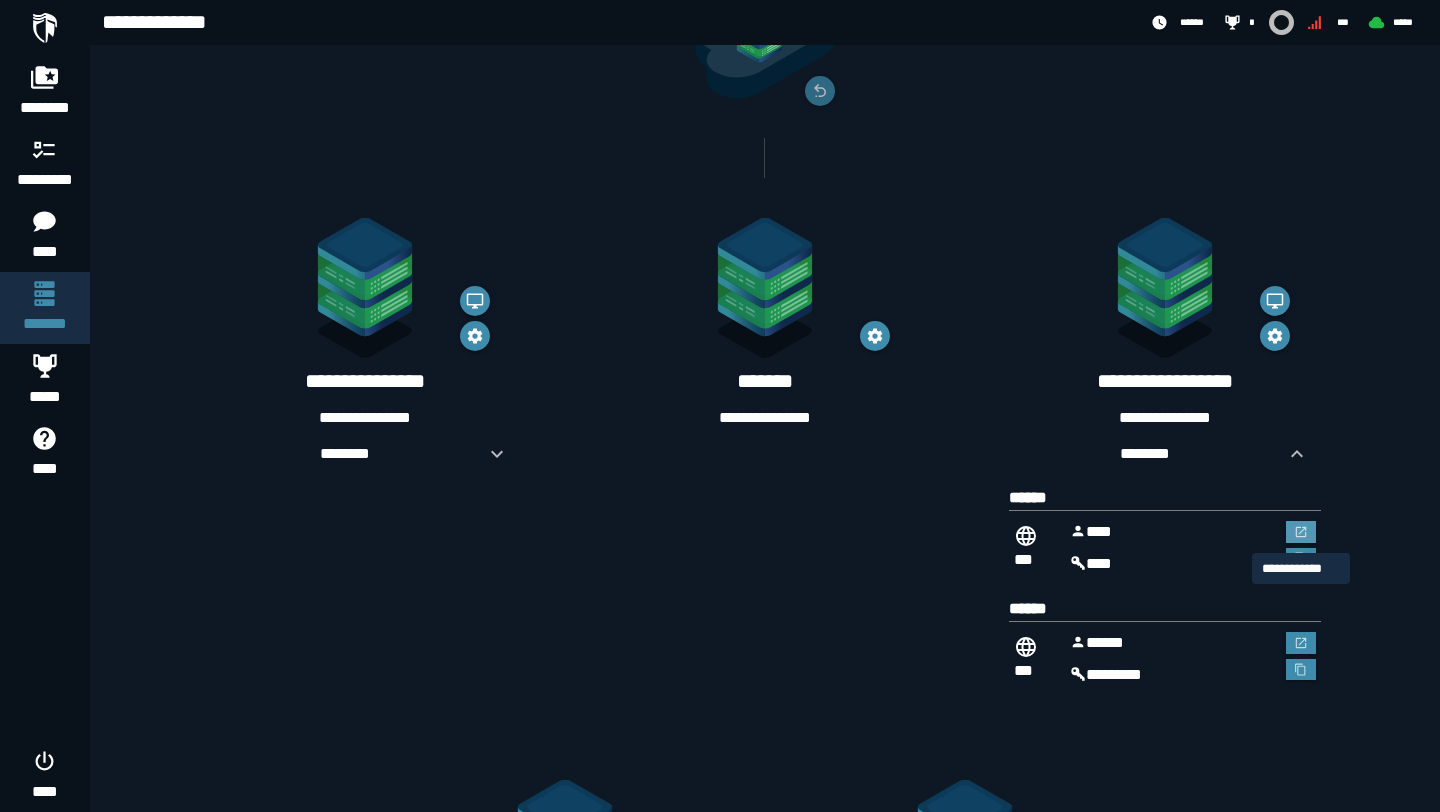 click 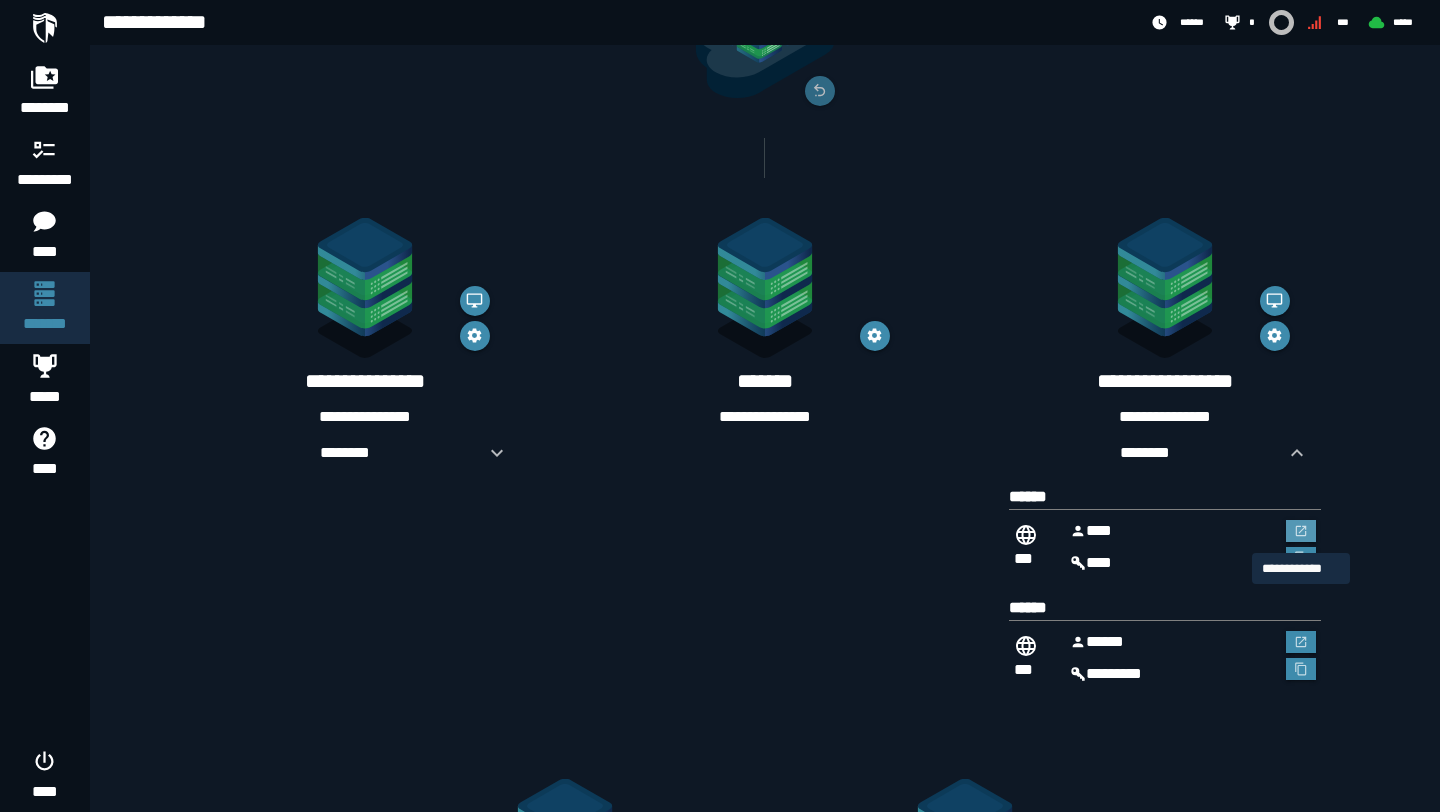scroll, scrollTop: 0, scrollLeft: 0, axis: both 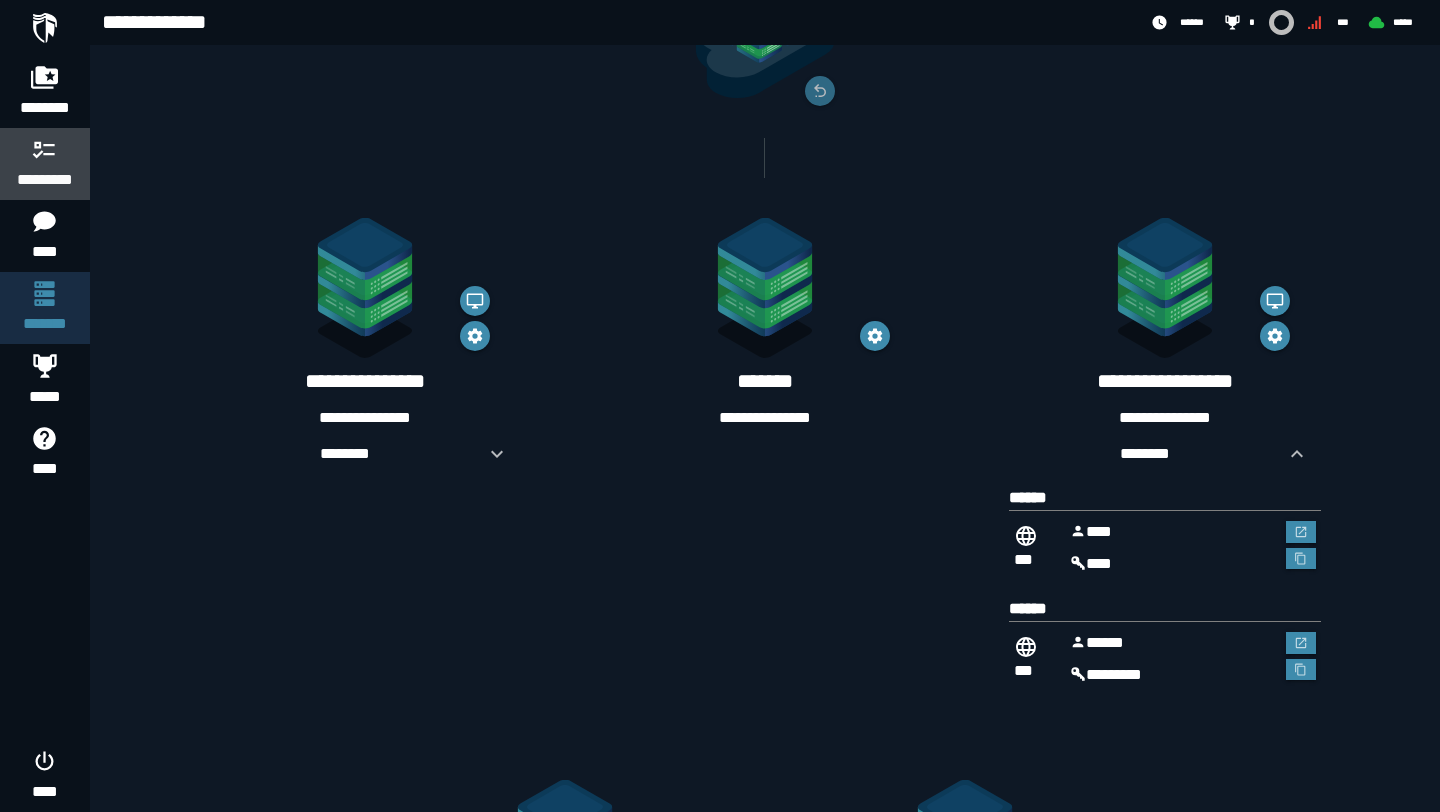 click 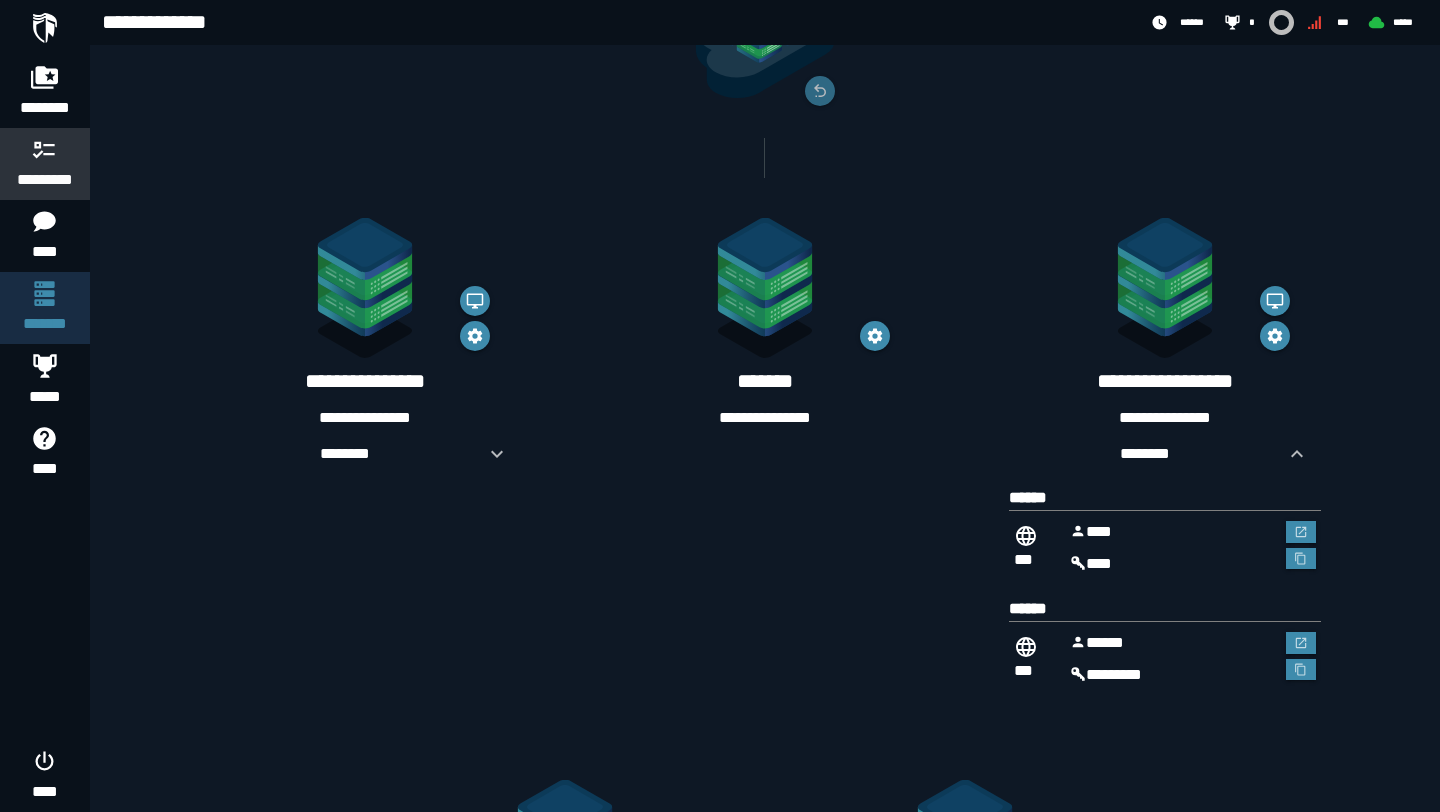 scroll, scrollTop: 0, scrollLeft: 0, axis: both 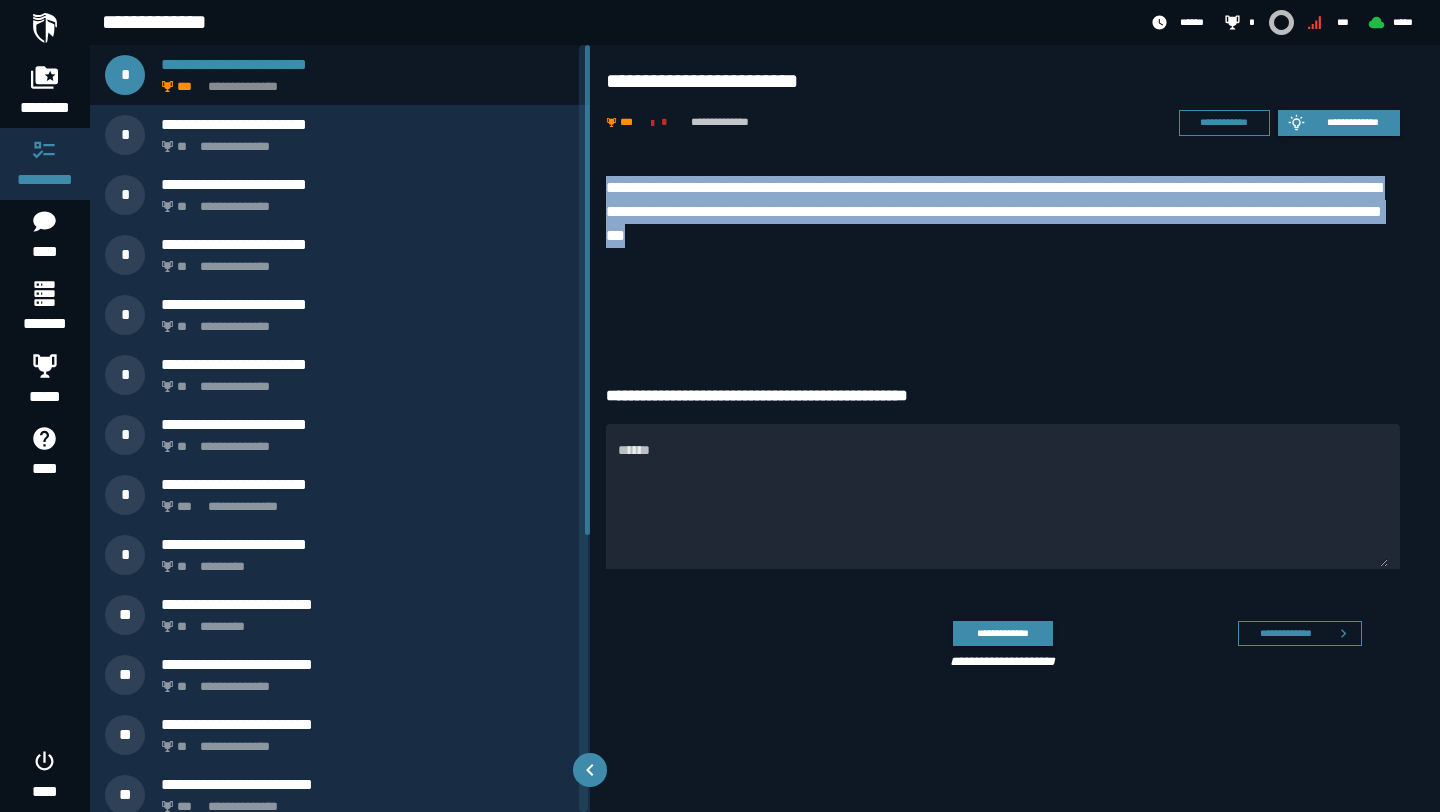 drag, startPoint x: 602, startPoint y: 179, endPoint x: 892, endPoint y: 250, distance: 298.5649 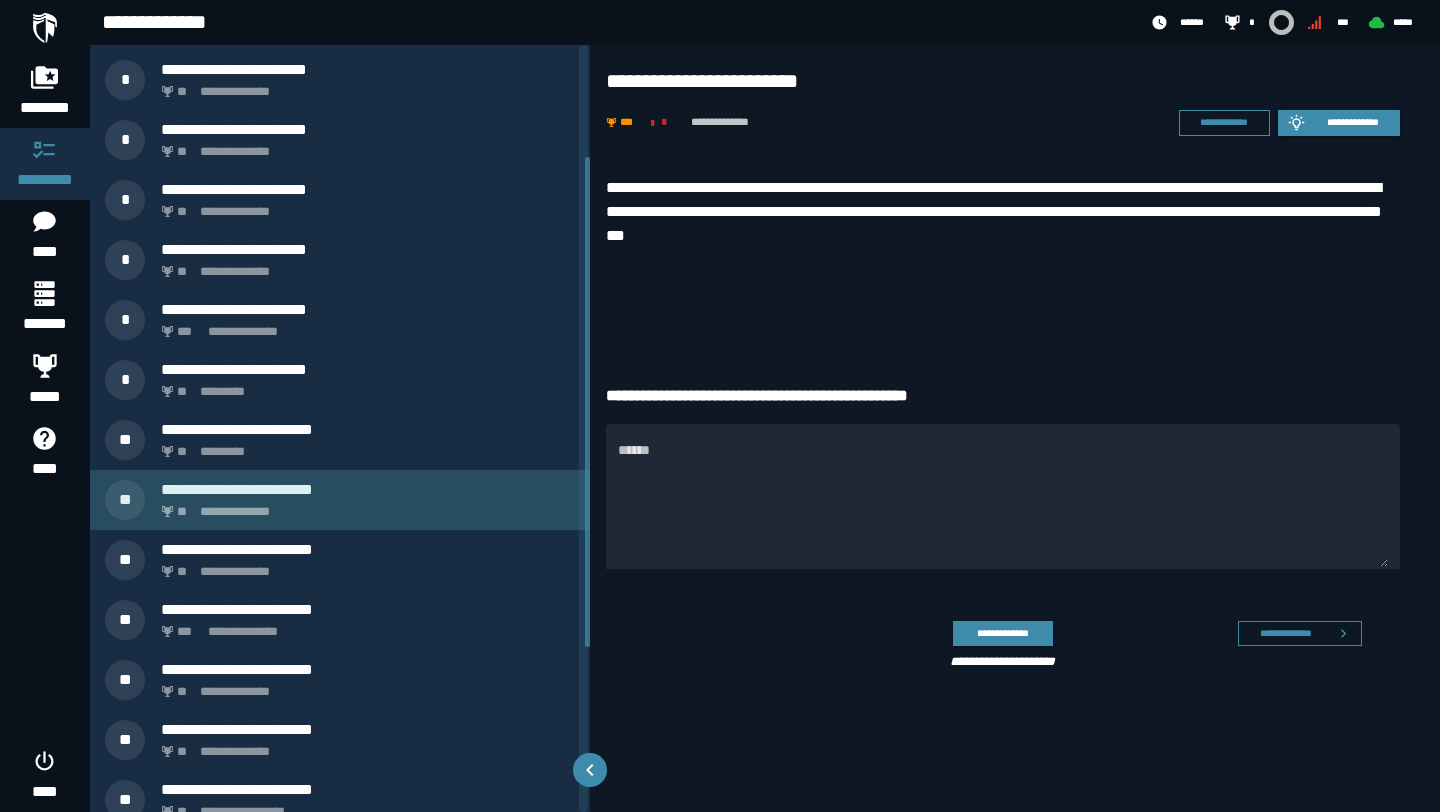 click on "**********" at bounding box center (340, 500) 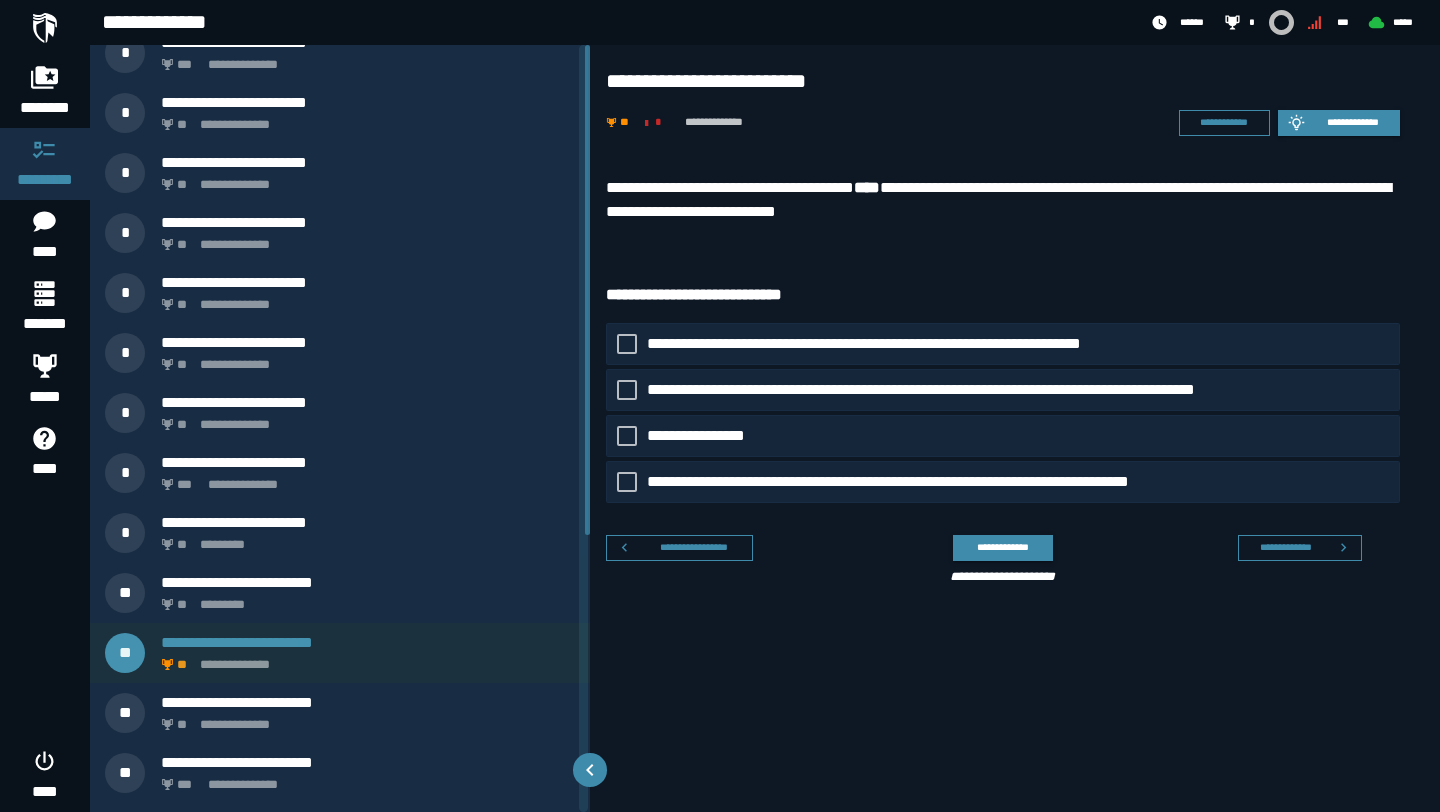 scroll, scrollTop: 0, scrollLeft: 0, axis: both 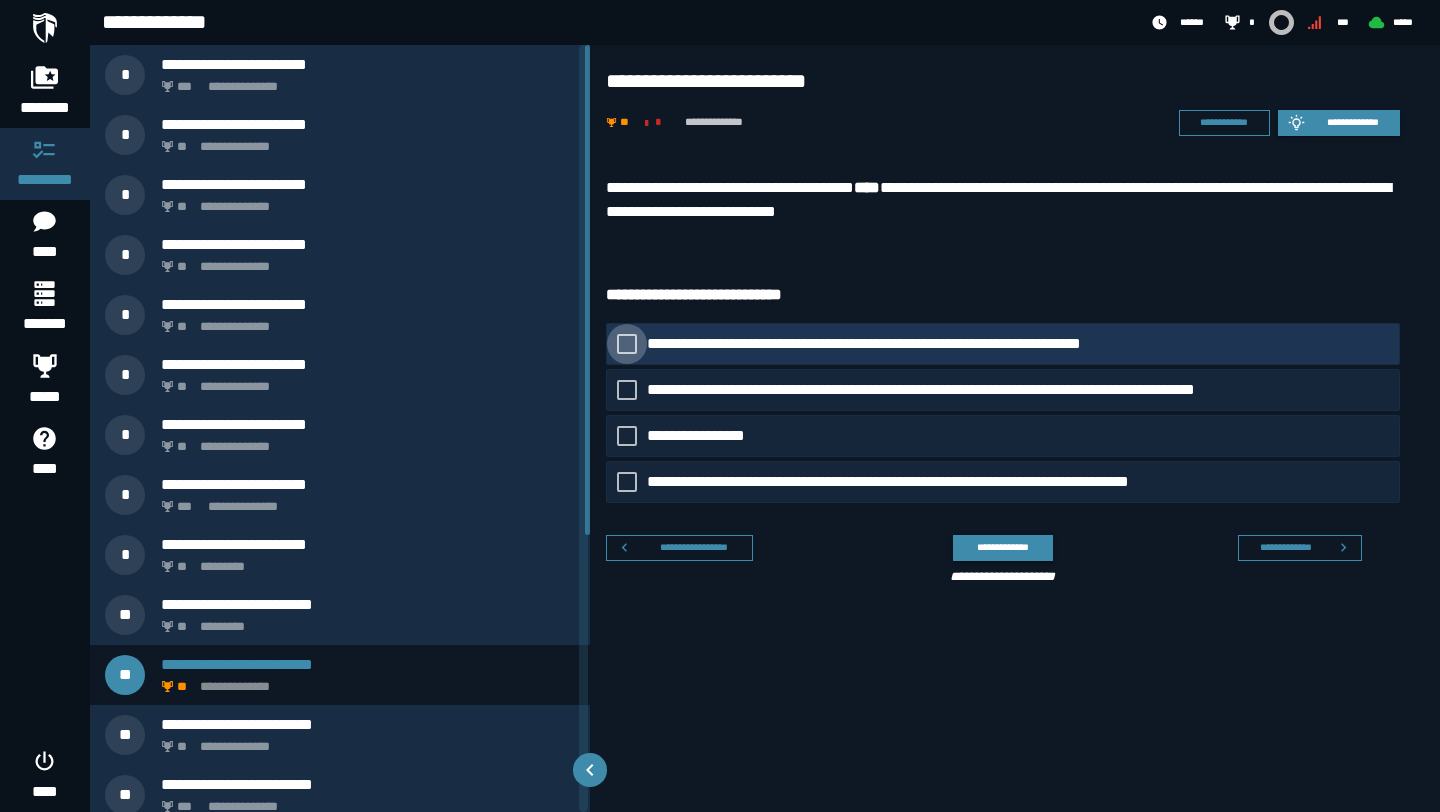 click on "**********" 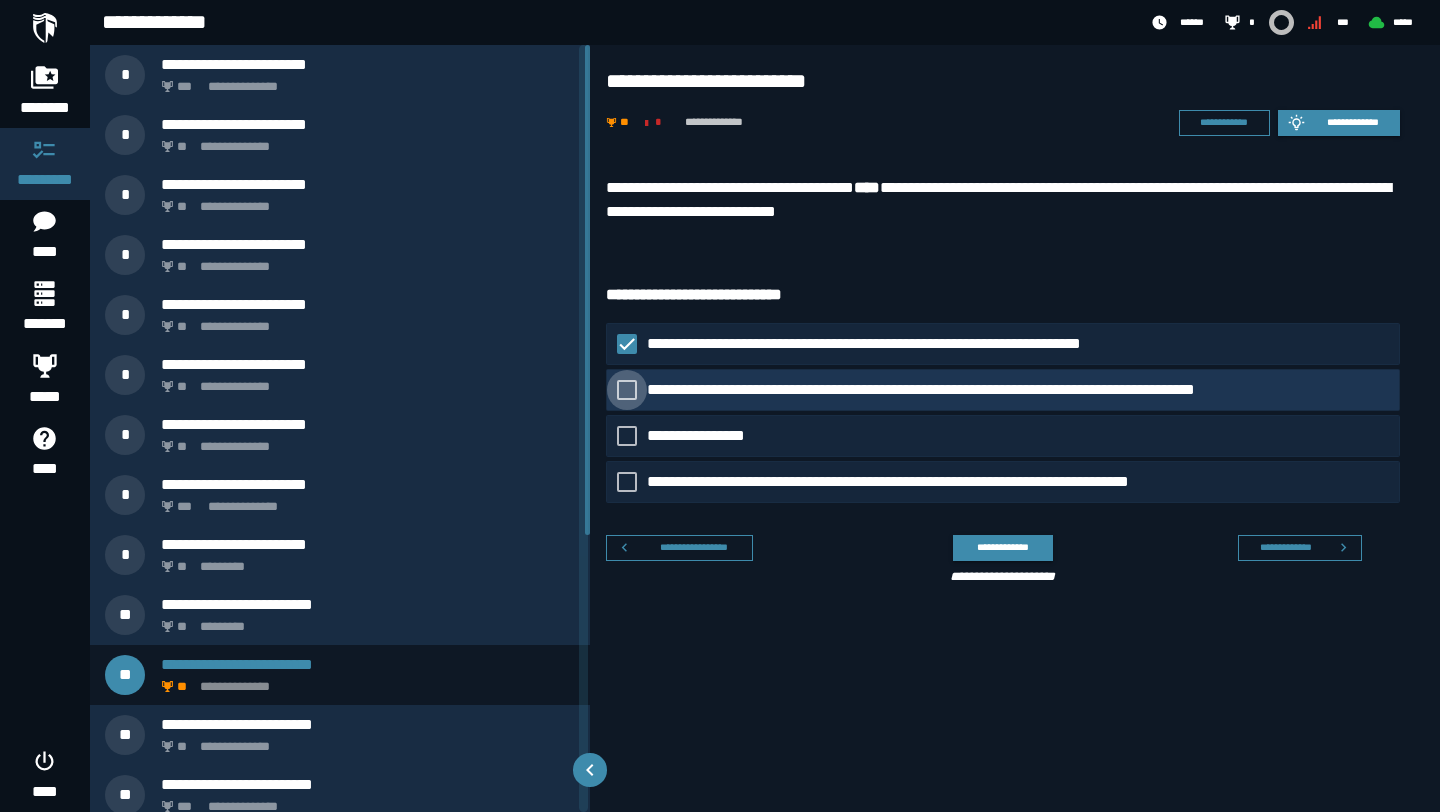 click on "**********" 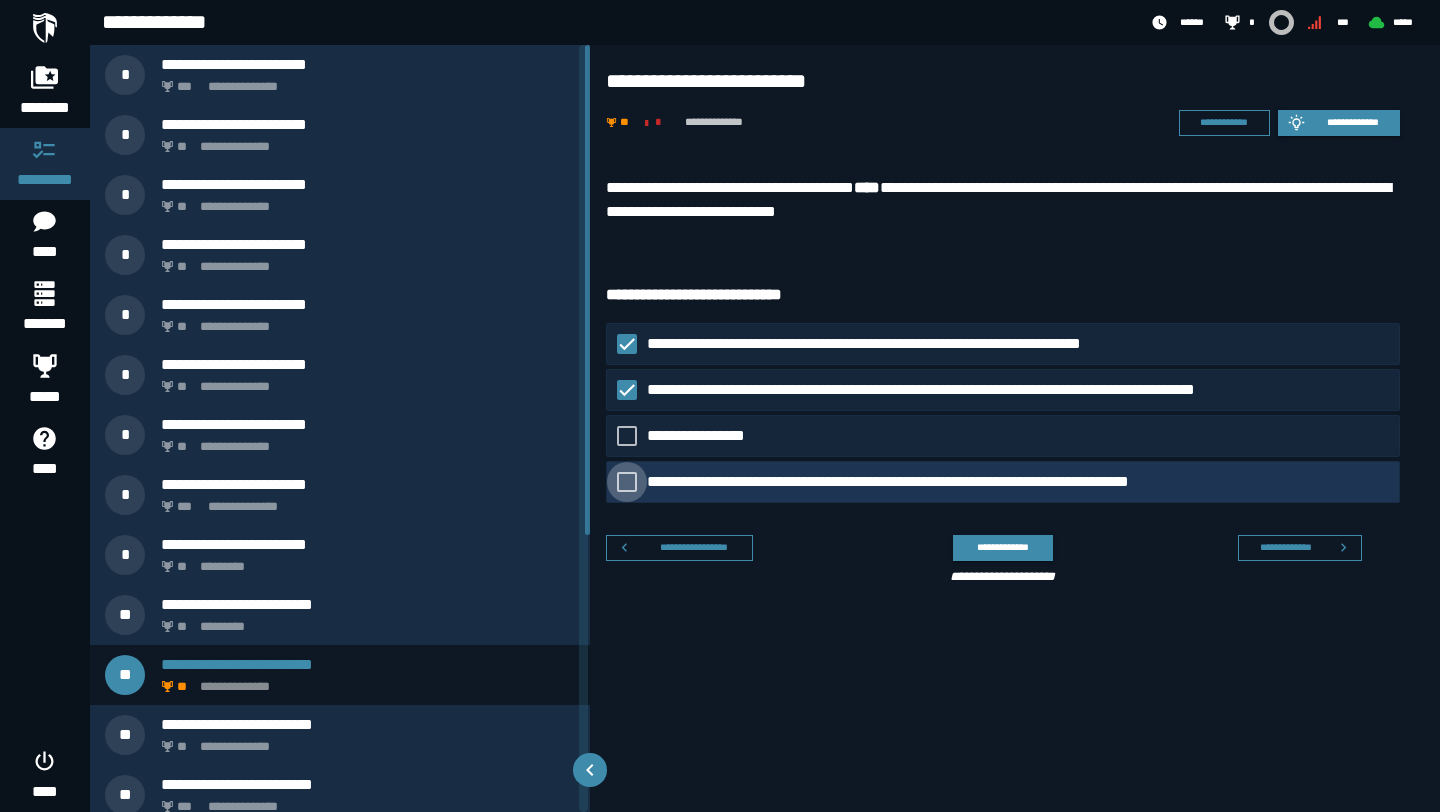 click on "**********" 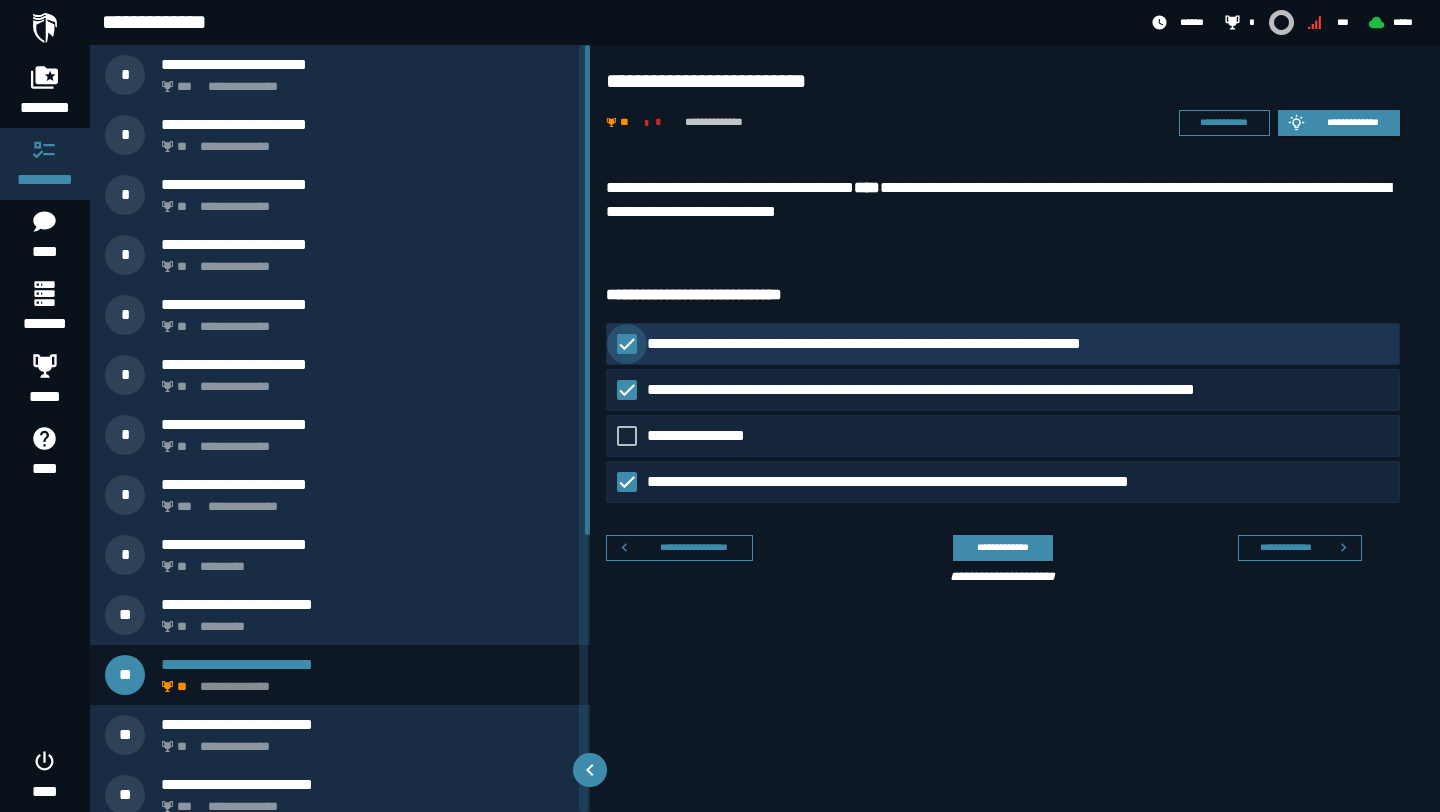 click on "**********" at bounding box center (910, 344) 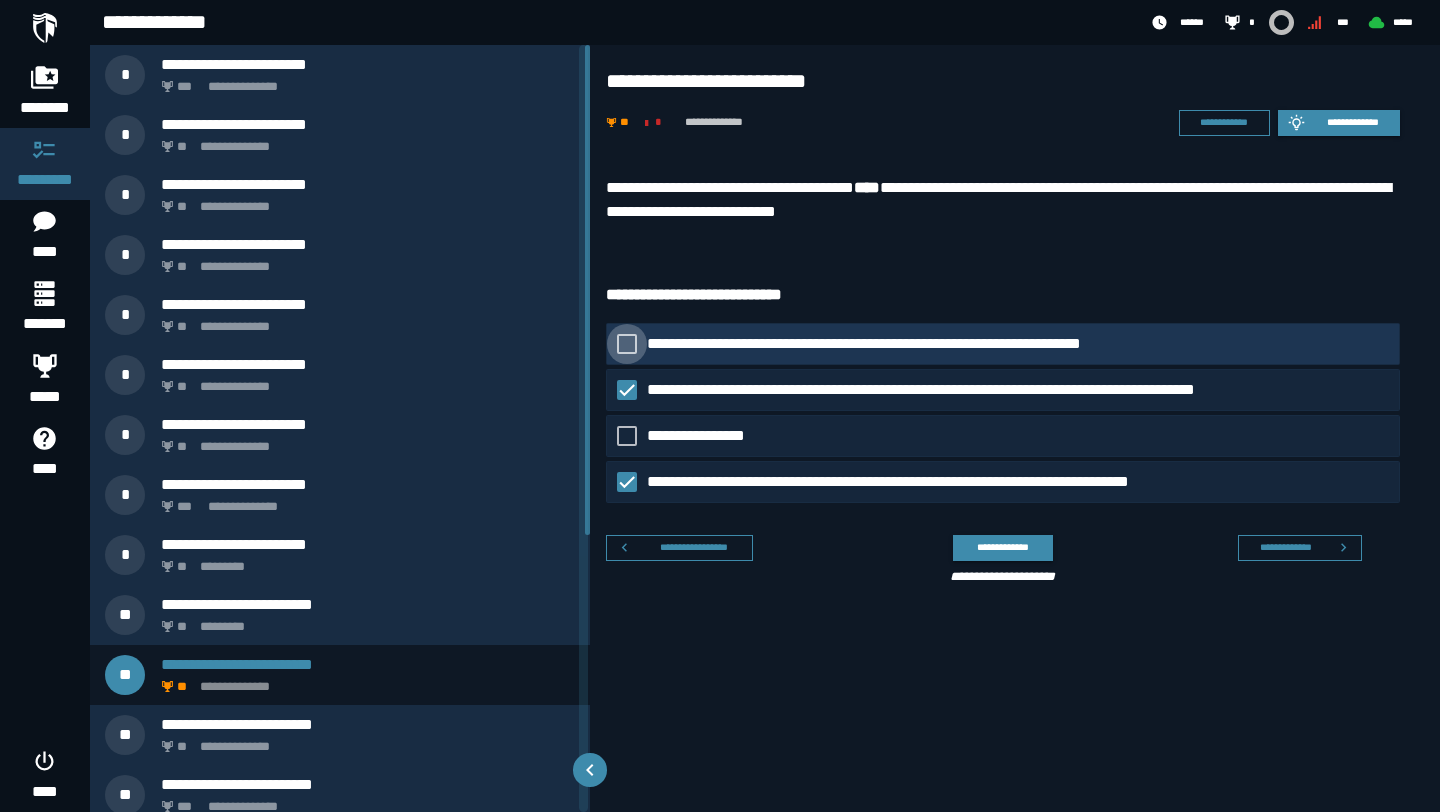 click on "**********" at bounding box center (910, 344) 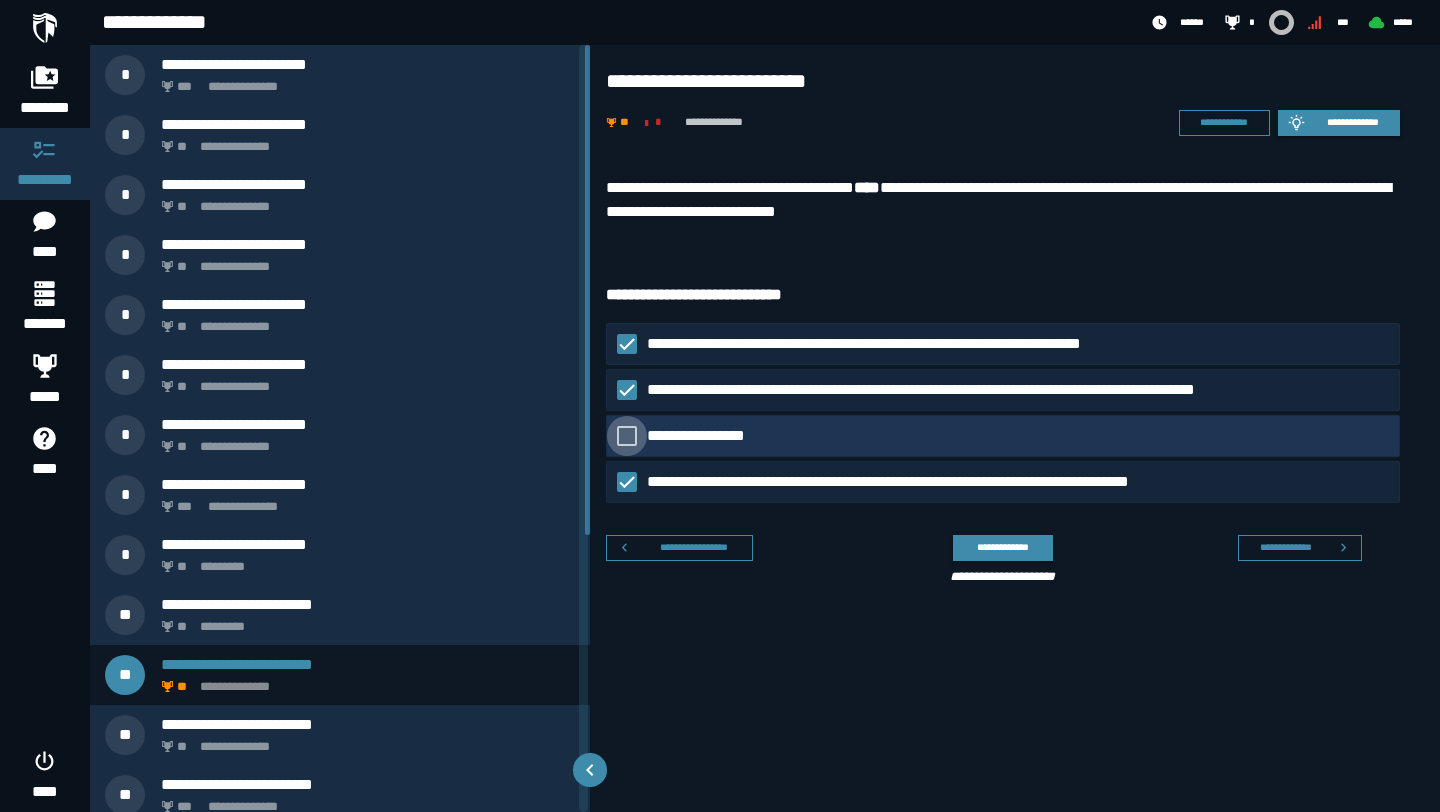 click on "**********" 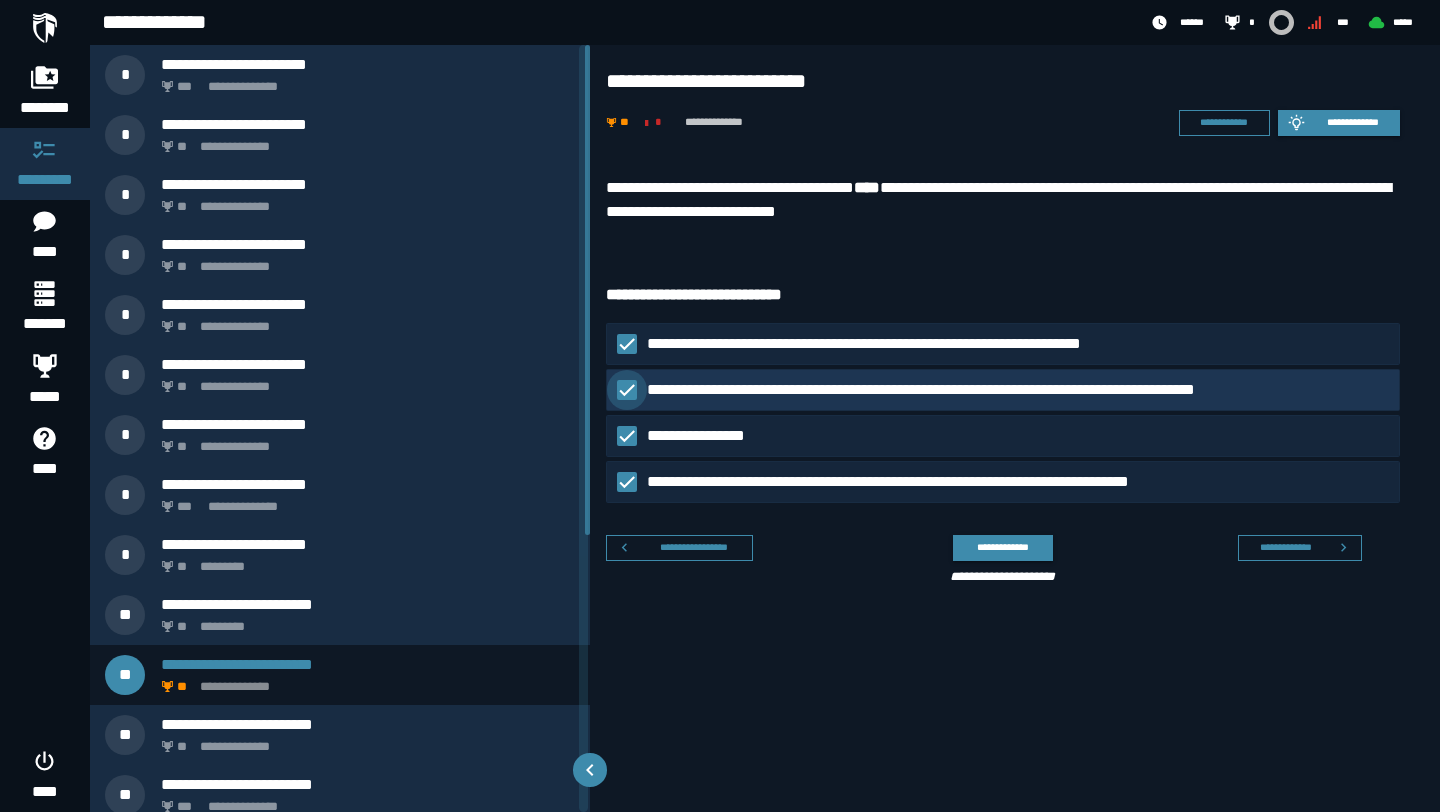 click on "**********" at bounding box center [967, 390] 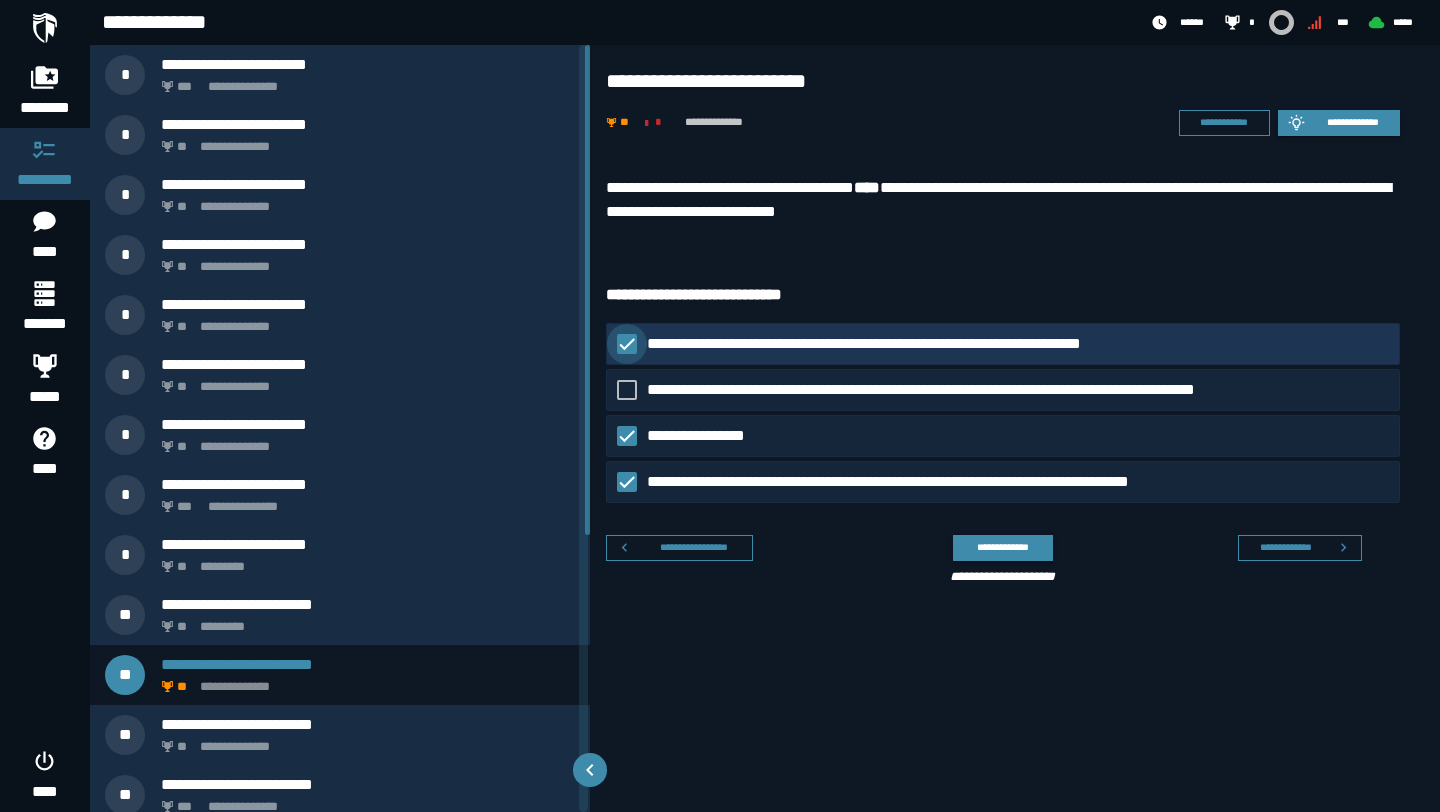 click on "**********" at bounding box center (910, 344) 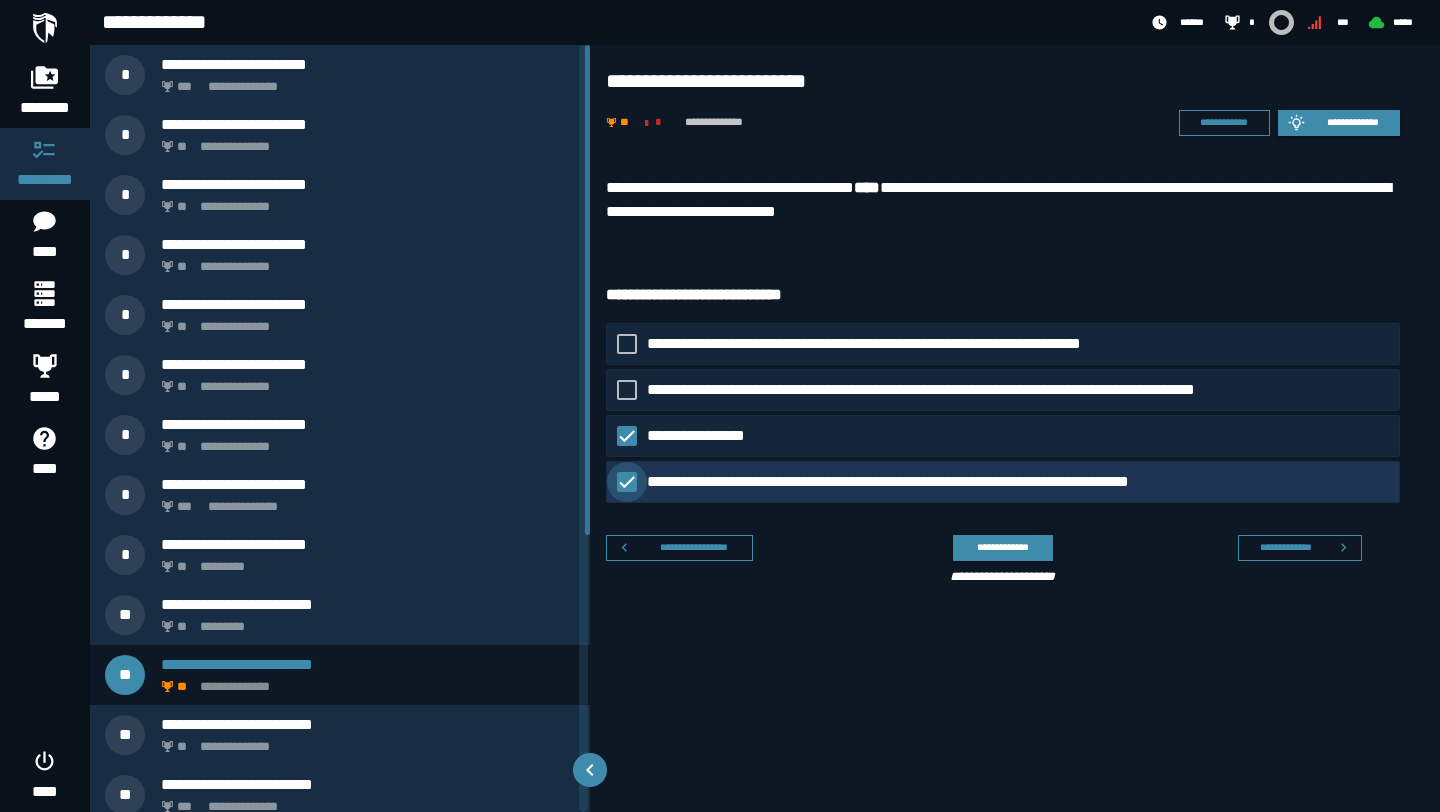 click on "**********" at bounding box center (920, 482) 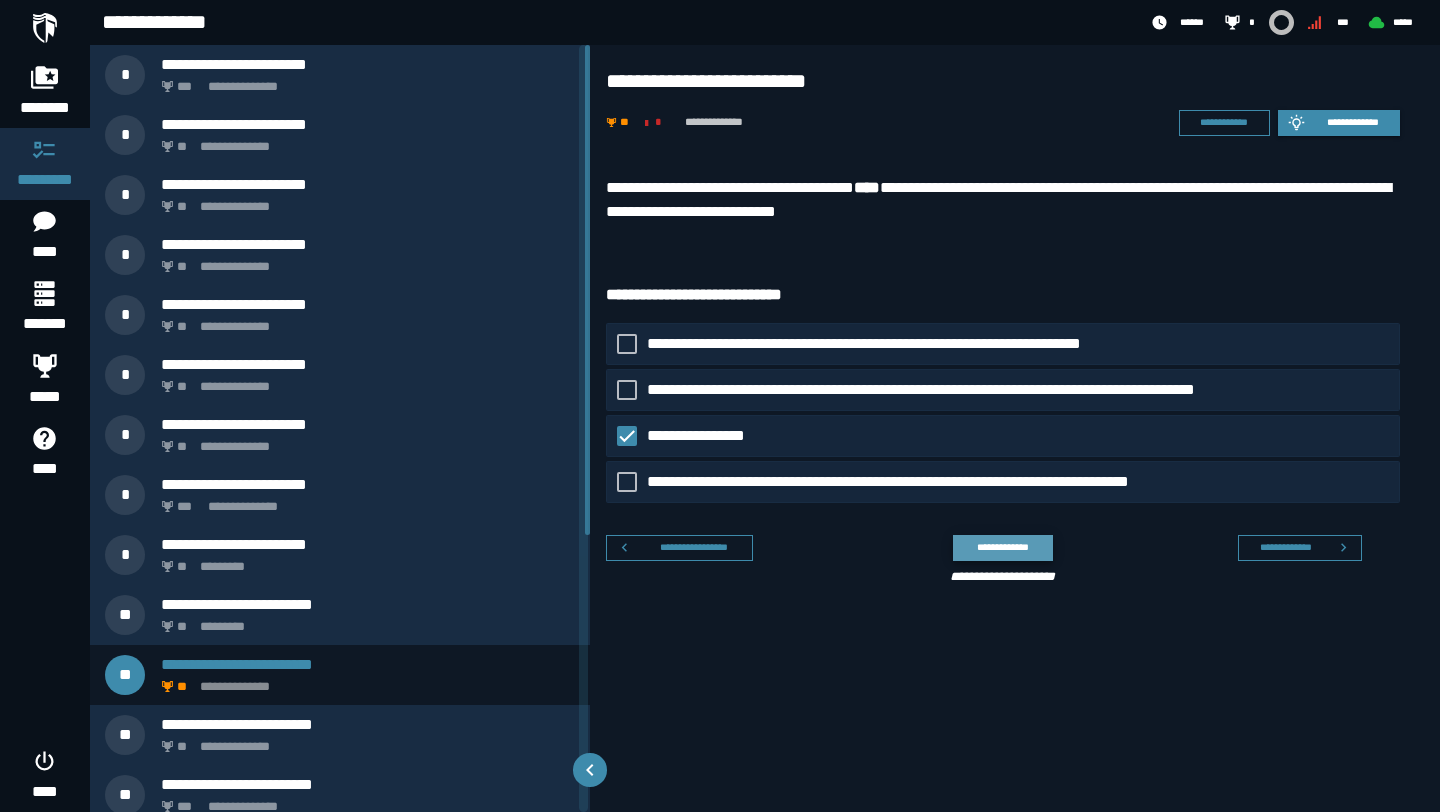 click on "**********" at bounding box center (1002, 547) 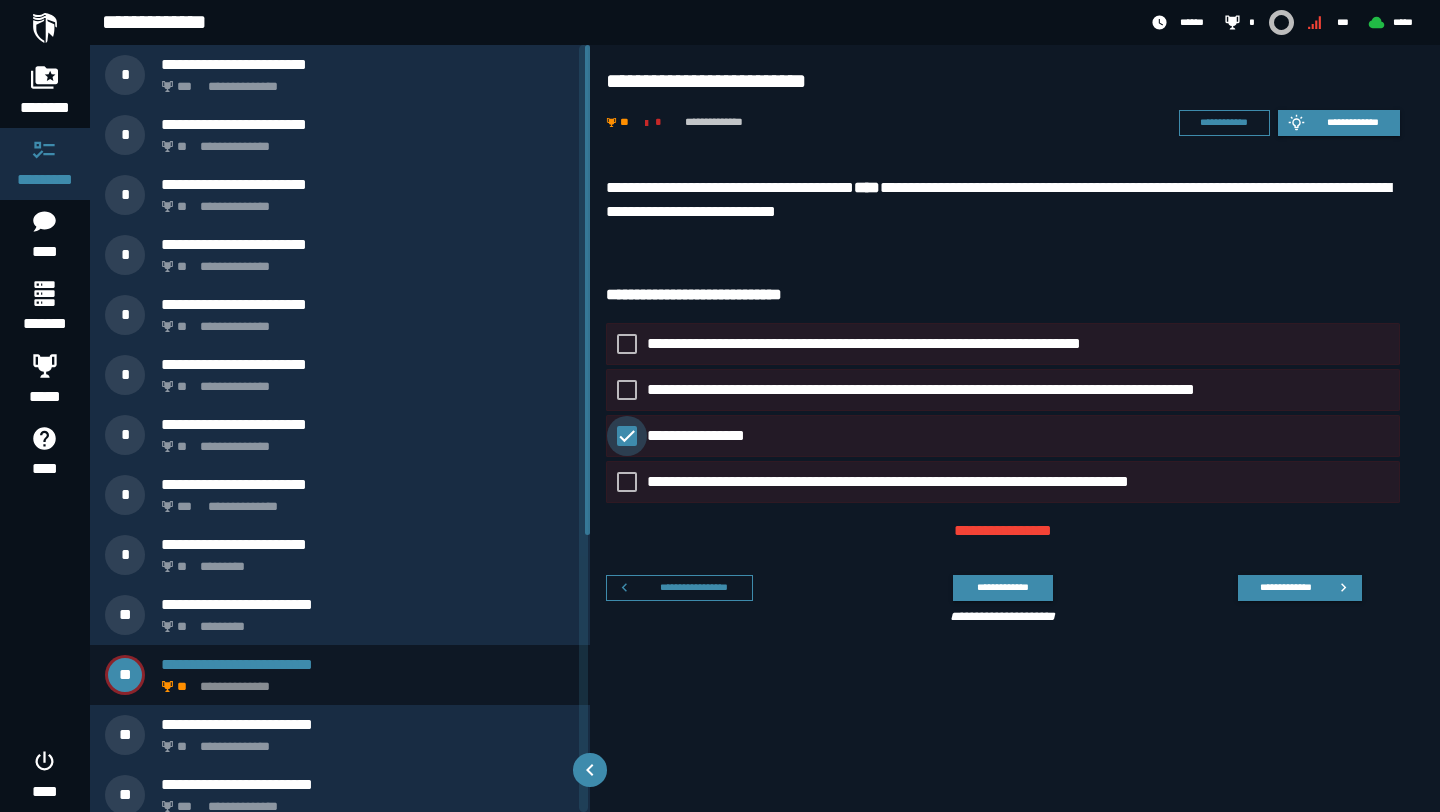 click on "**********" at bounding box center [702, 436] 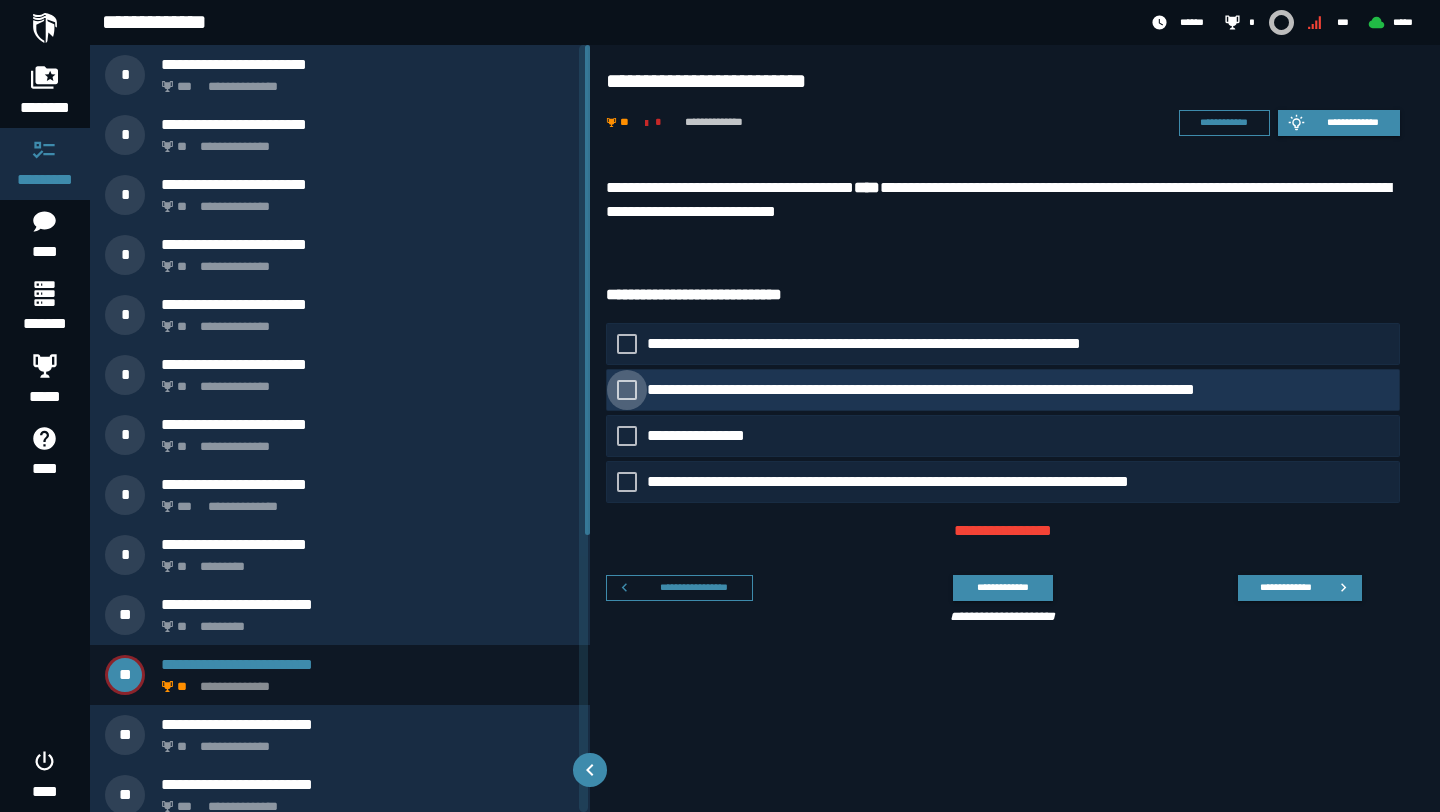 click on "**********" at bounding box center (967, 390) 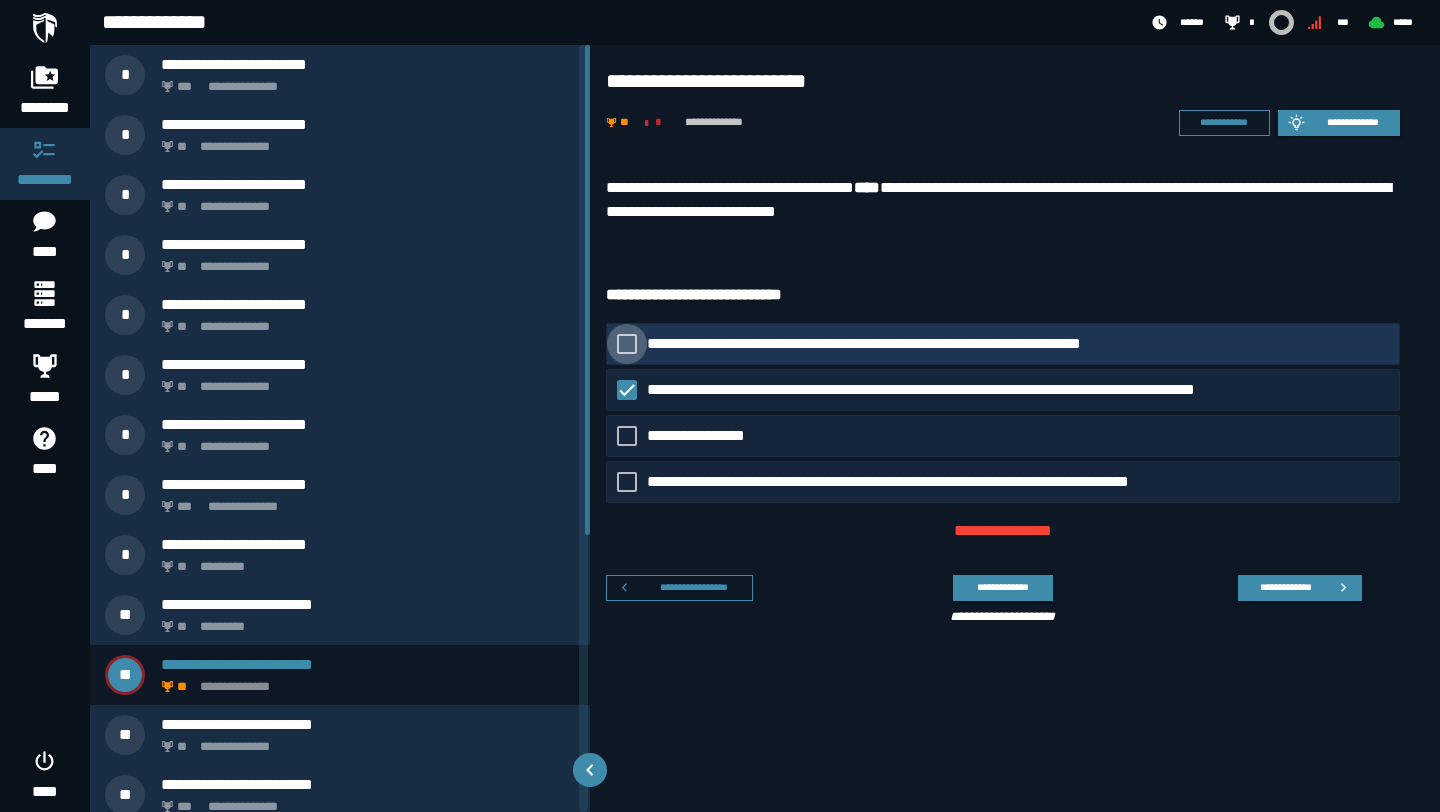 click on "**********" at bounding box center [910, 344] 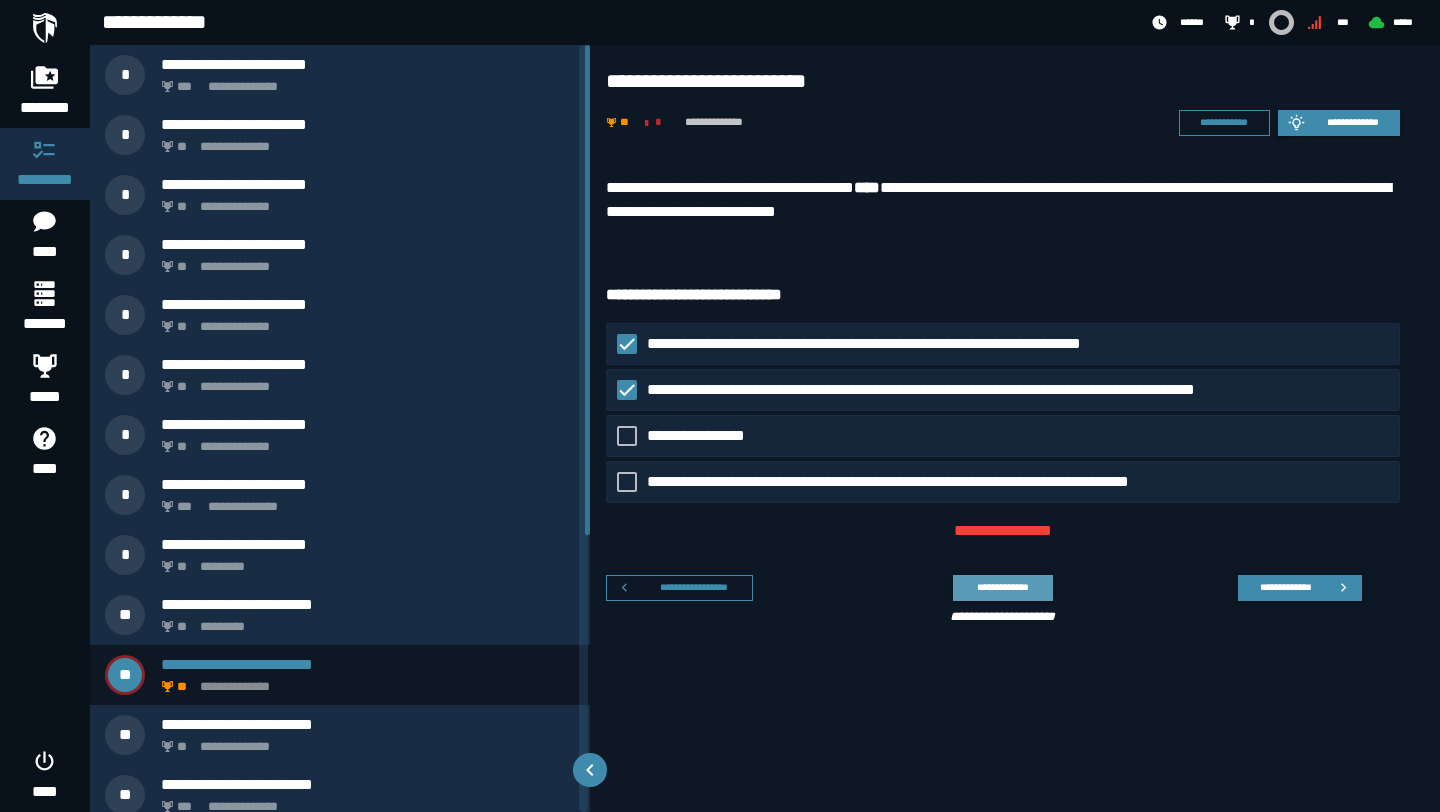 click on "**********" at bounding box center [1002, 587] 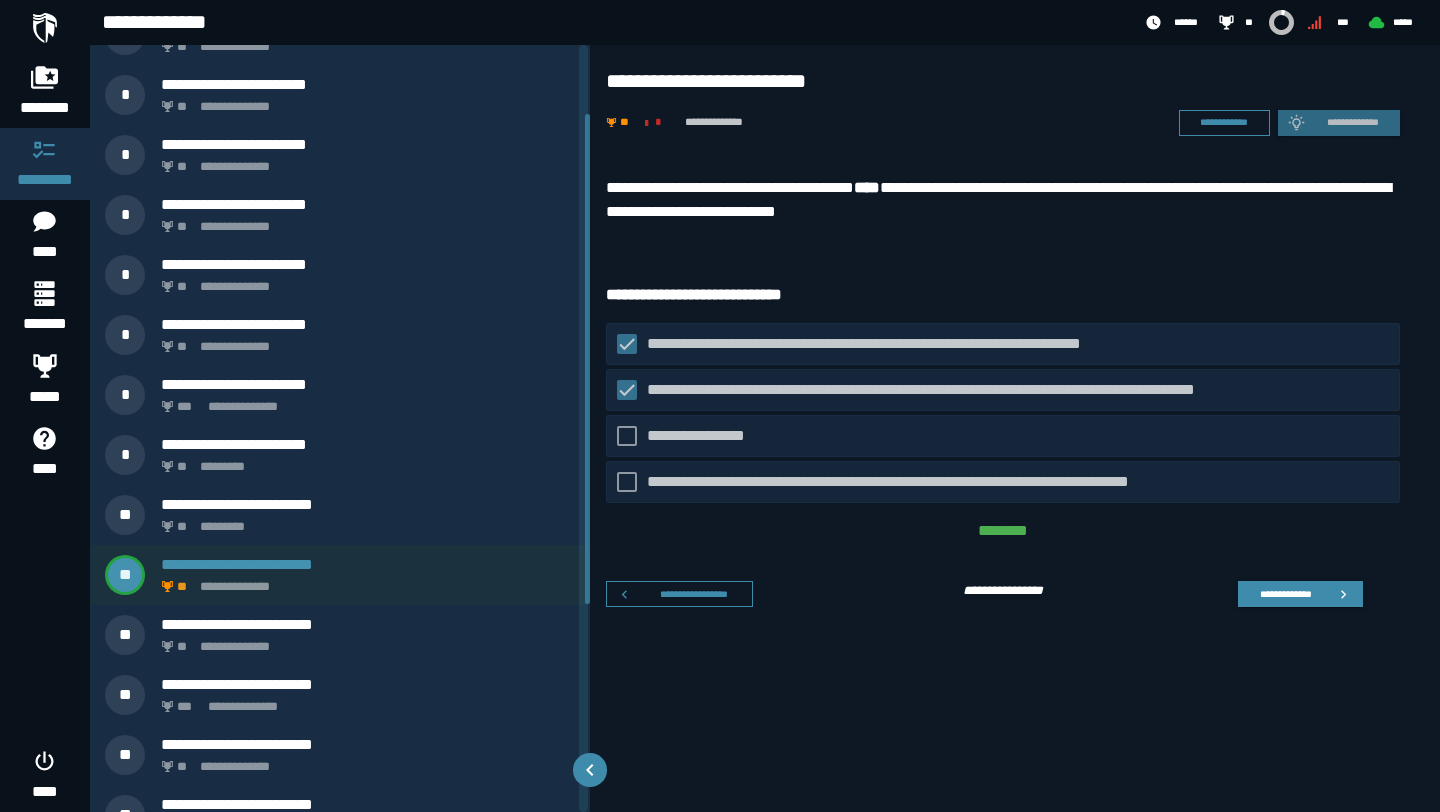 scroll, scrollTop: 109, scrollLeft: 0, axis: vertical 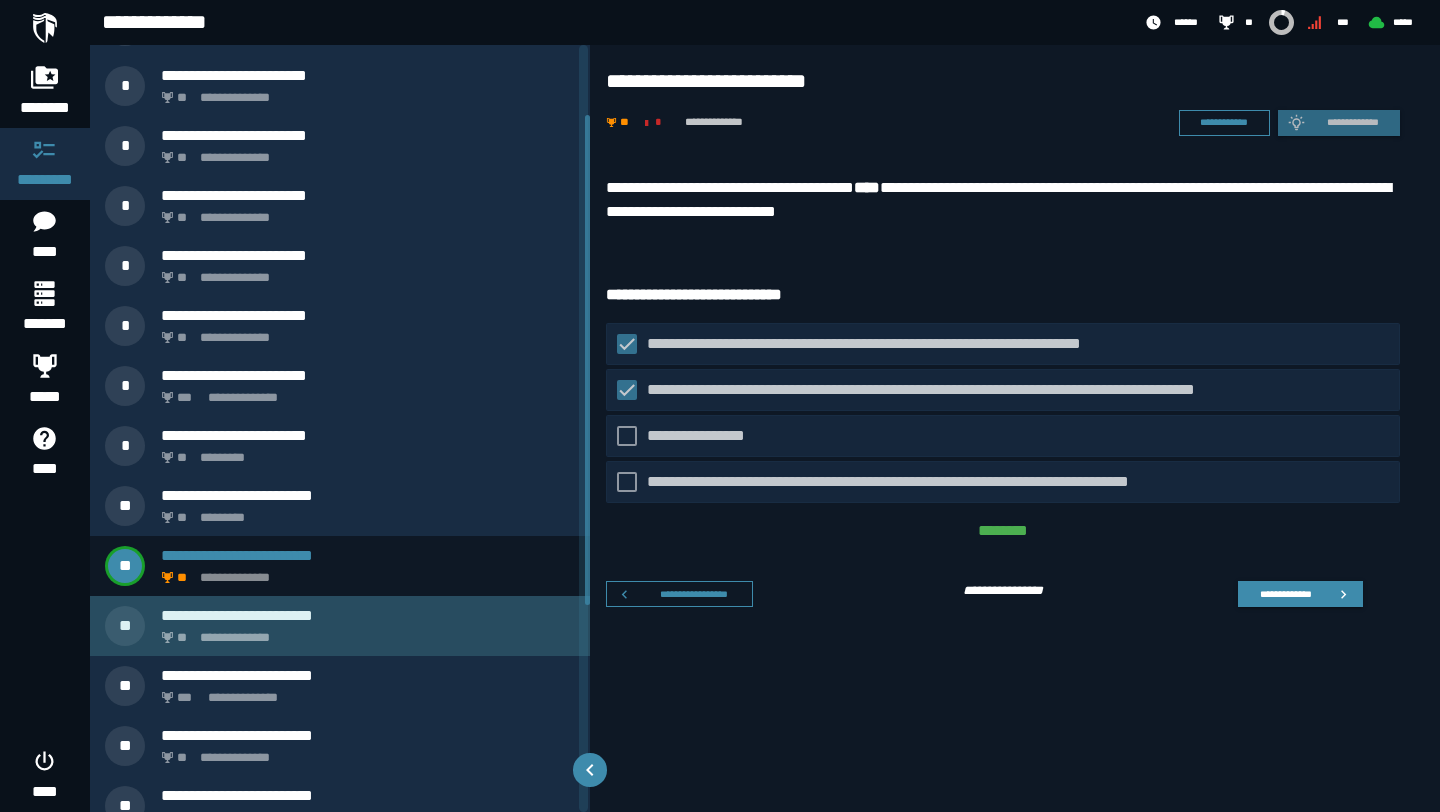 click on "**********" at bounding box center (364, 632) 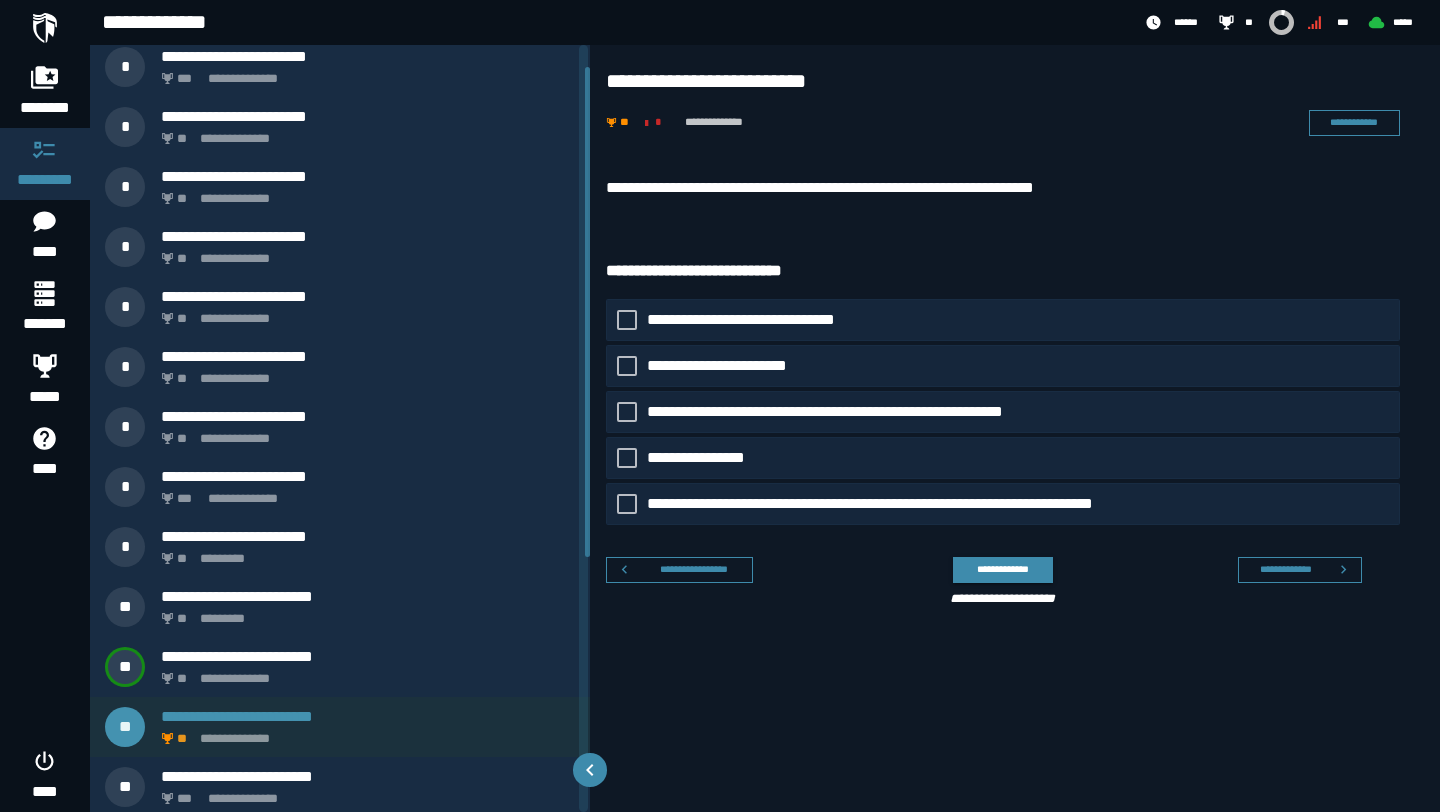scroll, scrollTop: 0, scrollLeft: 0, axis: both 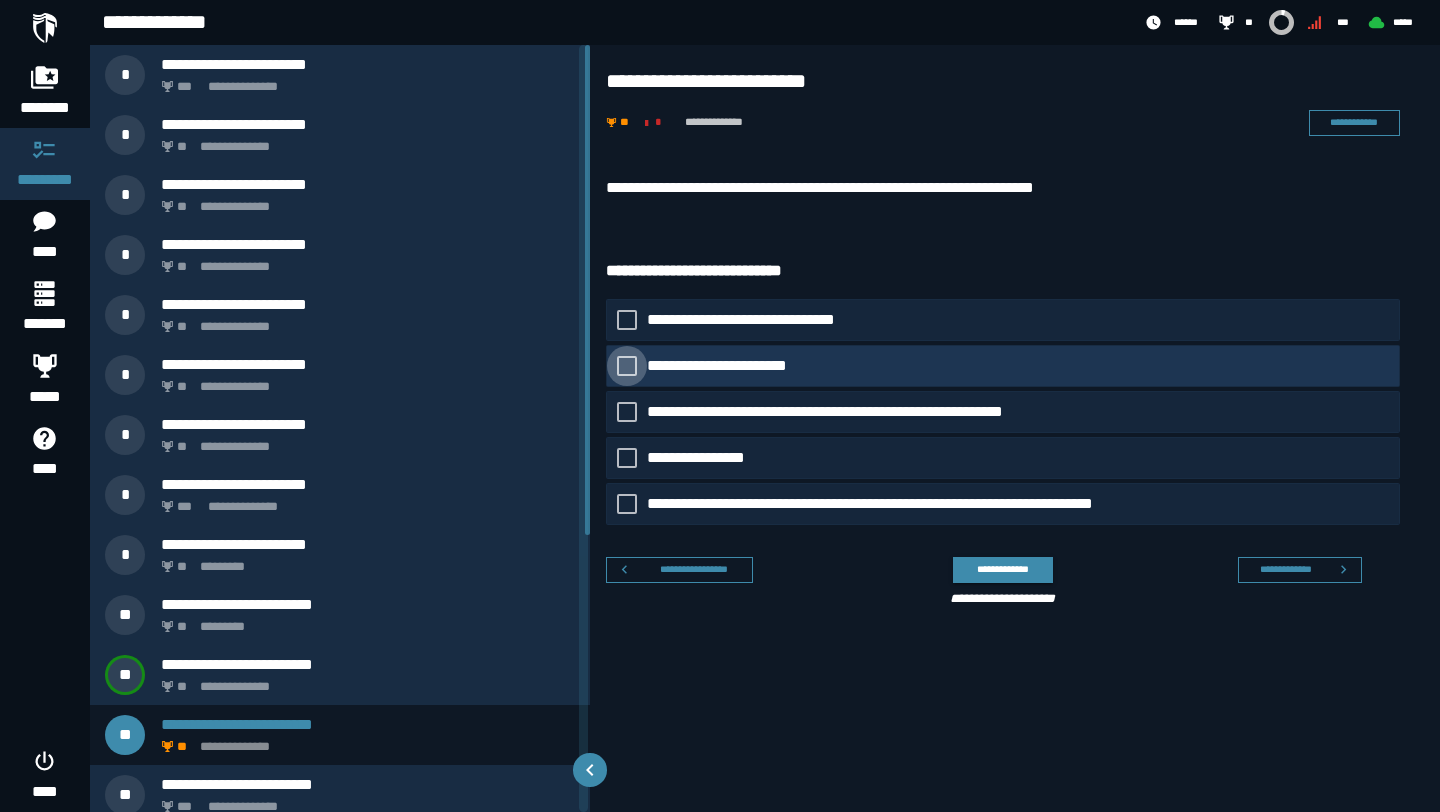 click on "**********" at bounding box center (733, 366) 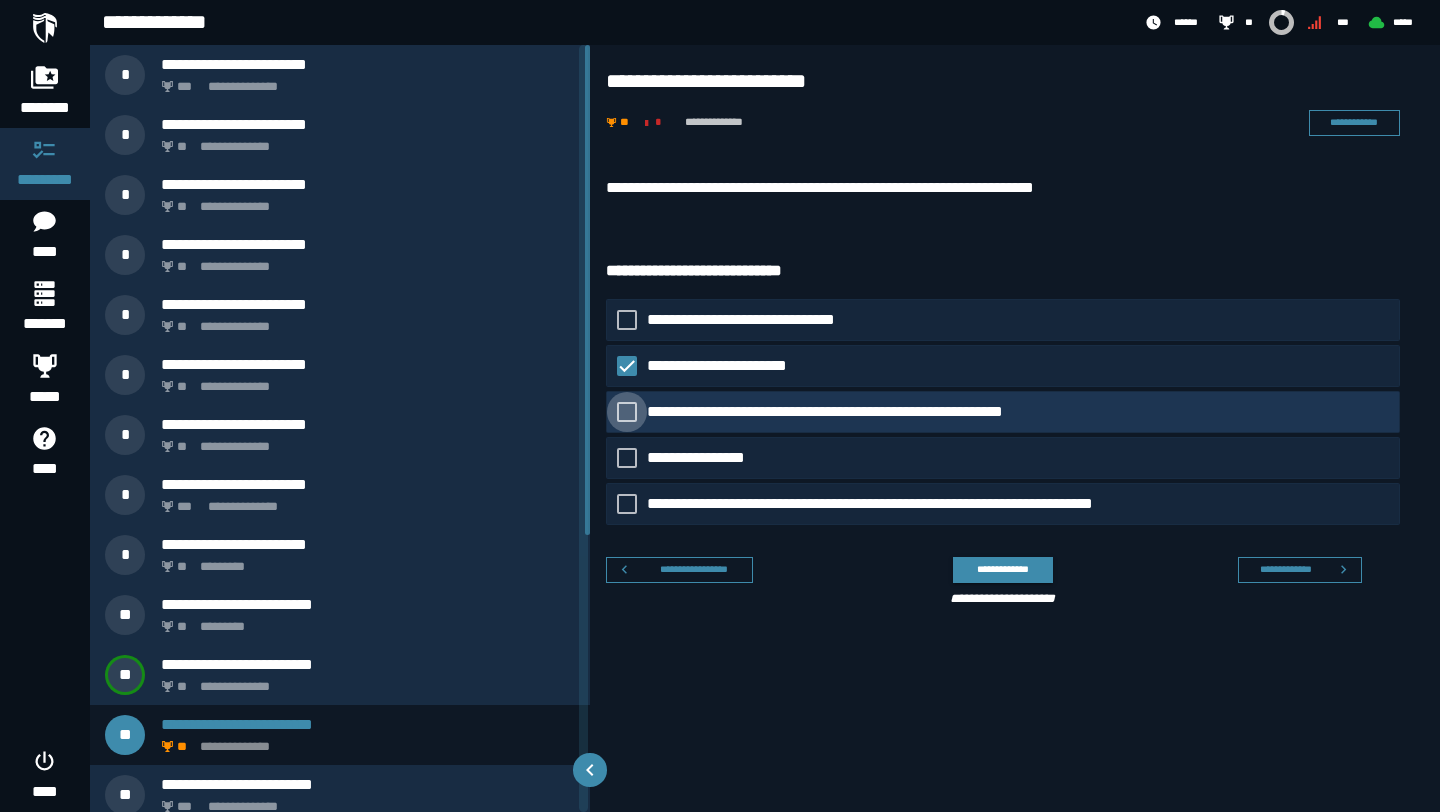 click on "**********" at bounding box center [856, 412] 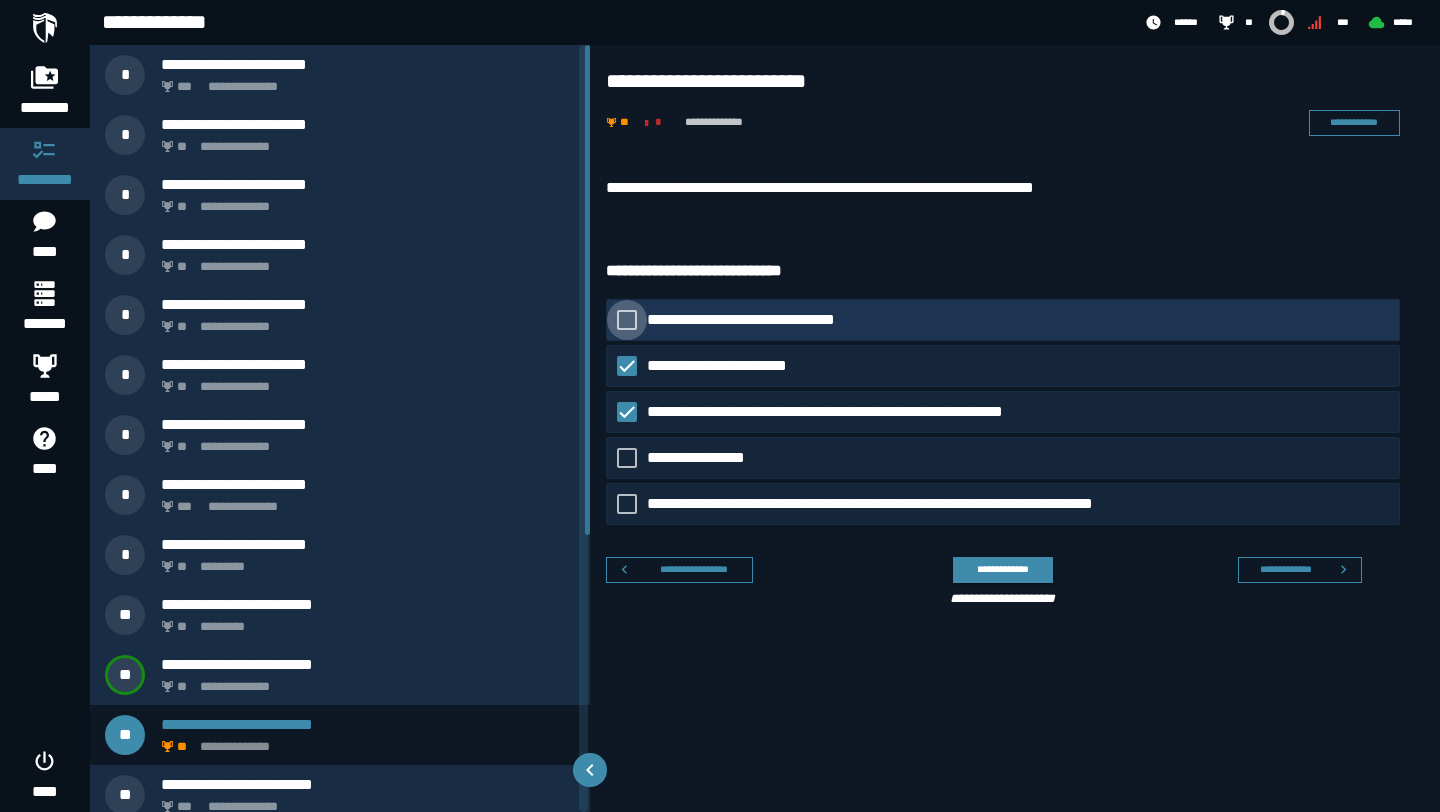 click on "**********" at bounding box center [761, 320] 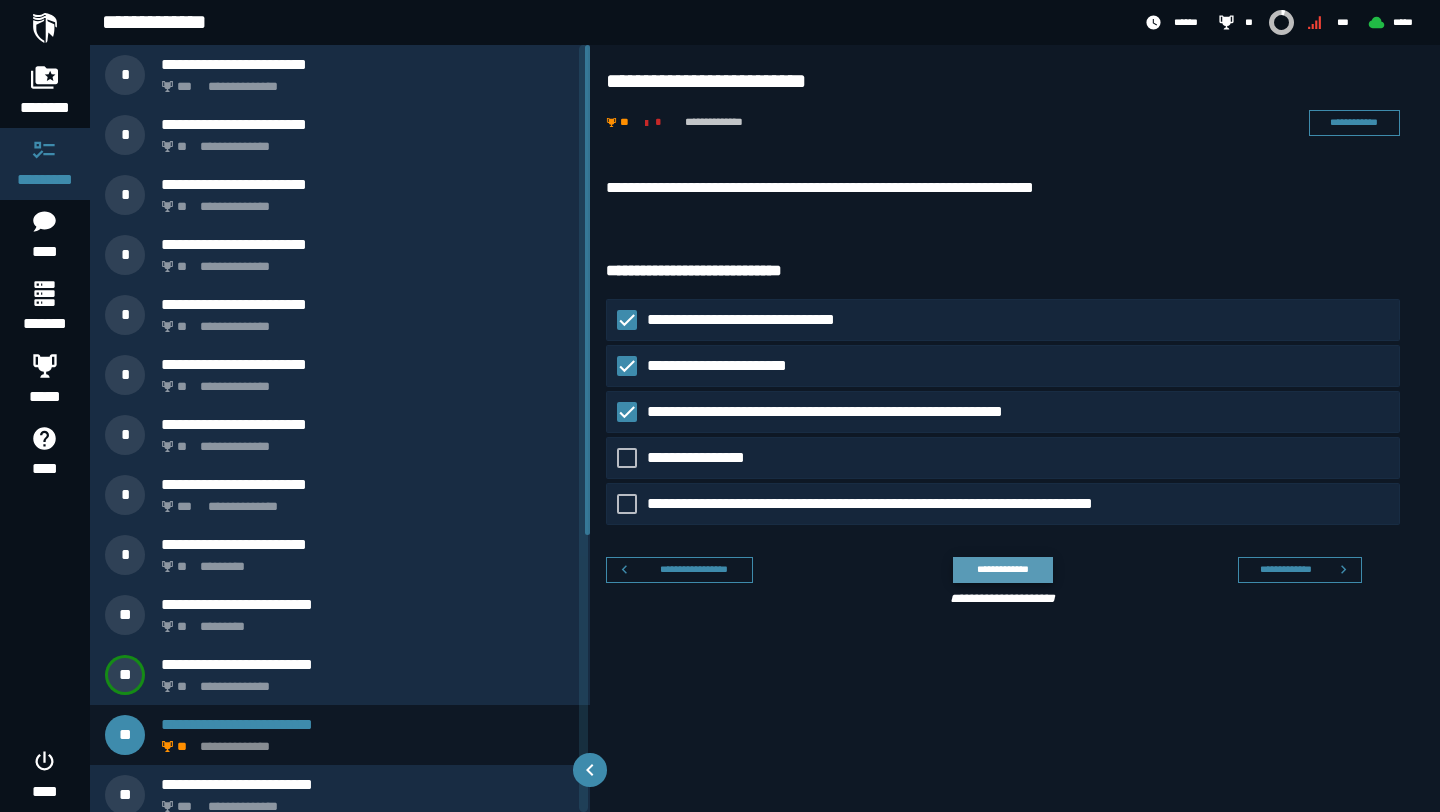 click on "**********" at bounding box center [1002, 569] 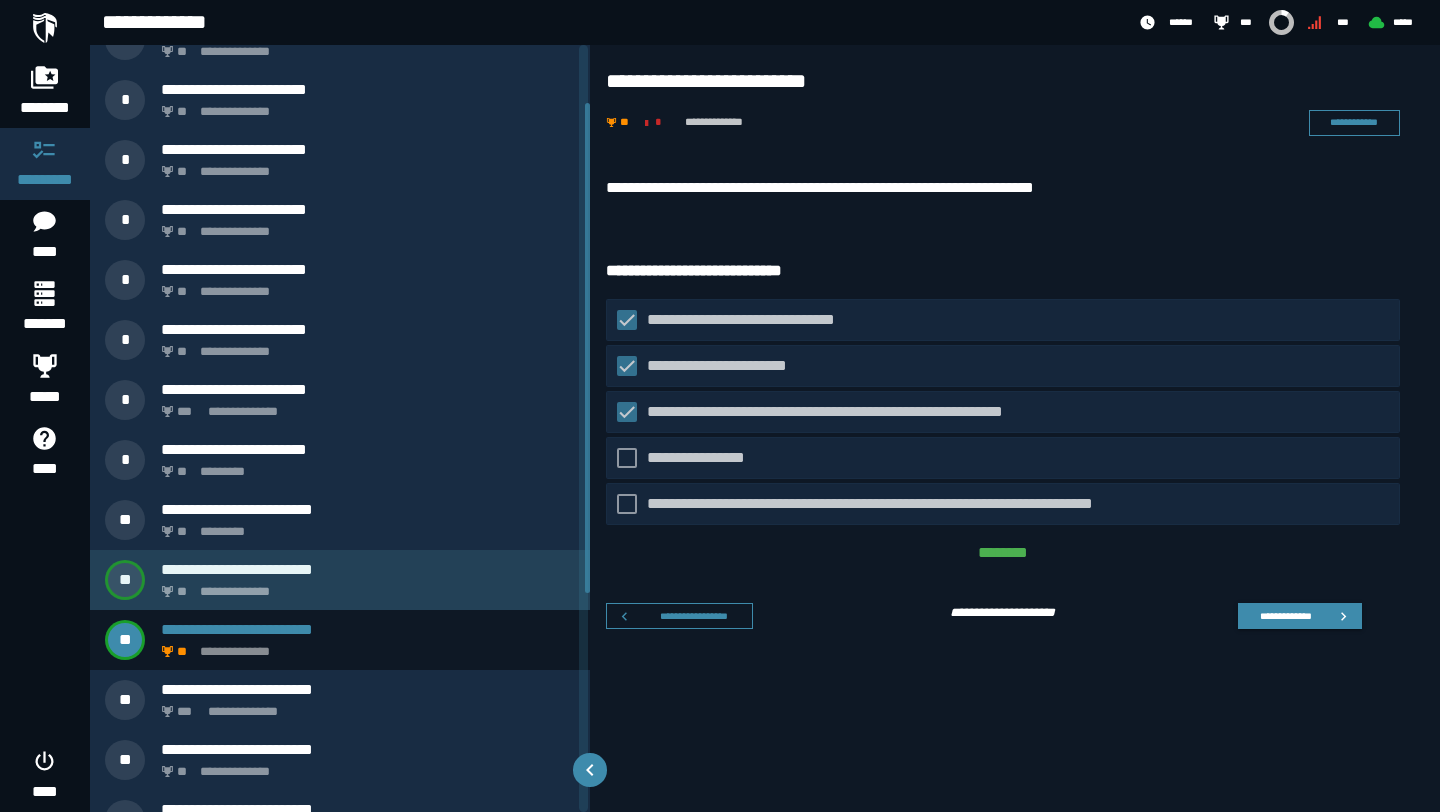 scroll, scrollTop: 115, scrollLeft: 0, axis: vertical 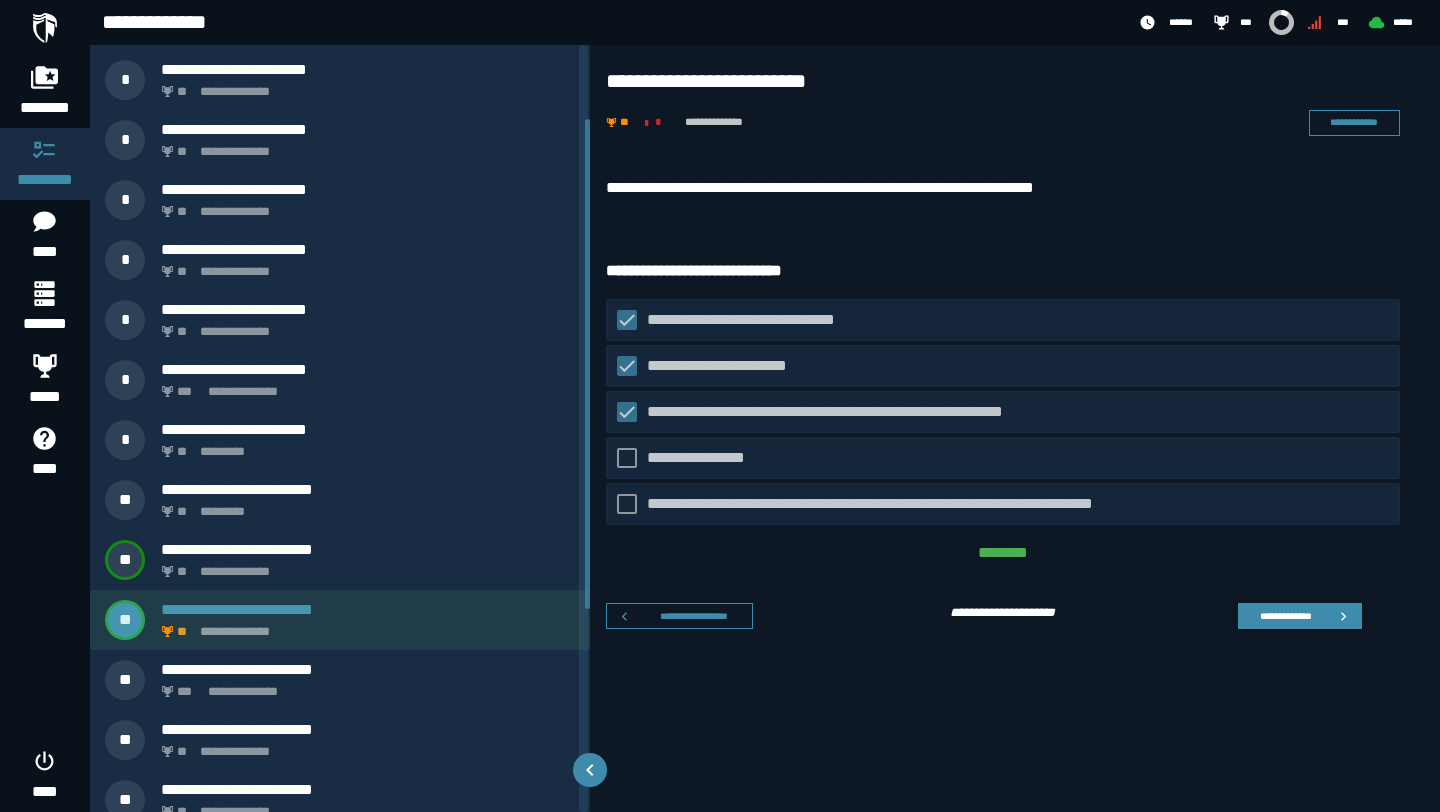 click on "**********" at bounding box center (340, 620) 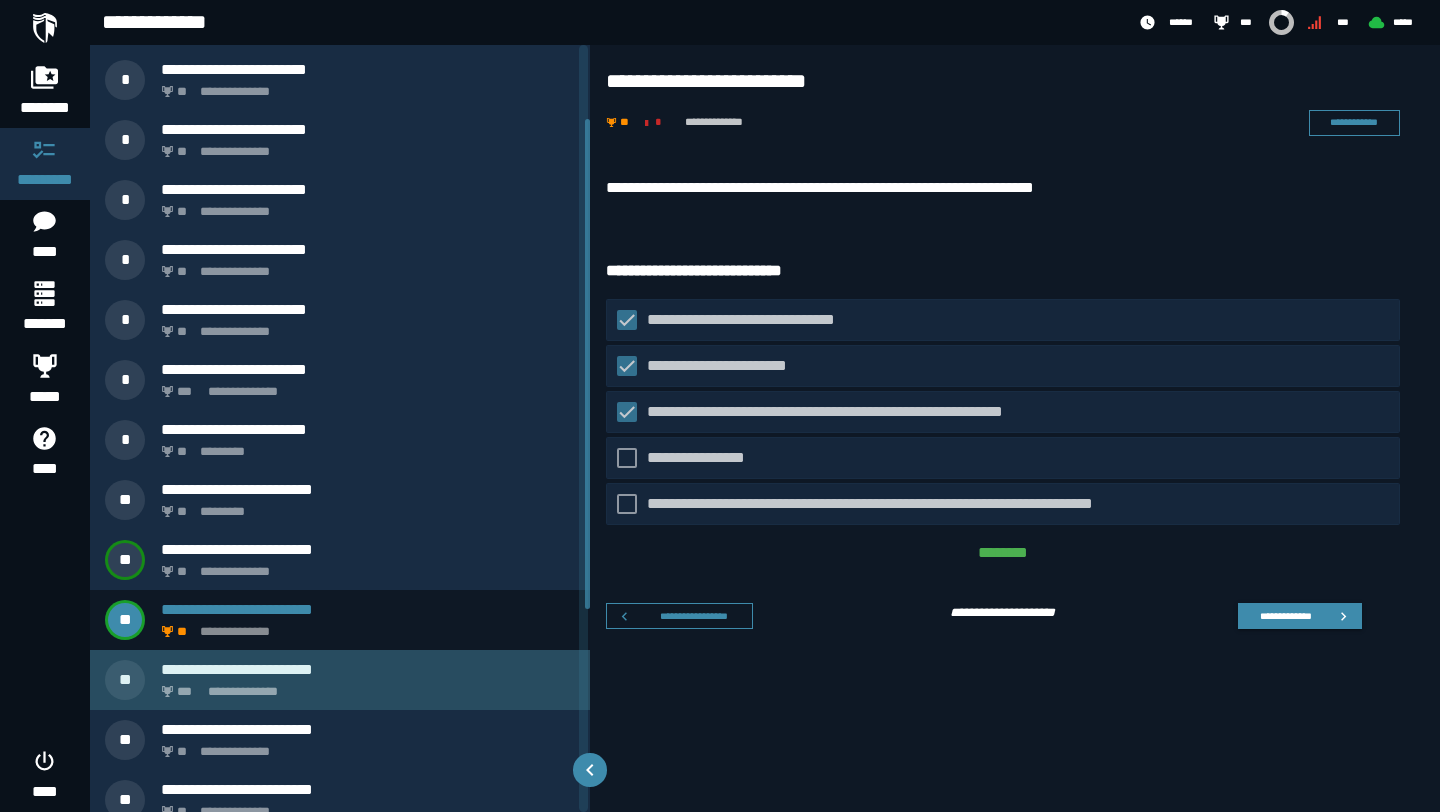 click on "**********" at bounding box center (368, 669) 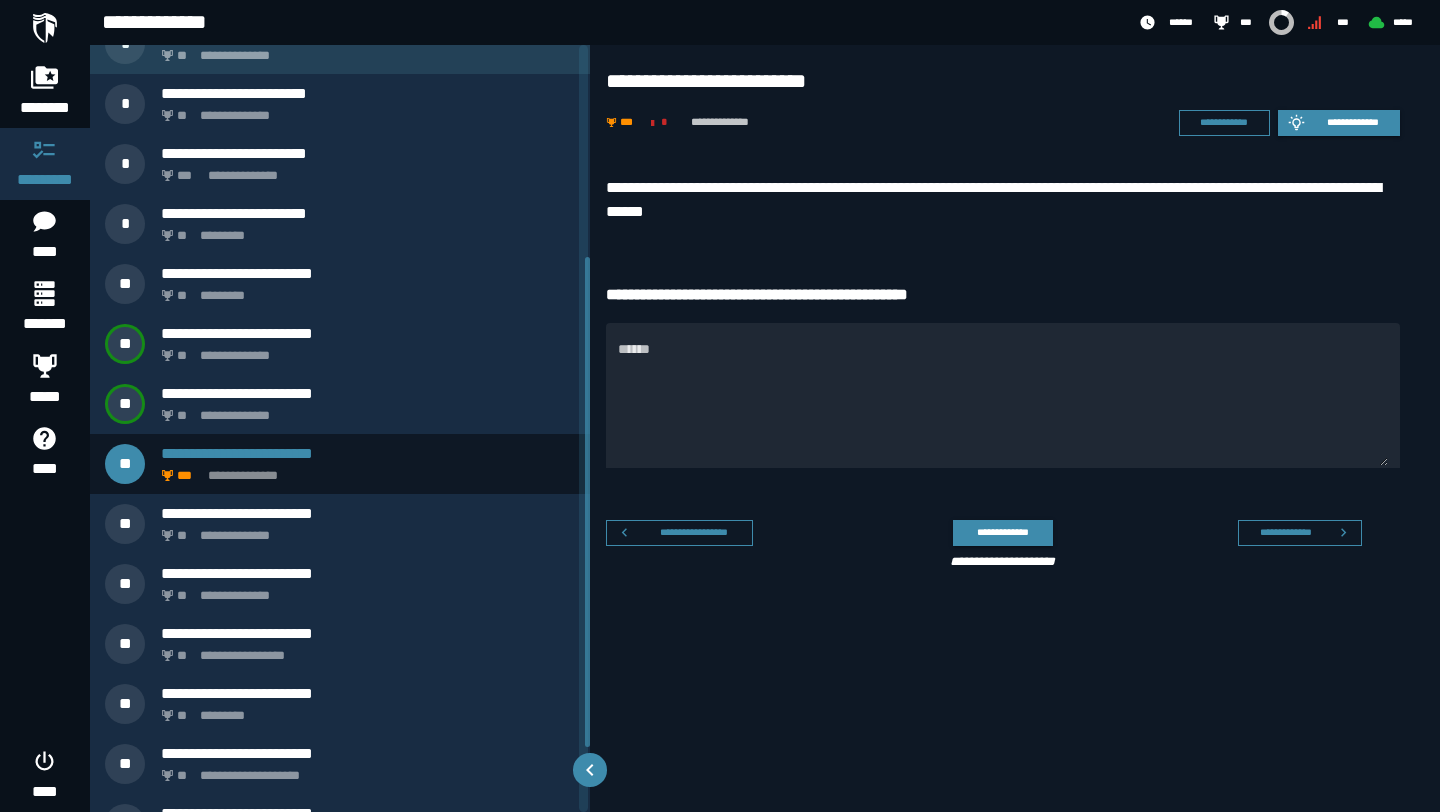 scroll, scrollTop: 335, scrollLeft: 0, axis: vertical 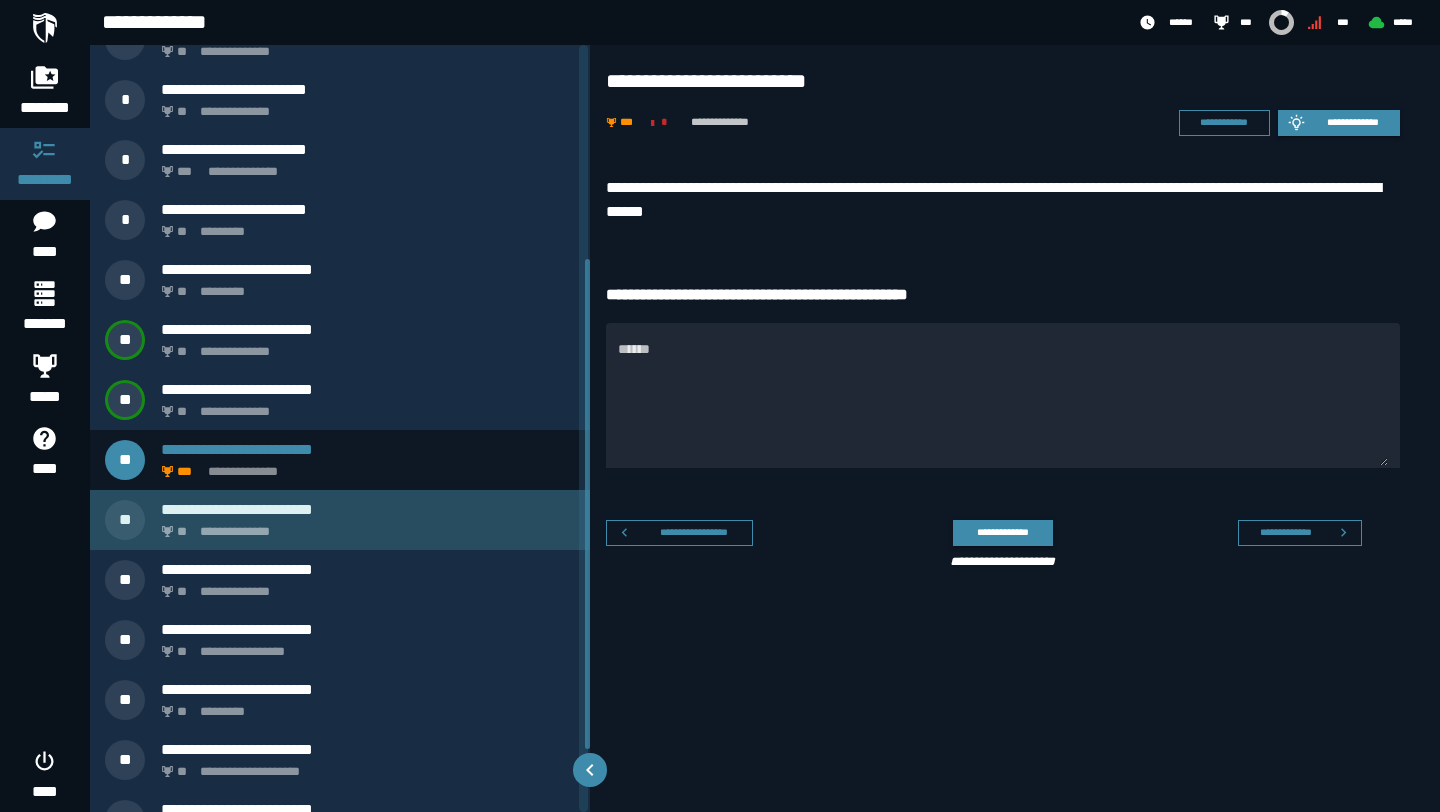 click on "**********" at bounding box center [340, 520] 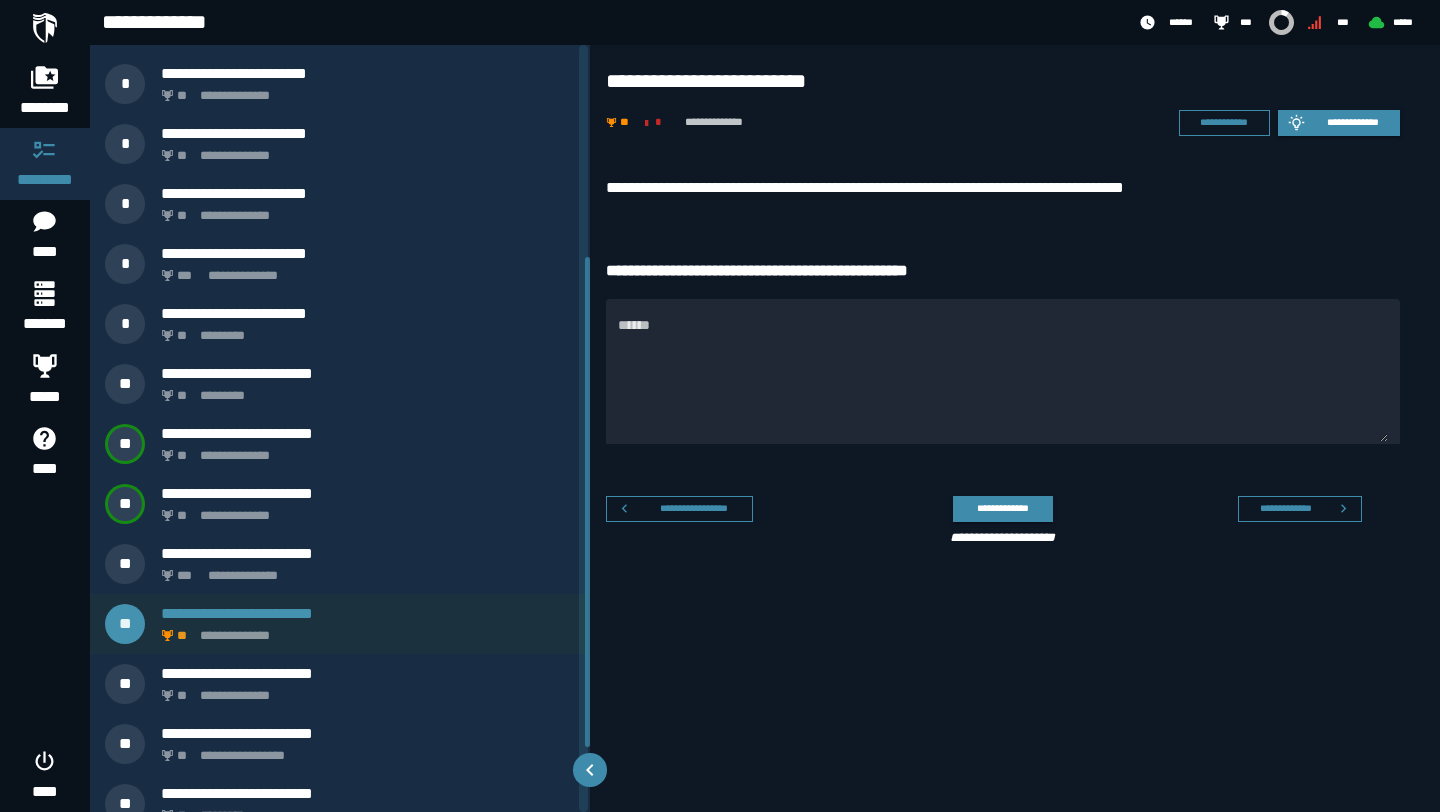 scroll, scrollTop: 433, scrollLeft: 0, axis: vertical 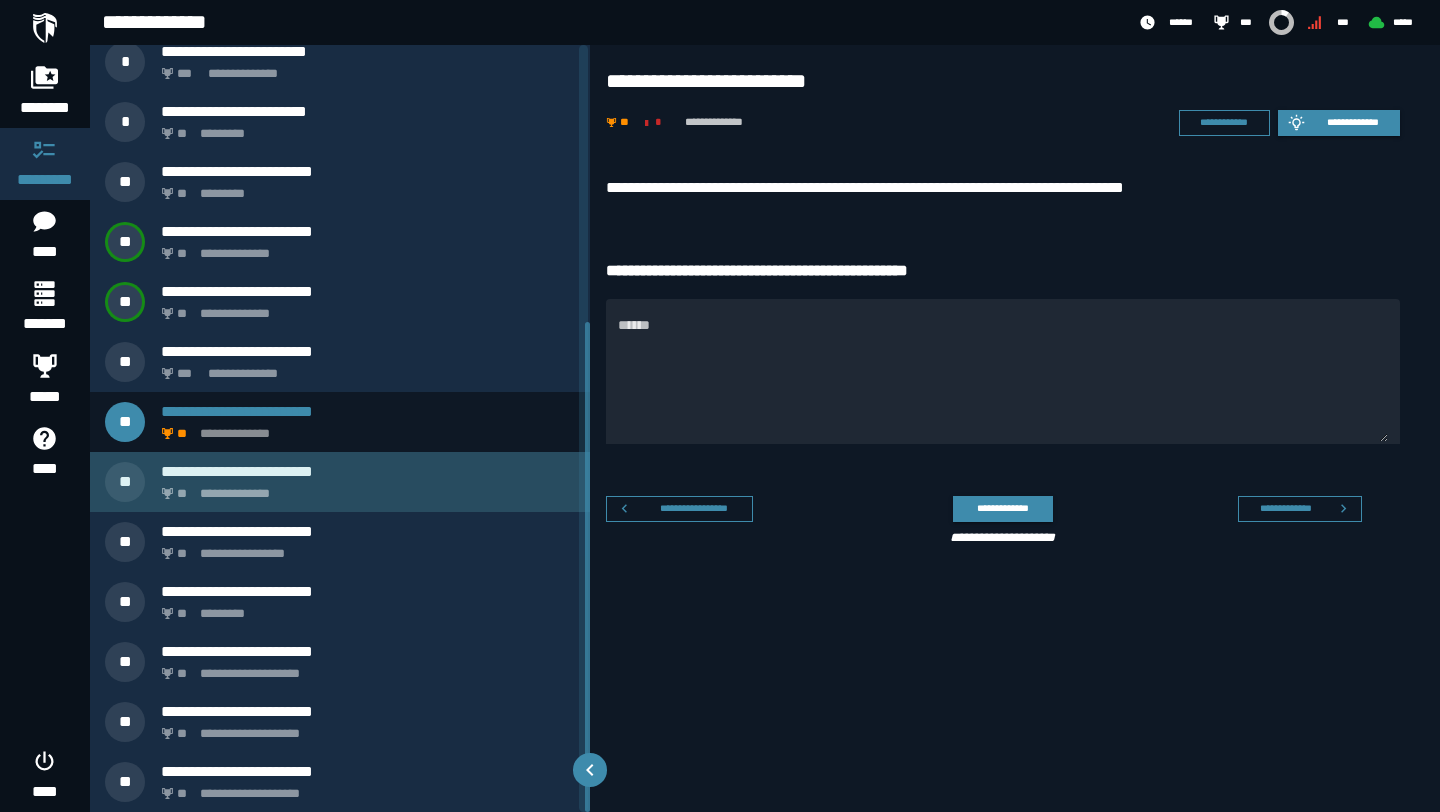 click on "**********" at bounding box center (364, 488) 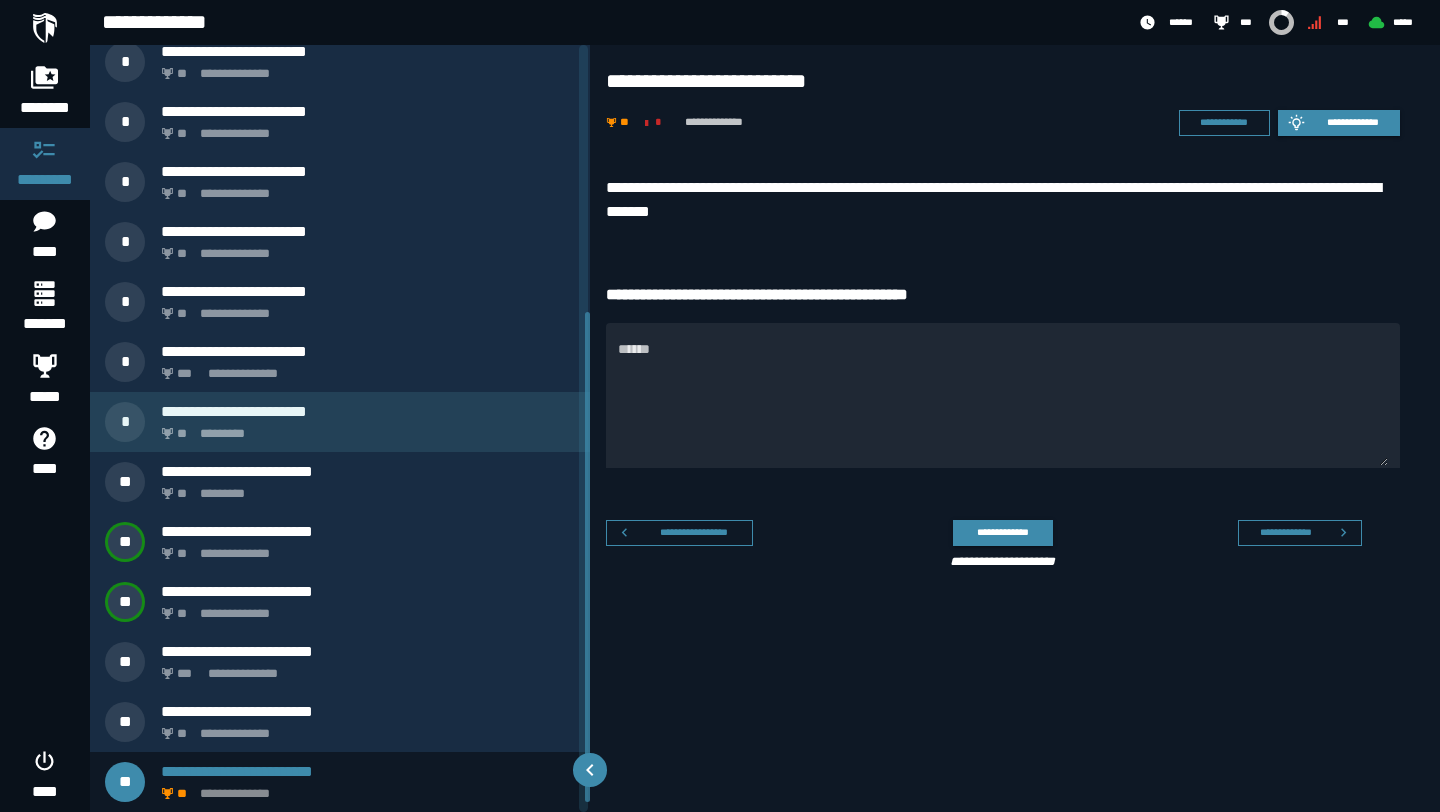 scroll, scrollTop: 433, scrollLeft: 0, axis: vertical 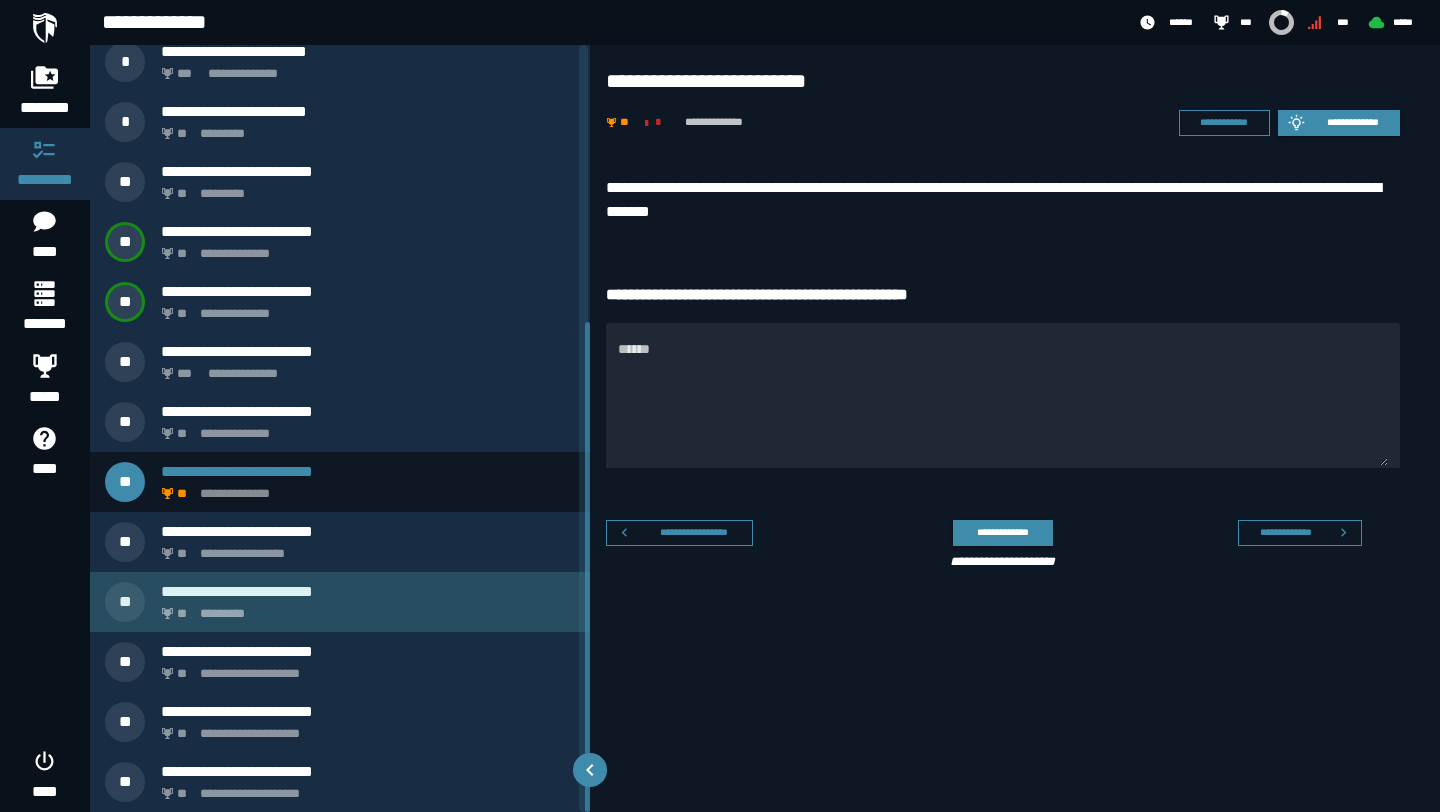 click on "**********" at bounding box center [340, 602] 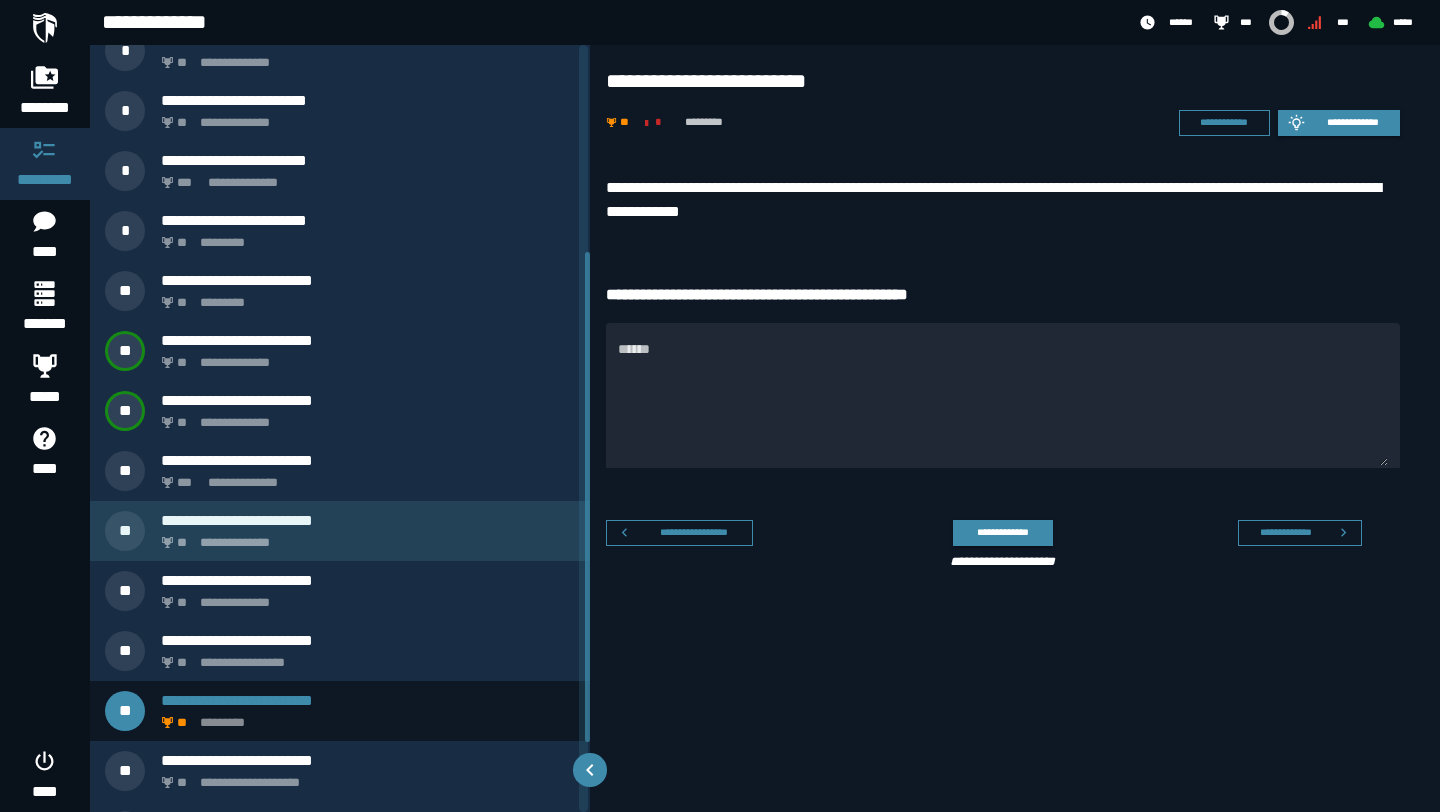 scroll, scrollTop: 433, scrollLeft: 0, axis: vertical 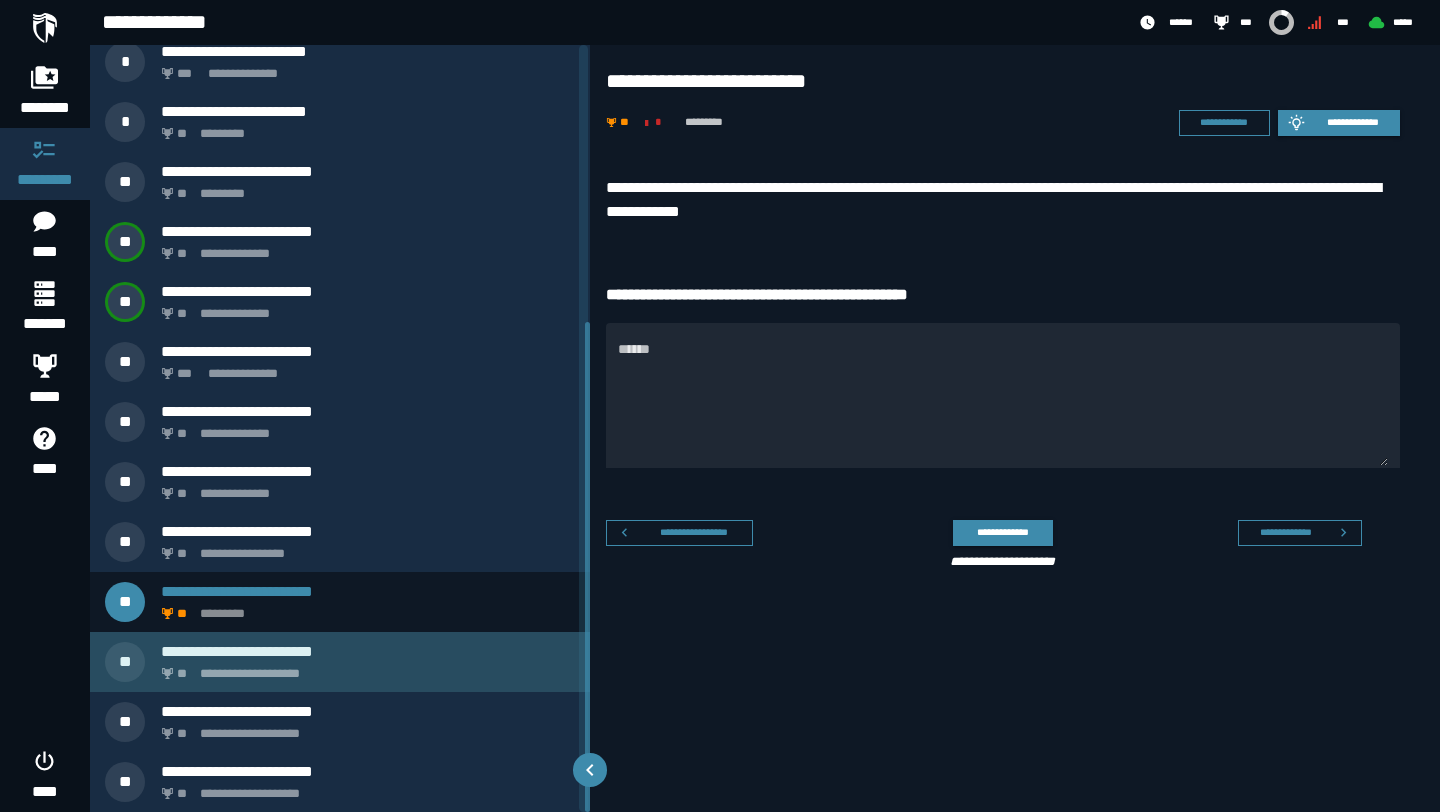 click on "**********" 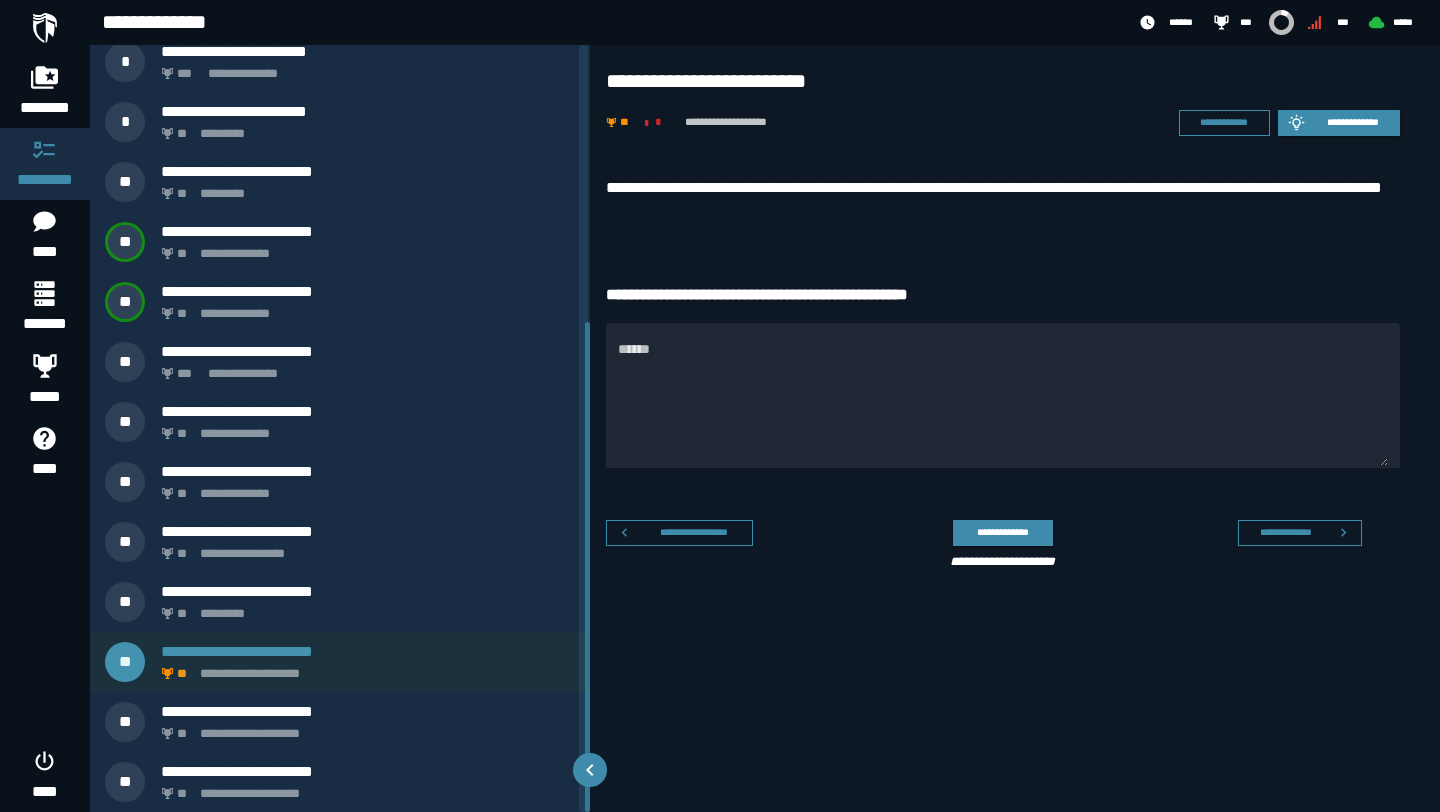 scroll, scrollTop: 0, scrollLeft: 0, axis: both 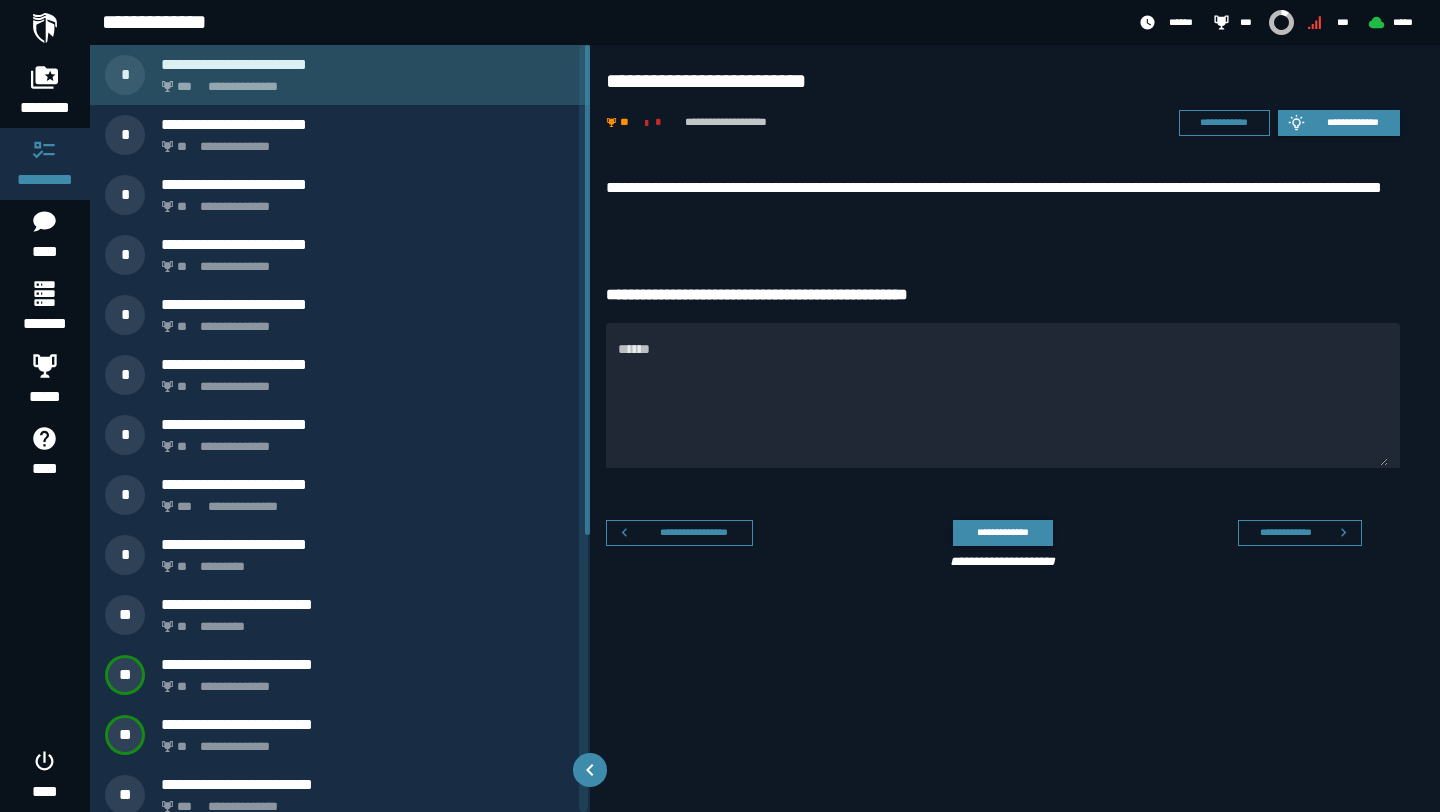 click on "**********" 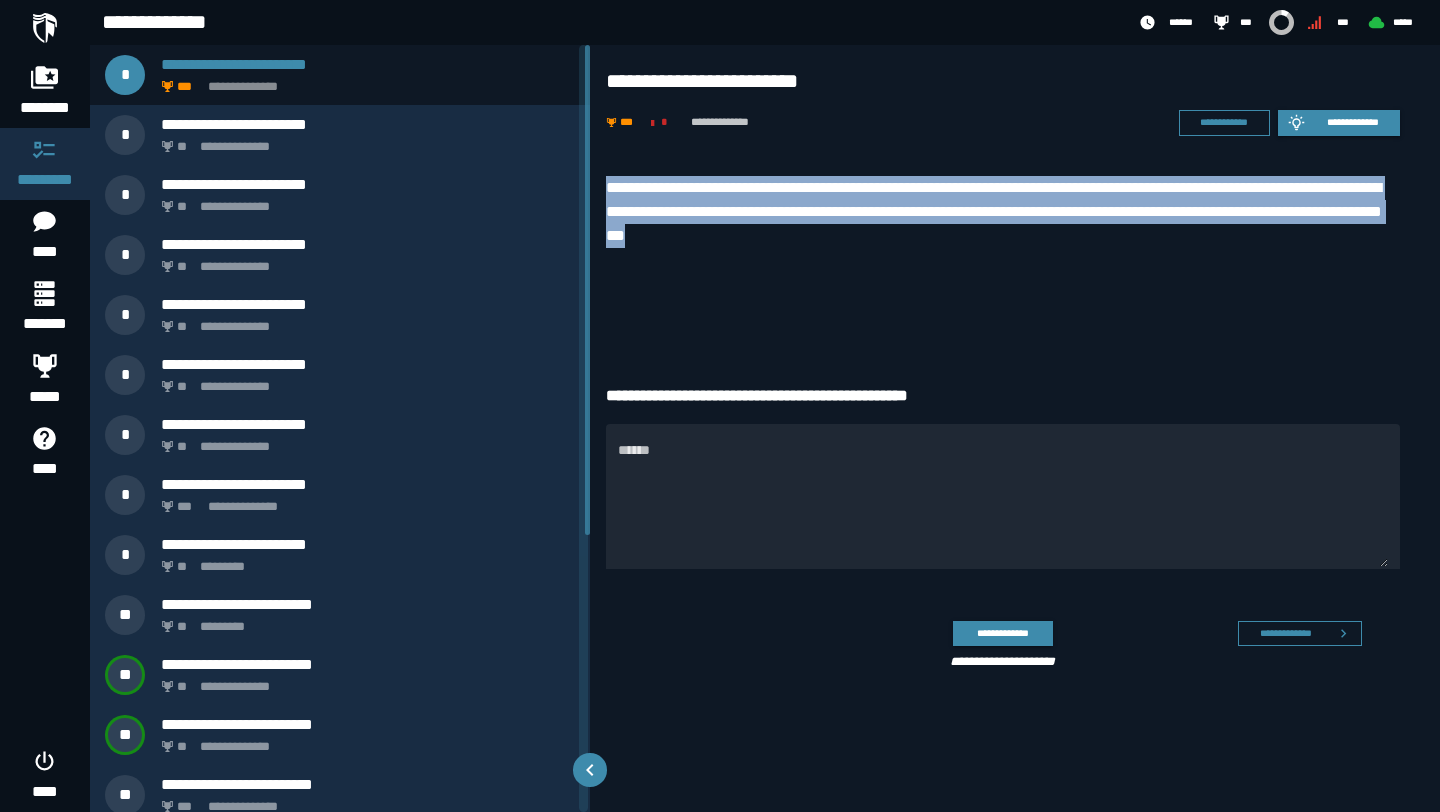drag, startPoint x: 606, startPoint y: 185, endPoint x: 941, endPoint y: 245, distance: 340.33072 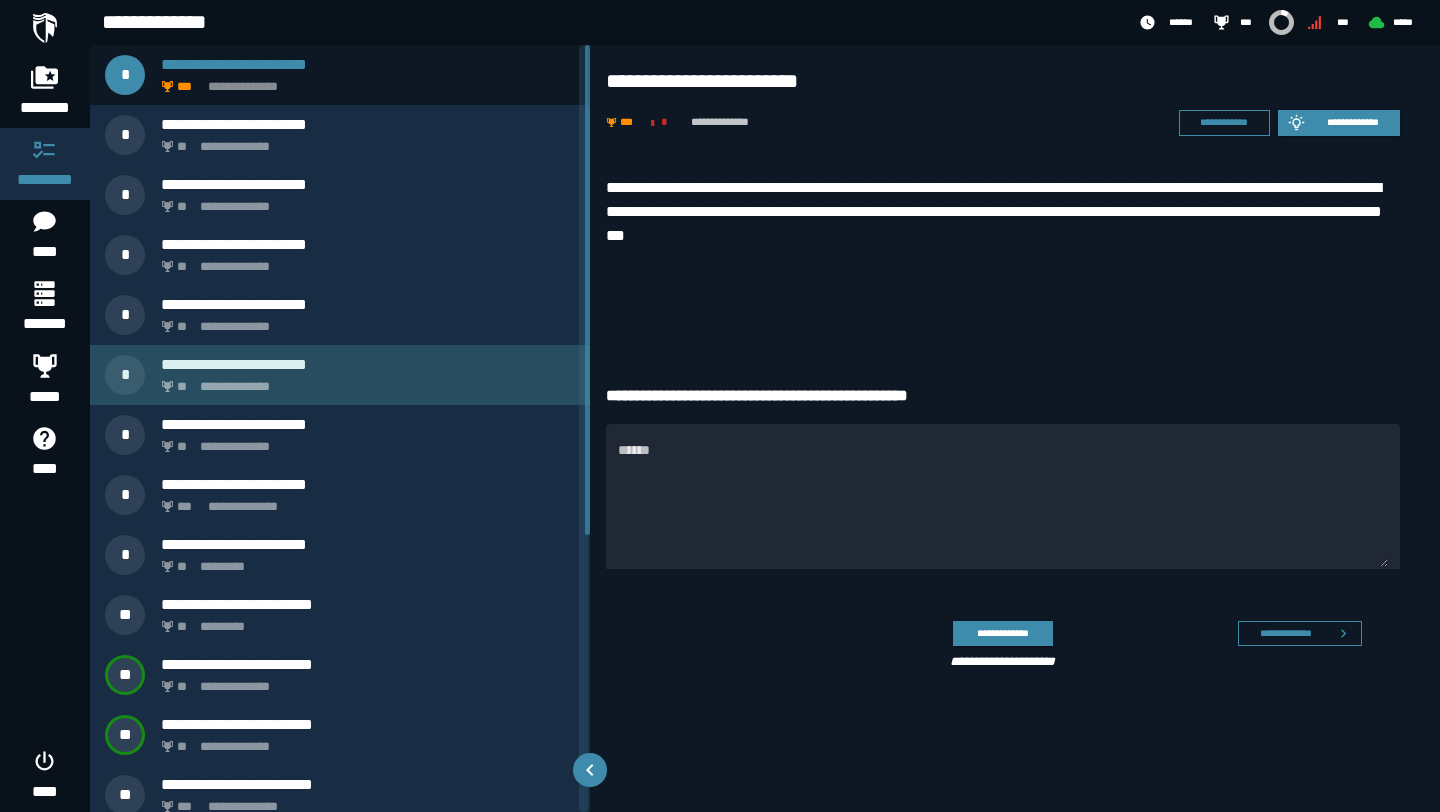 click on "**********" 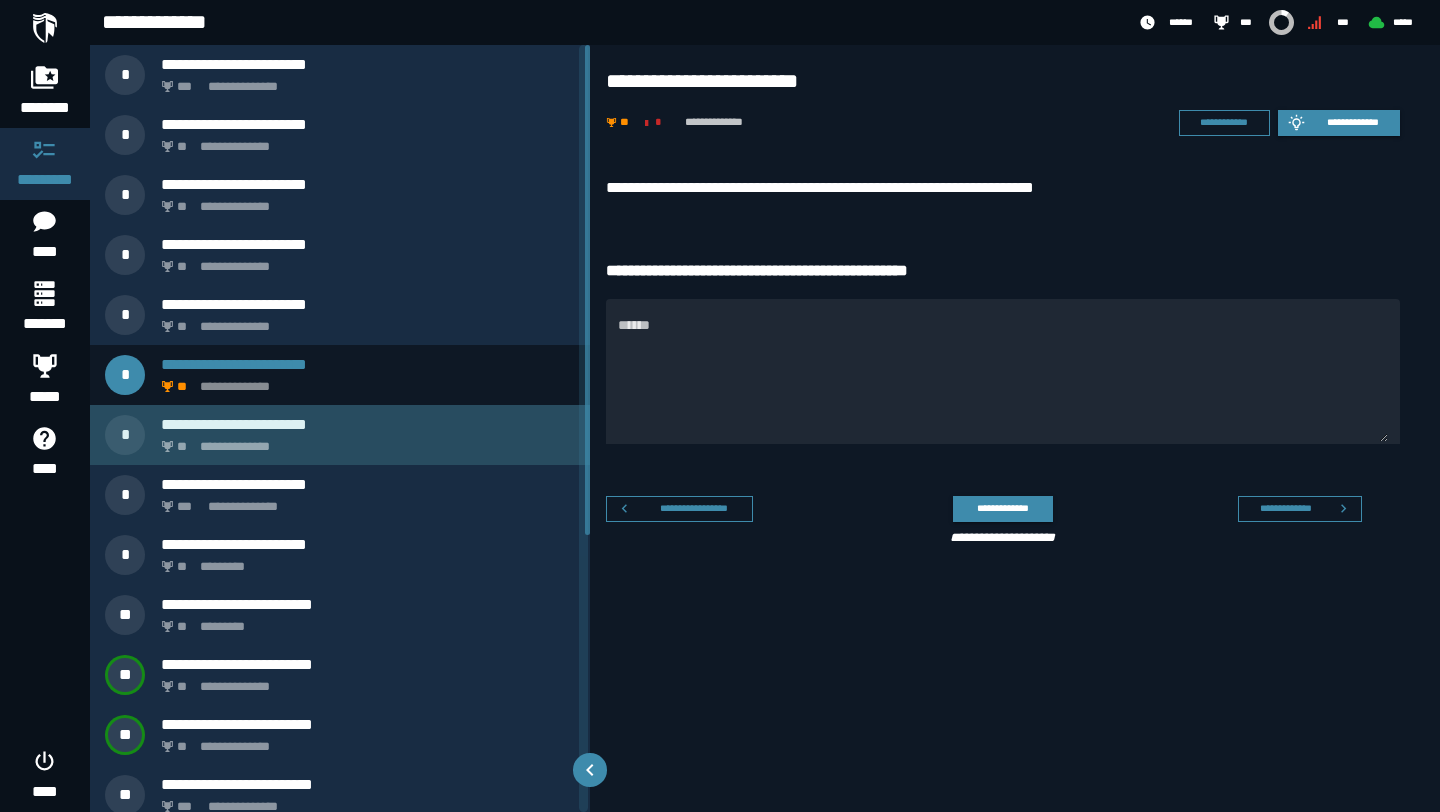 click on "**********" 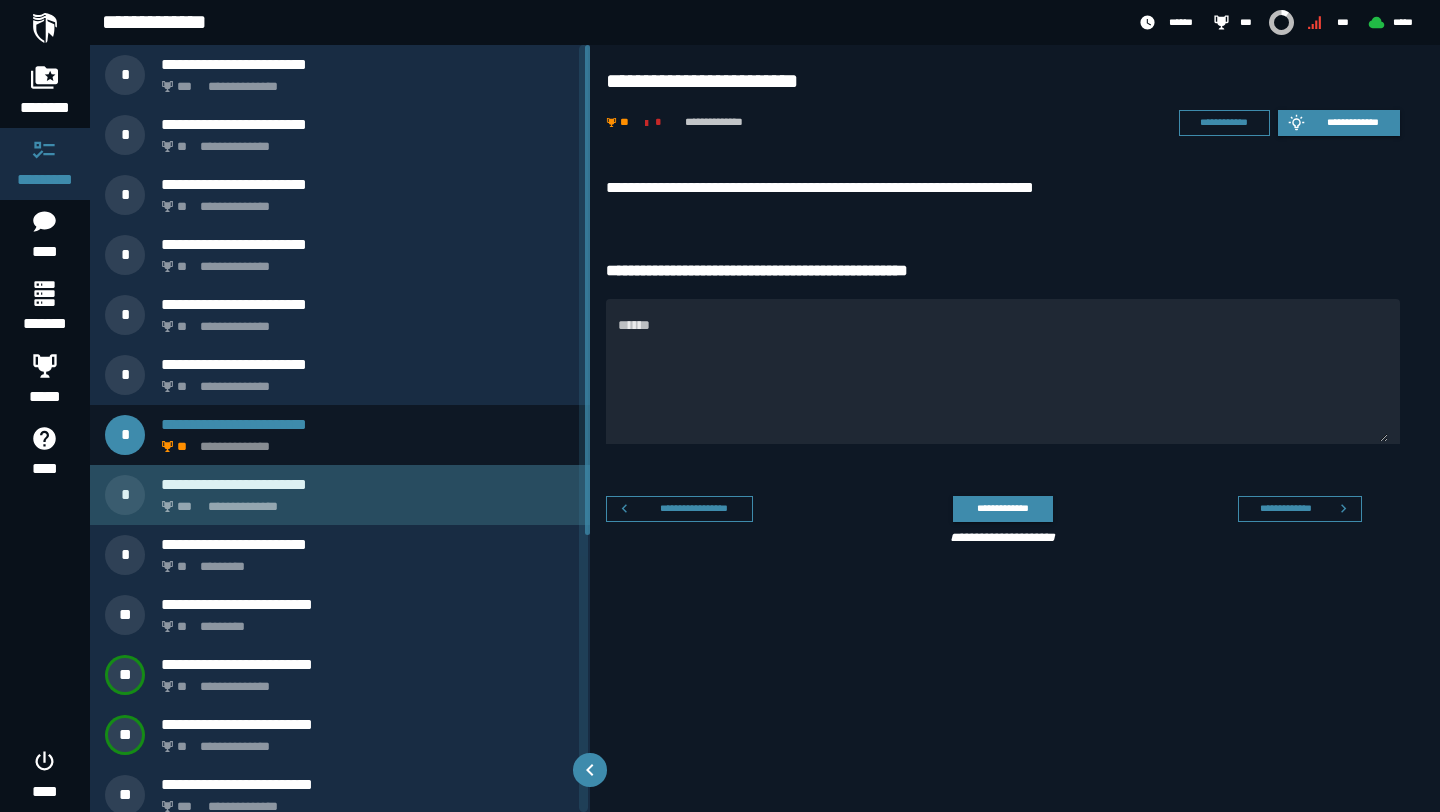 click on "**********" at bounding box center [364, 501] 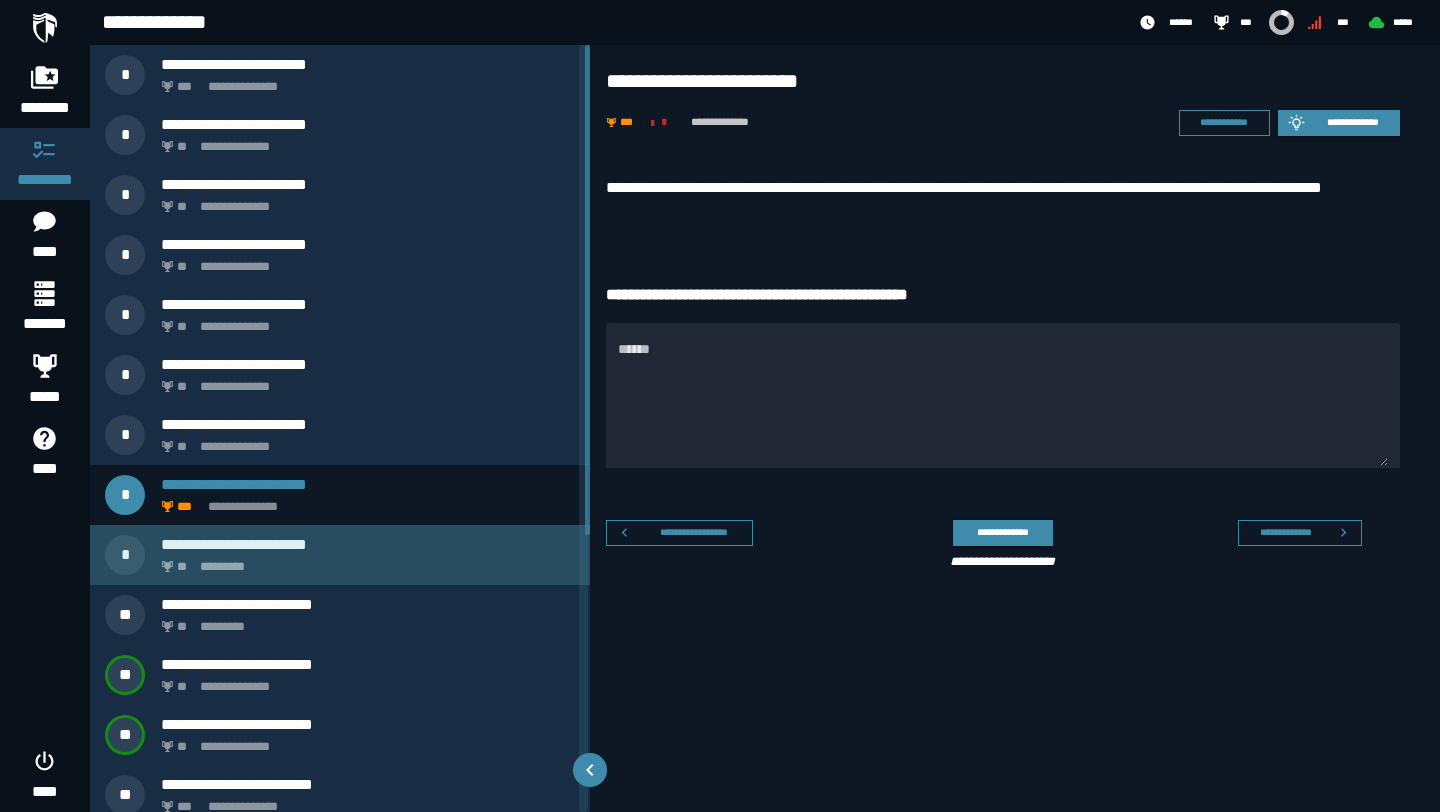 click on "** *********" at bounding box center [364, 561] 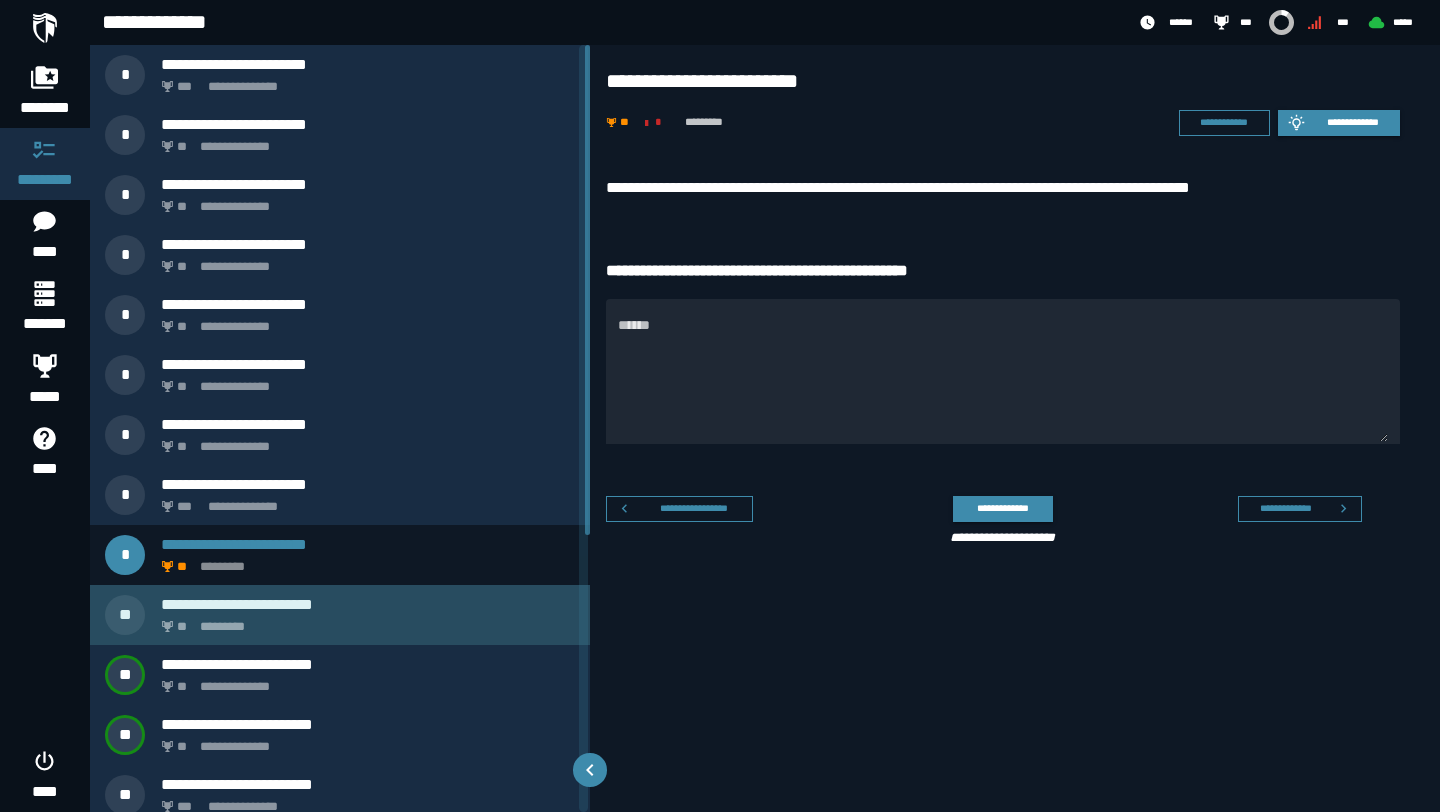 click on "** *********" at bounding box center (364, 621) 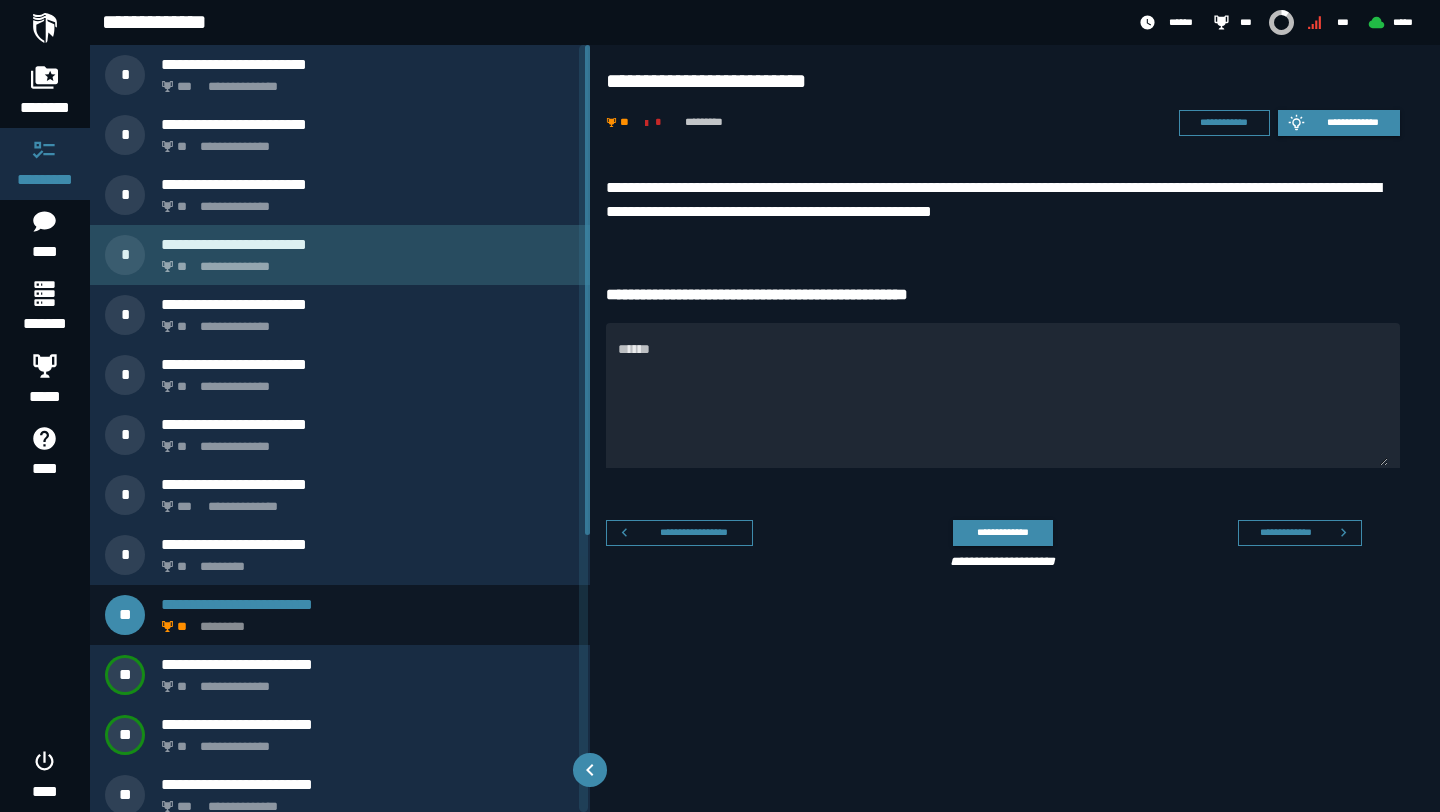 click on "**********" at bounding box center [364, 261] 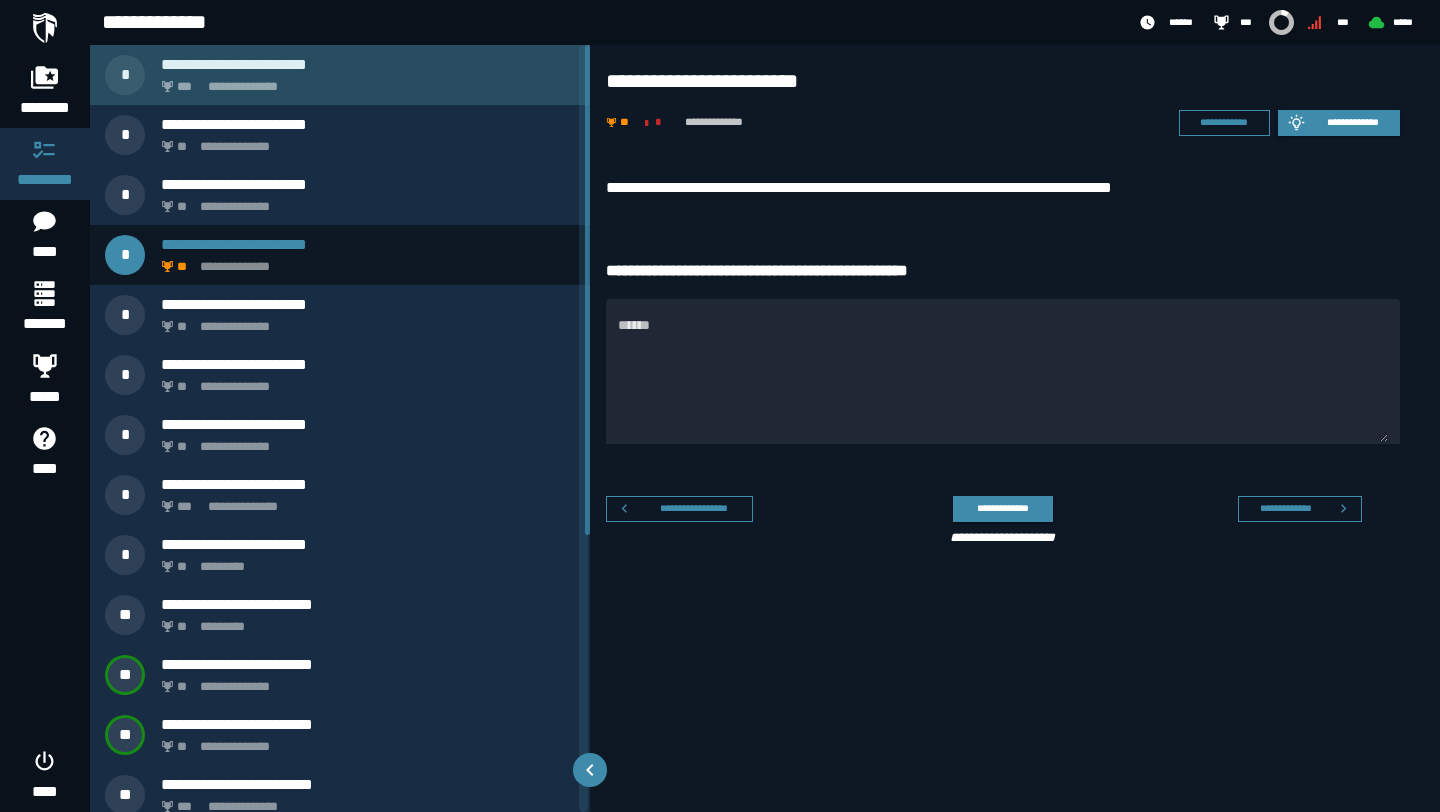 click on "**********" at bounding box center [364, 81] 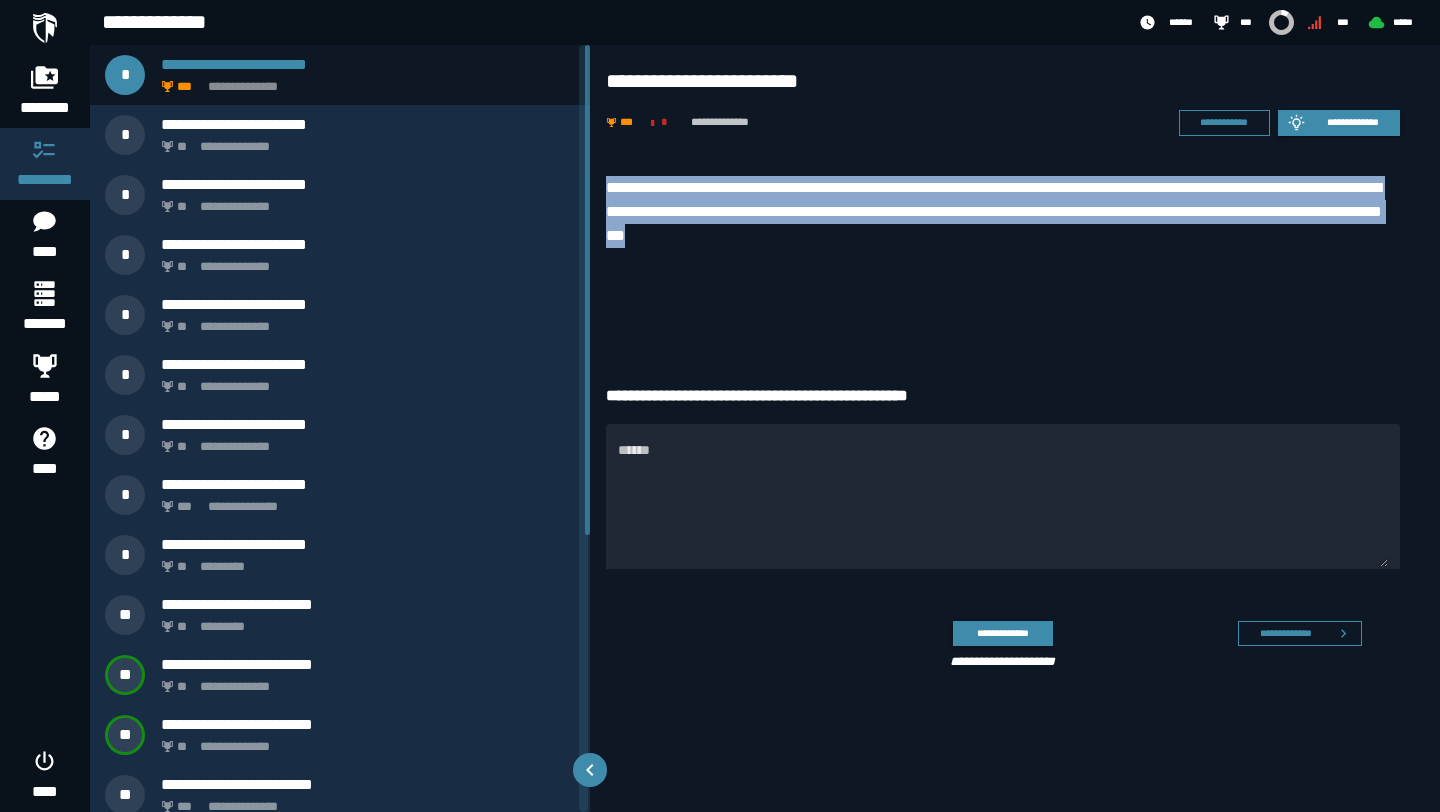 drag, startPoint x: 606, startPoint y: 182, endPoint x: 916, endPoint y: 234, distance: 314.33102 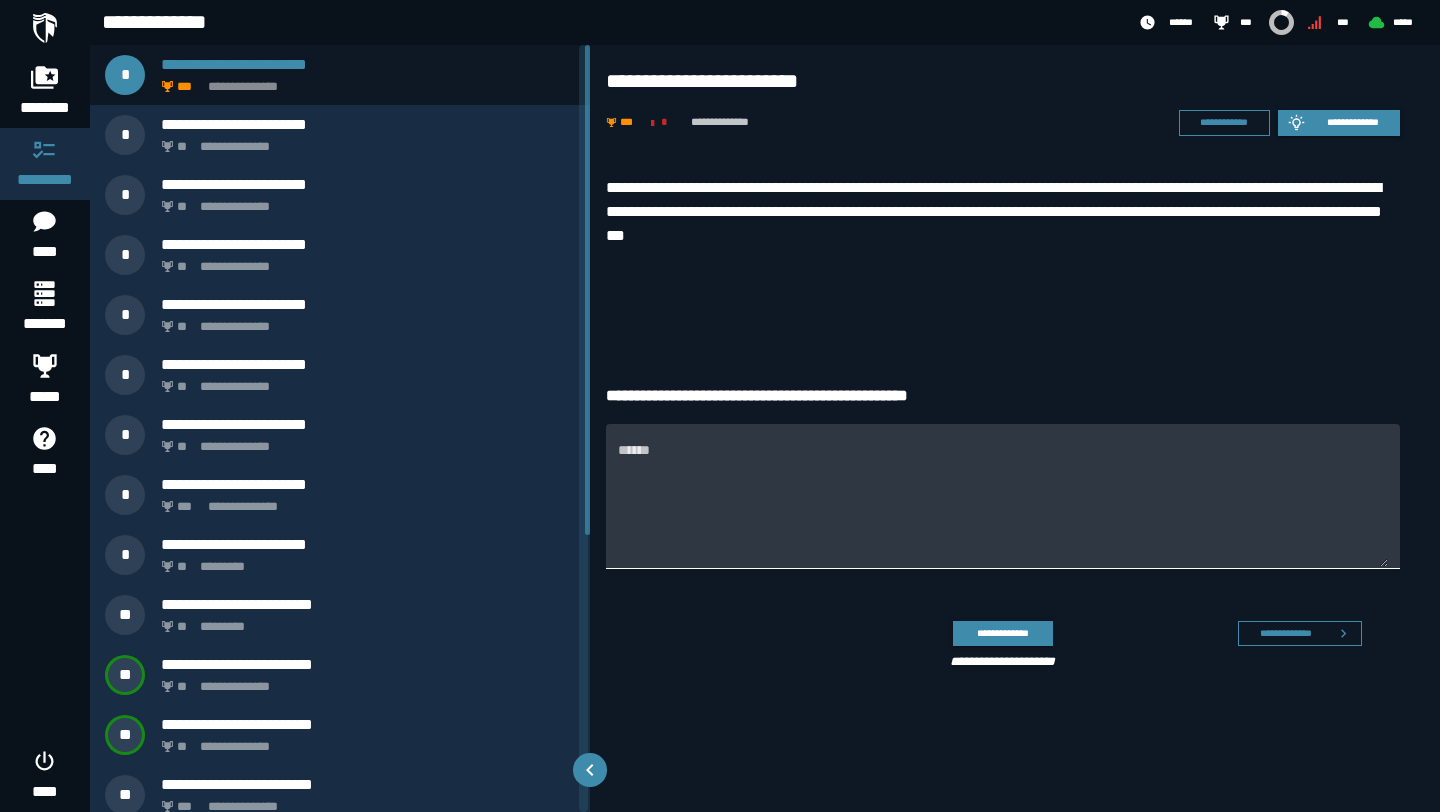 click on "******" at bounding box center [1003, 507] 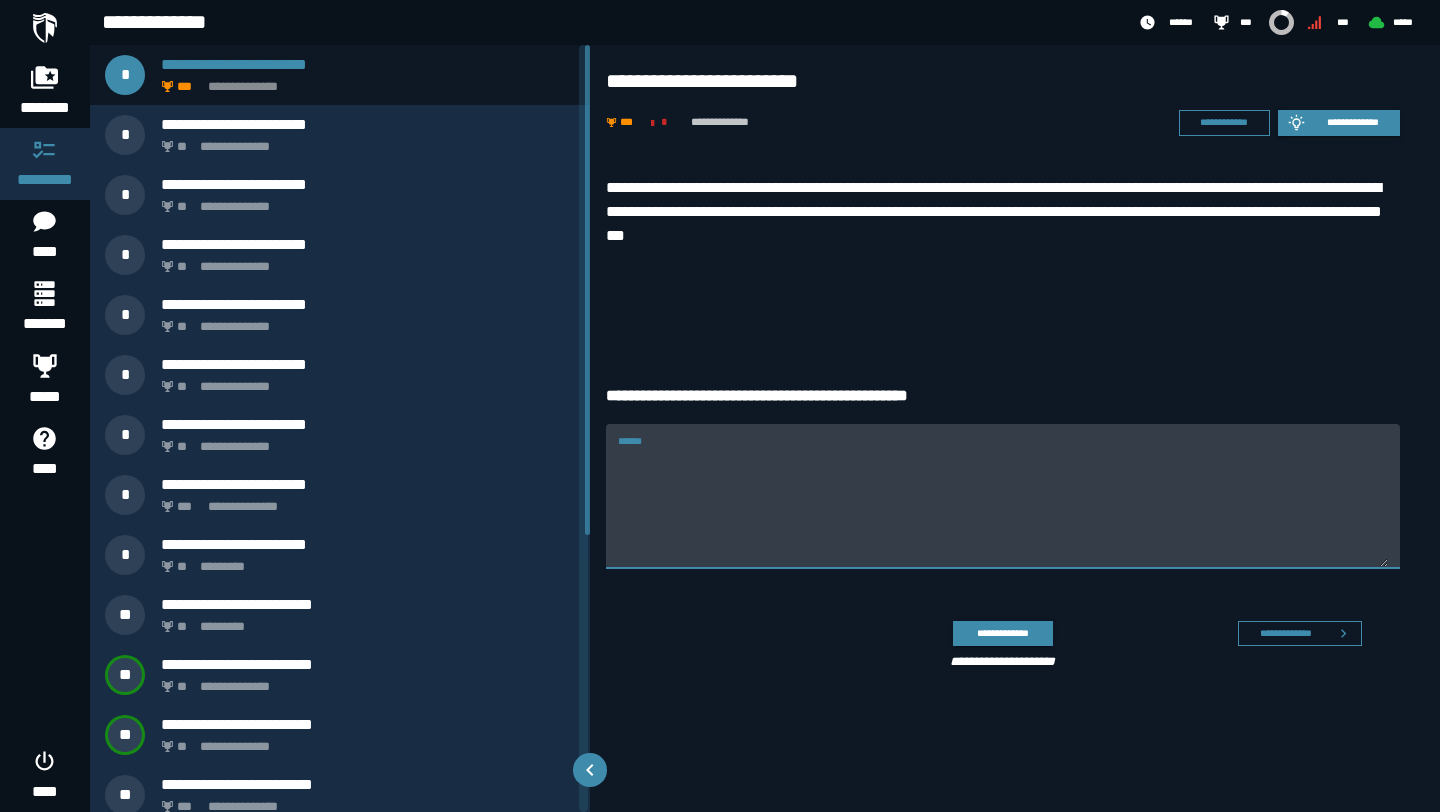 paste on "**********" 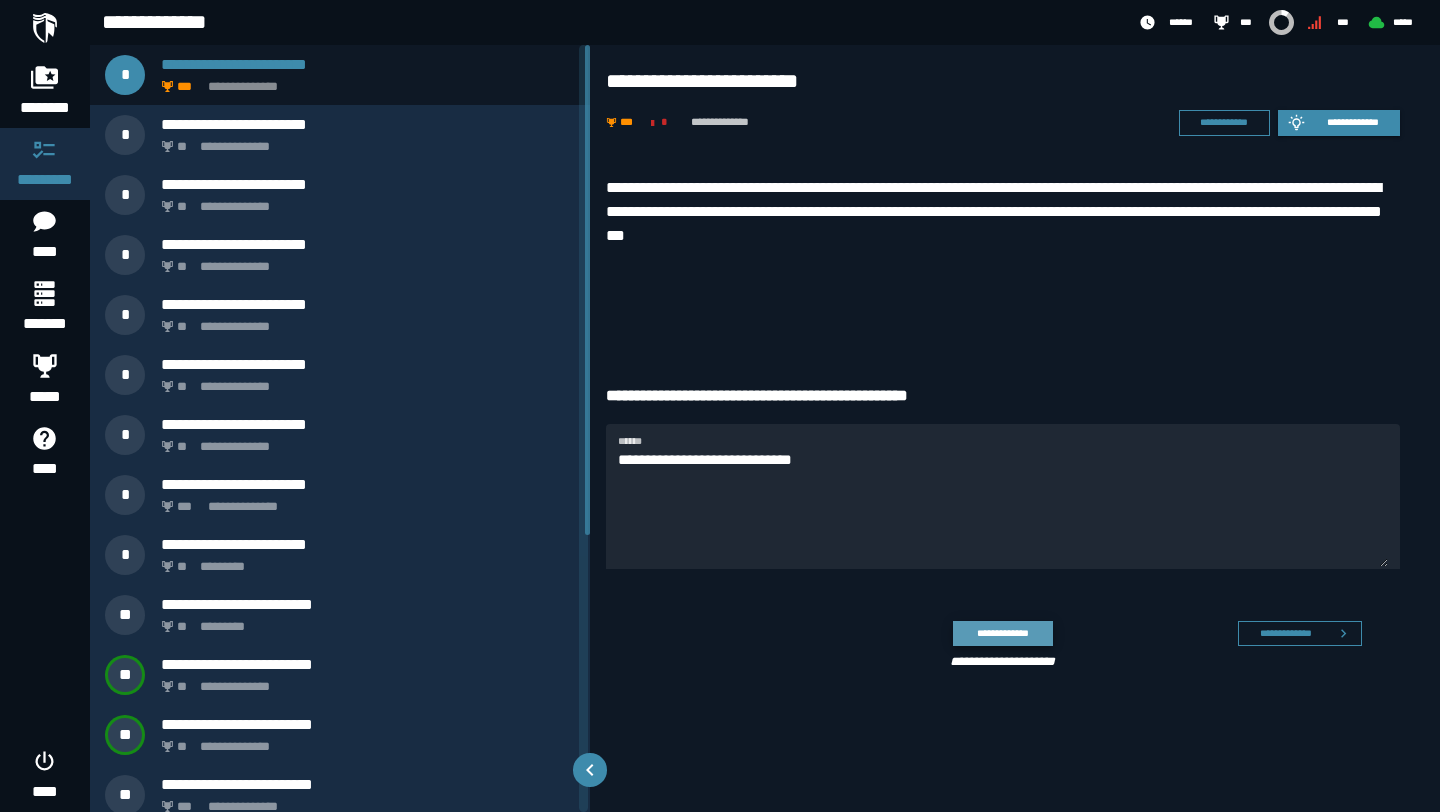click on "**********" at bounding box center (1002, 633) 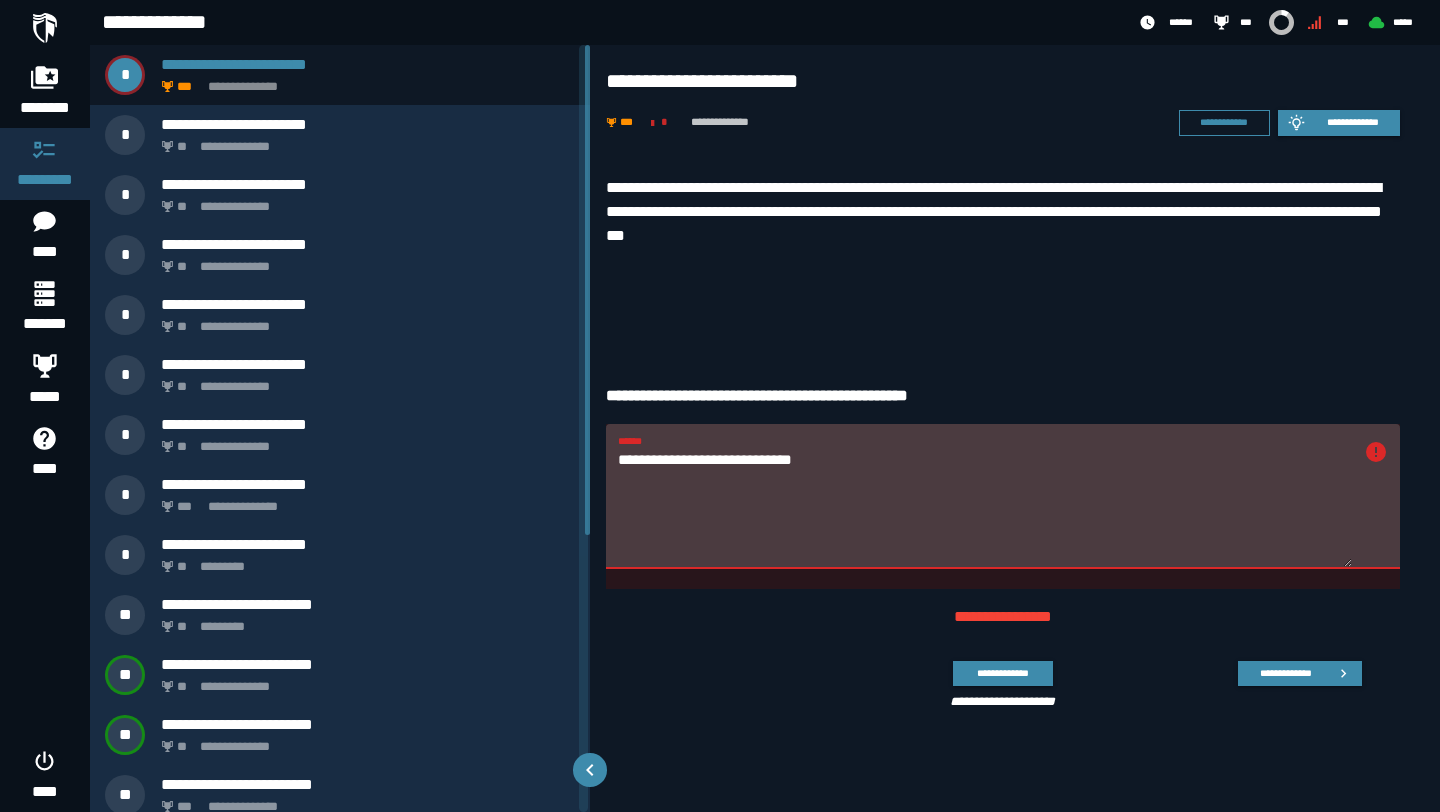 click on "**********" at bounding box center (985, 507) 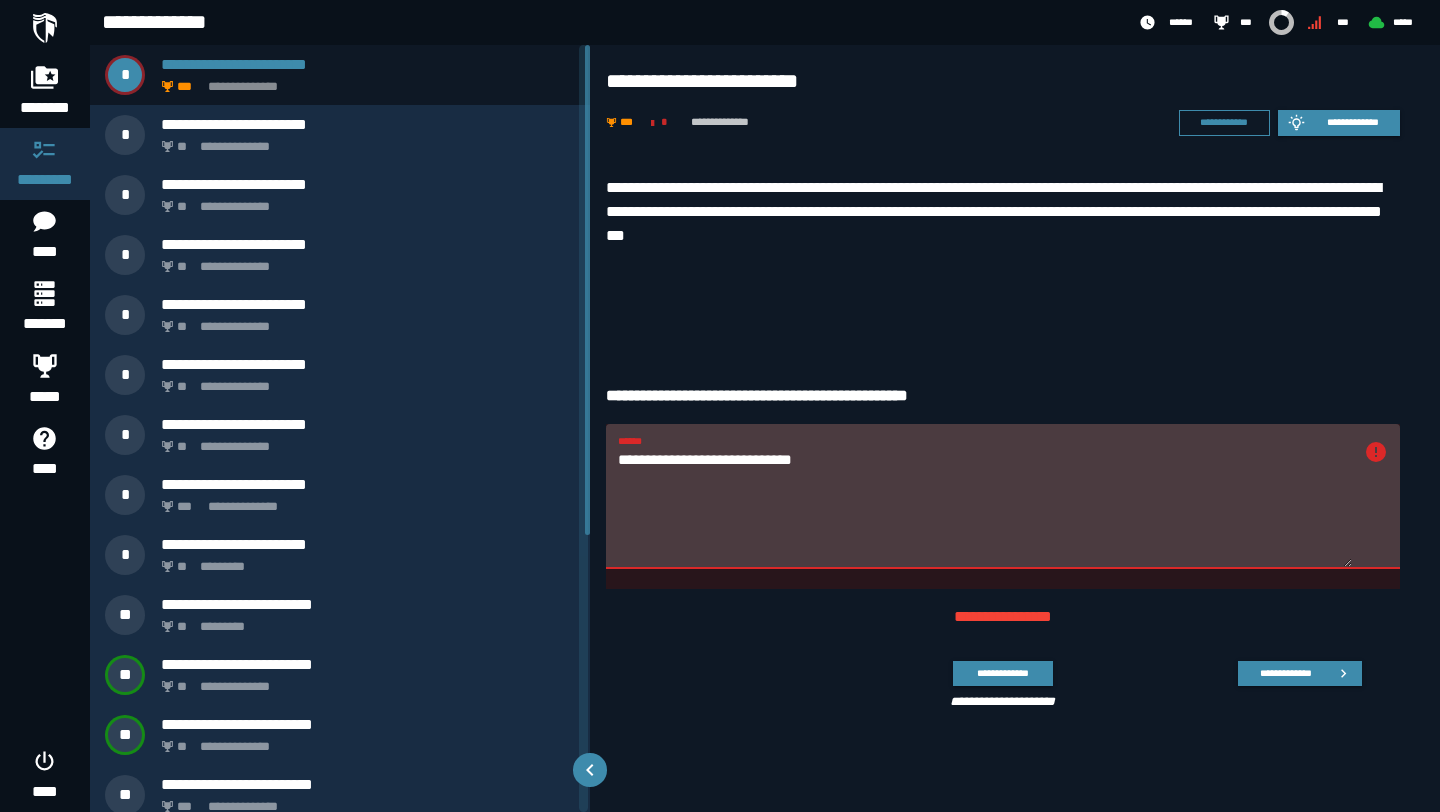 paste on "*****" 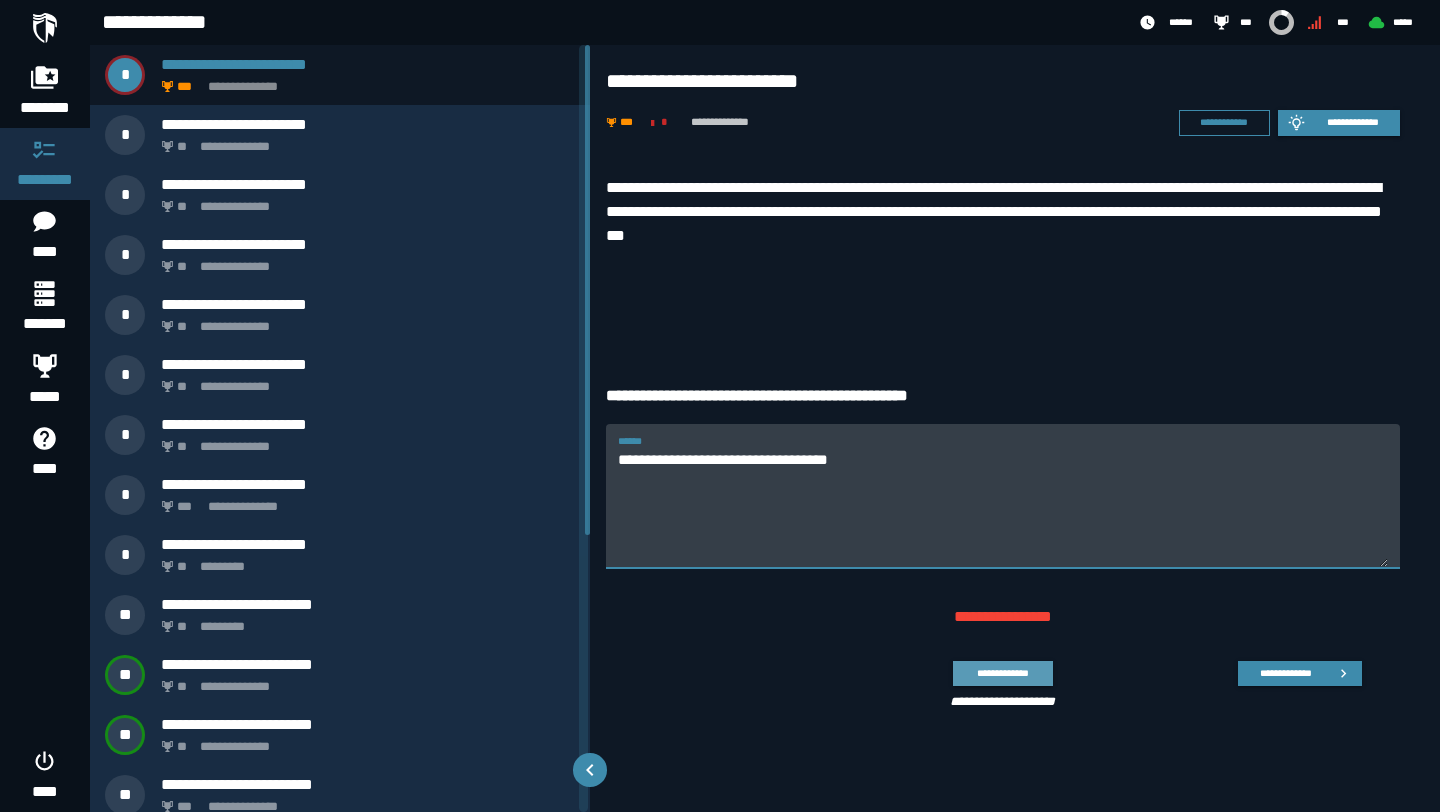 type on "**********" 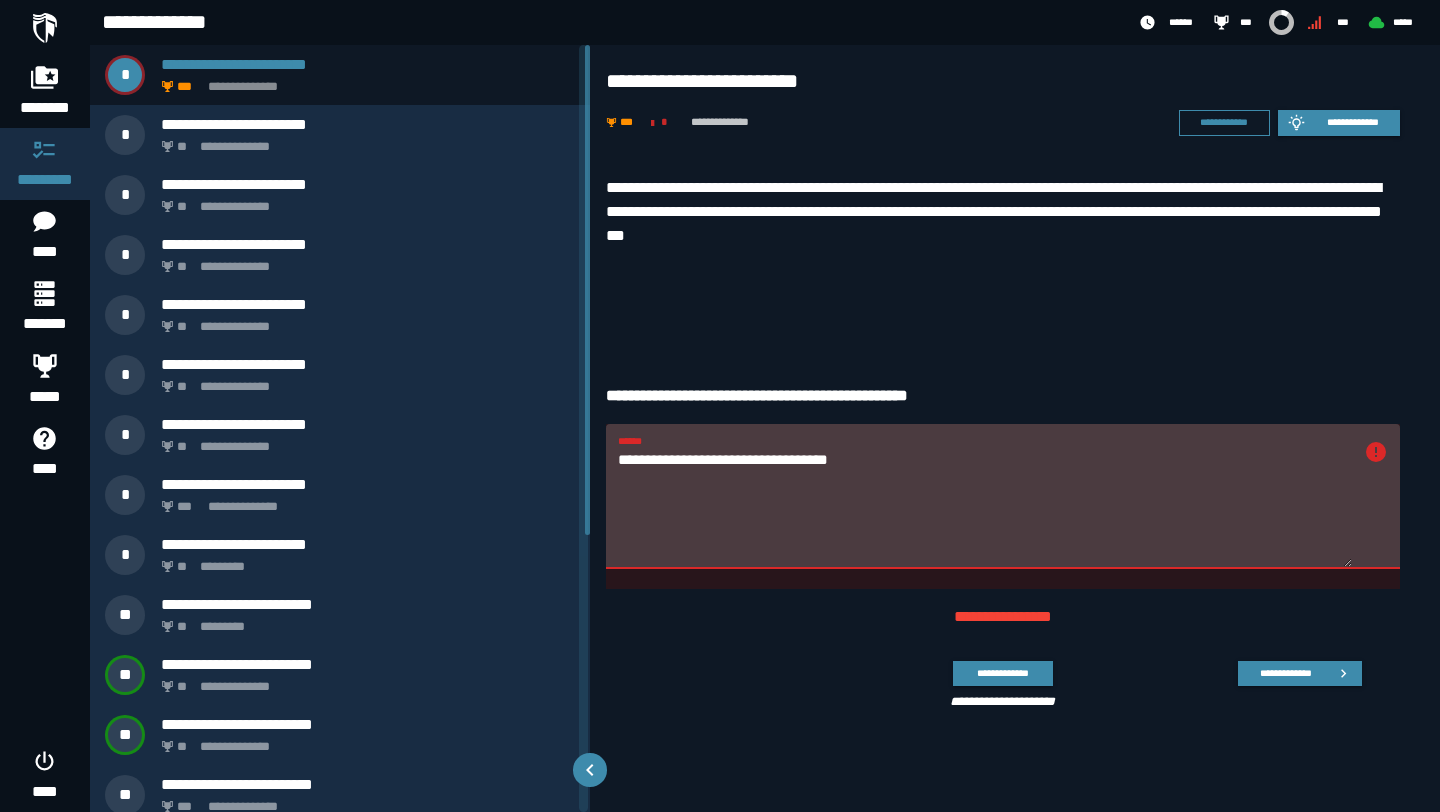 click on "**********" at bounding box center [985, 507] 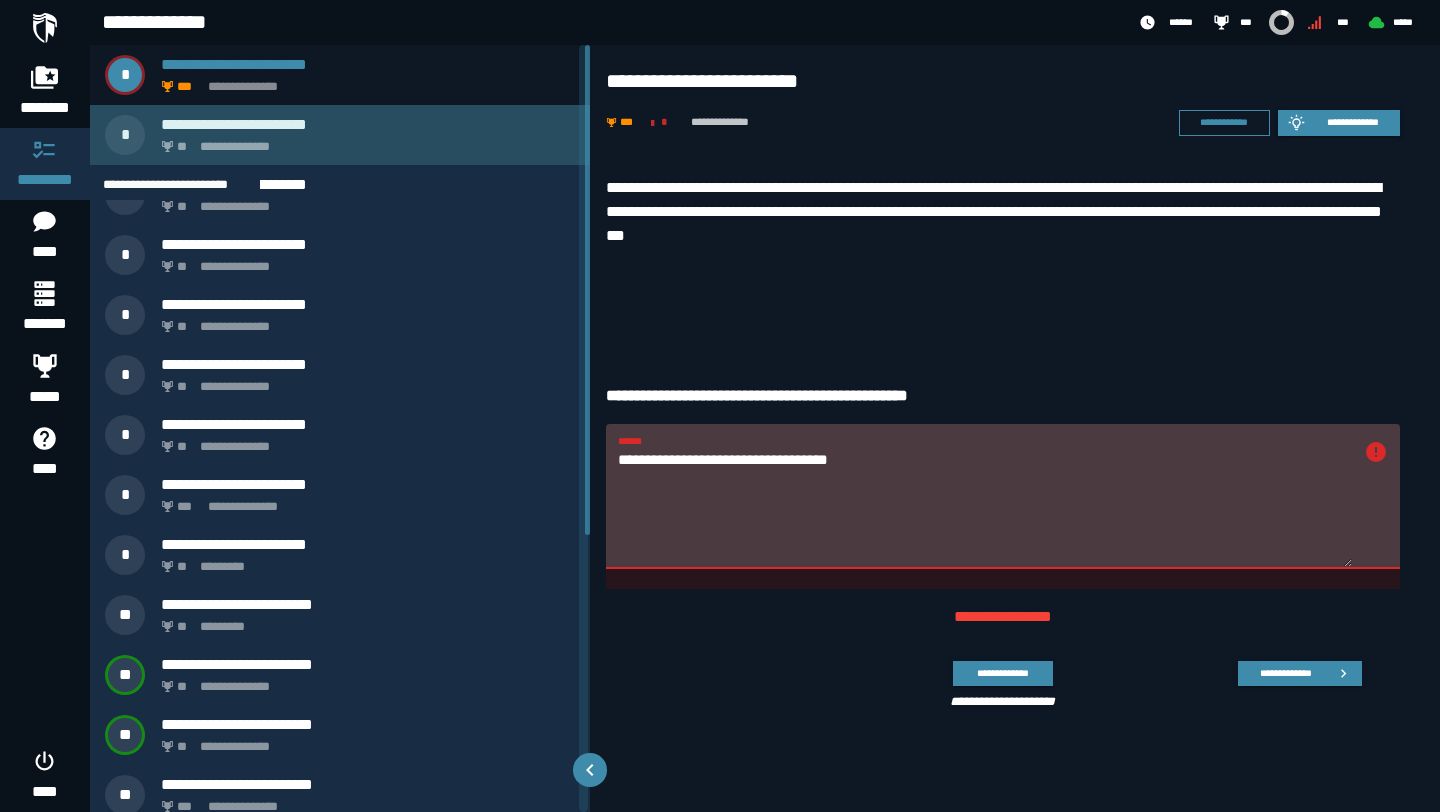 click on "**" 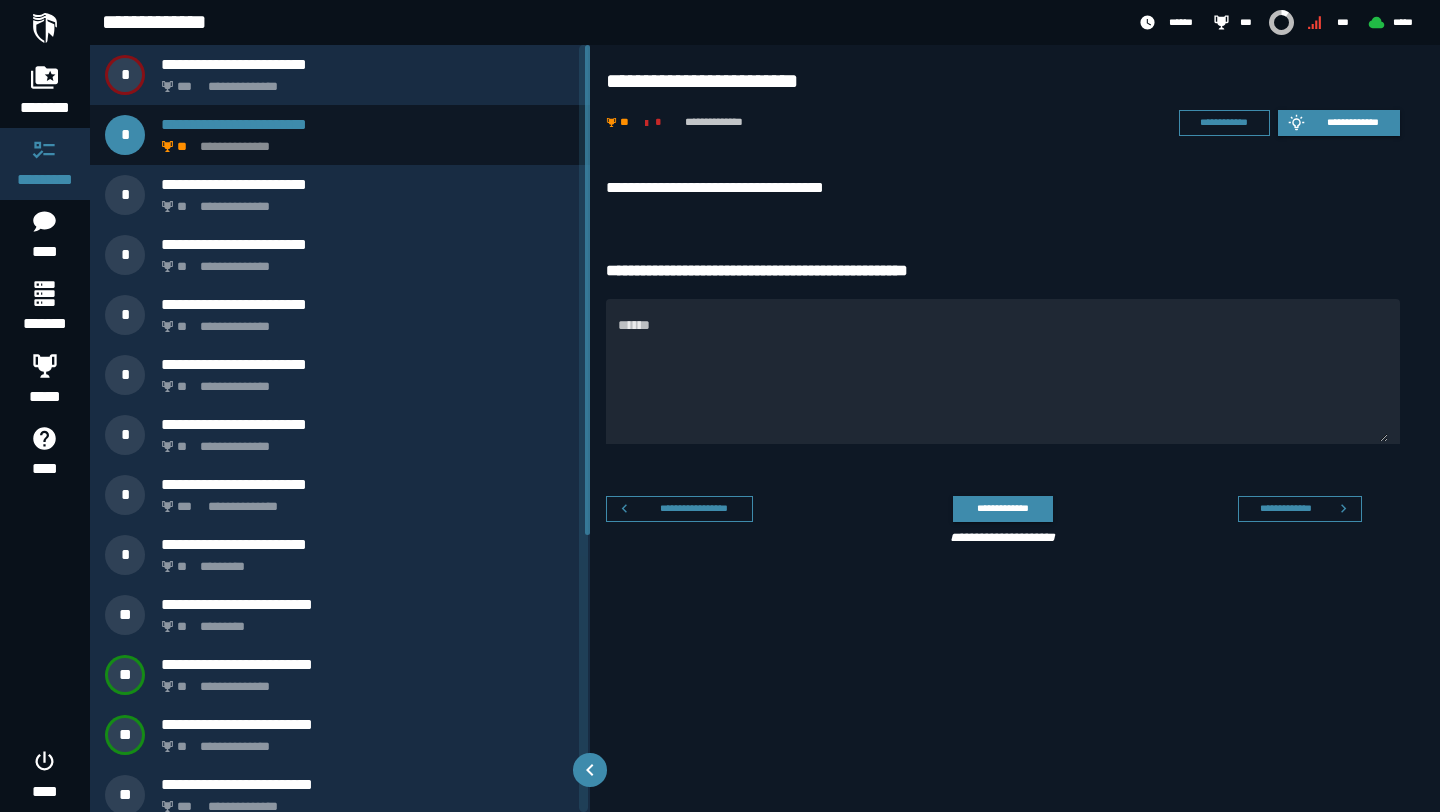 click on "**********" at bounding box center (1003, 188) 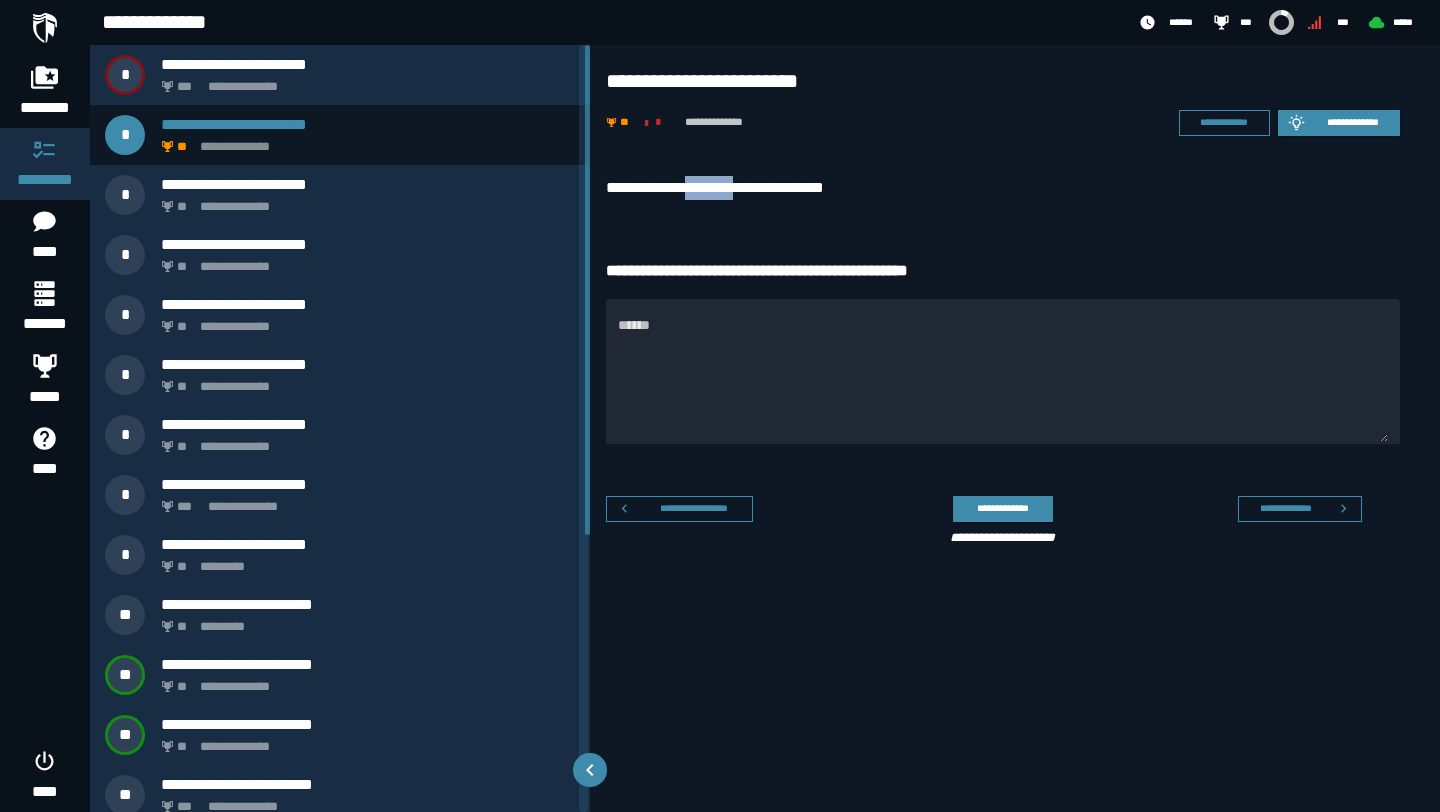 click on "**********" at bounding box center [1003, 188] 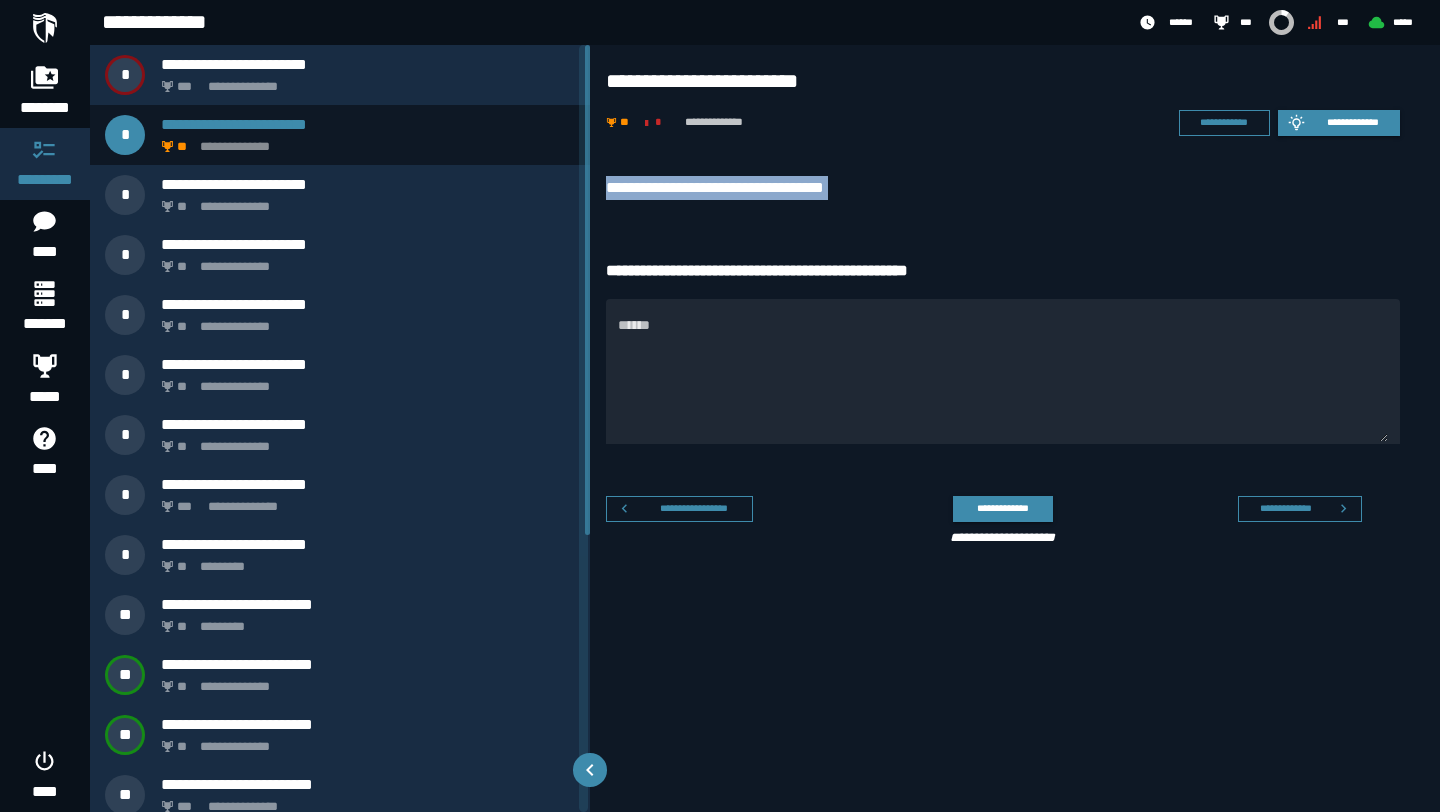 click on "**********" at bounding box center [1003, 188] 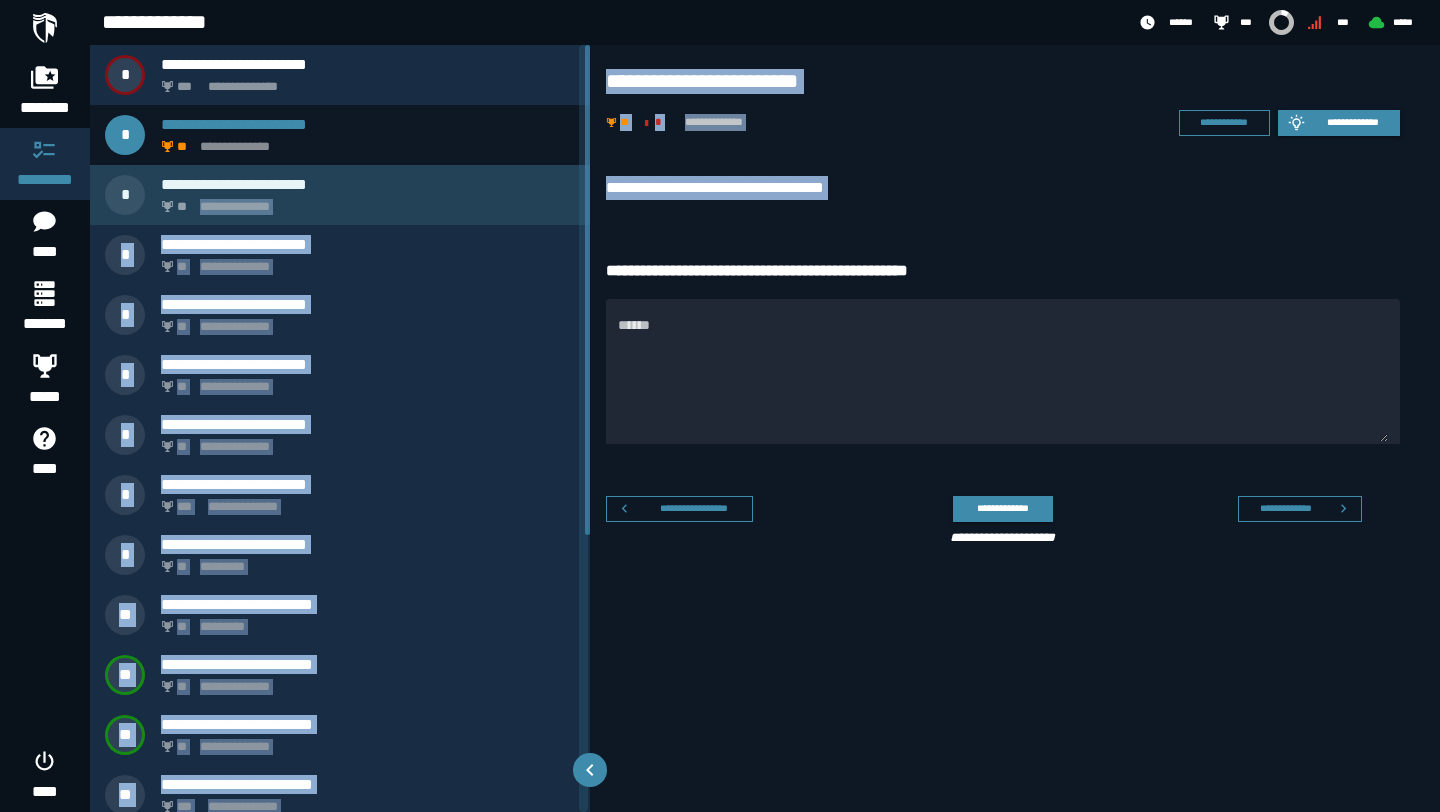 drag, startPoint x: 745, startPoint y: 197, endPoint x: 523, endPoint y: 186, distance: 222.27235 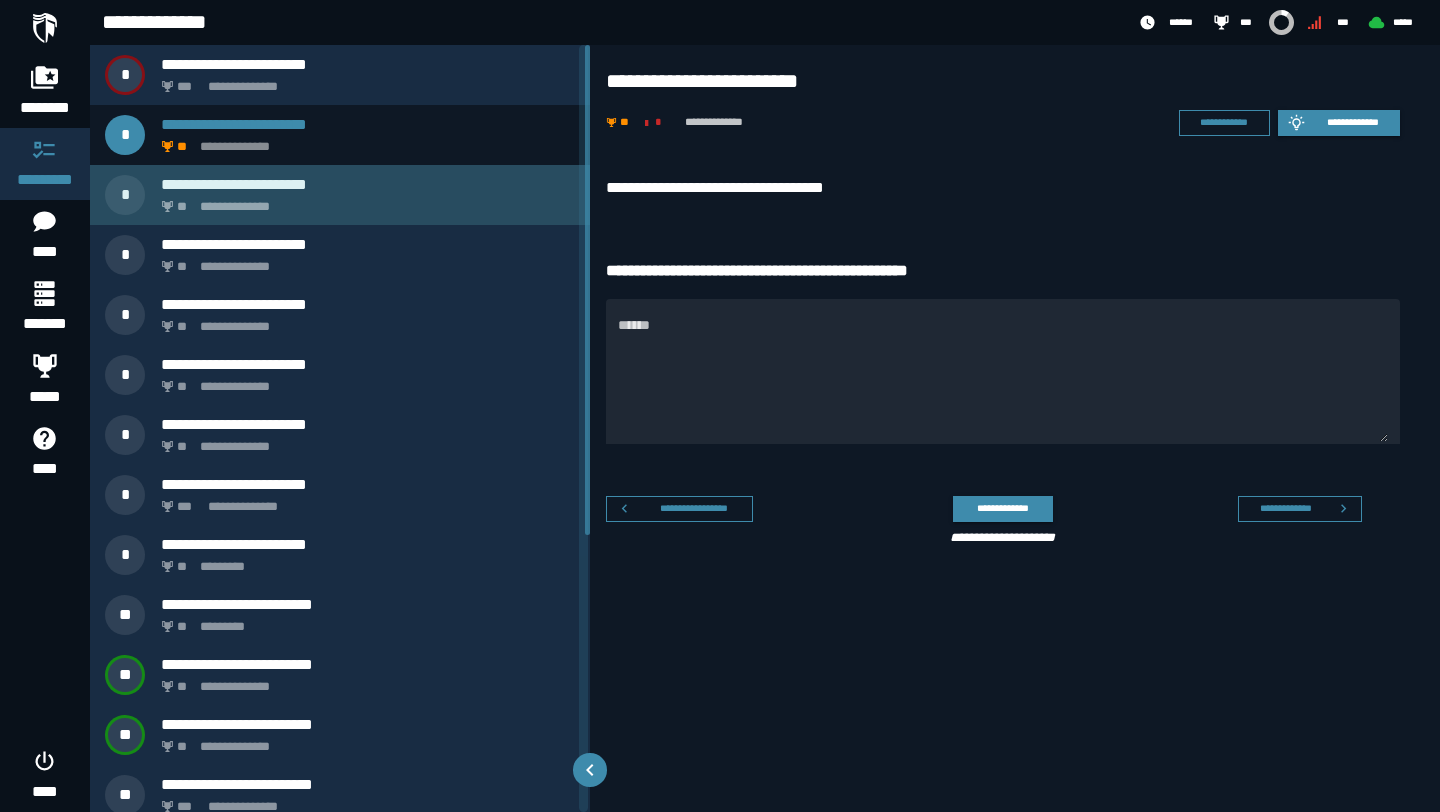 click on "**********" at bounding box center (364, 201) 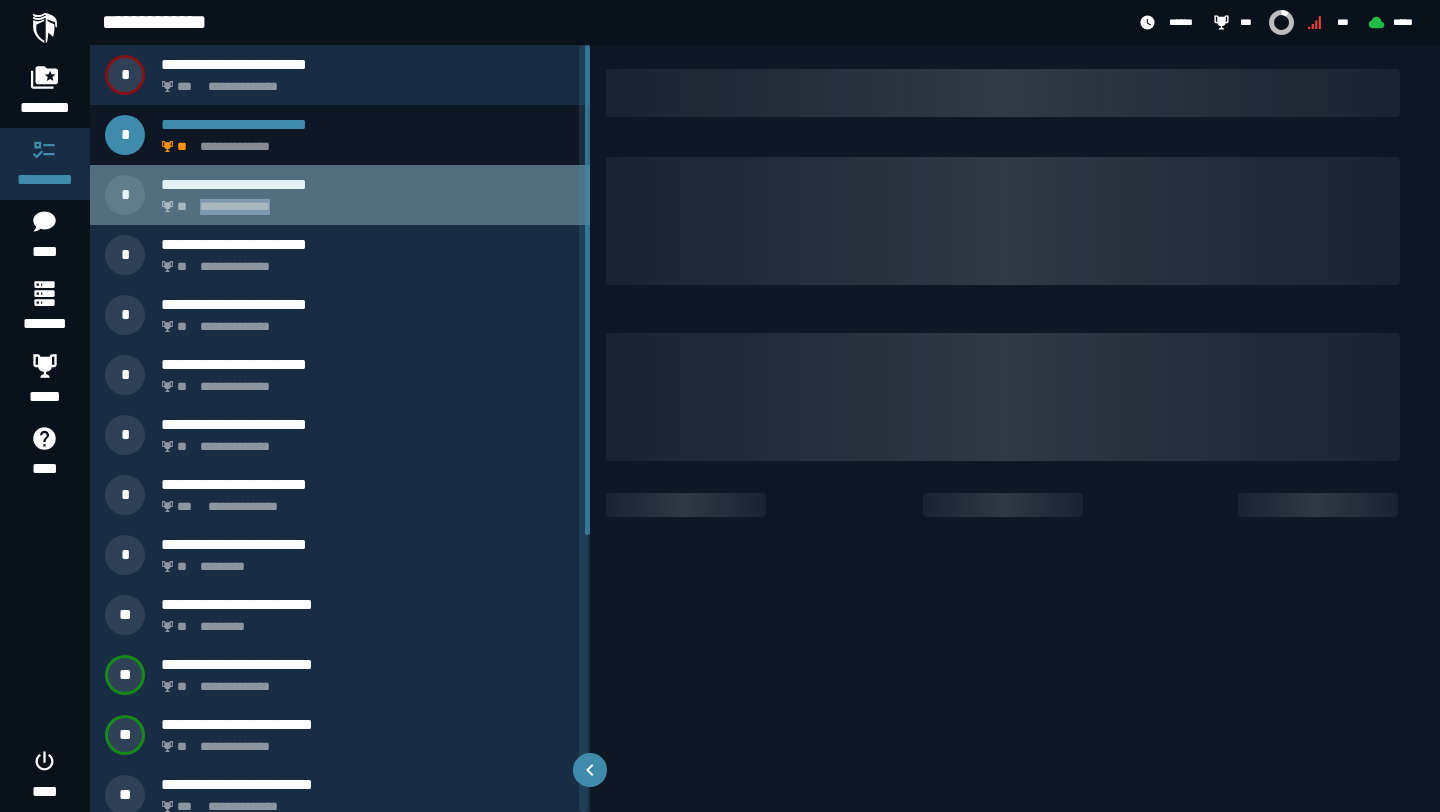click on "**********" at bounding box center (364, 201) 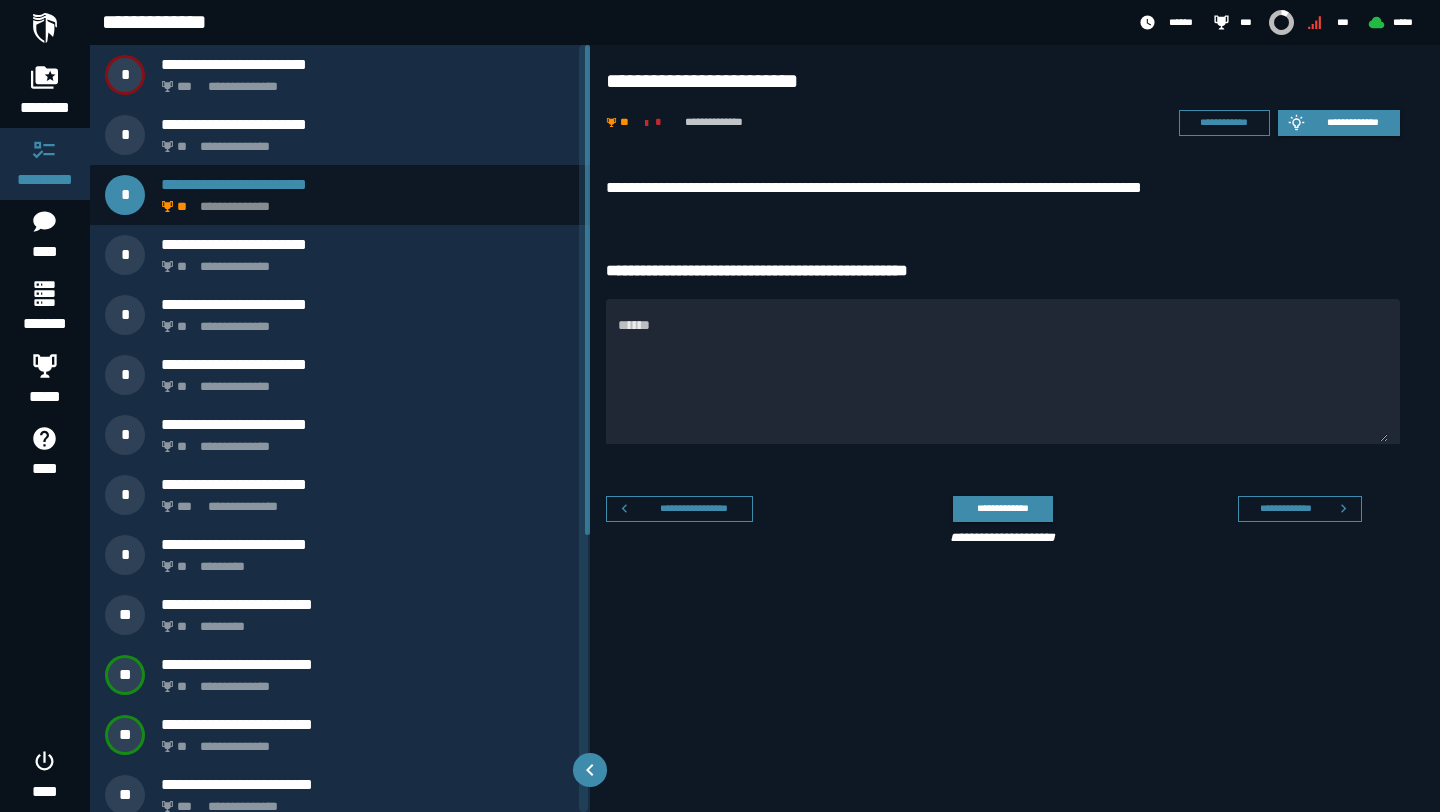 click on "**********" at bounding box center (1003, 188) 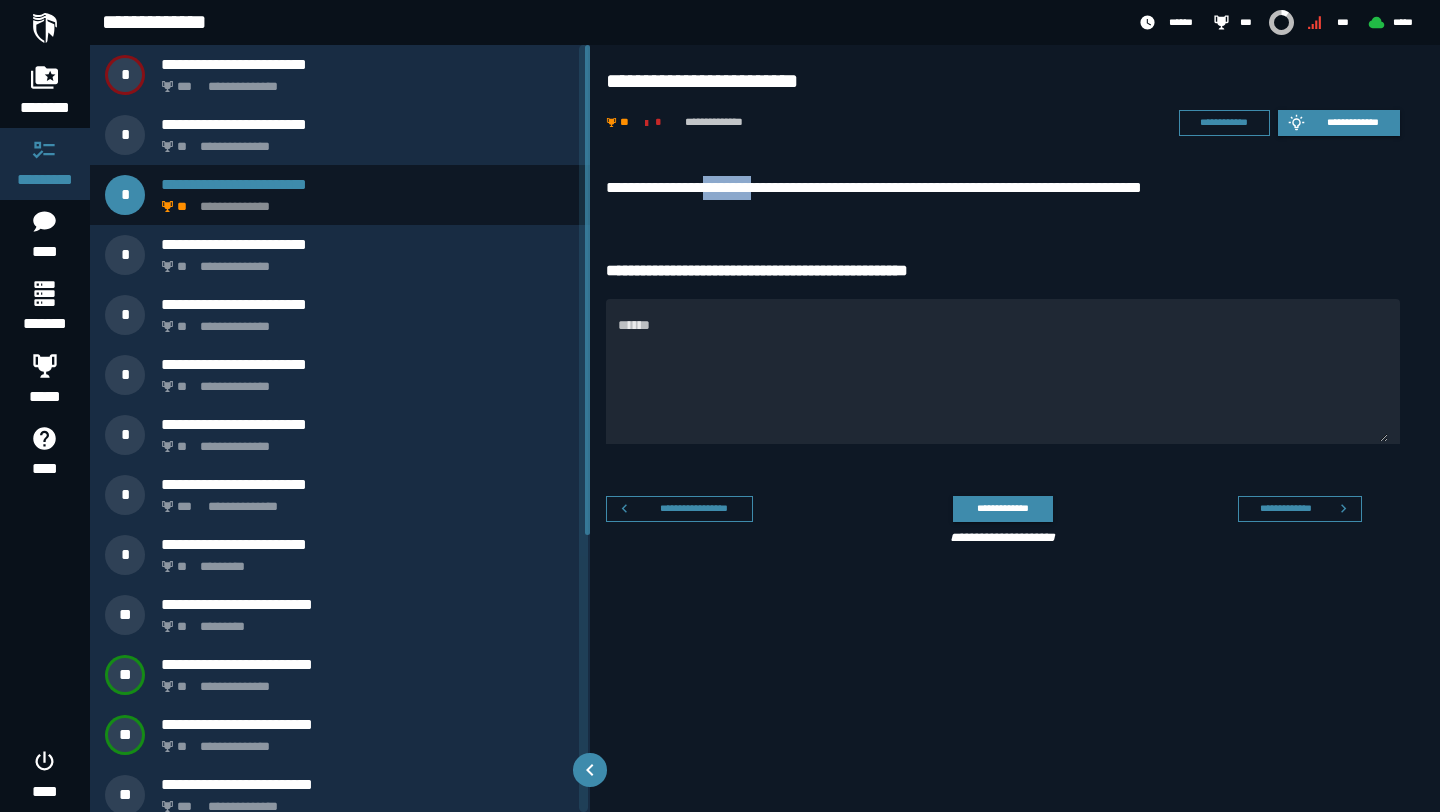 click on "**********" at bounding box center [1003, 188] 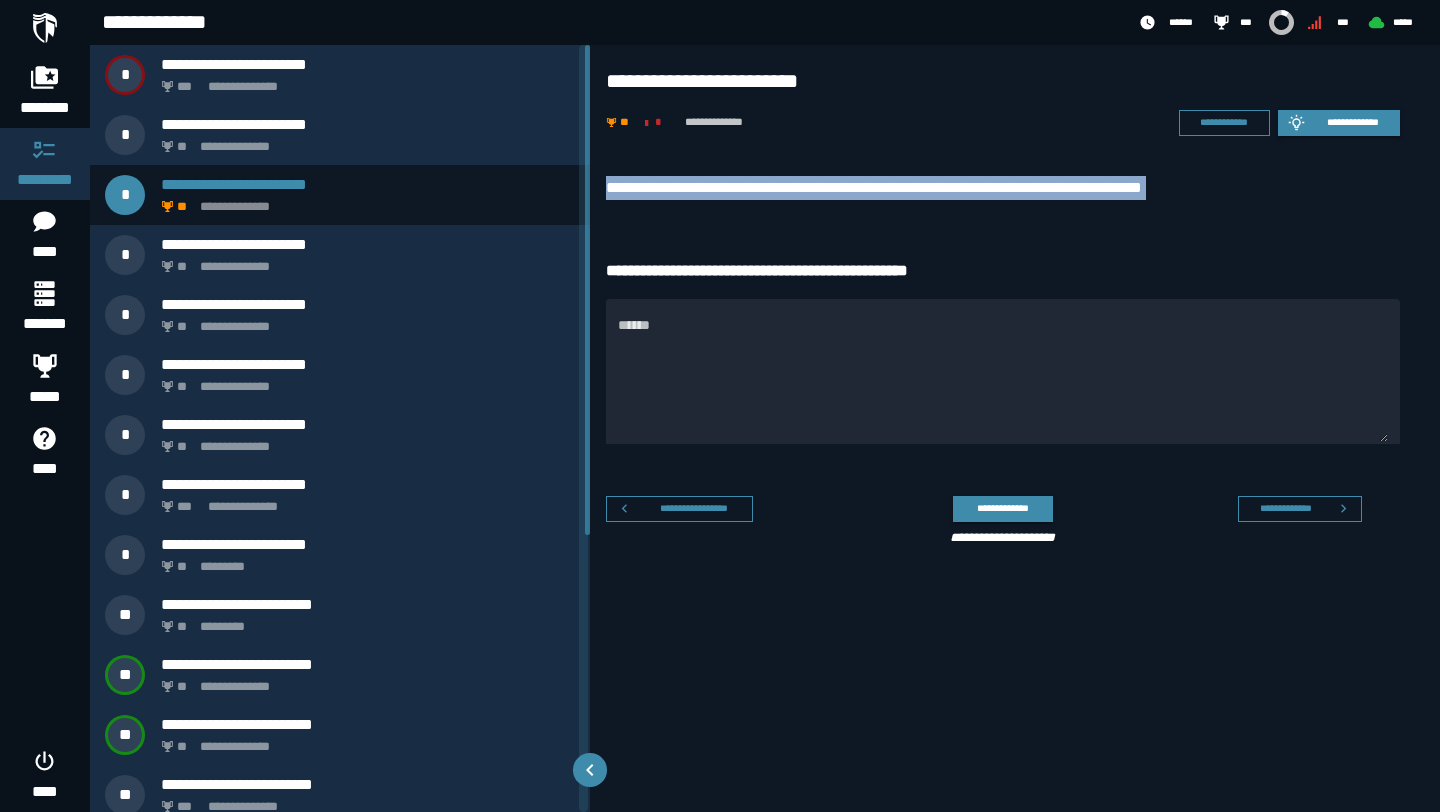 click on "**********" at bounding box center [1003, 188] 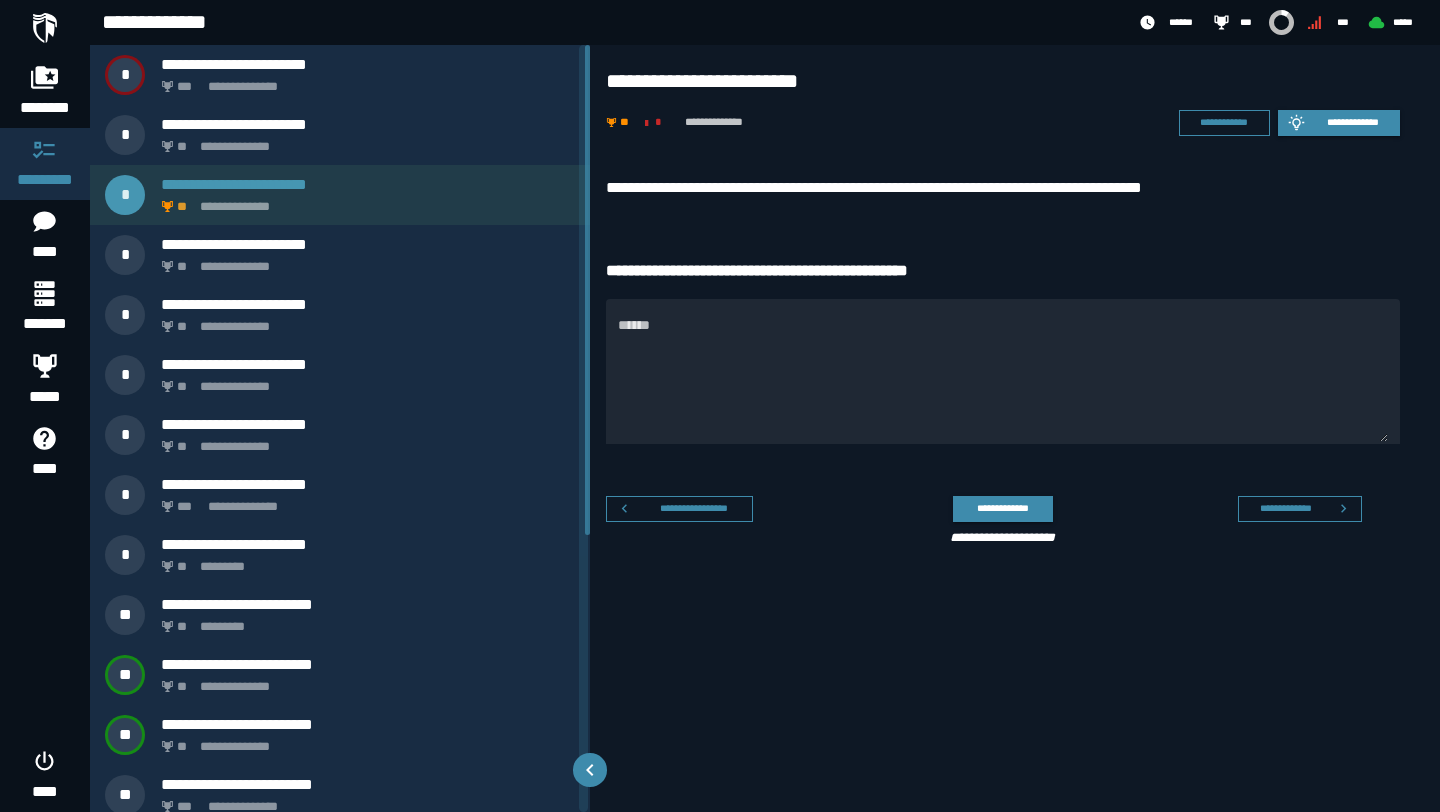 click on "**********" at bounding box center (340, 195) 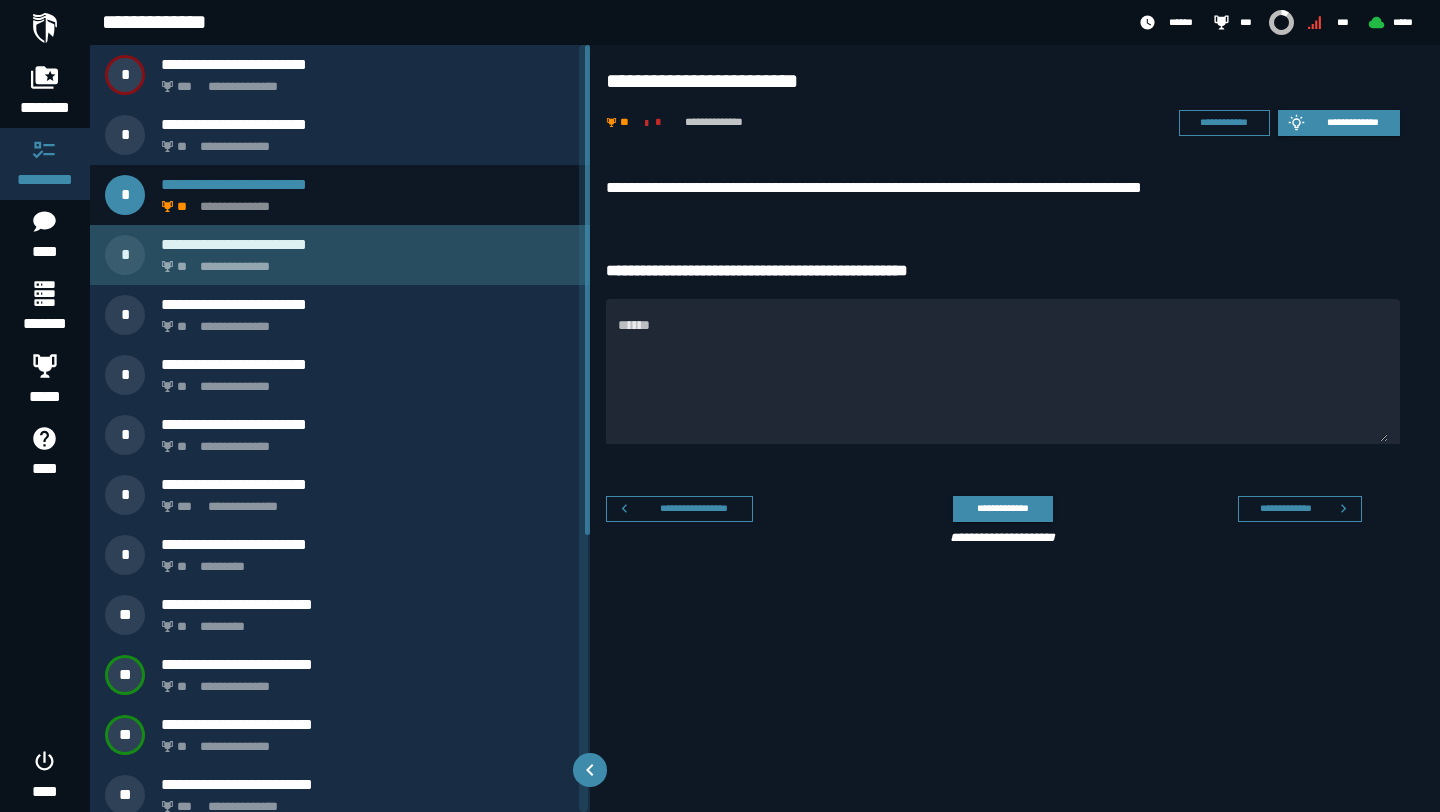 click on "**********" at bounding box center (364, 261) 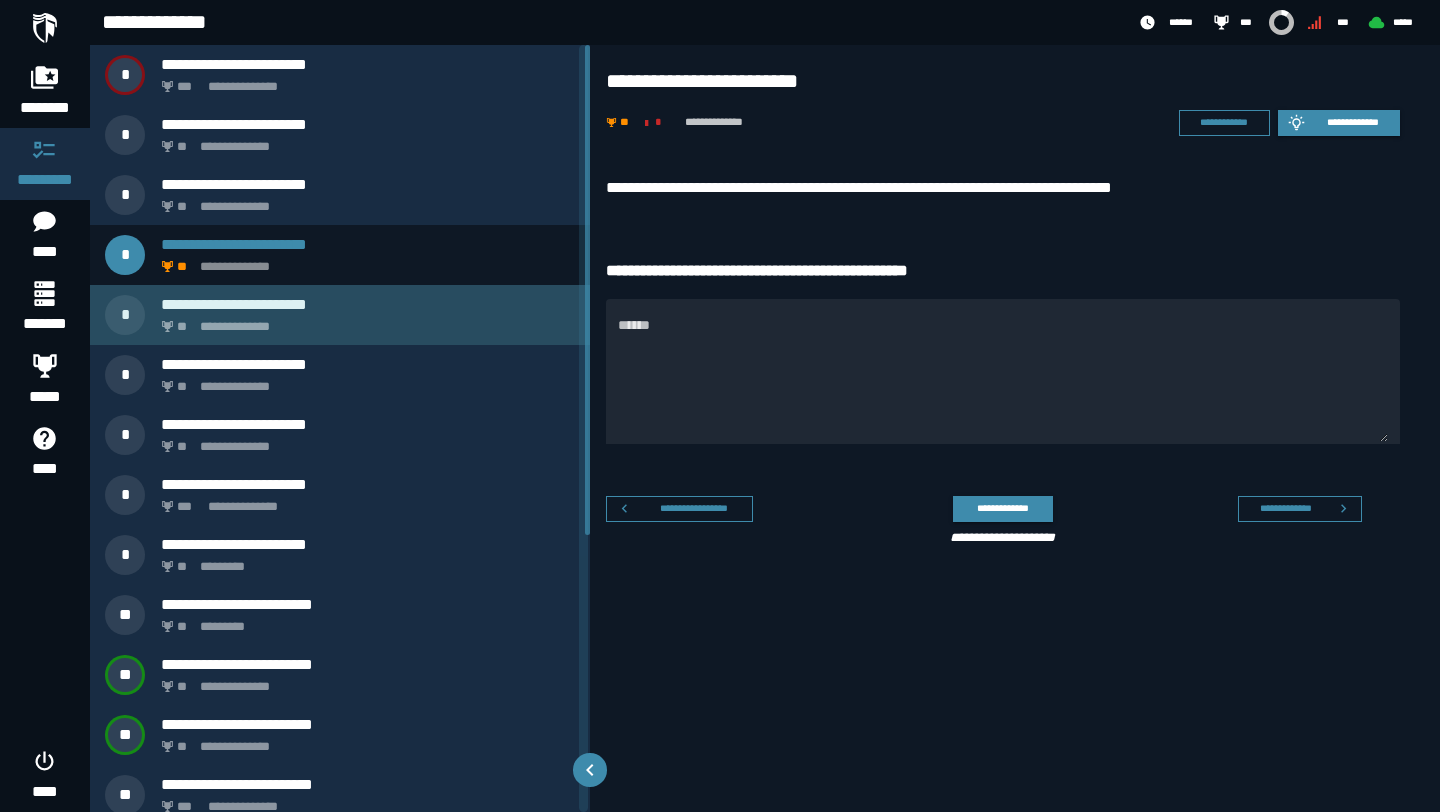 click on "**********" 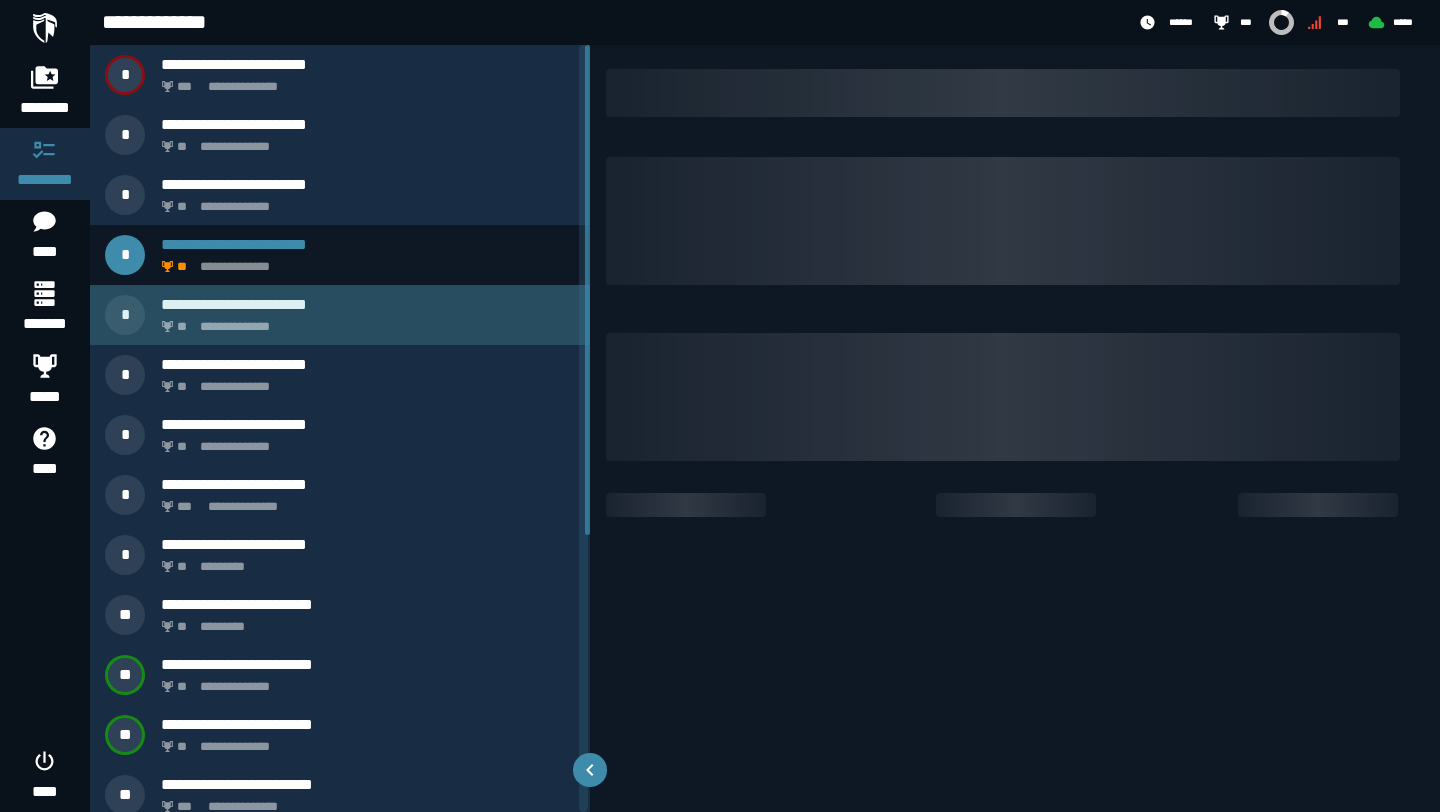 click on "**********" 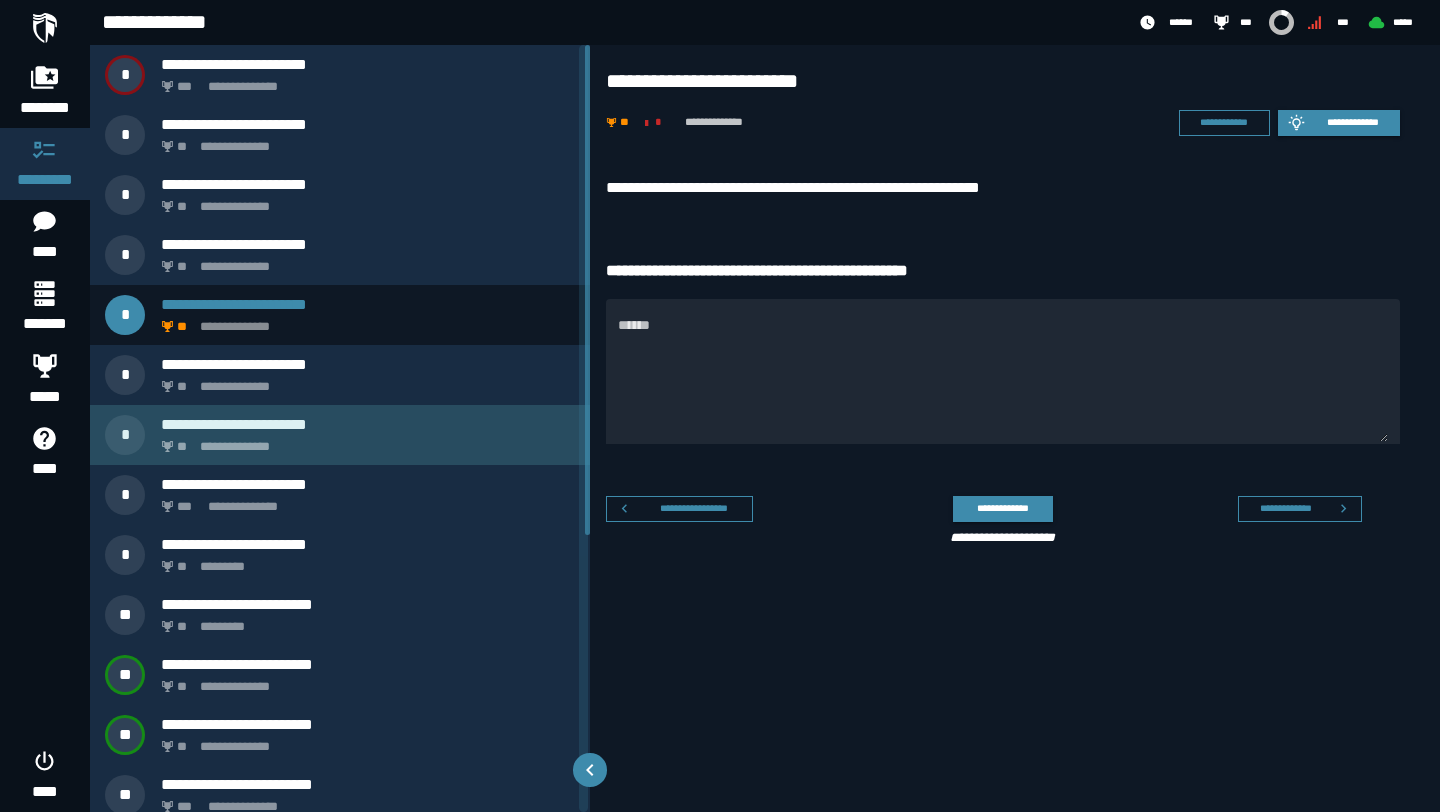 click on "**********" at bounding box center (340, 435) 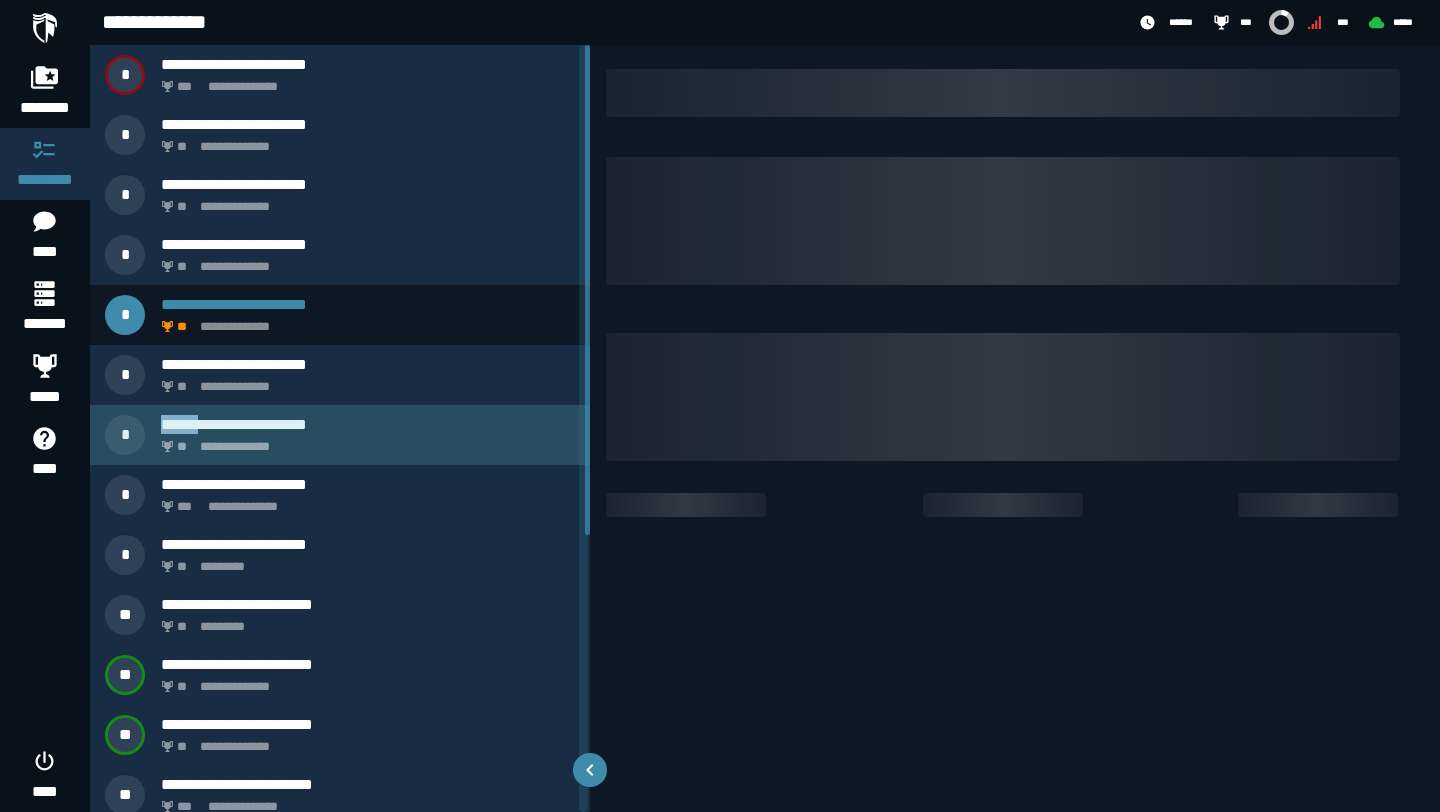 click on "**********" at bounding box center [340, 435] 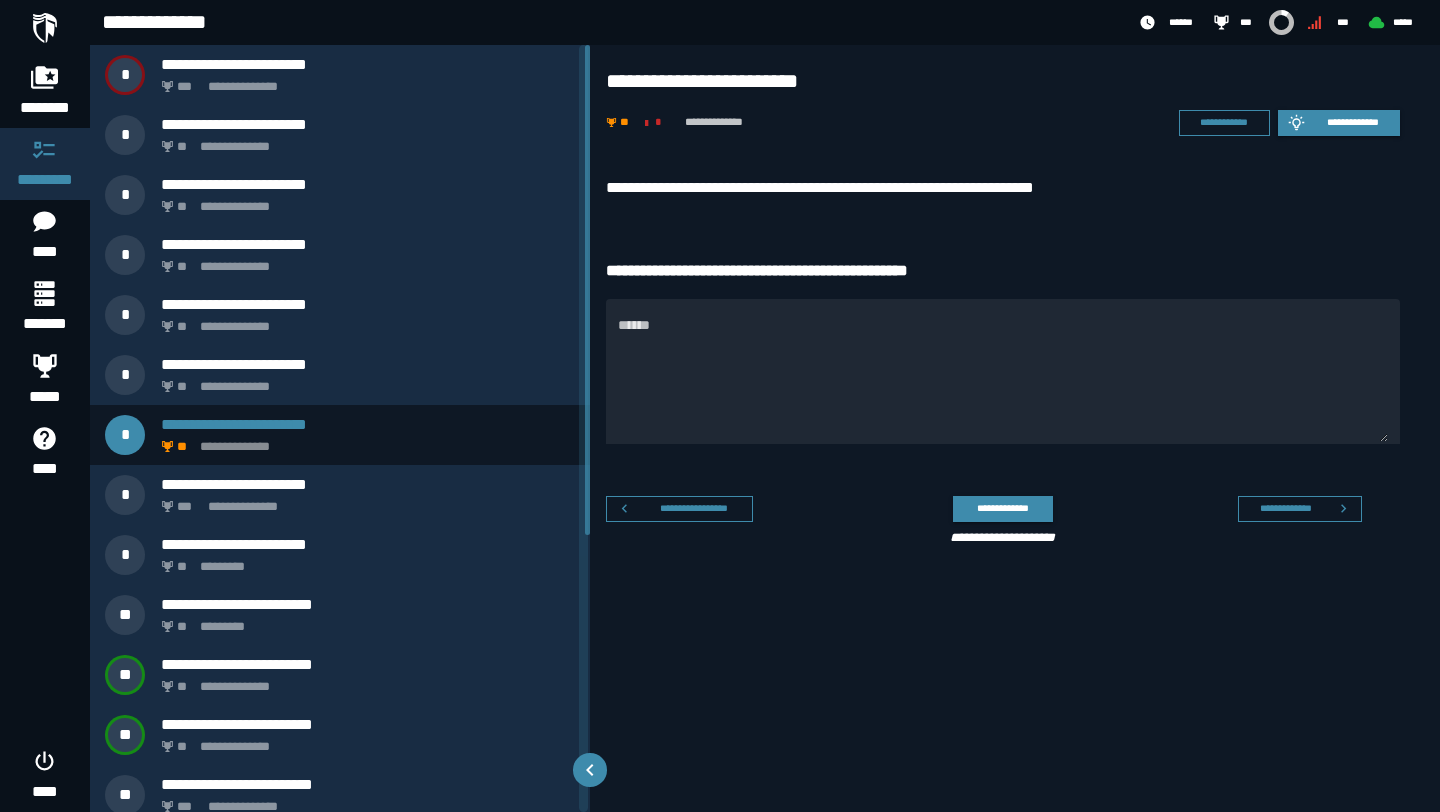 click on "**********" at bounding box center (1003, 188) 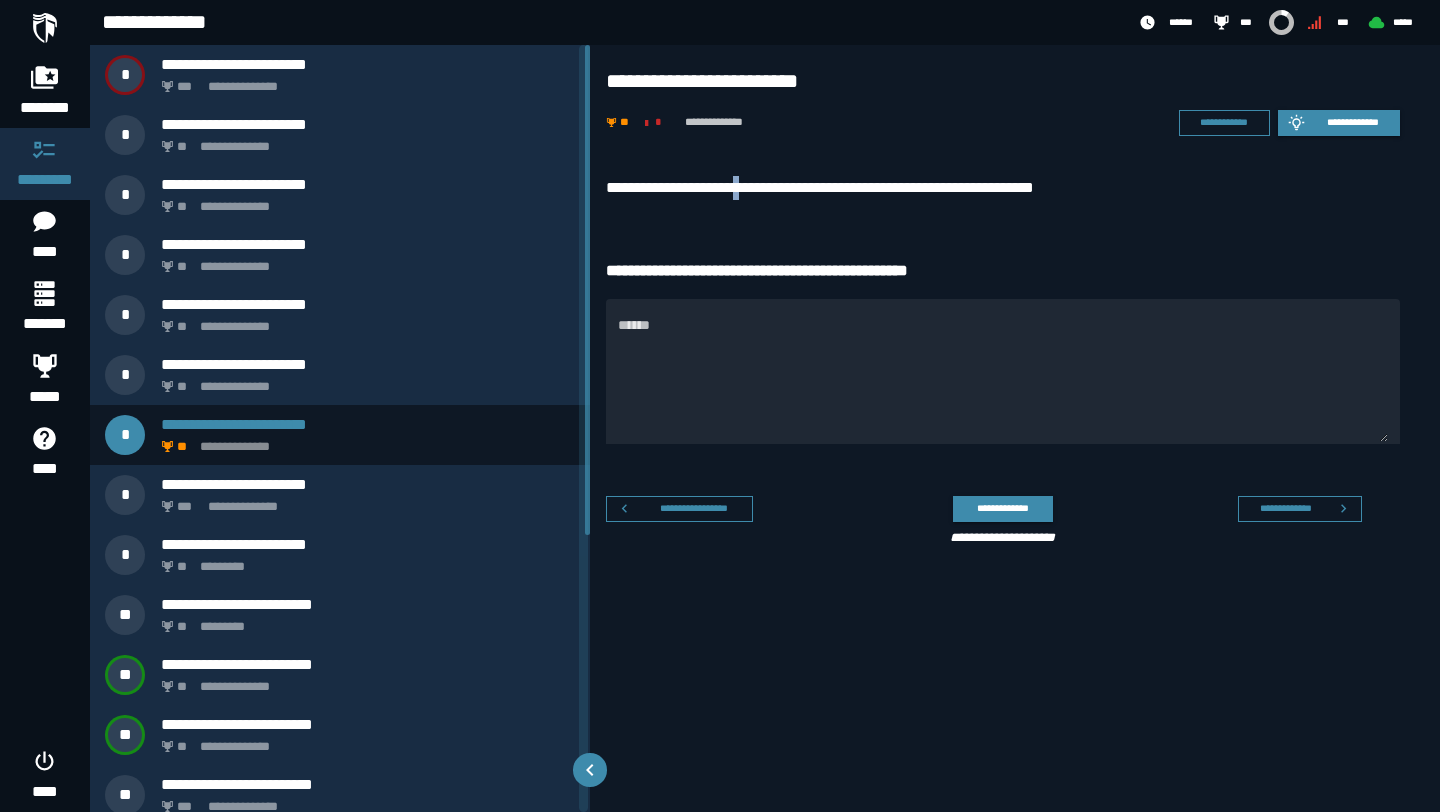 click on "**********" at bounding box center (1003, 188) 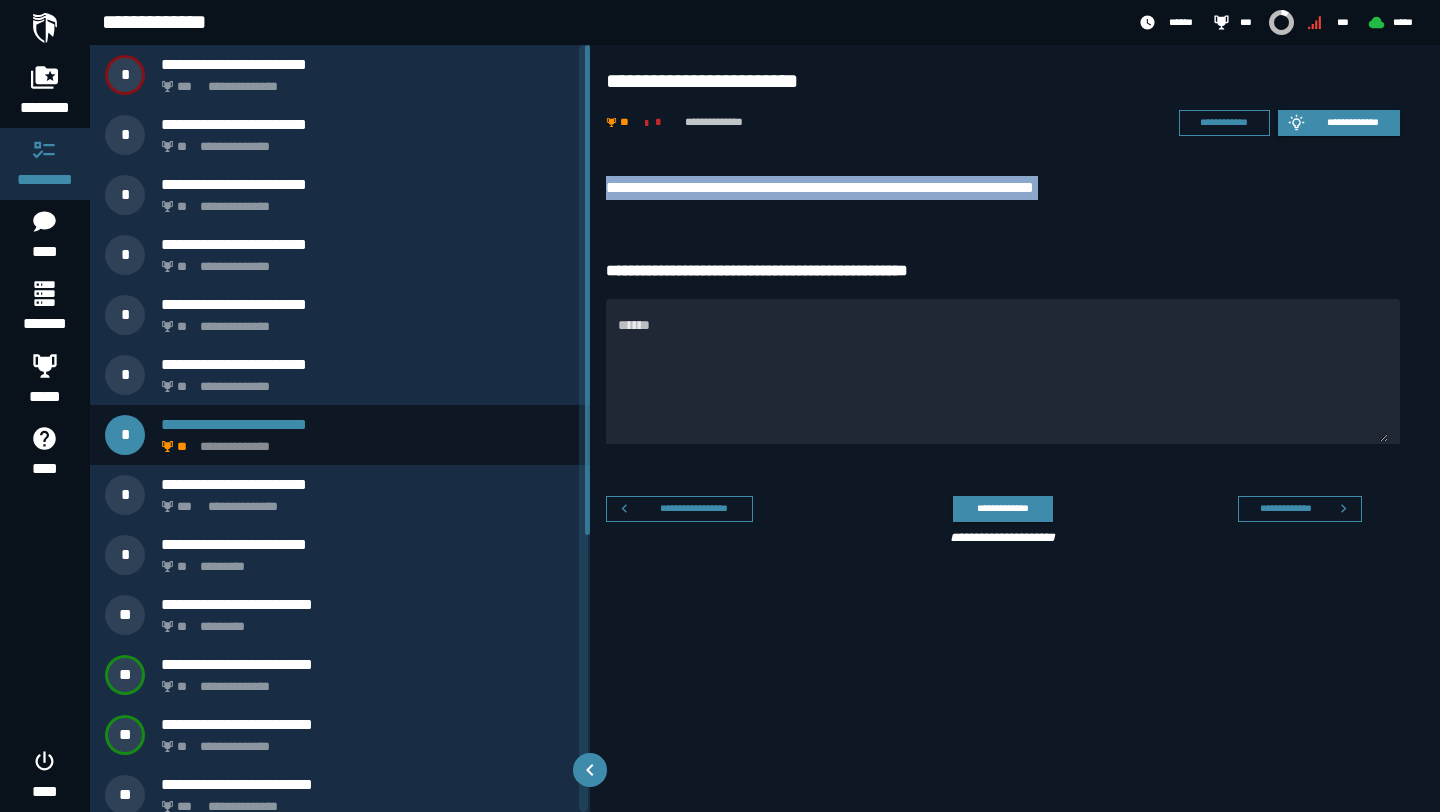 click on "**********" at bounding box center (1003, 188) 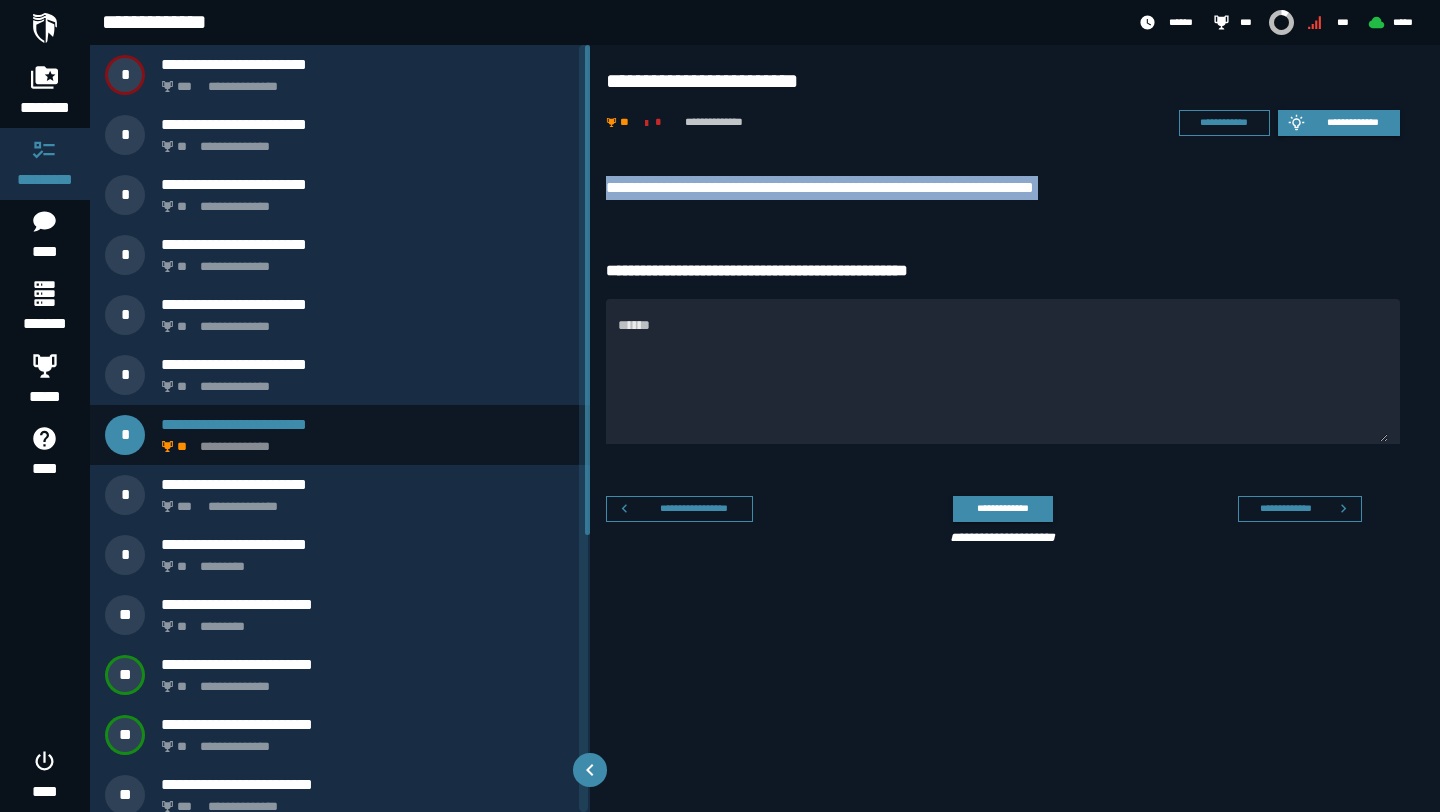 copy on "**********" 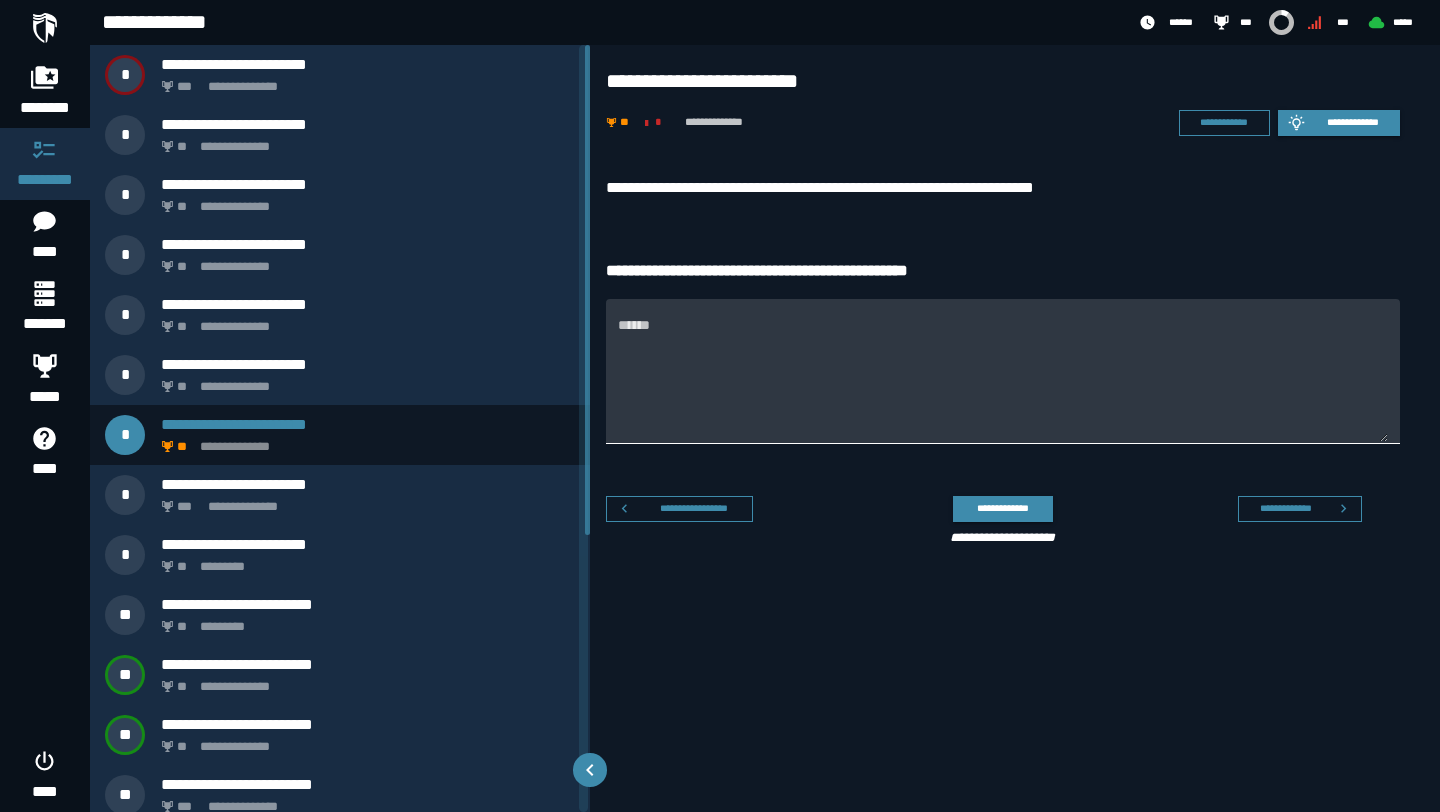click on "******" at bounding box center [1003, 383] 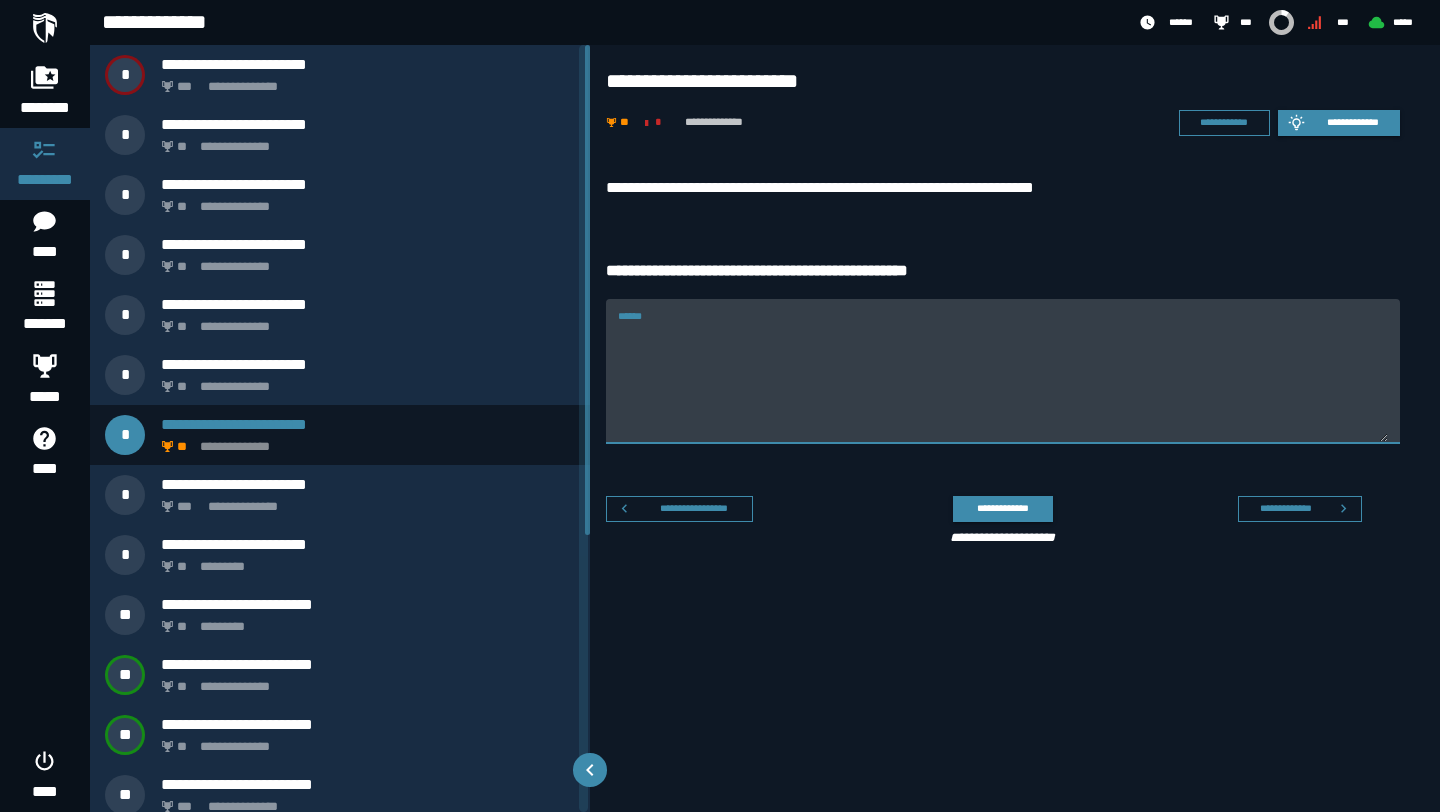 paste on "*********" 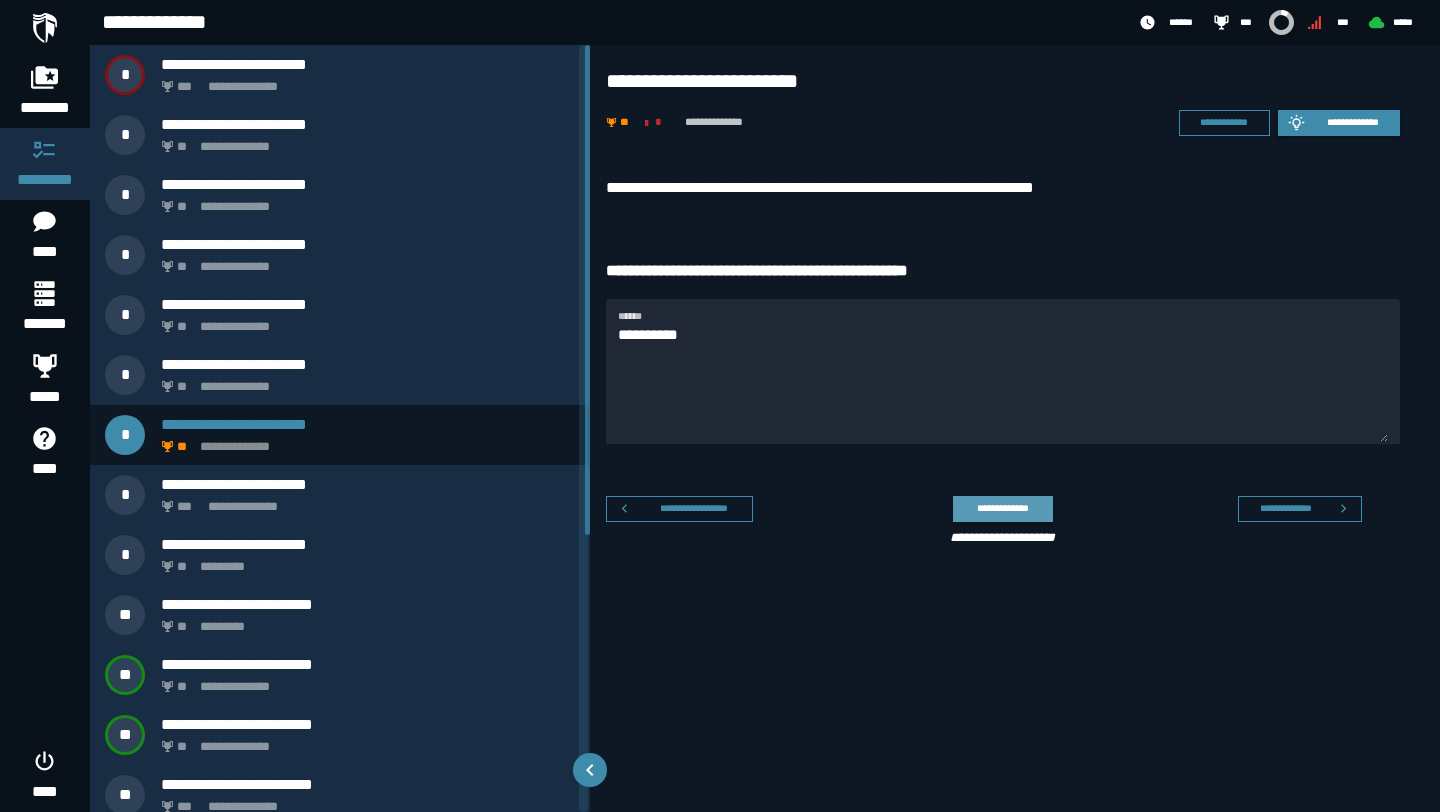 click on "**********" 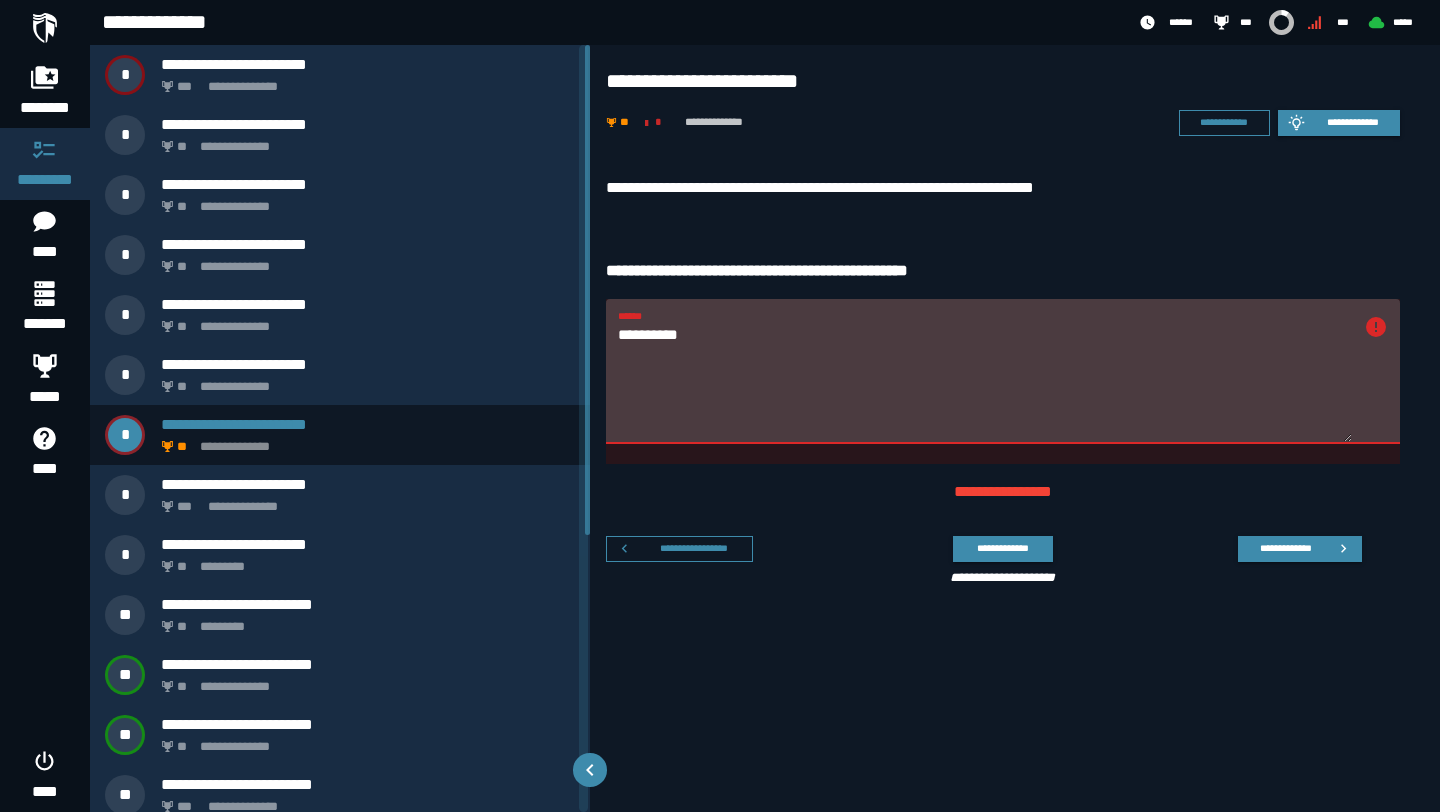 click on "*********" at bounding box center [985, 383] 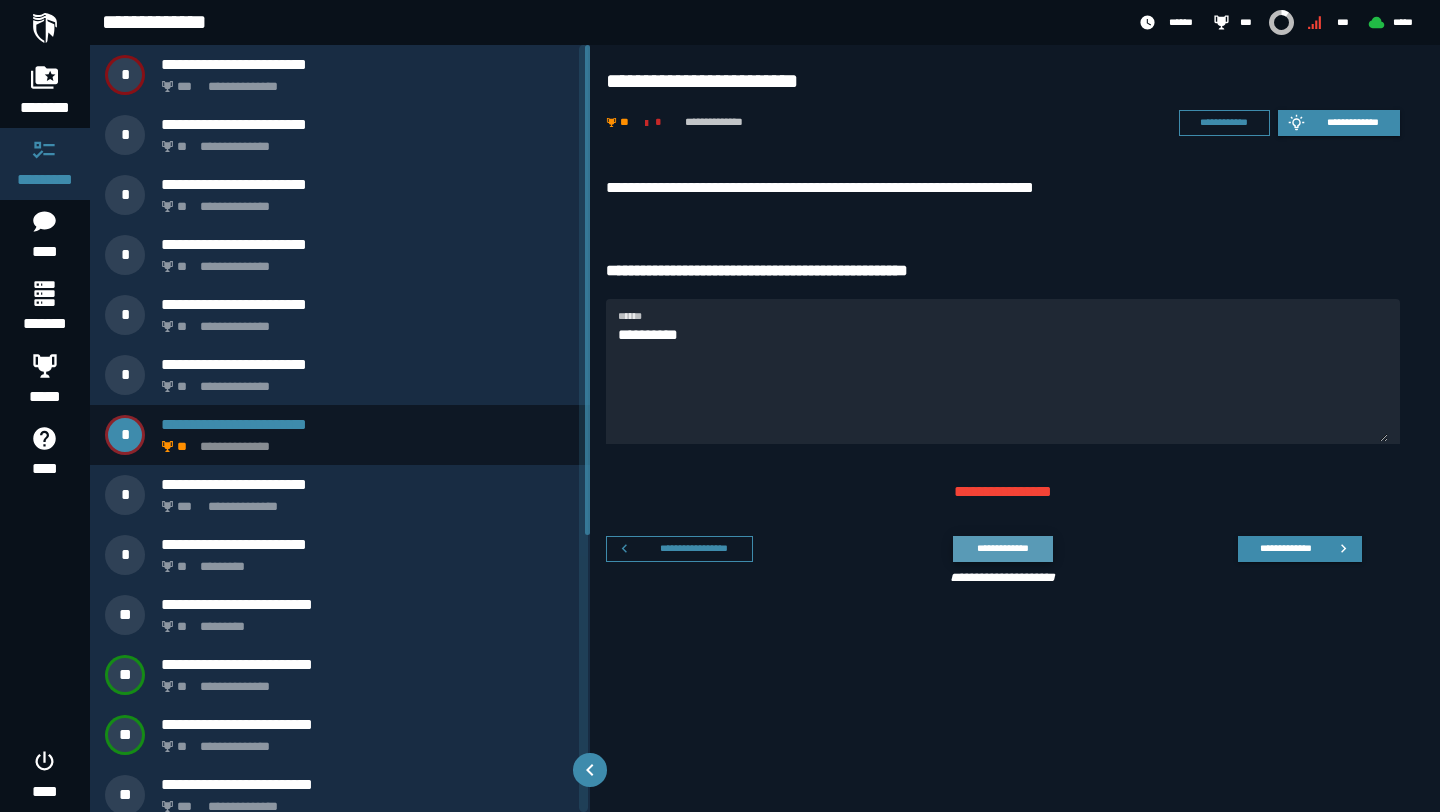 click on "**********" at bounding box center [1002, 548] 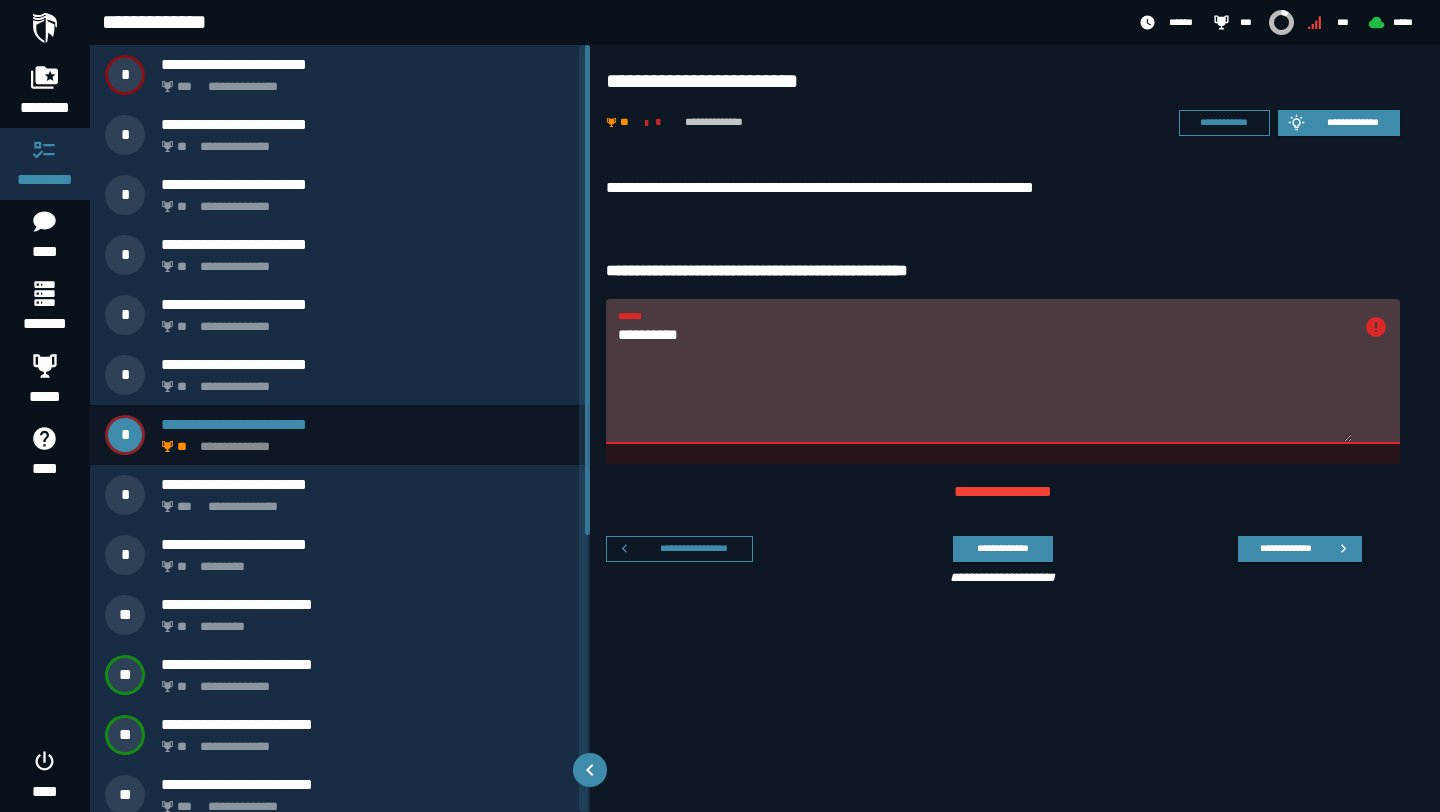 click on "*********" at bounding box center (985, 383) 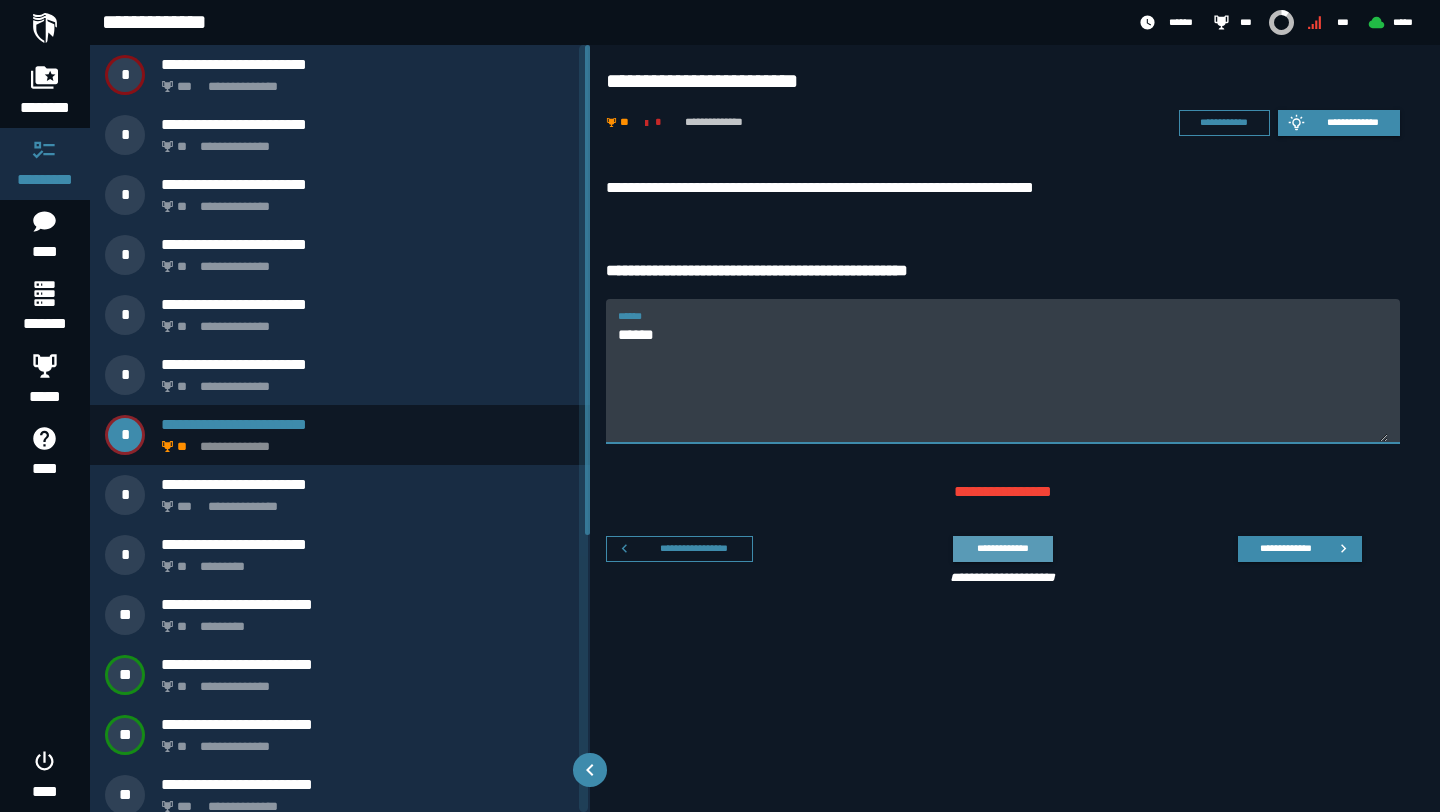 type on "*****" 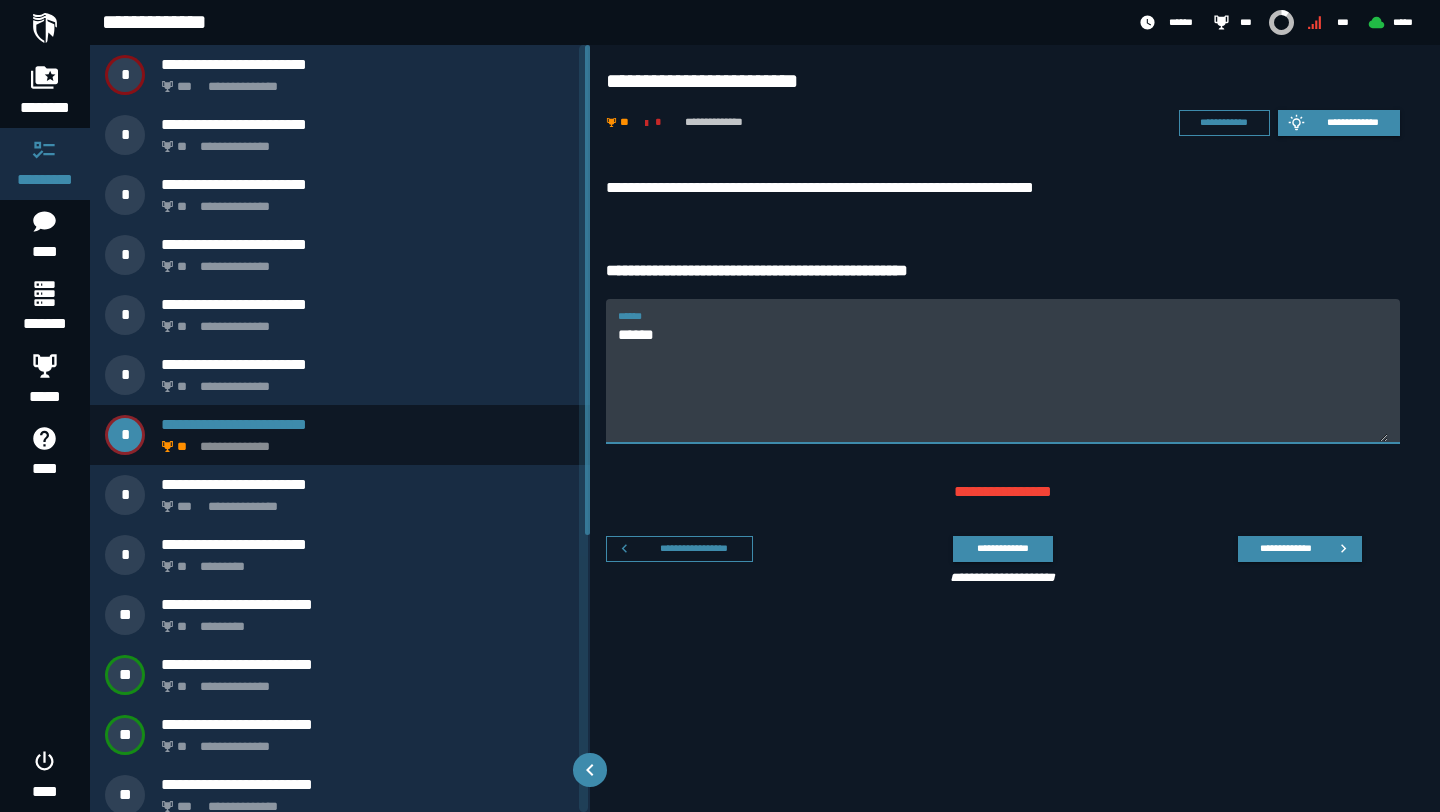 click on "**********" at bounding box center (1002, 548) 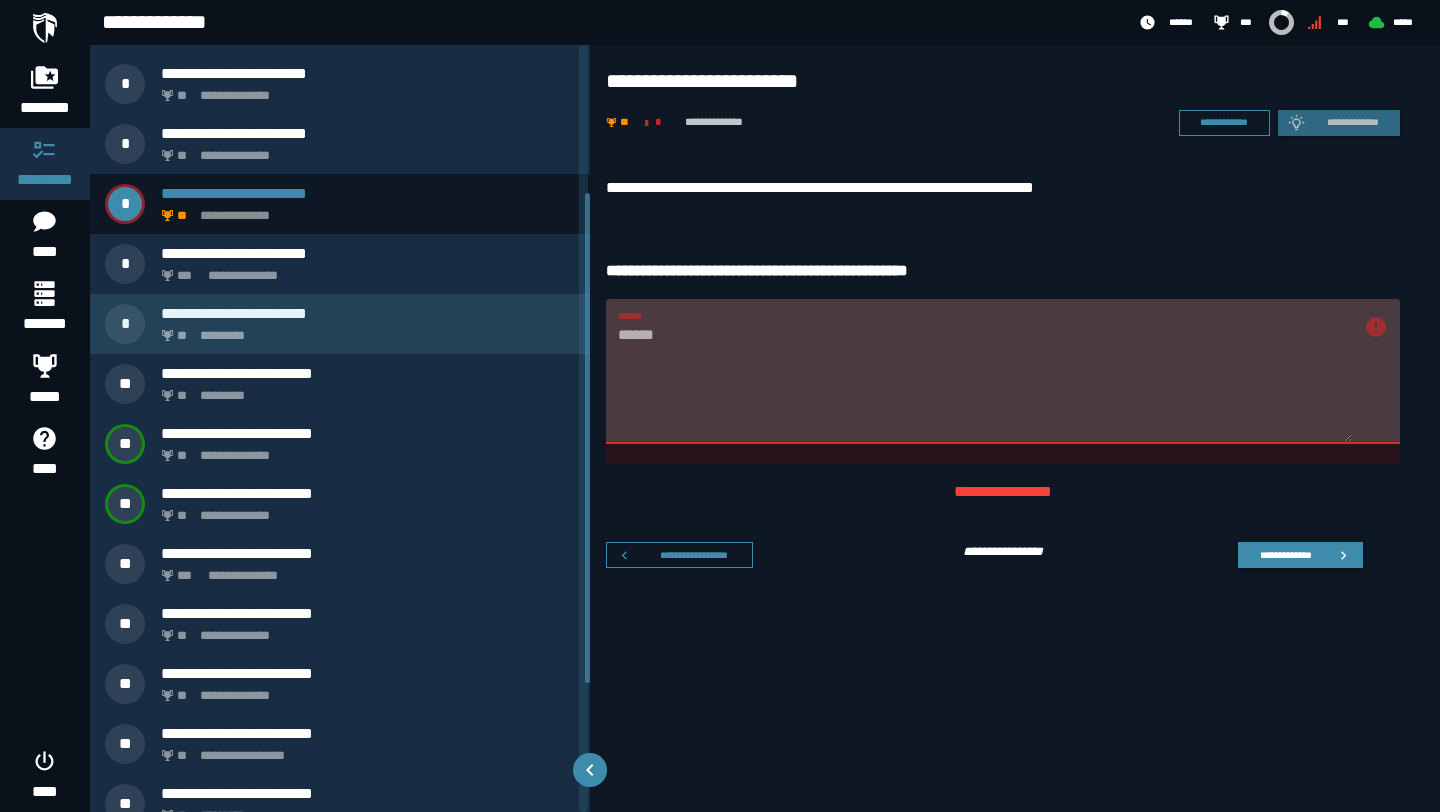 scroll, scrollTop: 232, scrollLeft: 0, axis: vertical 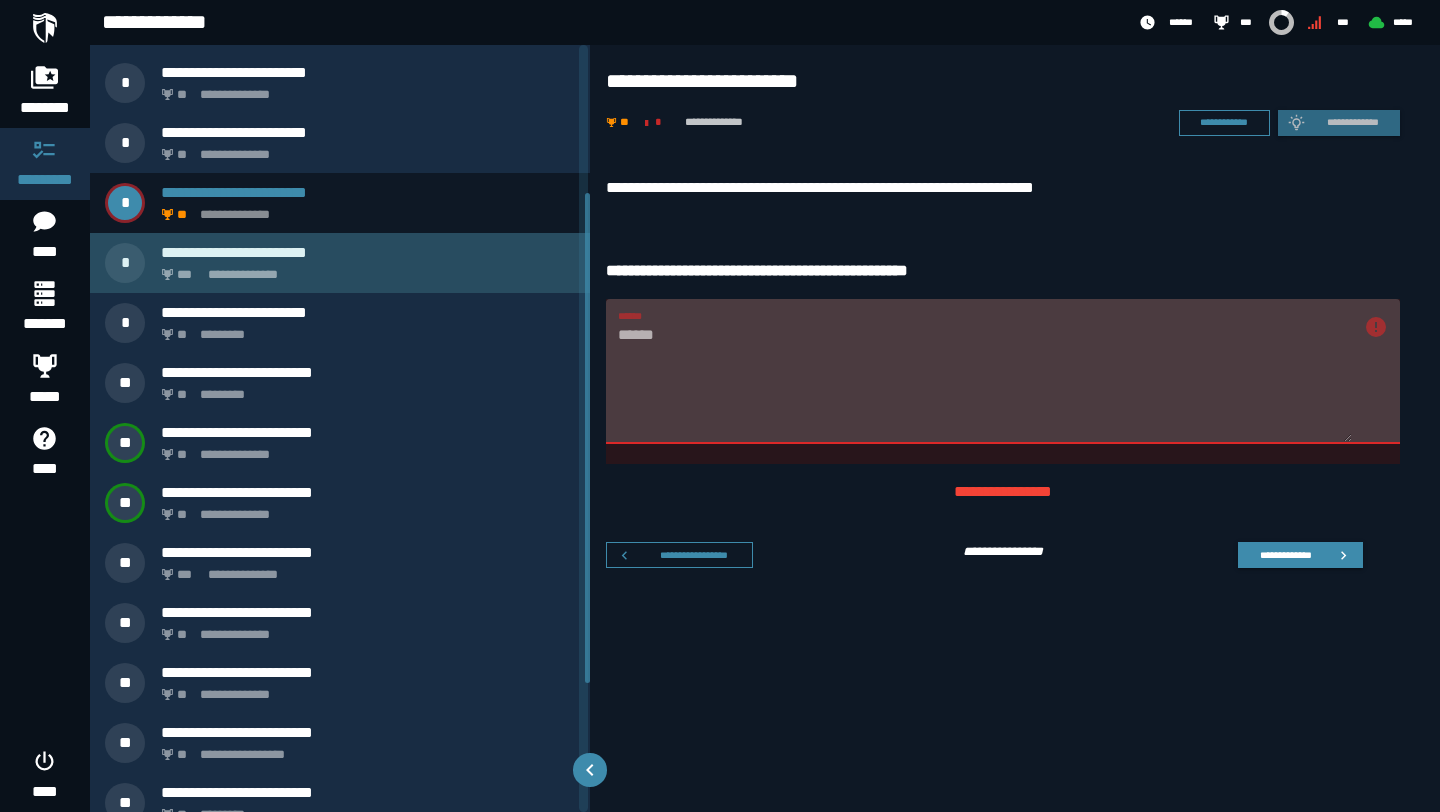 click on "**********" at bounding box center [364, 269] 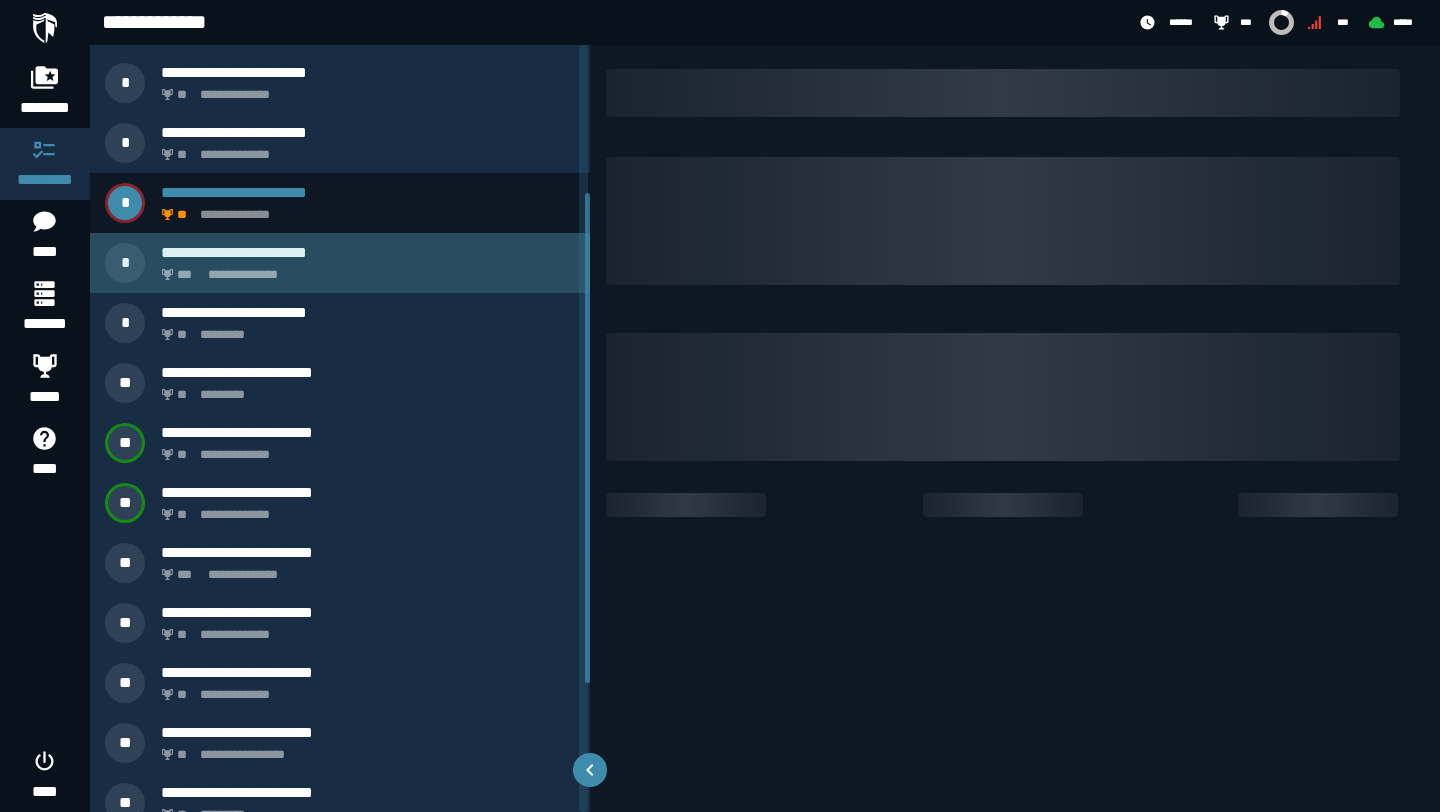 click on "**********" at bounding box center (364, 269) 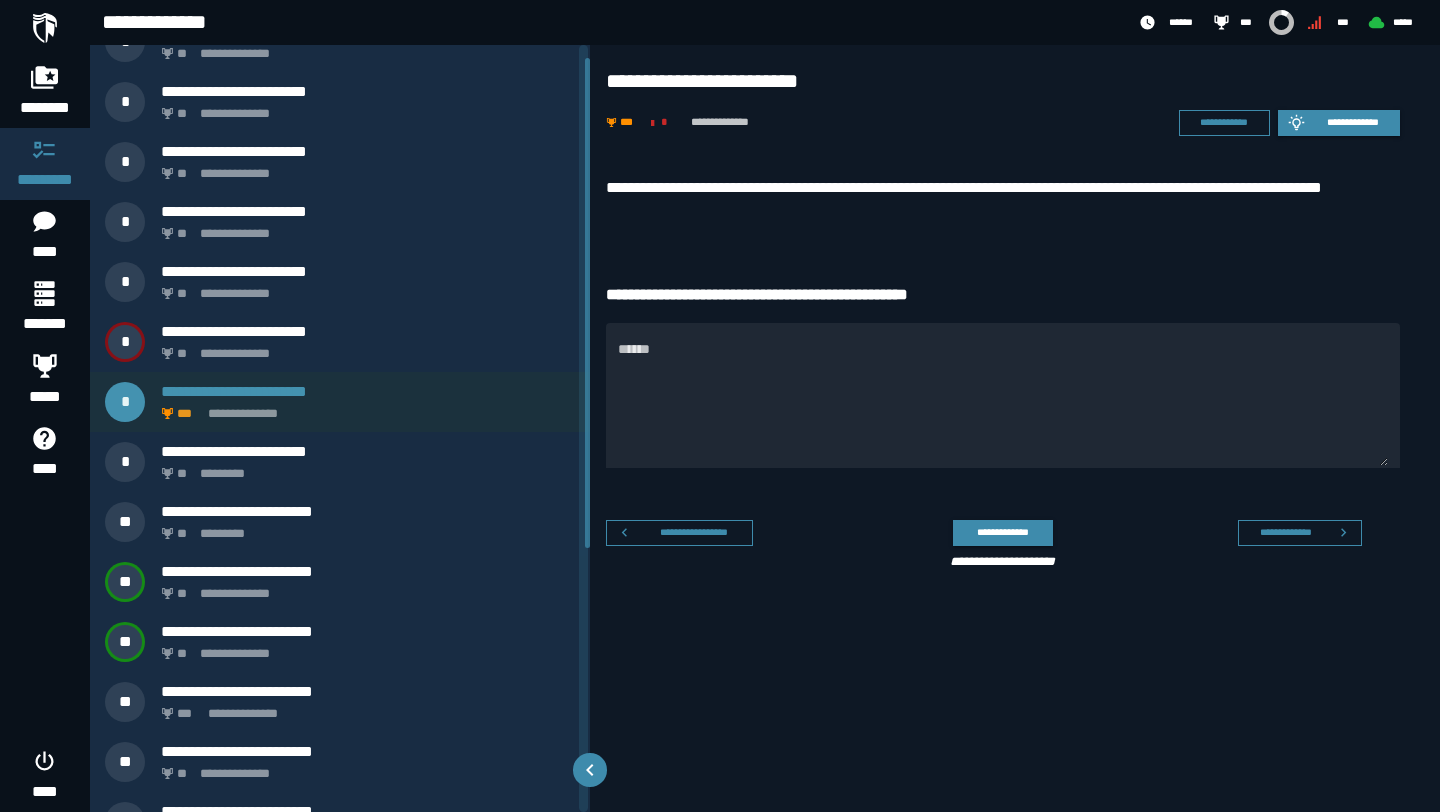 scroll, scrollTop: 0, scrollLeft: 0, axis: both 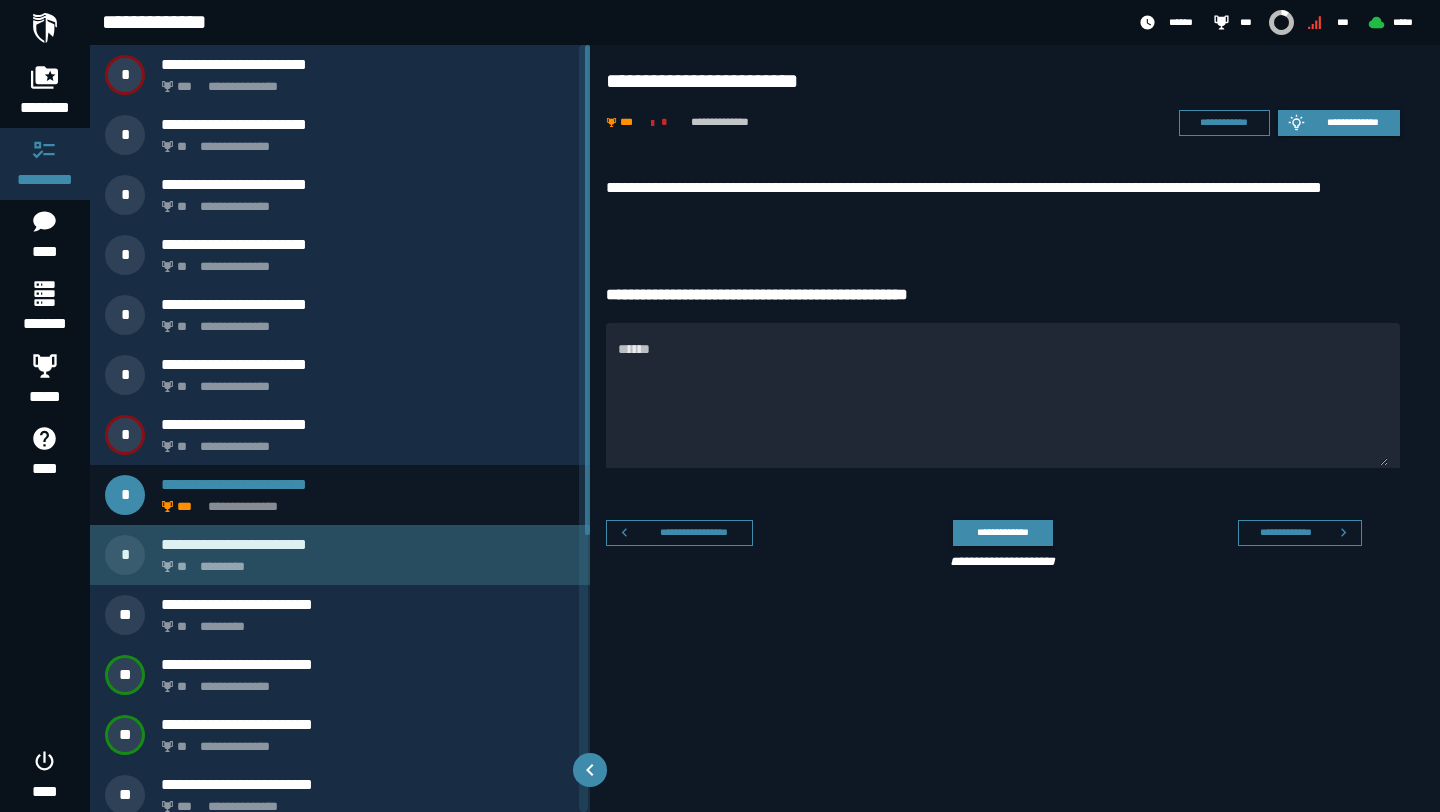 click on "** *********" at bounding box center (364, 561) 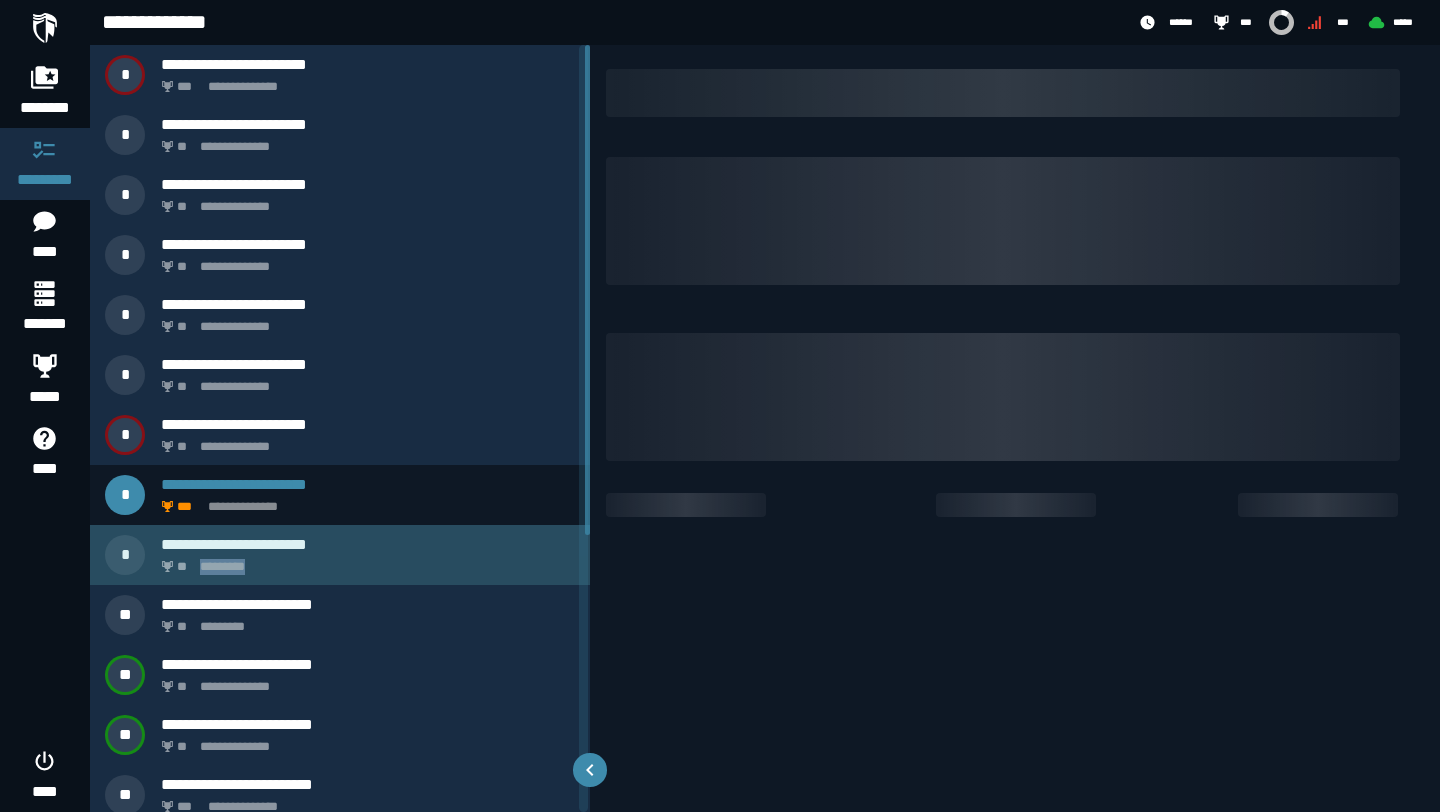 click on "** *********" at bounding box center [364, 561] 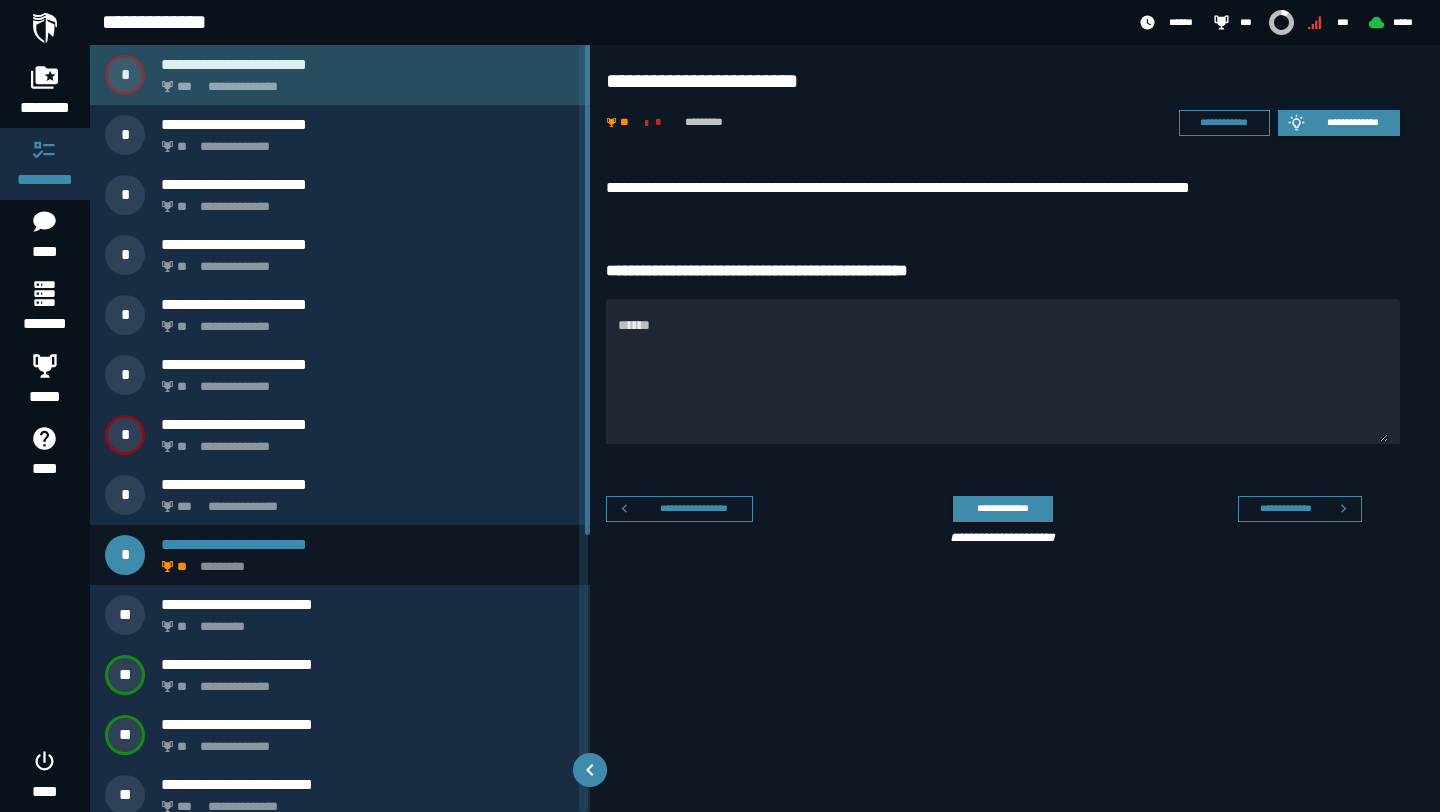 click on "**********" at bounding box center (364, 81) 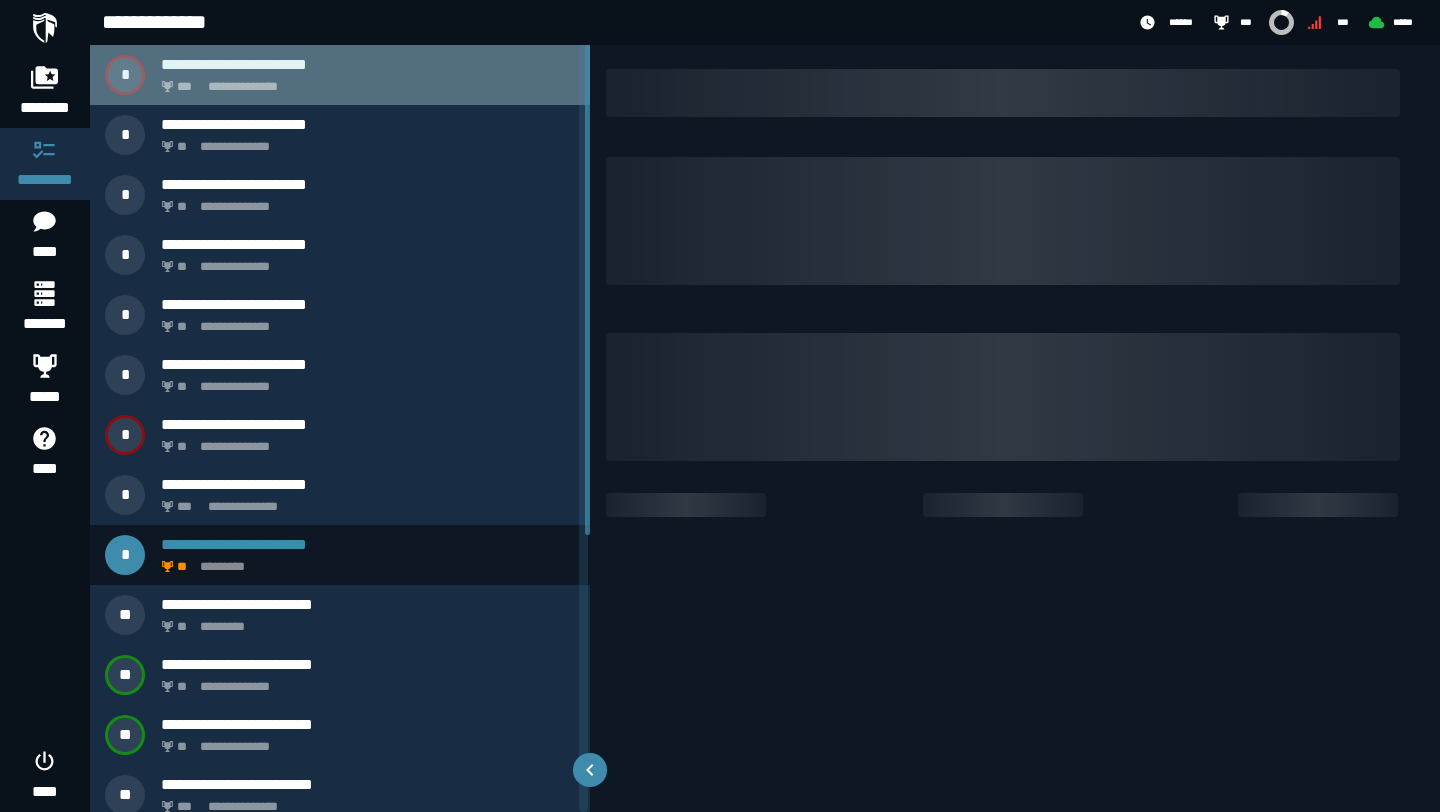 click on "**********" at bounding box center (364, 81) 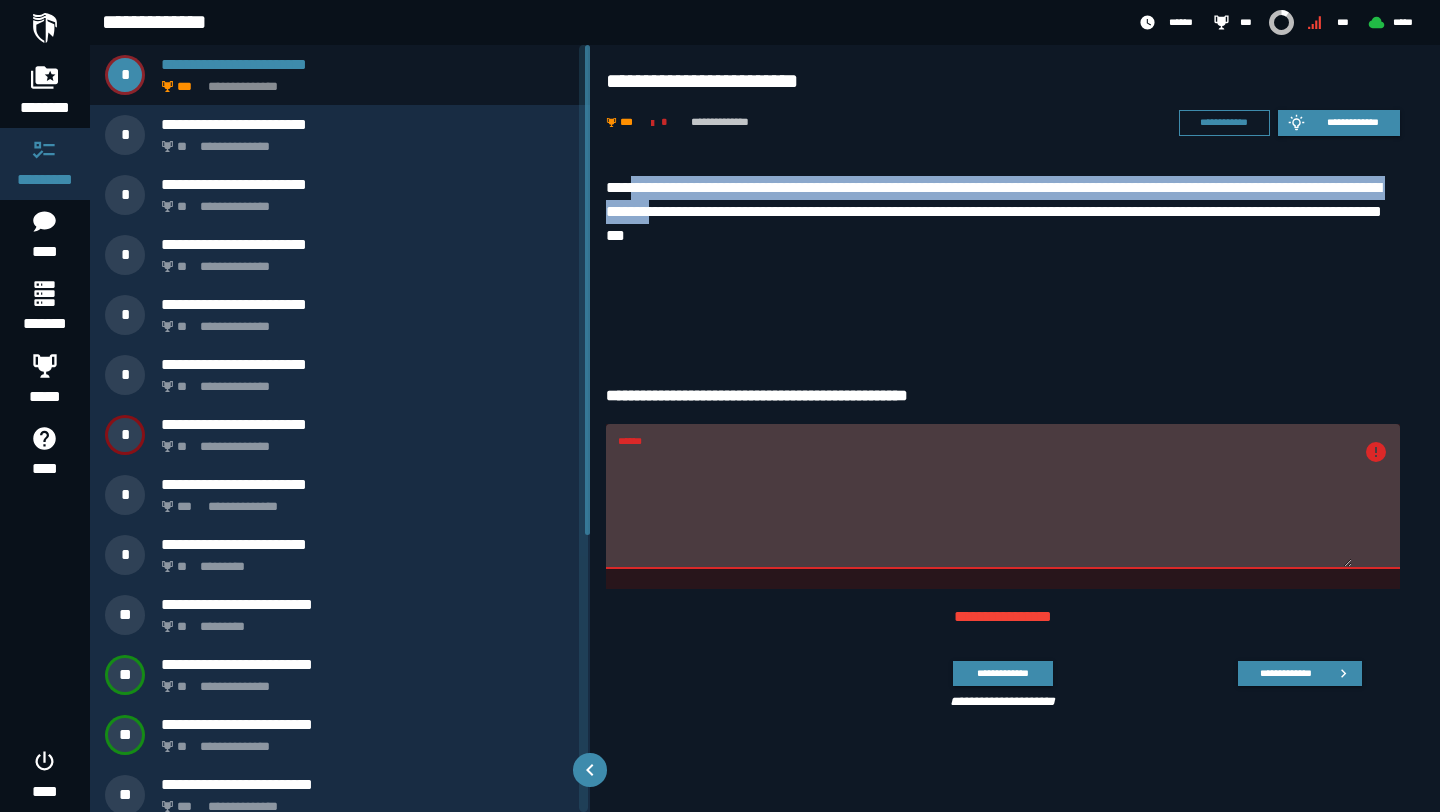 drag, startPoint x: 625, startPoint y: 178, endPoint x: 776, endPoint y: 212, distance: 154.78049 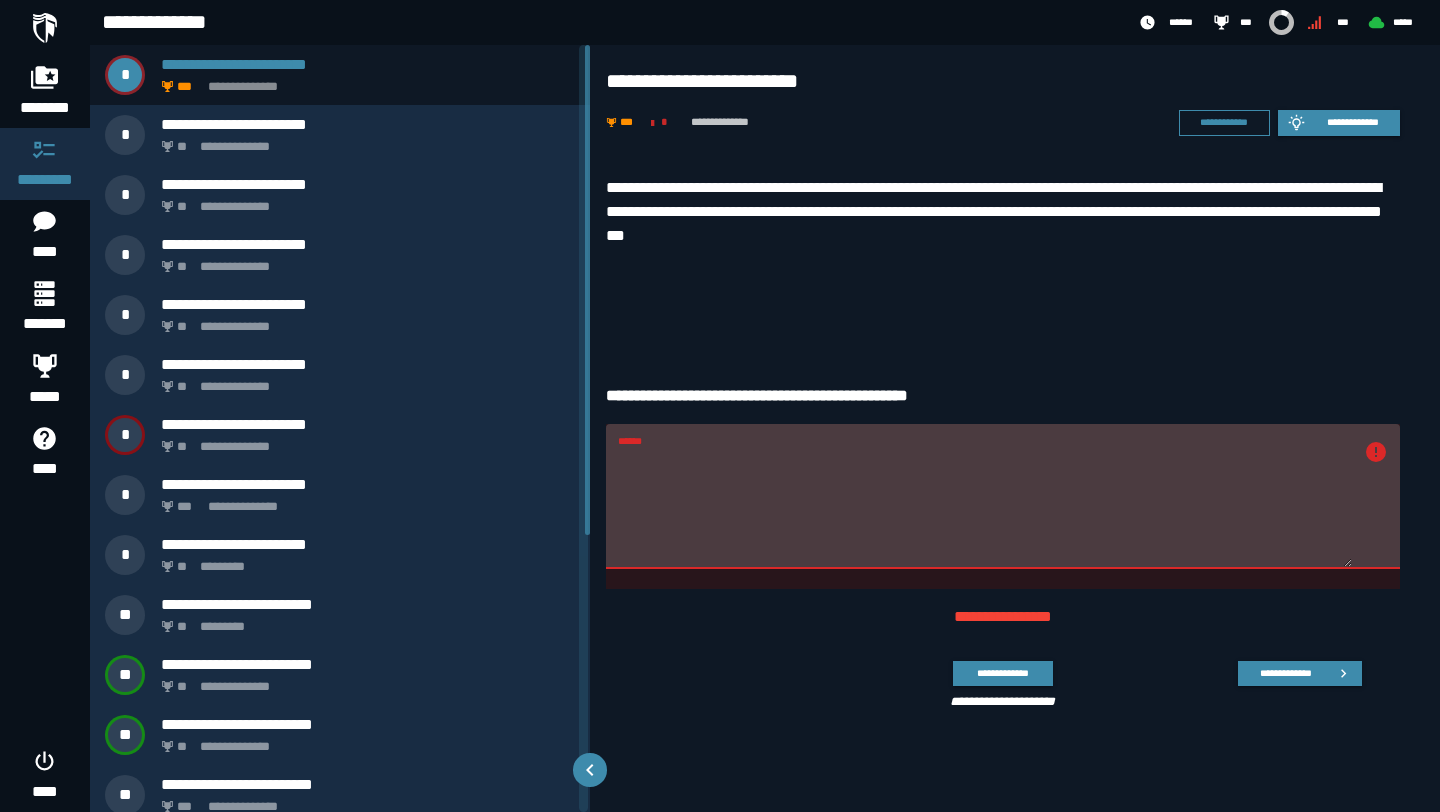 click on "**********" at bounding box center [1003, 212] 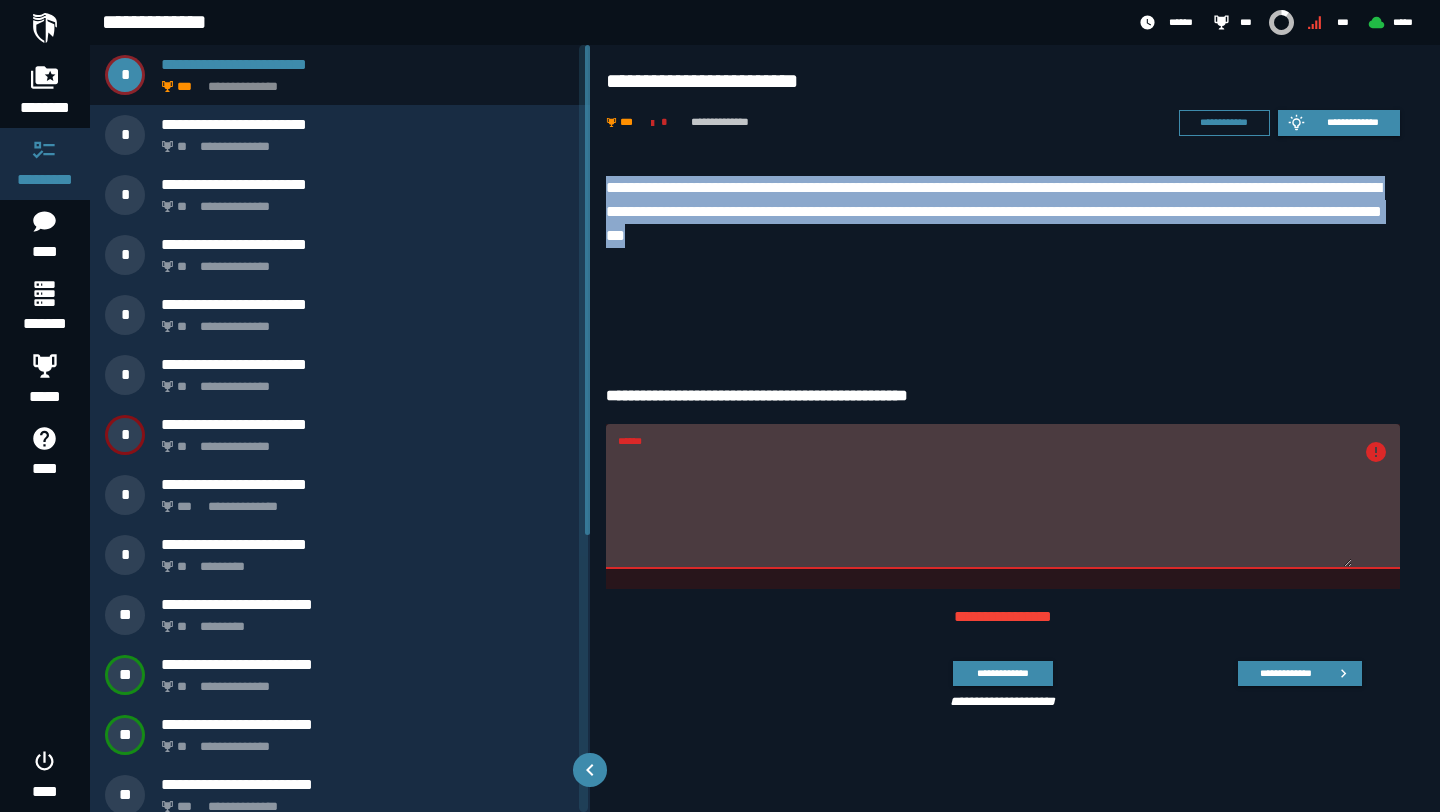 drag, startPoint x: 609, startPoint y: 193, endPoint x: 931, endPoint y: 242, distance: 325.7069 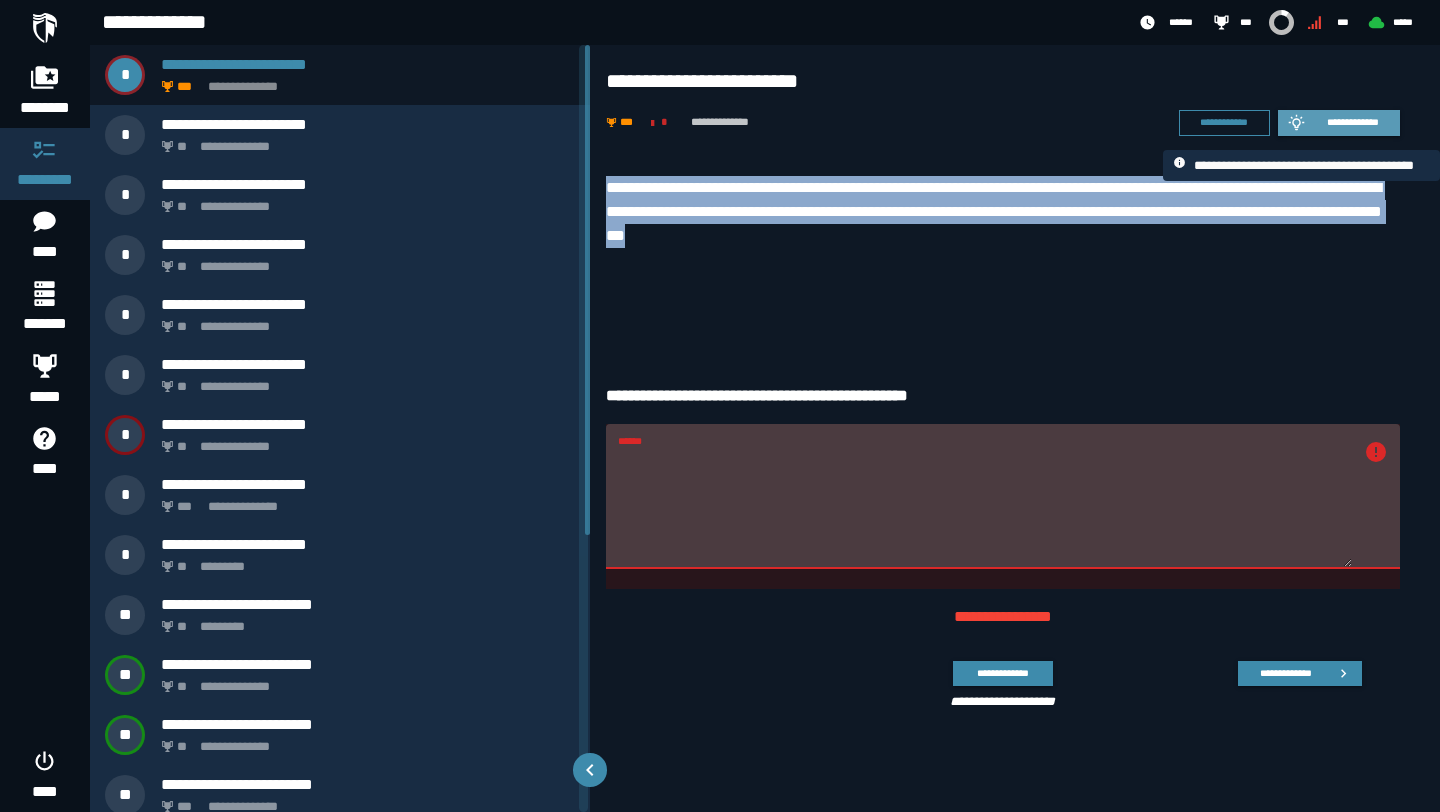 click on "**********" at bounding box center [1353, 122] 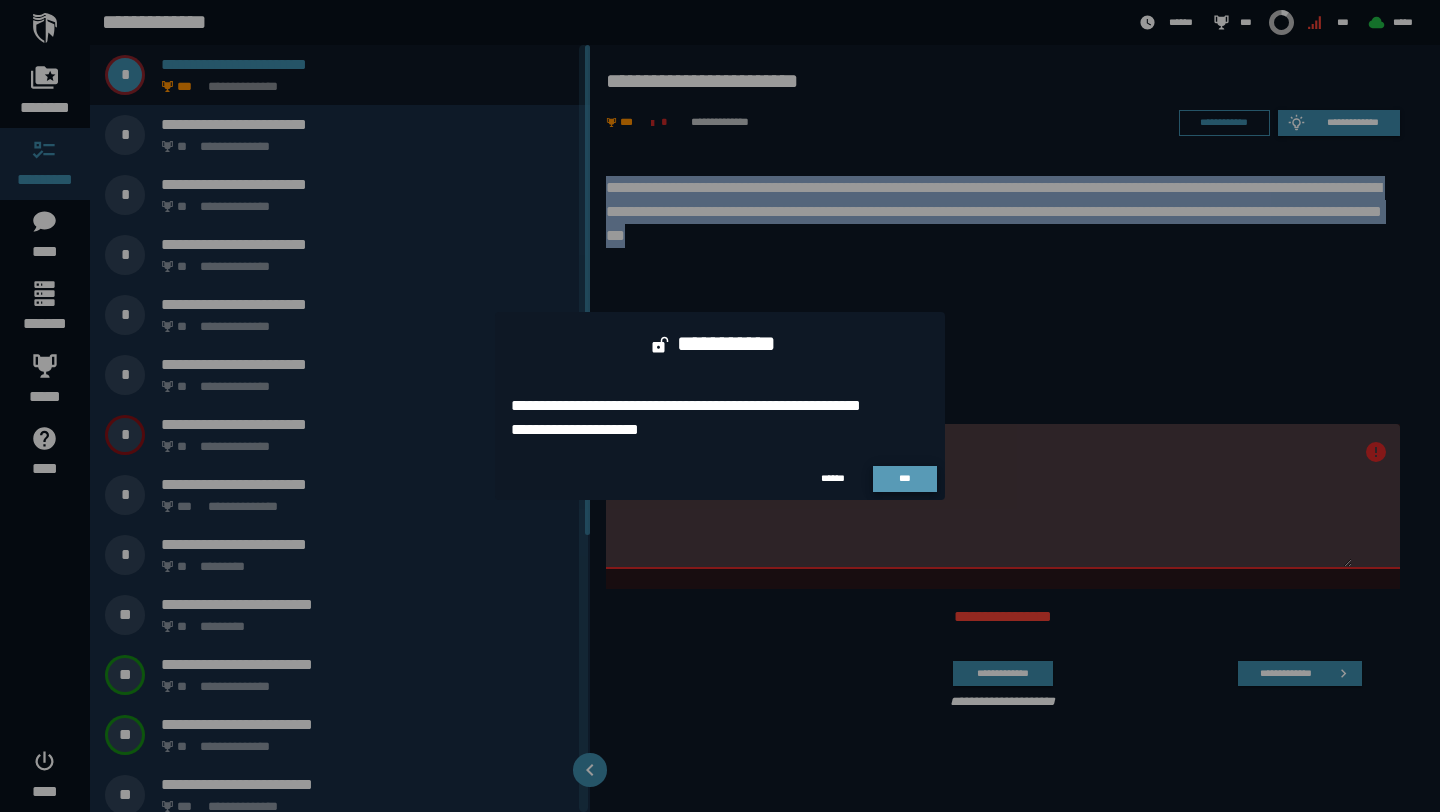 click on "***" at bounding box center [905, 478] 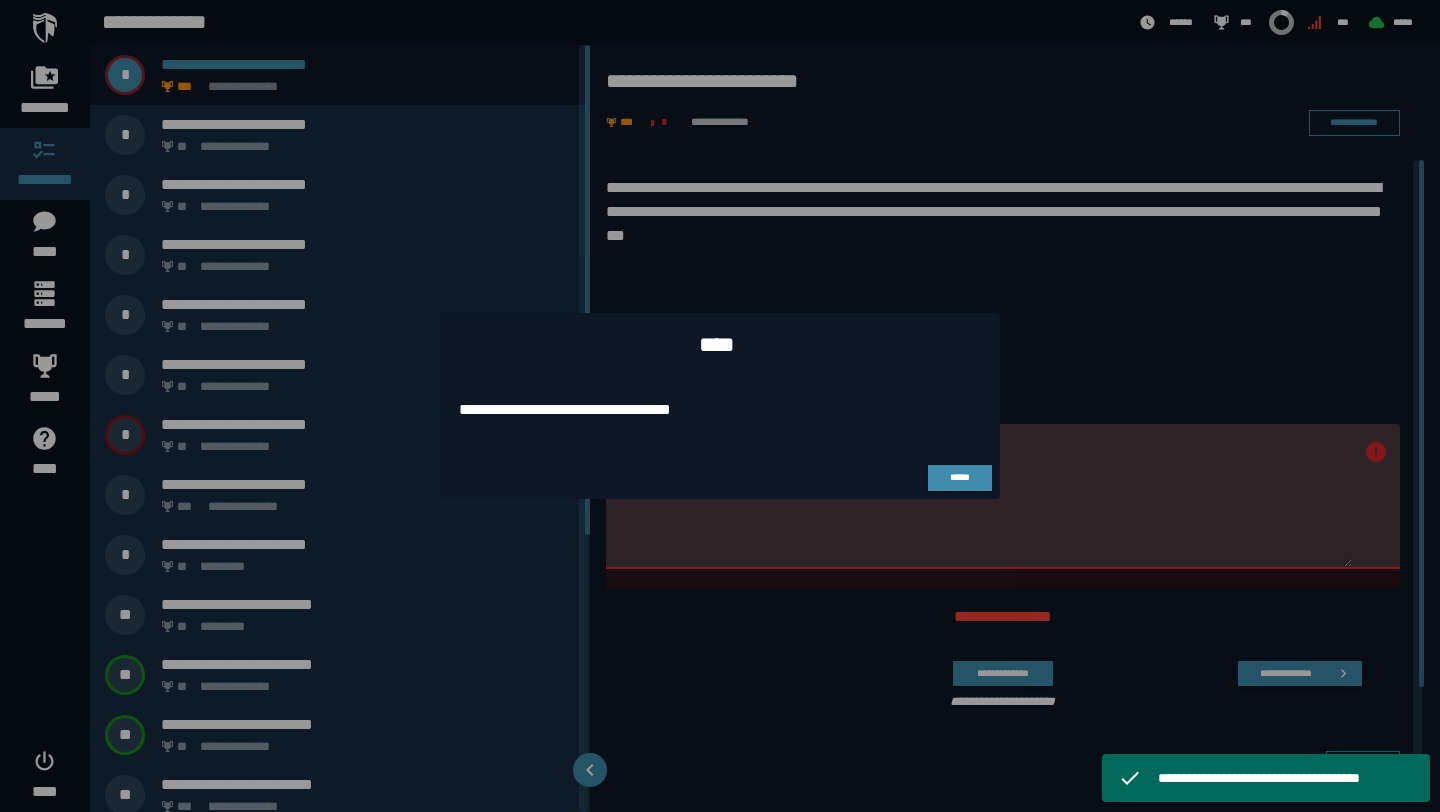 click on "**********" at bounding box center [579, 410] 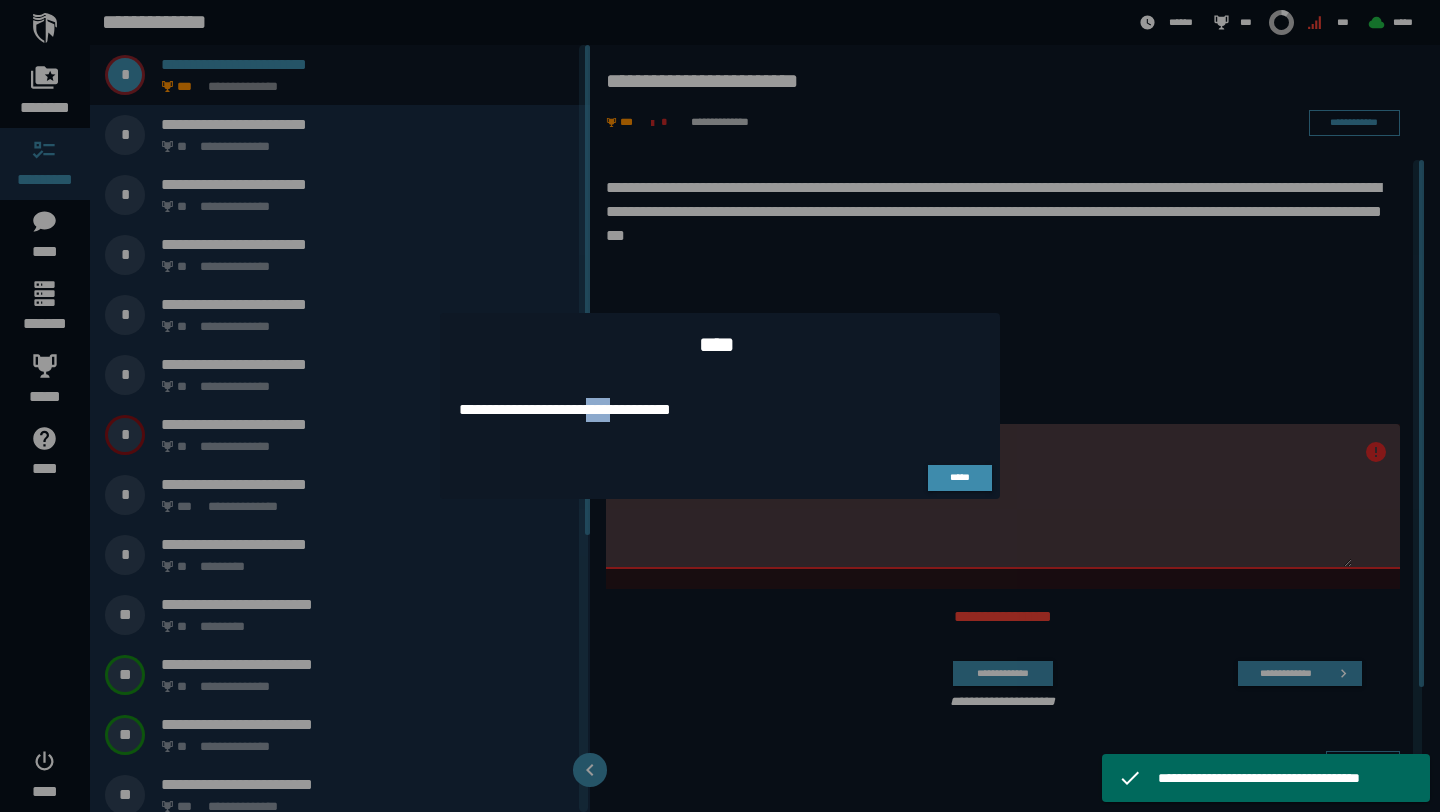 click on "**********" at bounding box center (579, 410) 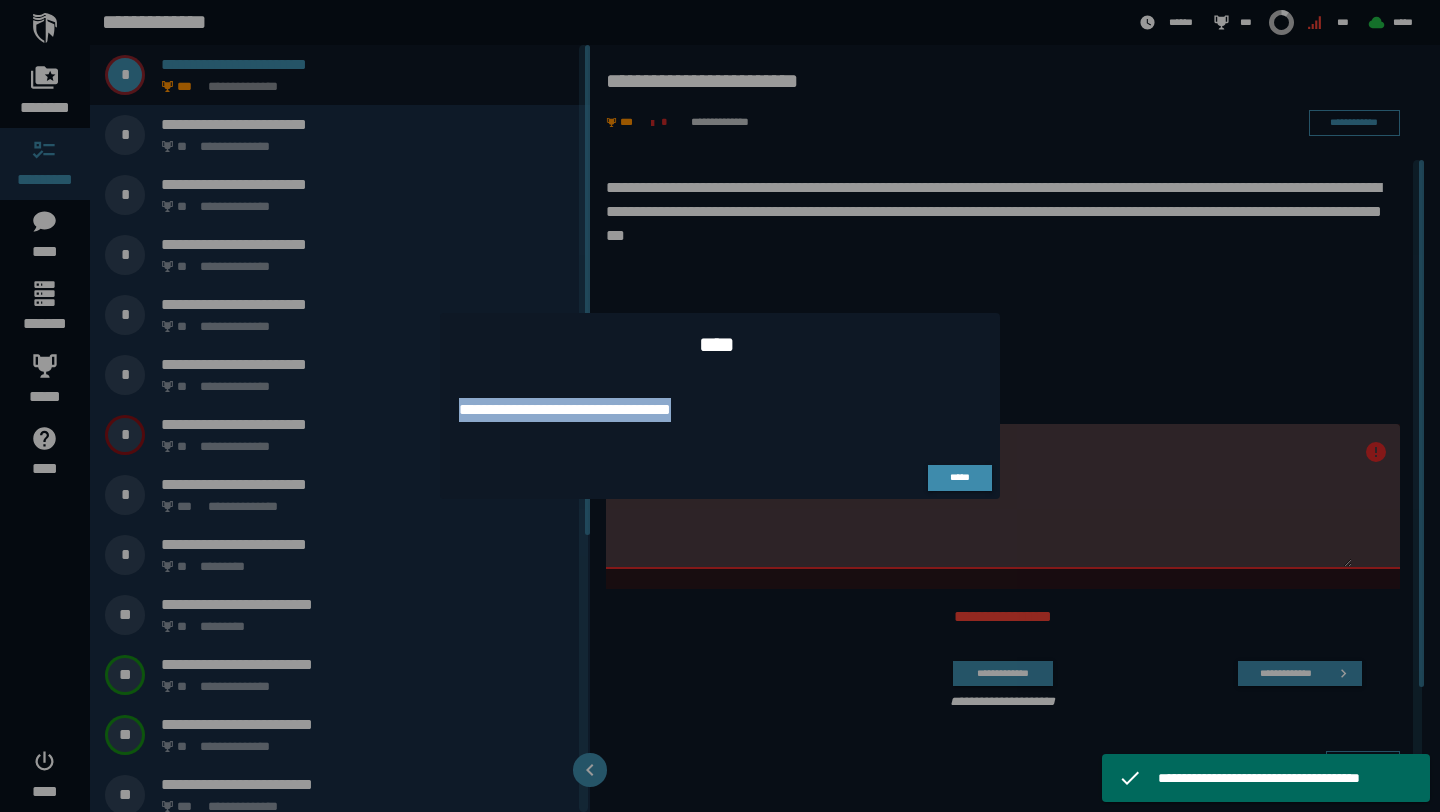 click on "**********" at bounding box center (579, 410) 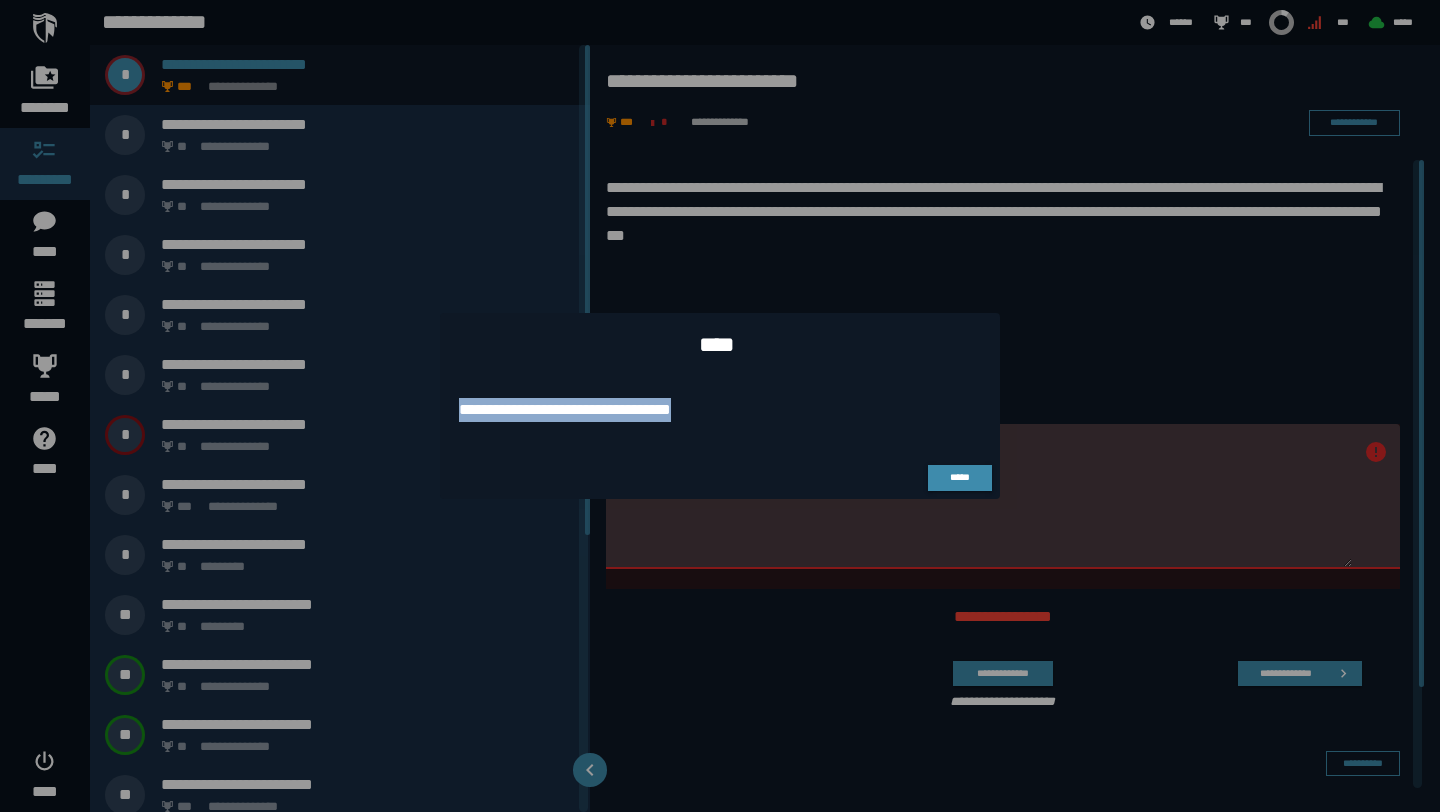 copy on "**********" 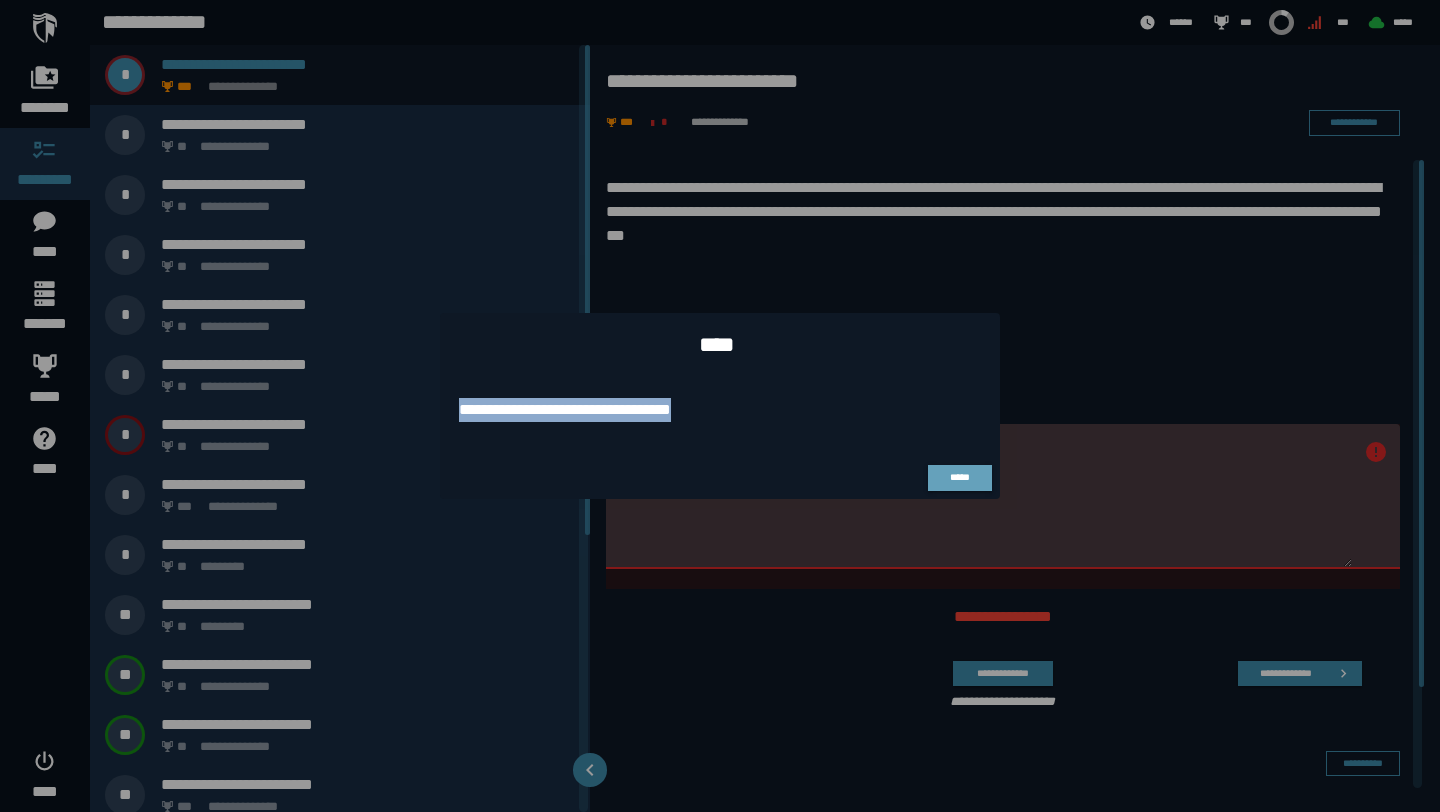 click at bounding box center [720, 406] 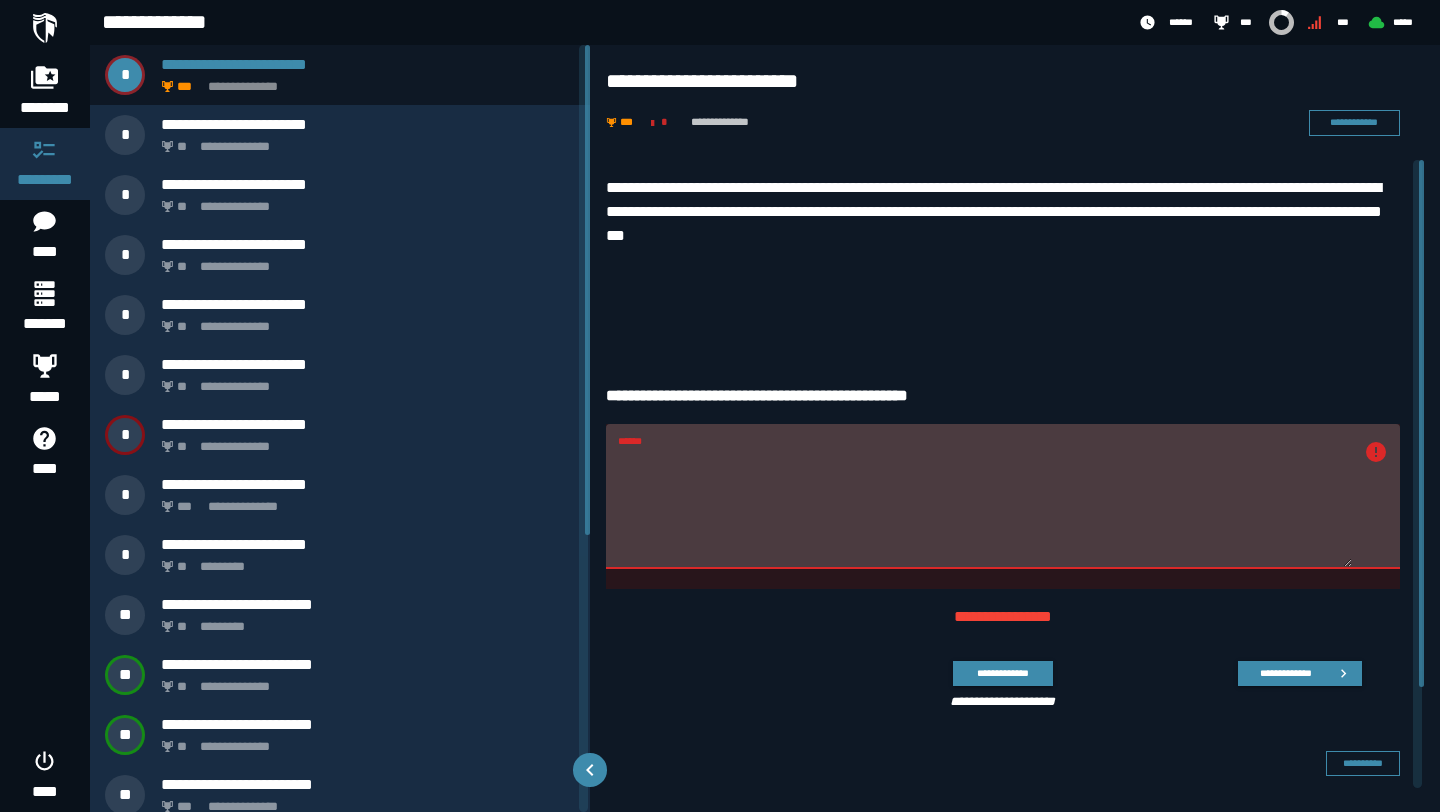 click on "**********" at bounding box center (1003, 256) 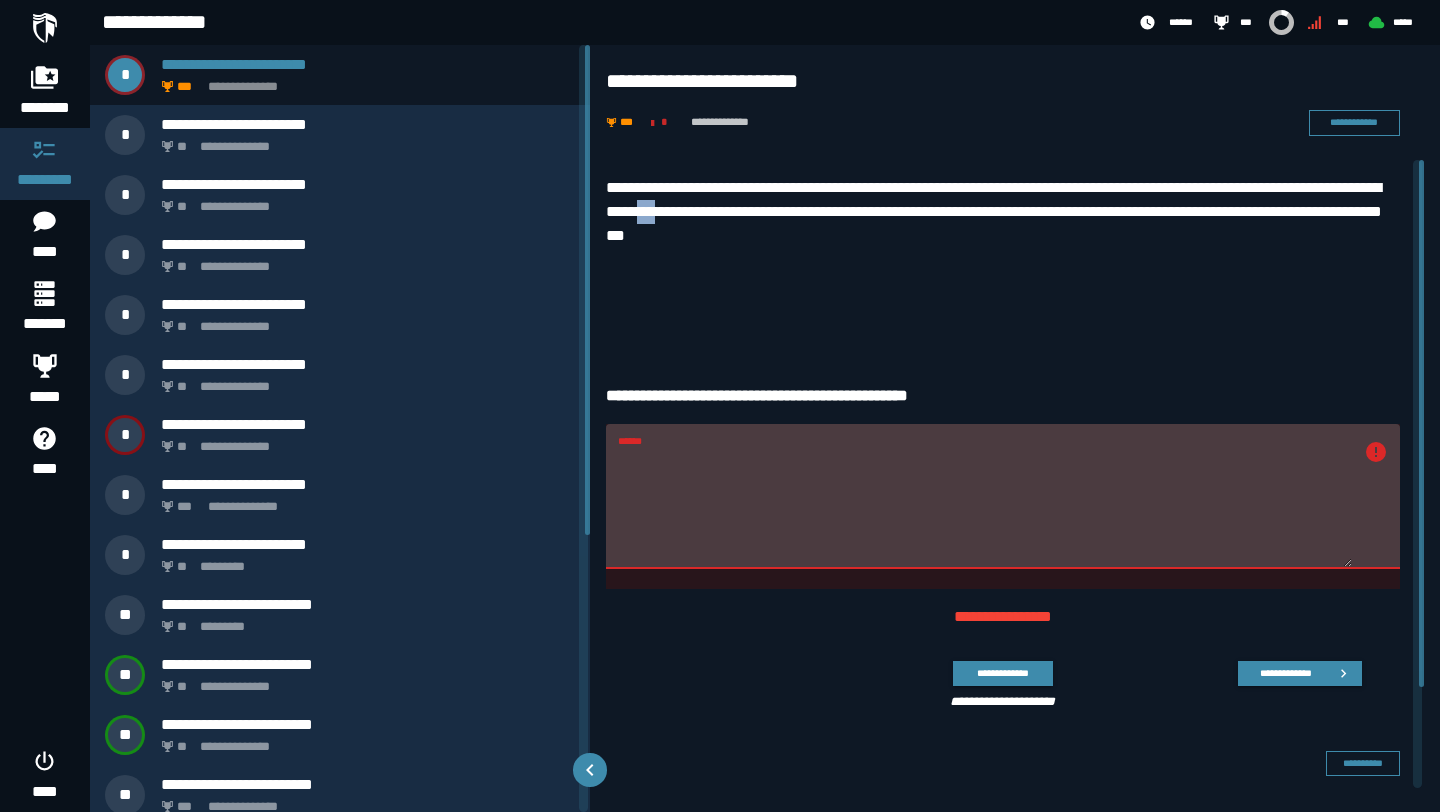 click on "**********" at bounding box center (1003, 212) 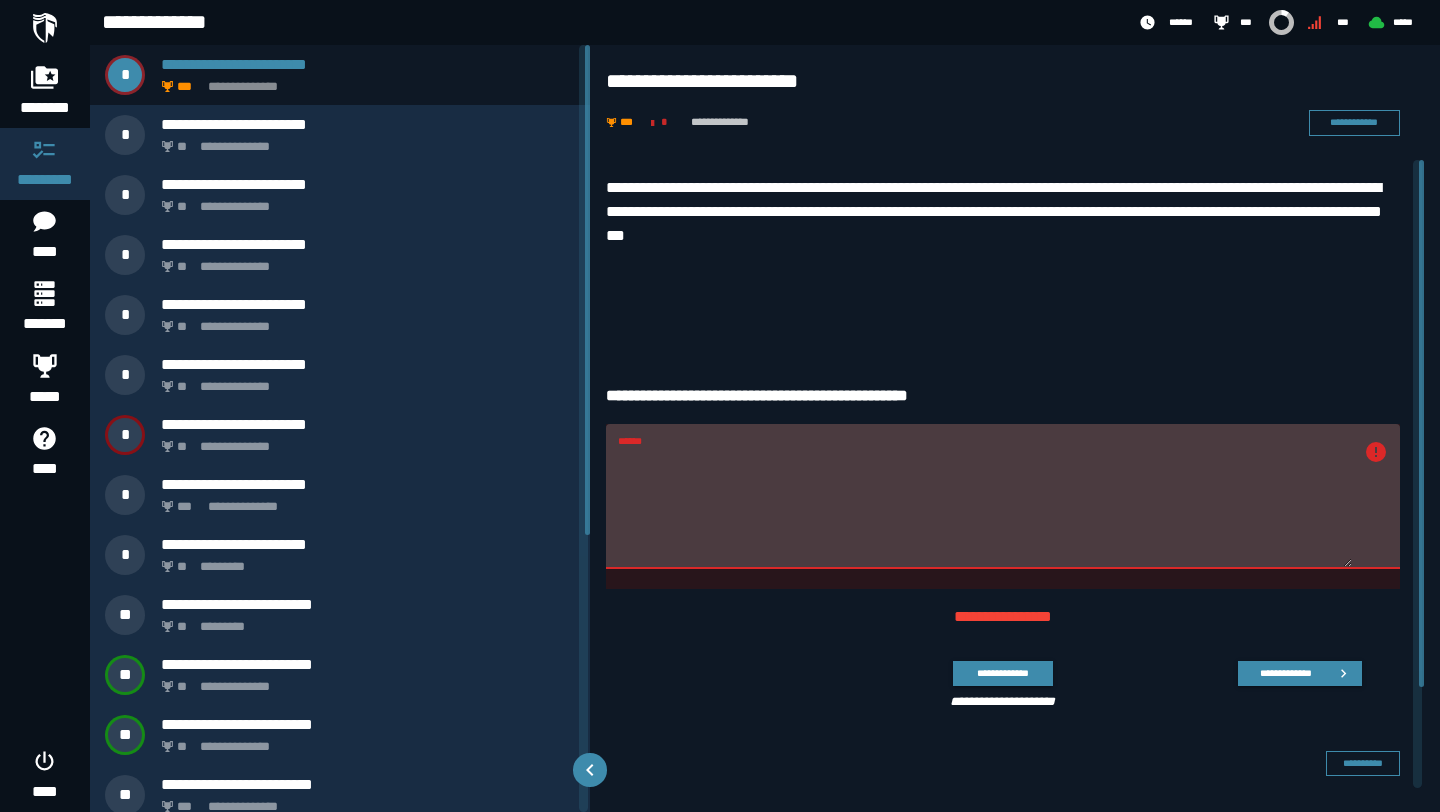 click on "**********" at bounding box center (1003, 212) 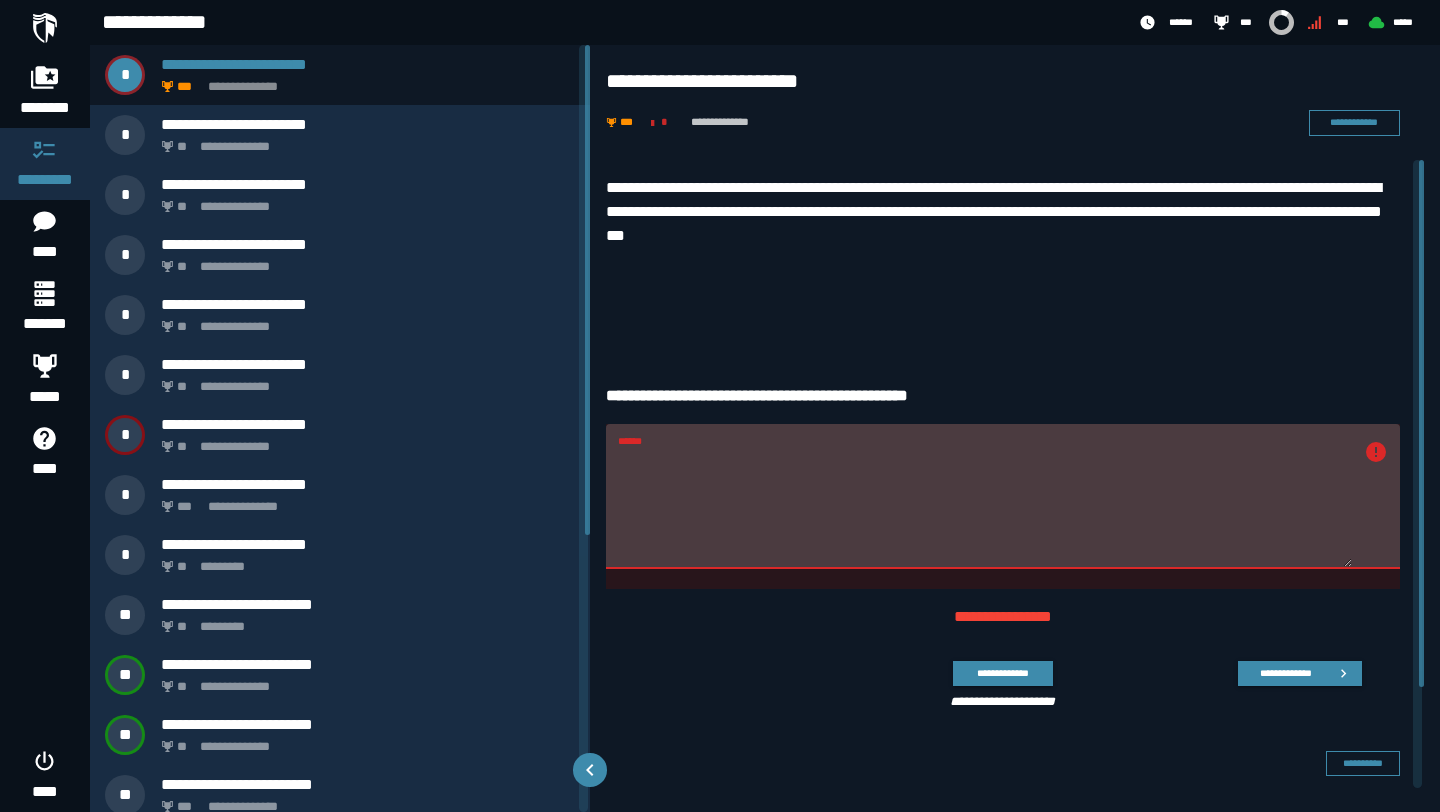 copy on "***" 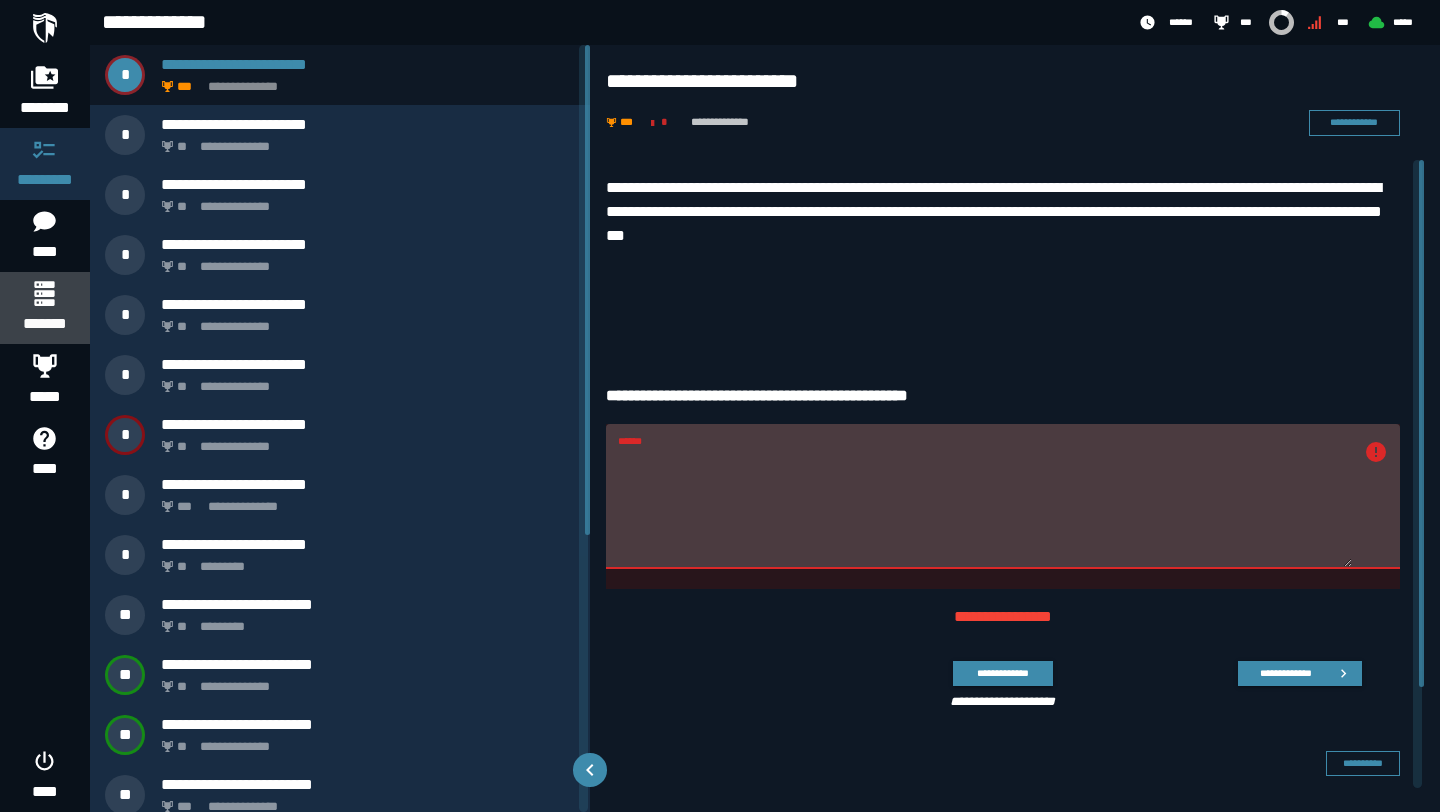 click 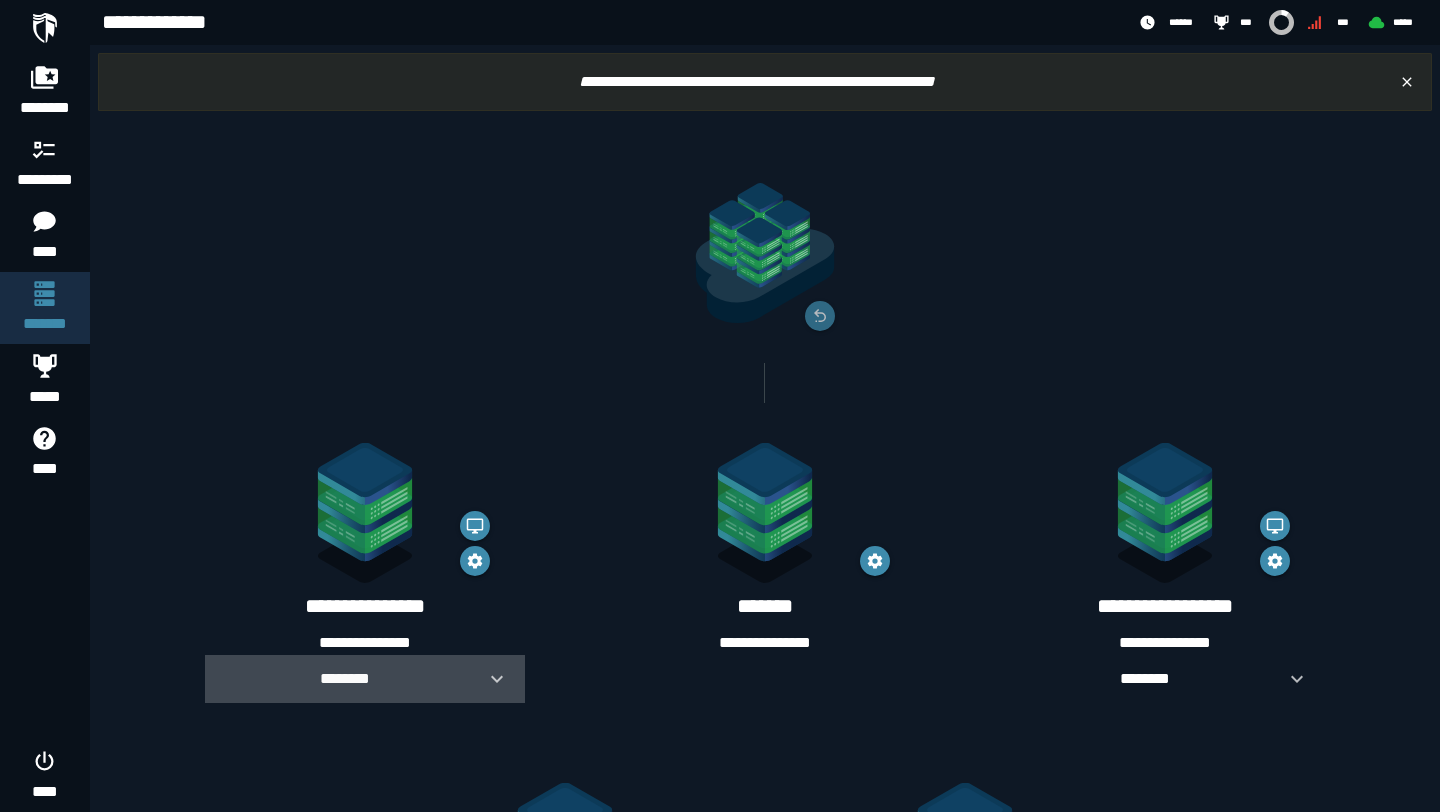 click on "********" at bounding box center (345, 679) 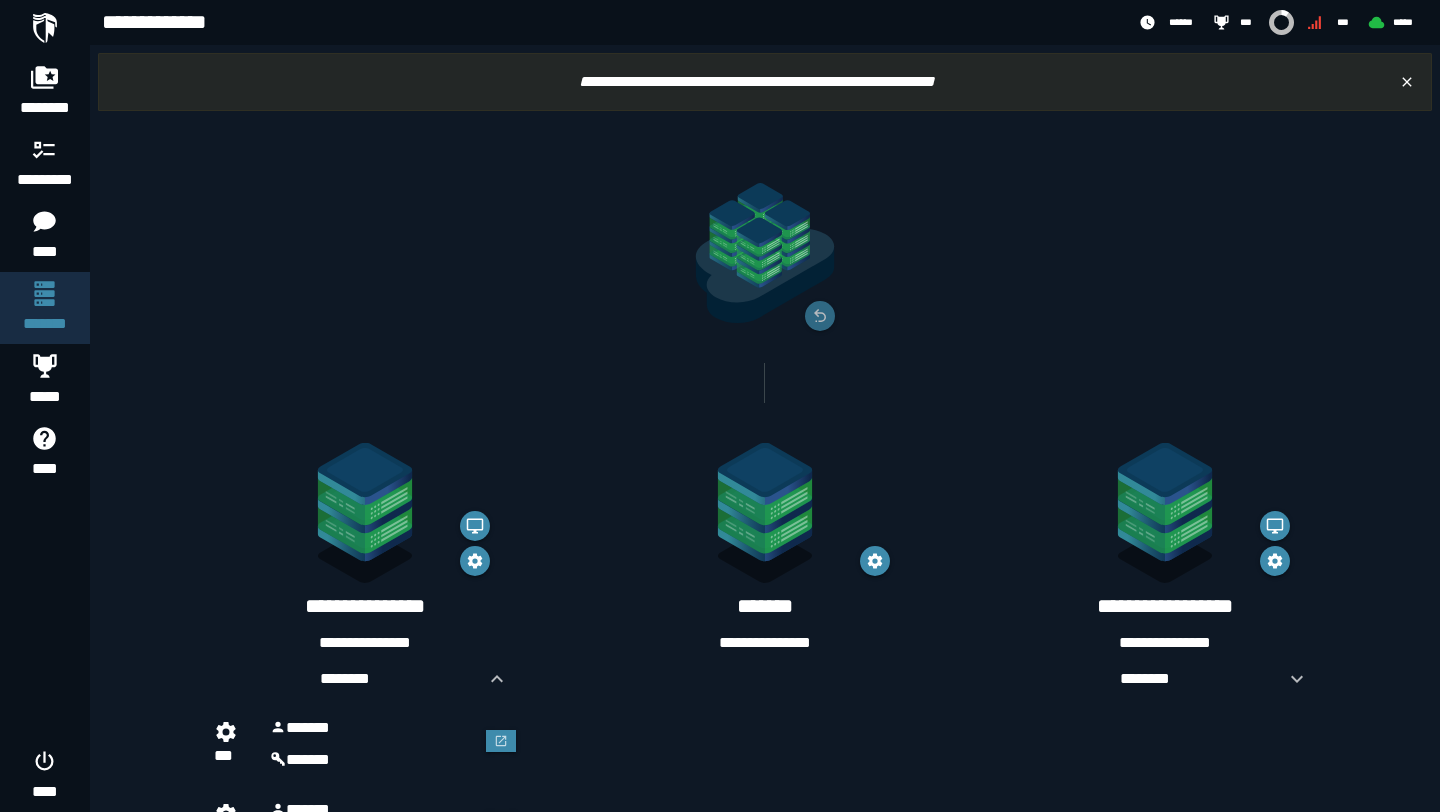 click on "****** ******" at bounding box center (373, 744) 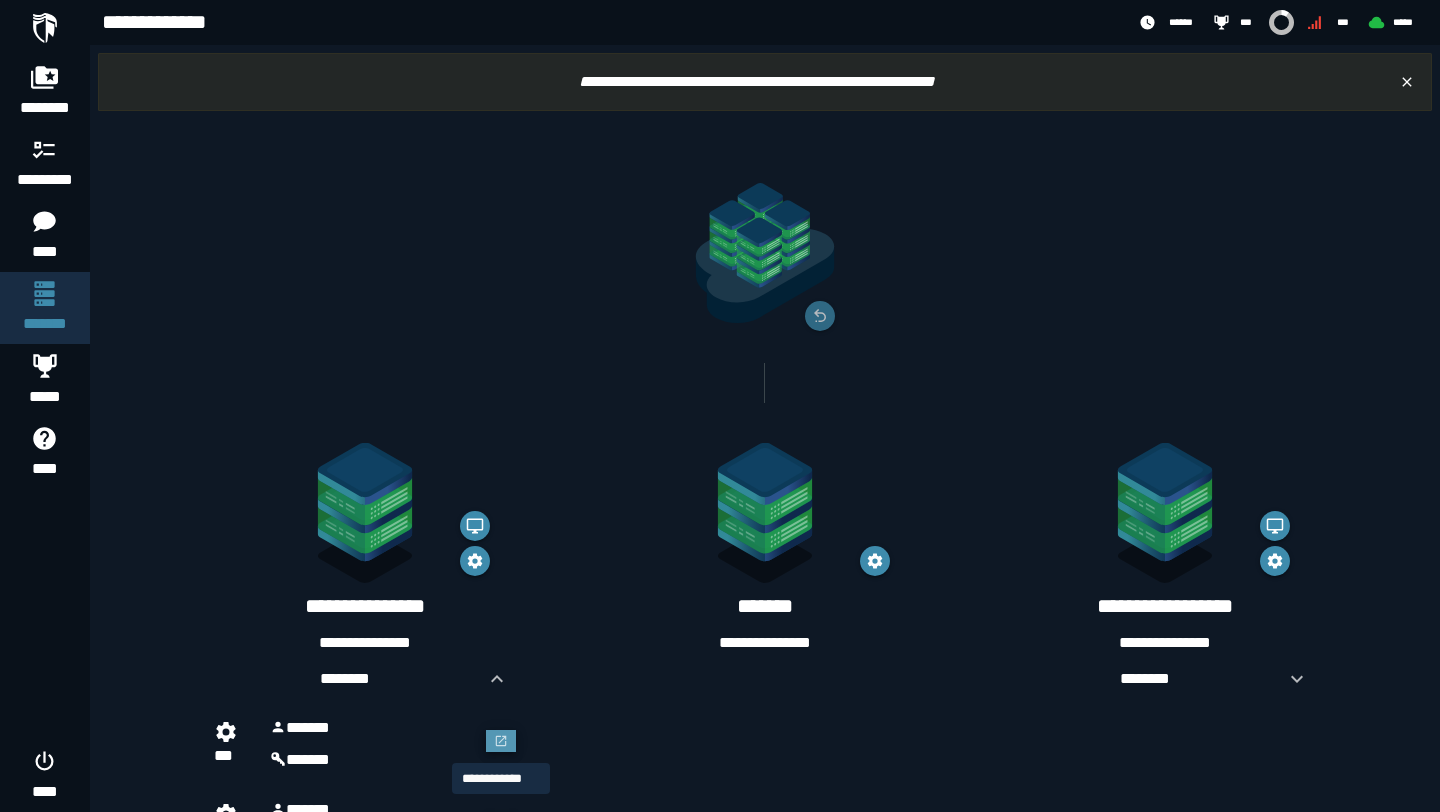 click 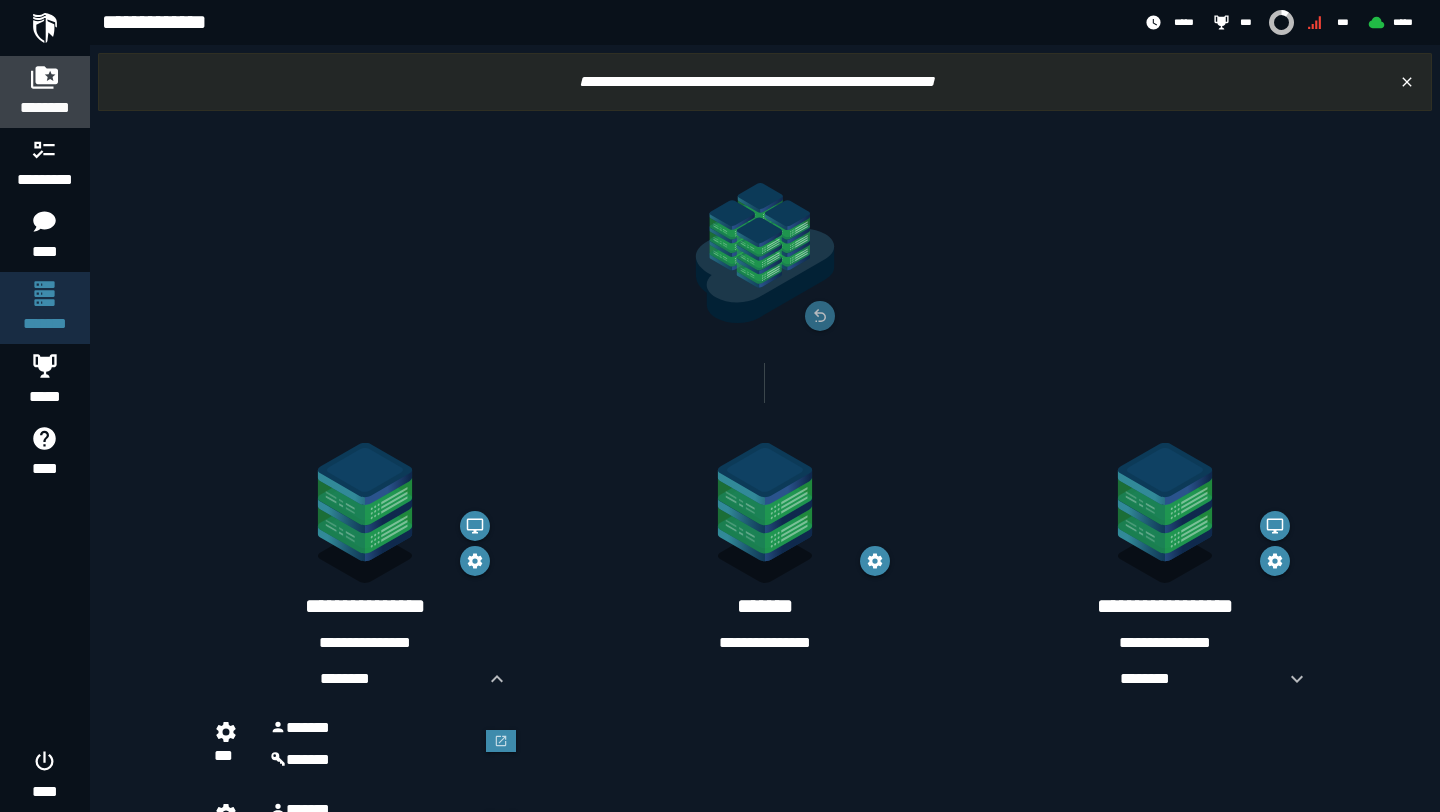 click 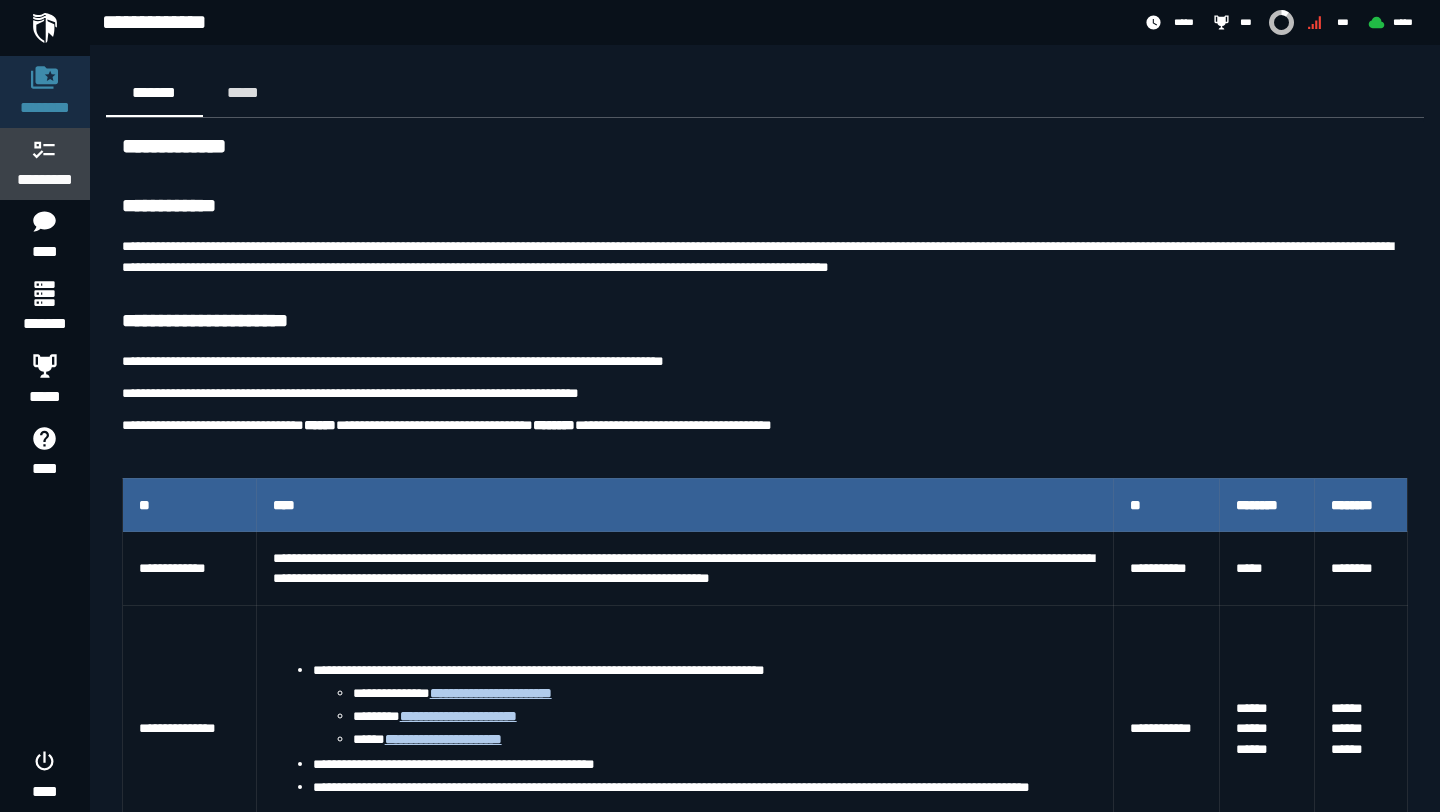 click on "*********" at bounding box center [45, 180] 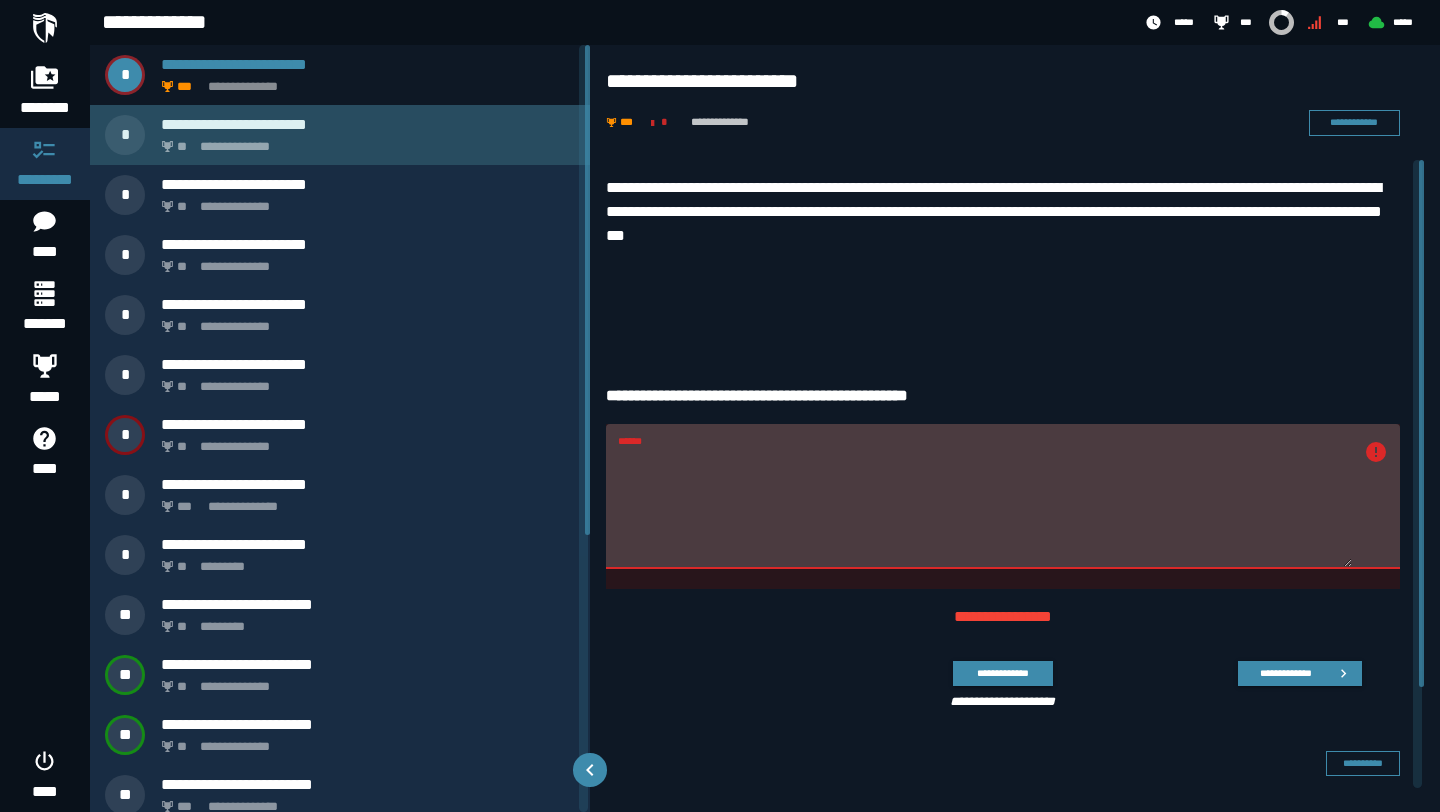 click on "**********" at bounding box center [364, 141] 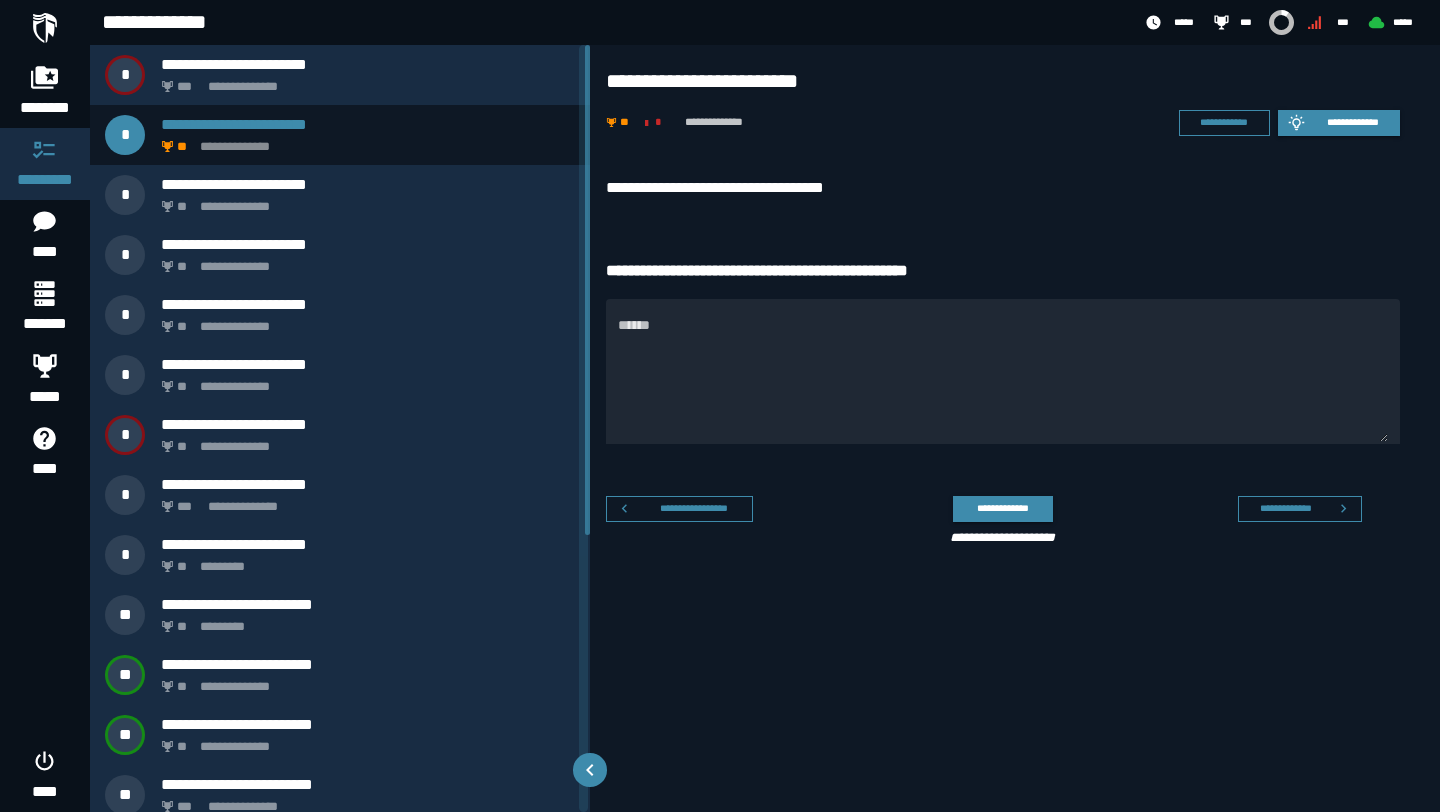 click on "**********" at bounding box center [1003, 188] 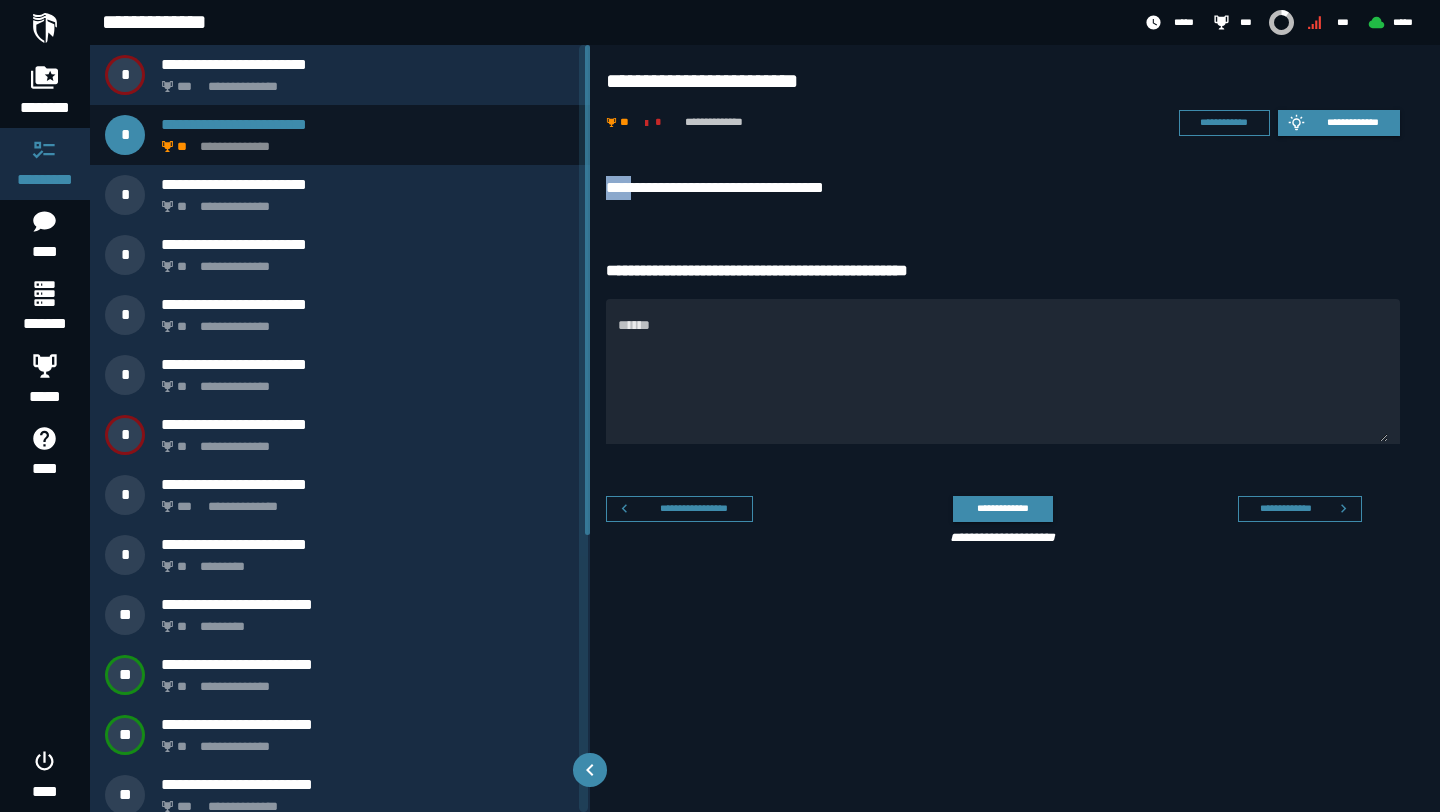 click on "**********" at bounding box center (1015, 365) 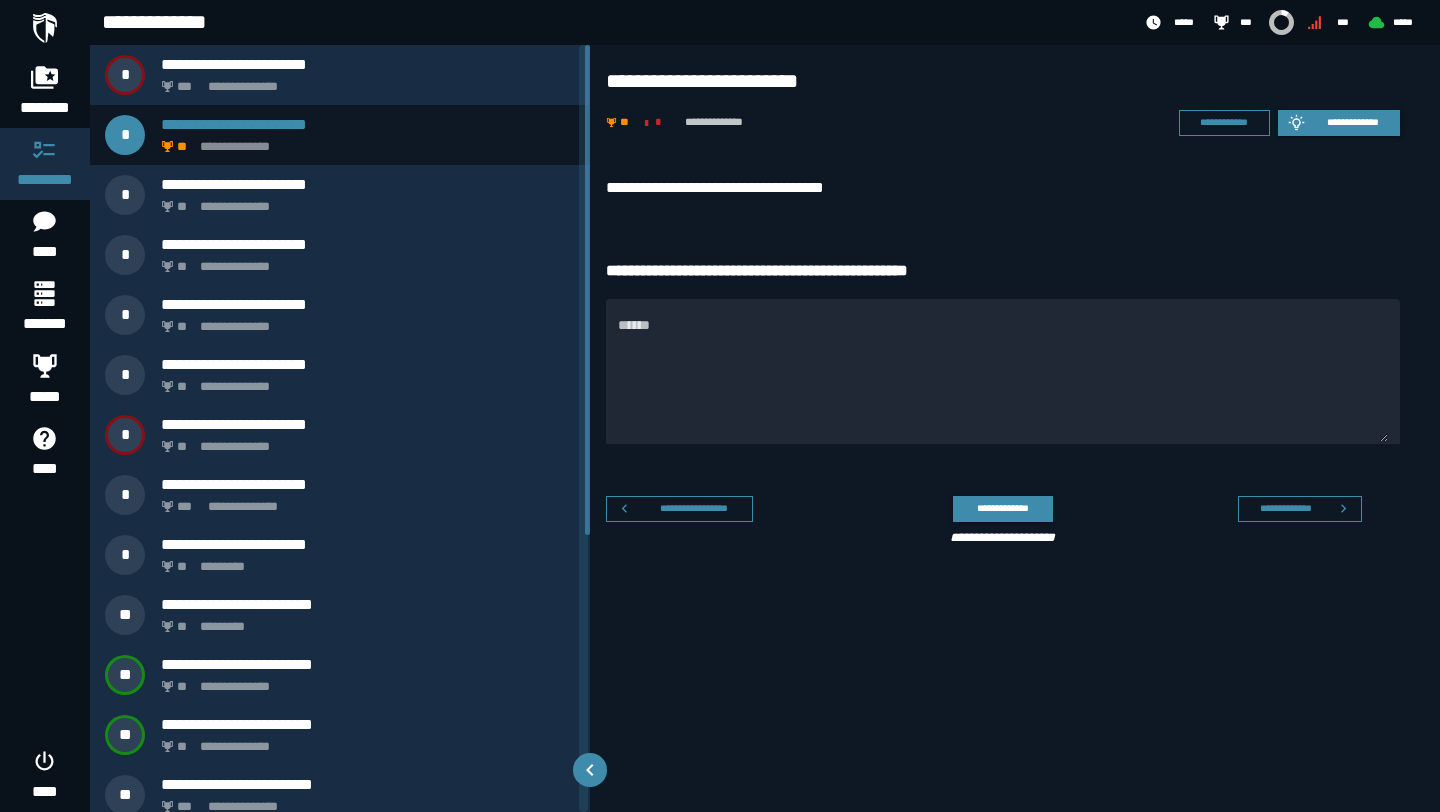 click on "**********" at bounding box center [1003, 188] 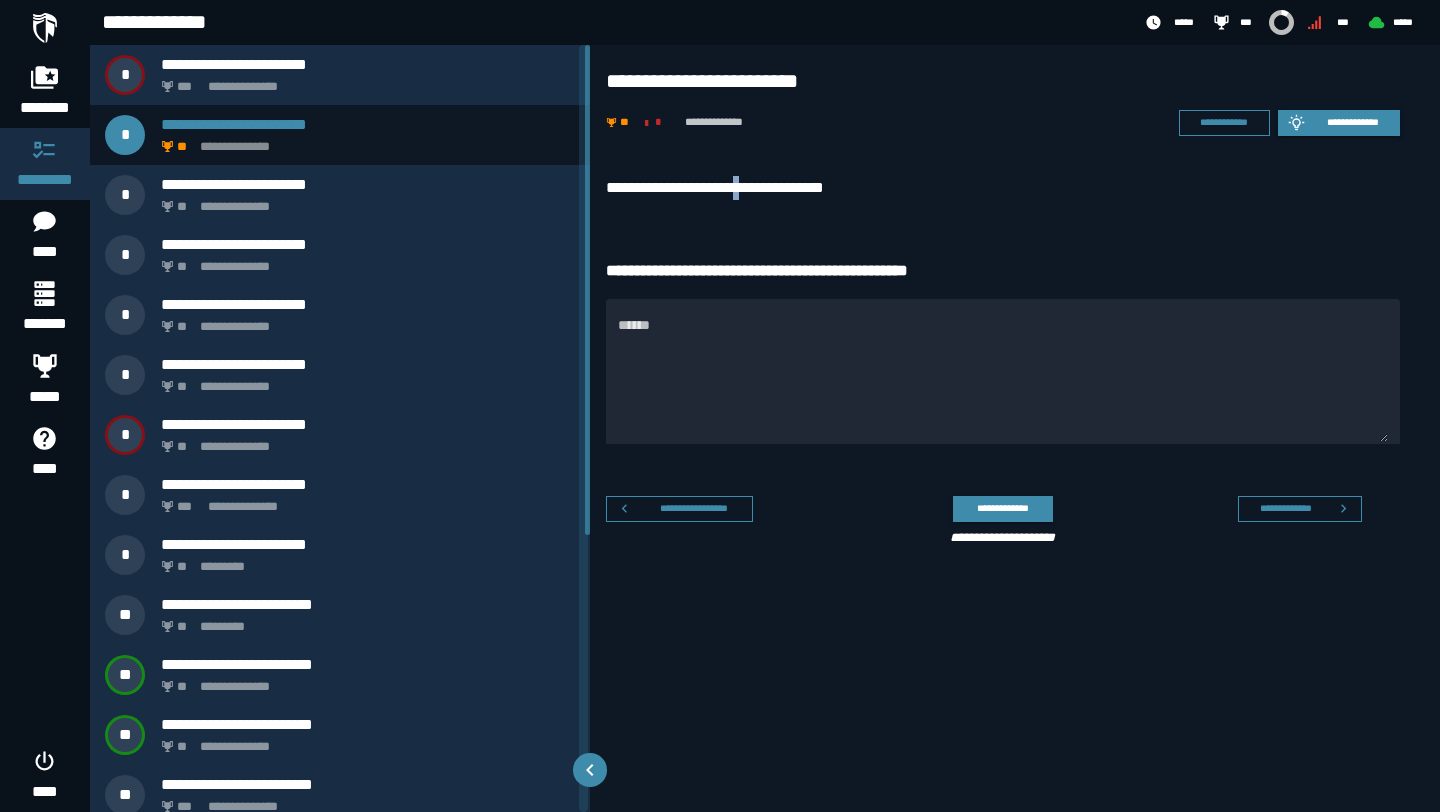 click on "**********" at bounding box center [1003, 188] 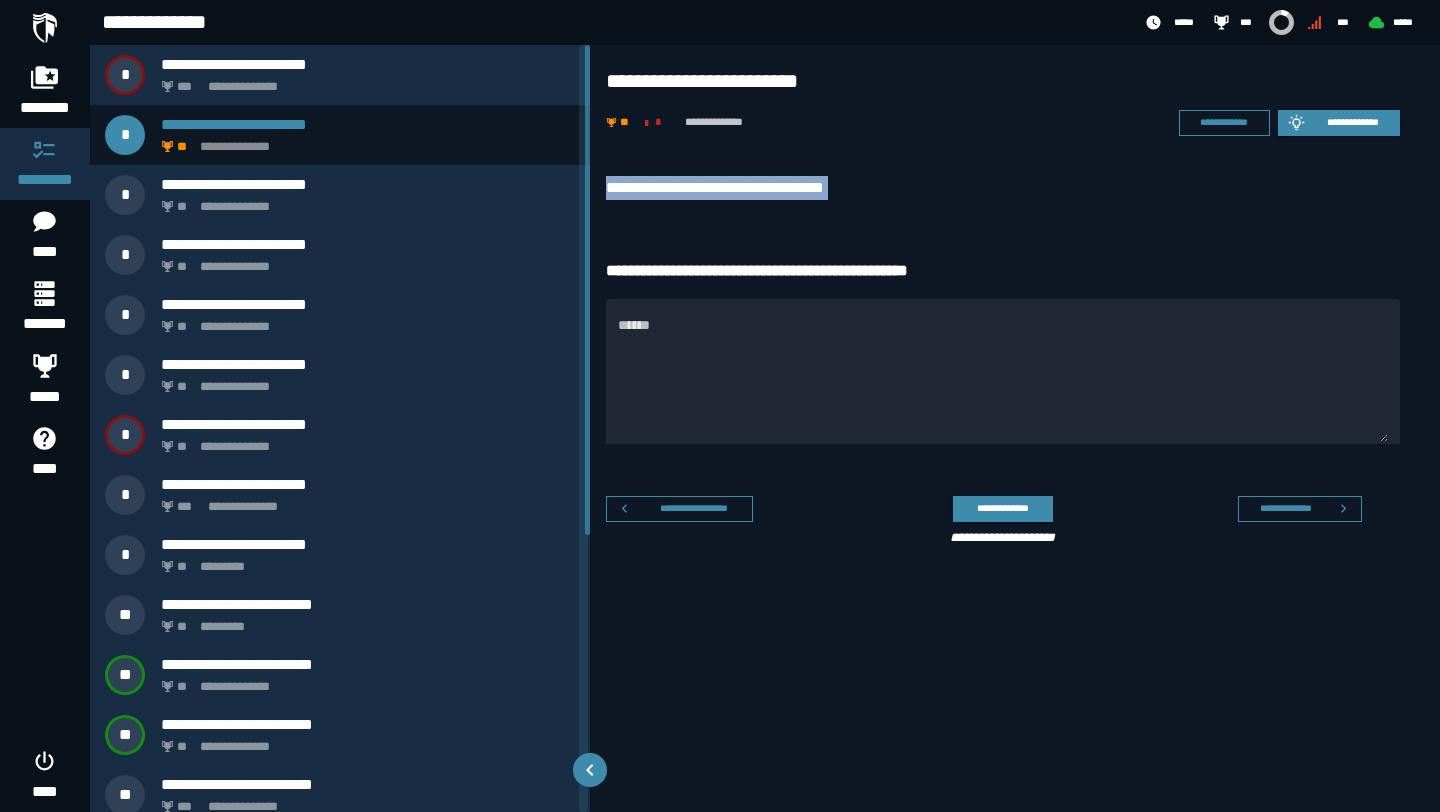 click on "**********" at bounding box center [1003, 188] 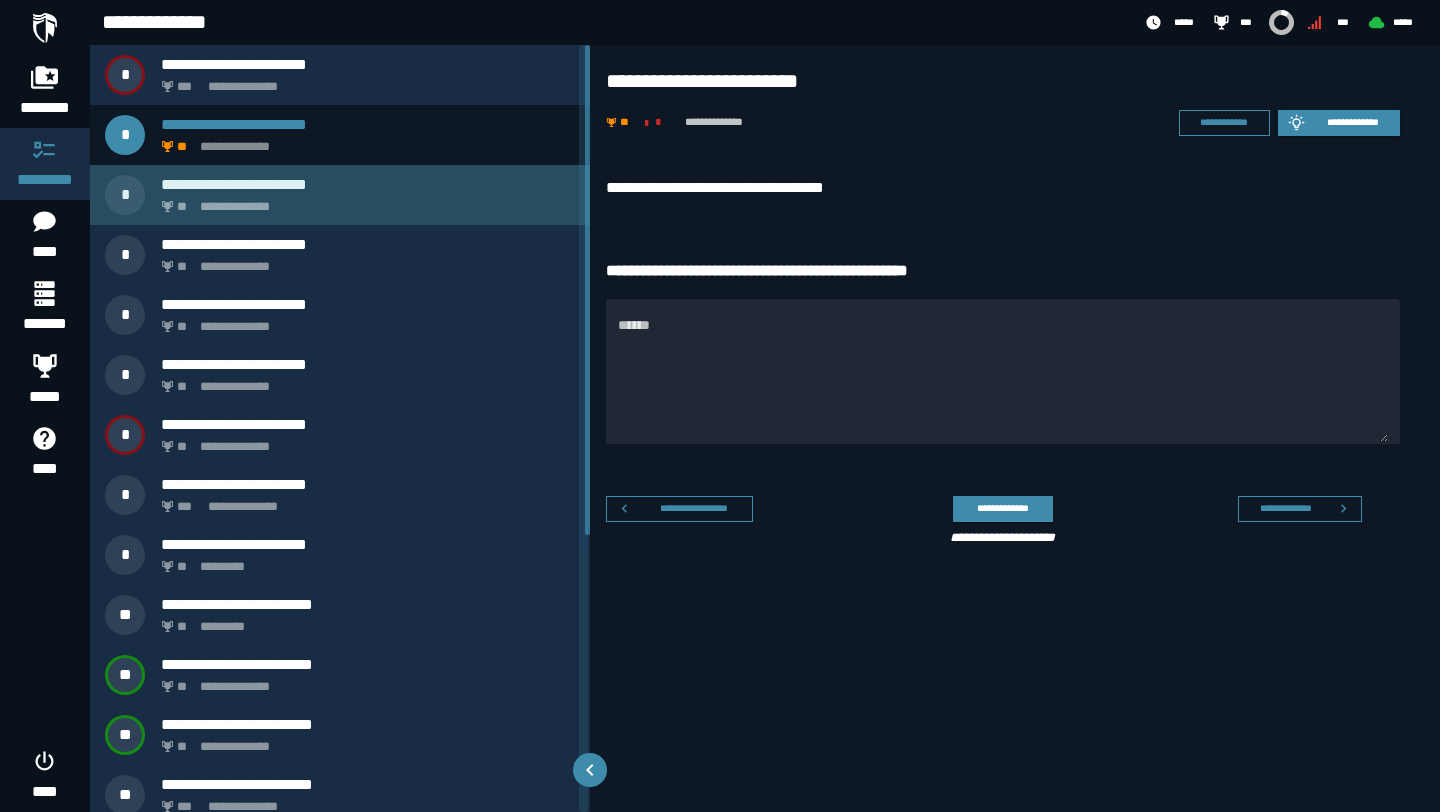 click on "**********" at bounding box center (340, 195) 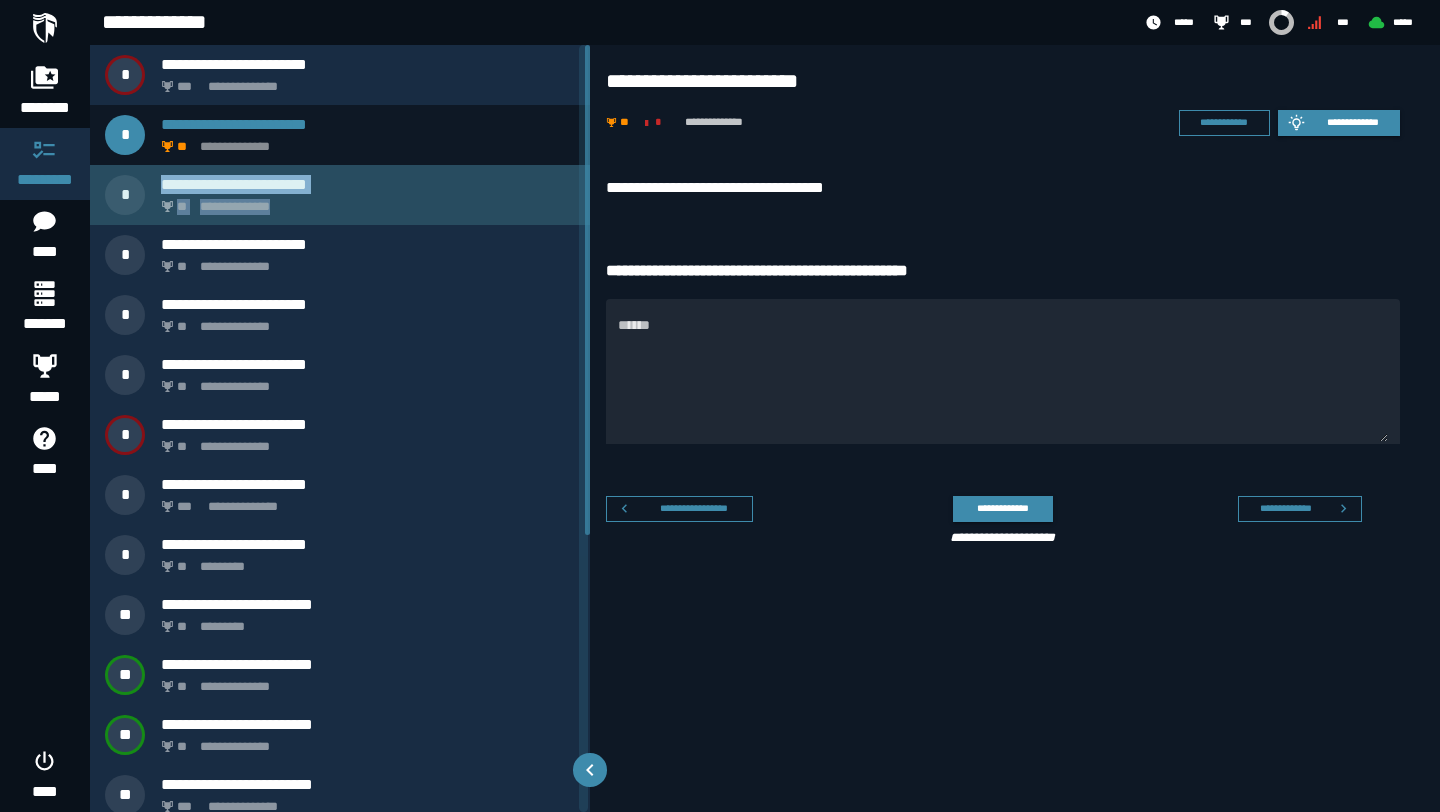 click on "**********" at bounding box center [340, 195] 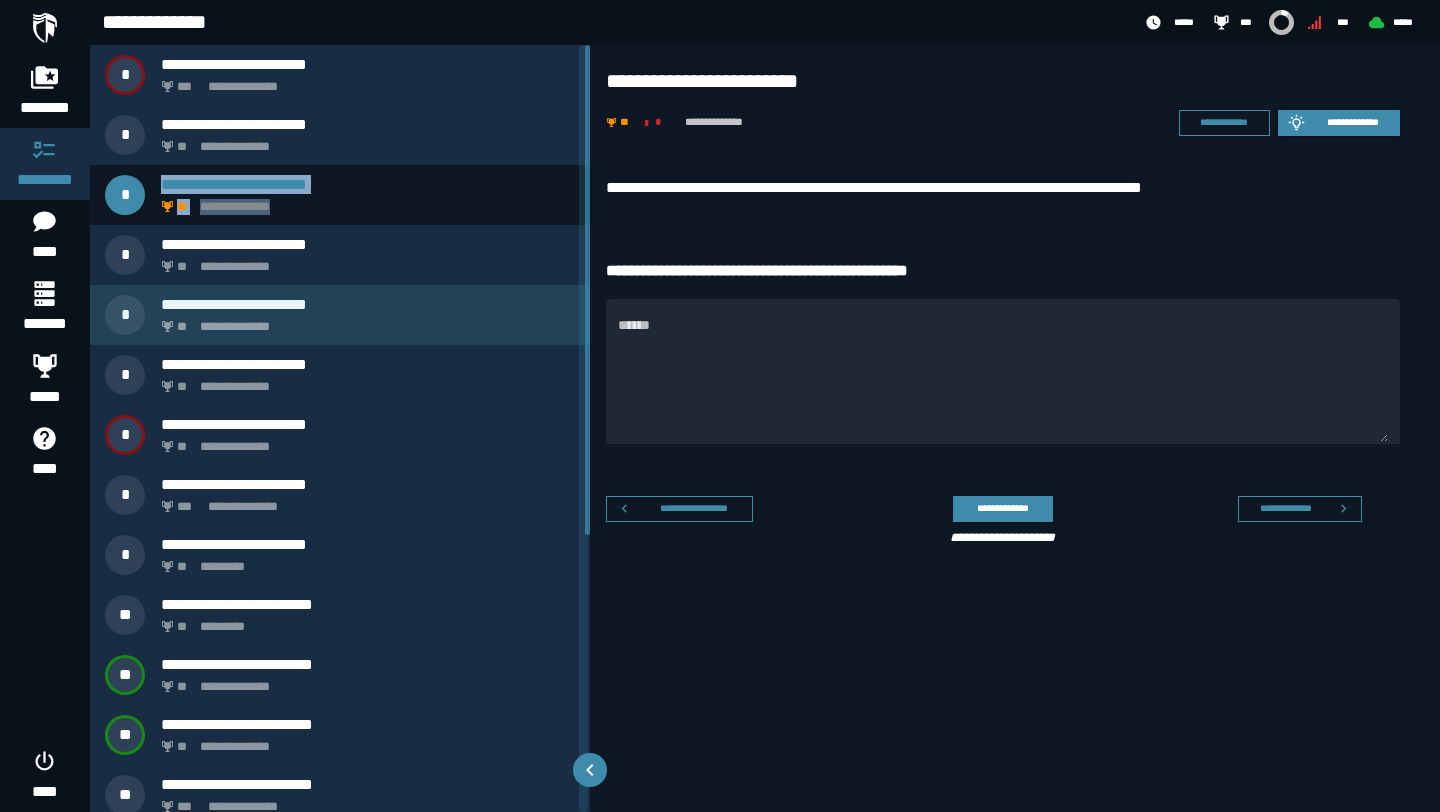 scroll, scrollTop: 433, scrollLeft: 0, axis: vertical 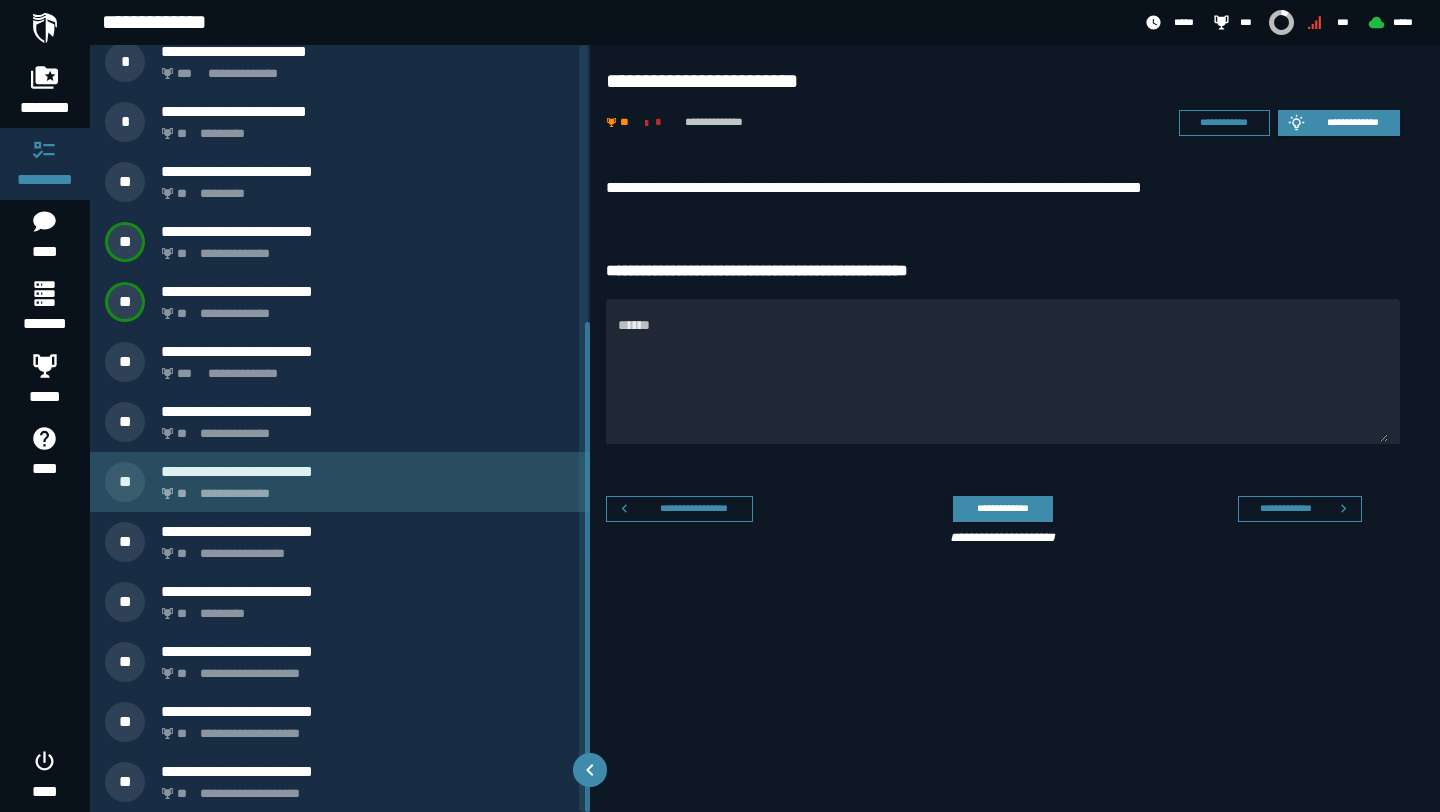 click on "**********" at bounding box center (340, 482) 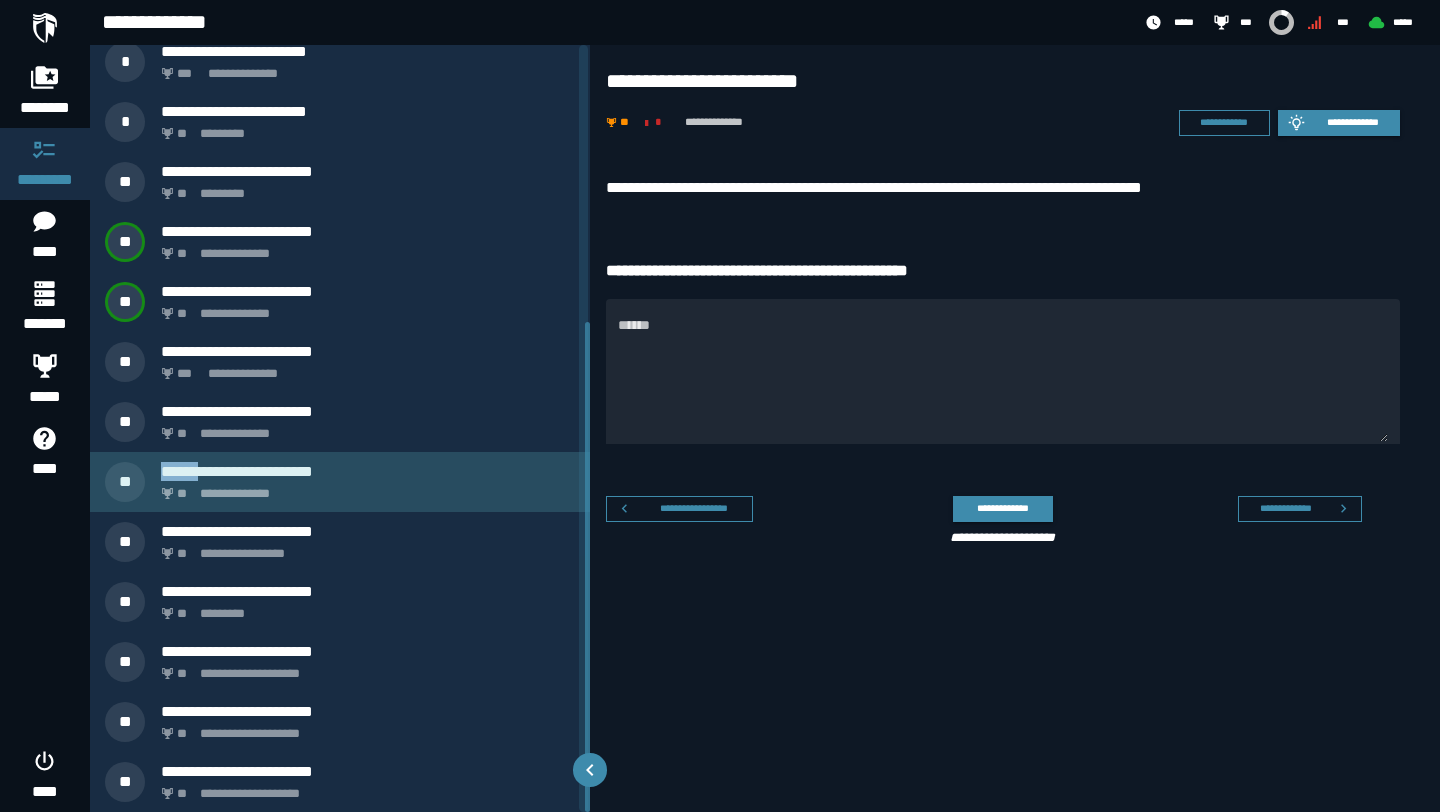 click on "**********" at bounding box center [340, 482] 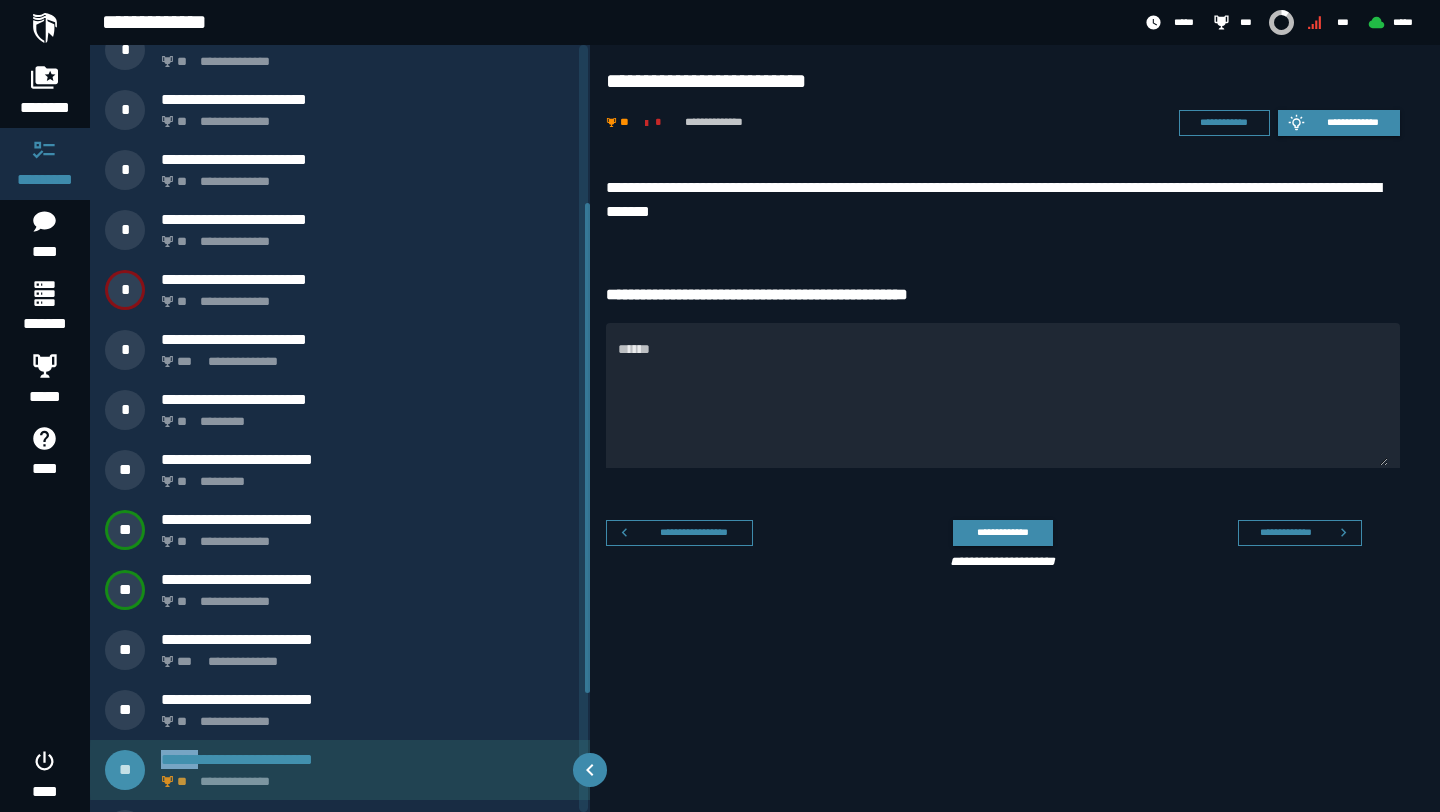 scroll, scrollTop: 133, scrollLeft: 0, axis: vertical 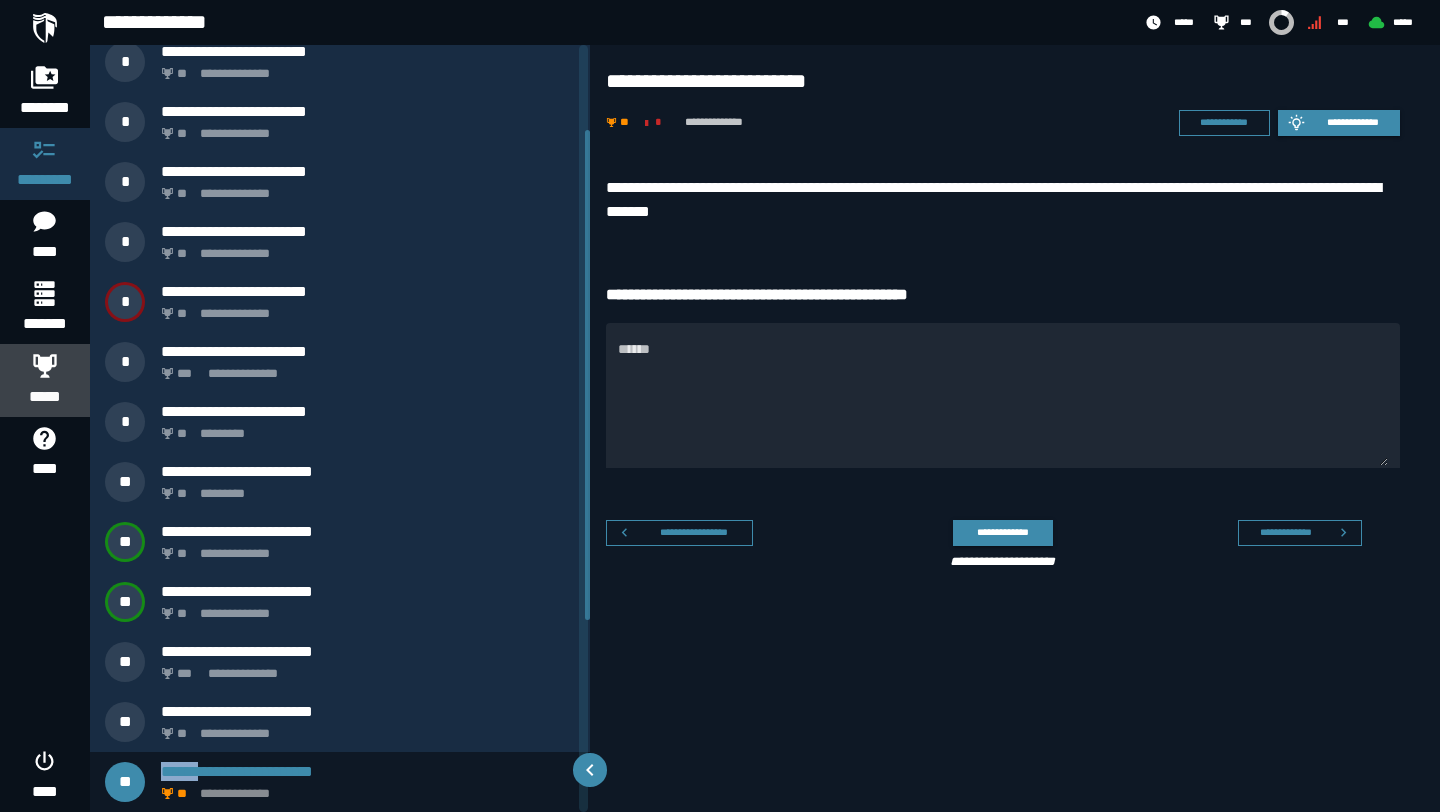 click on "*****" 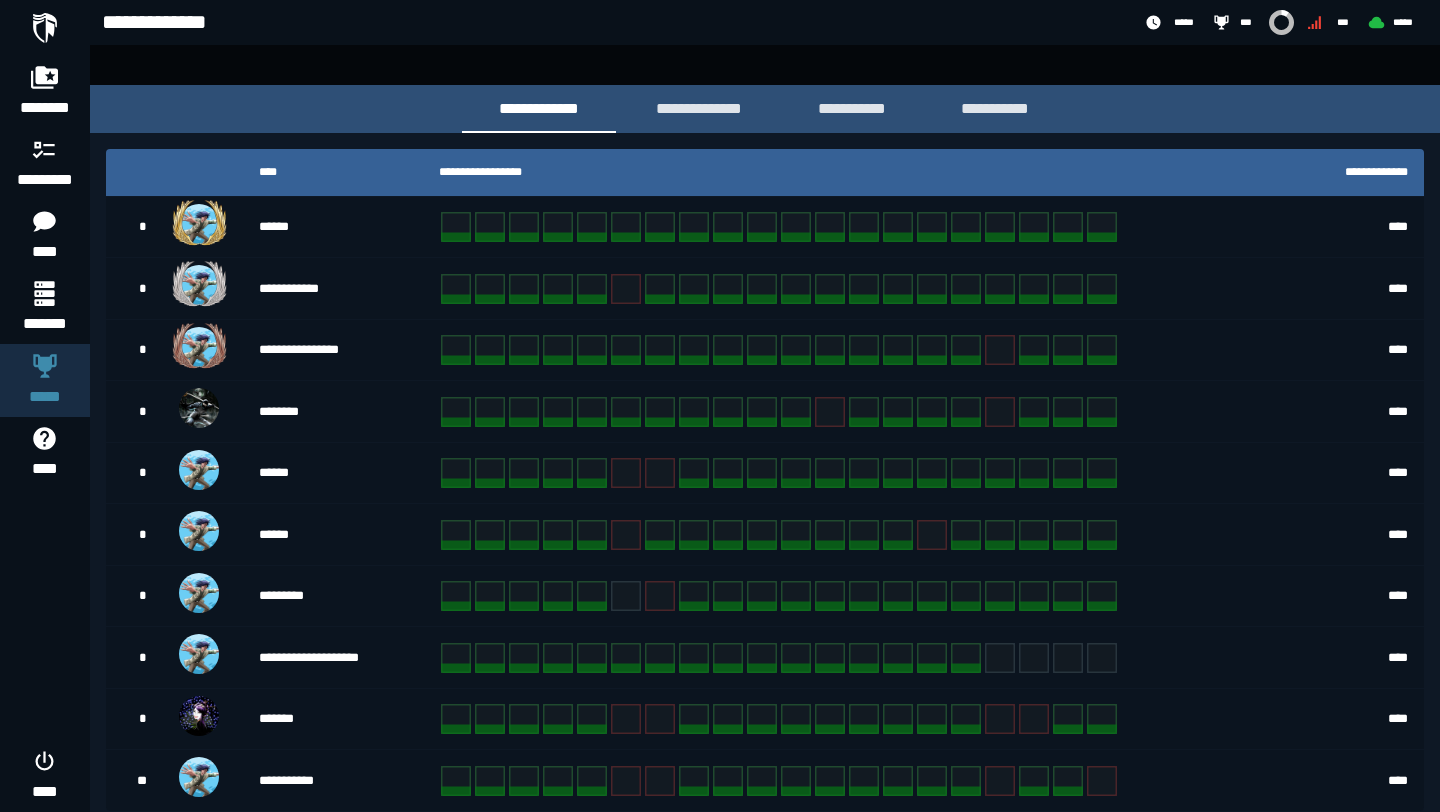 scroll, scrollTop: 394, scrollLeft: 0, axis: vertical 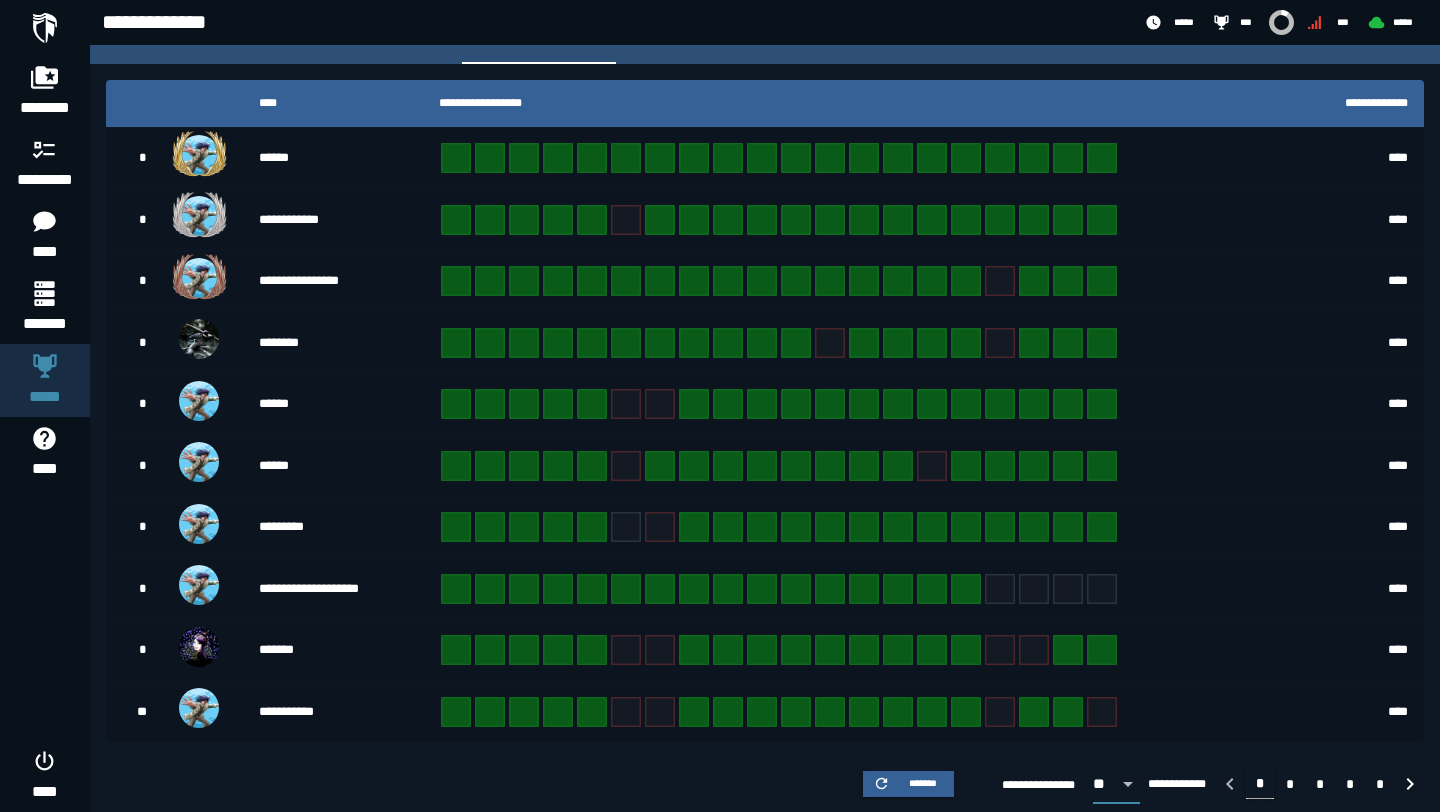 click 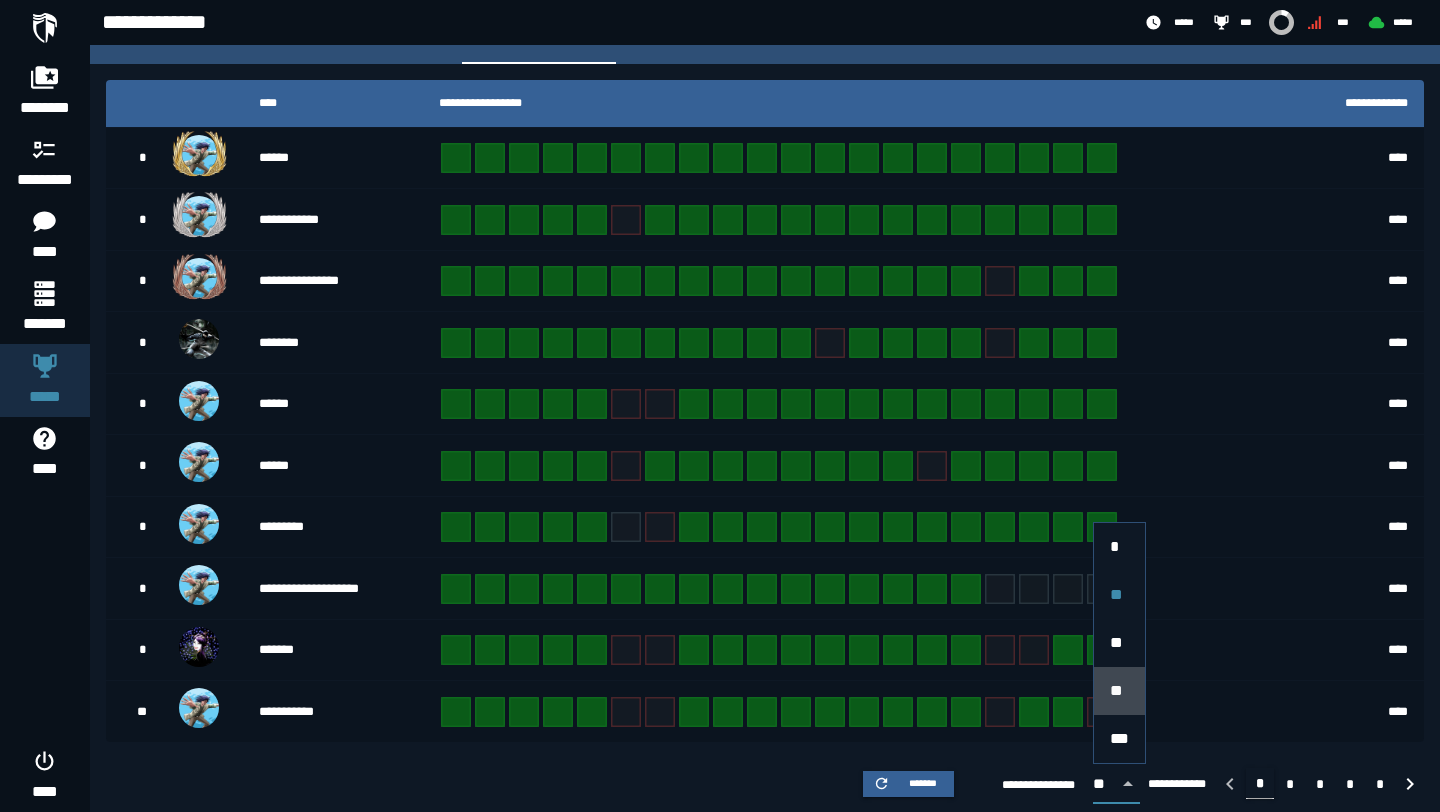 click on "**" at bounding box center (1119, 691) 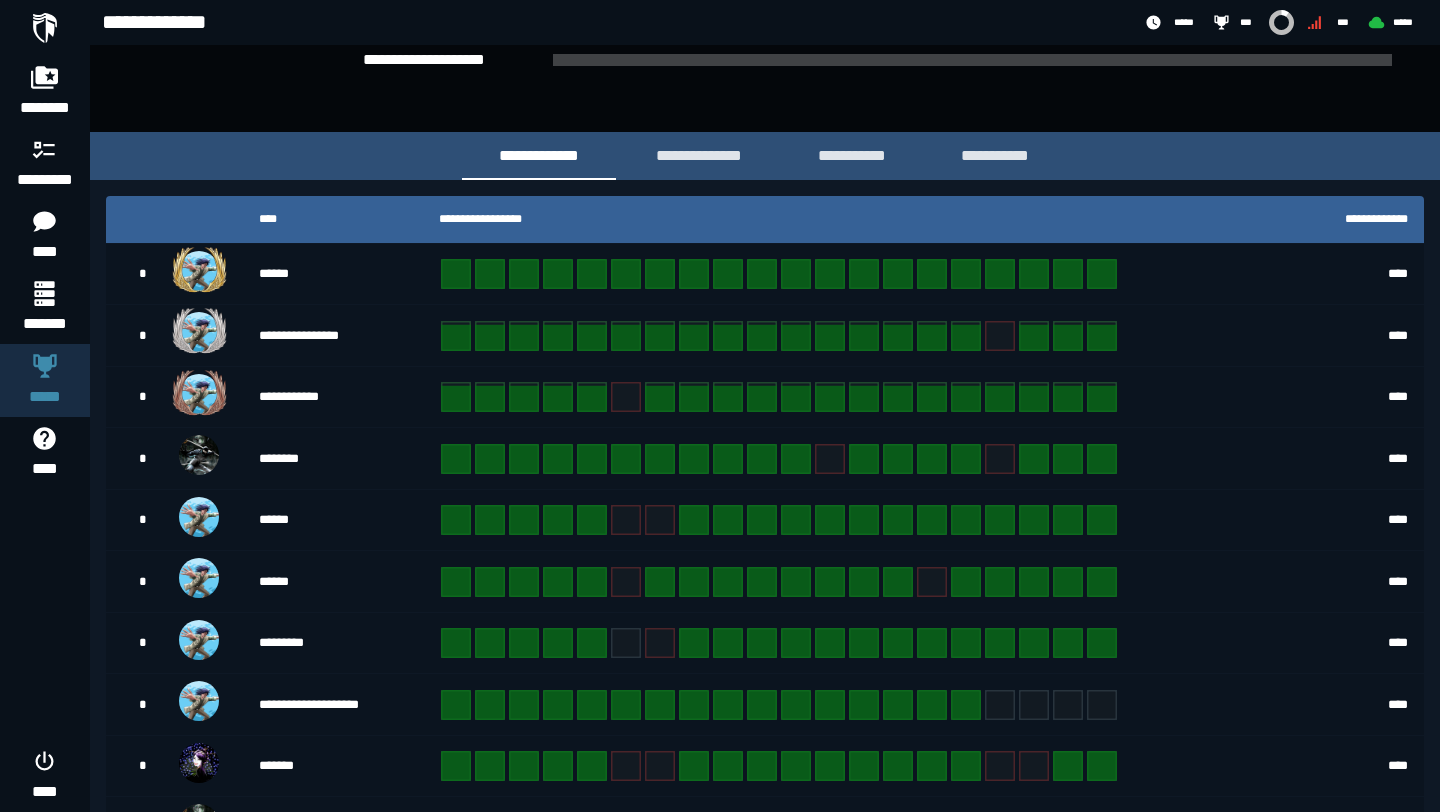 scroll, scrollTop: 0, scrollLeft: 0, axis: both 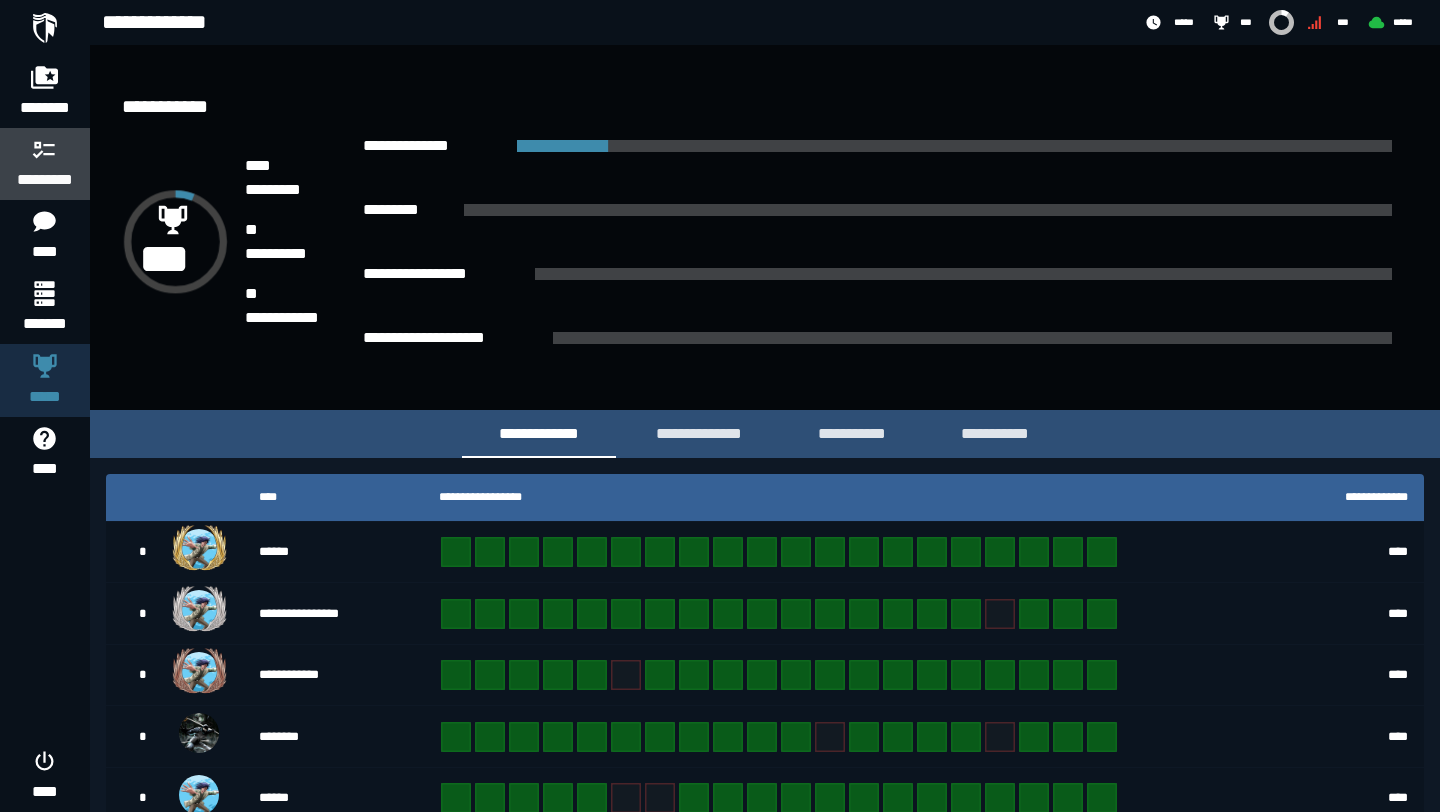 click 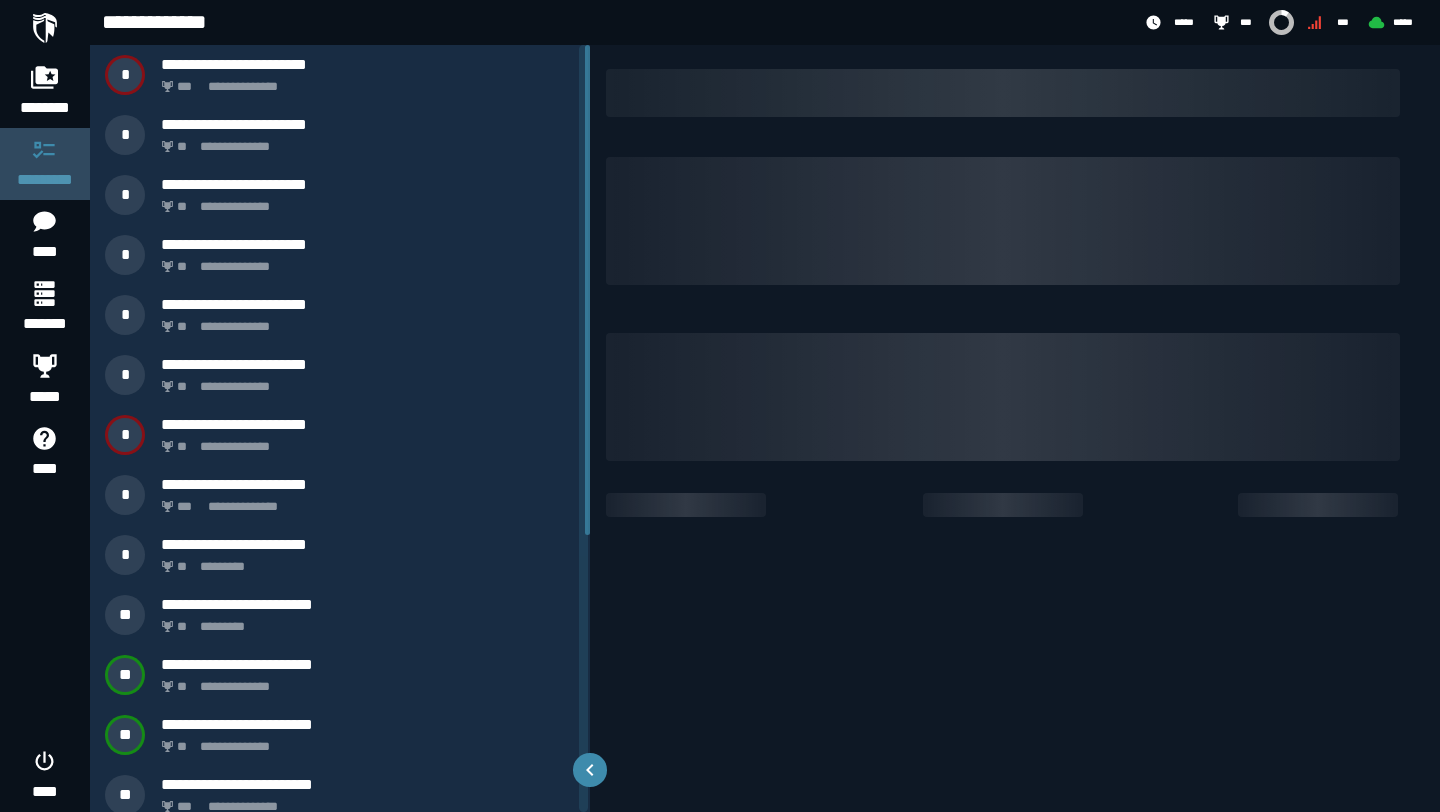 click 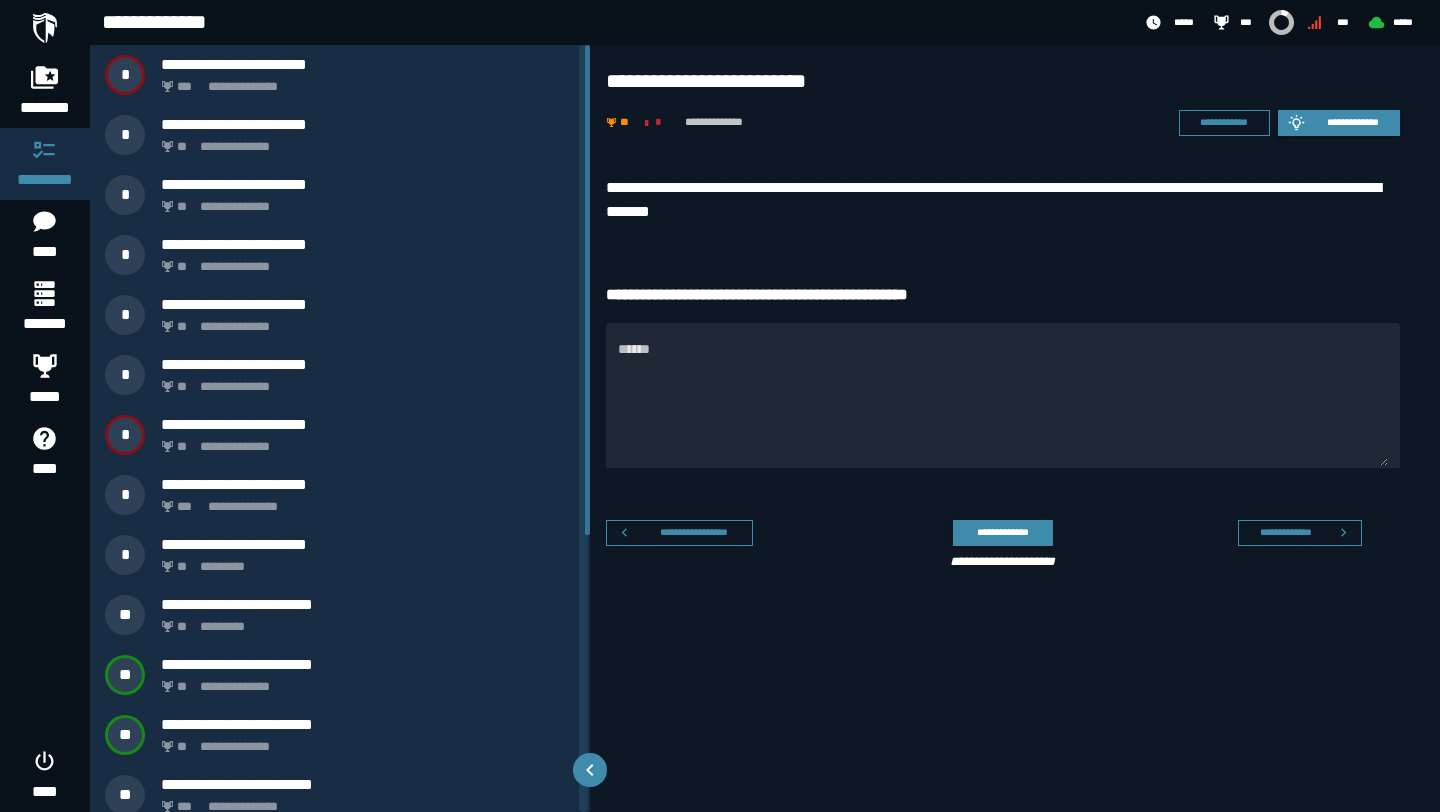 click on "**********" at bounding box center (1003, 200) 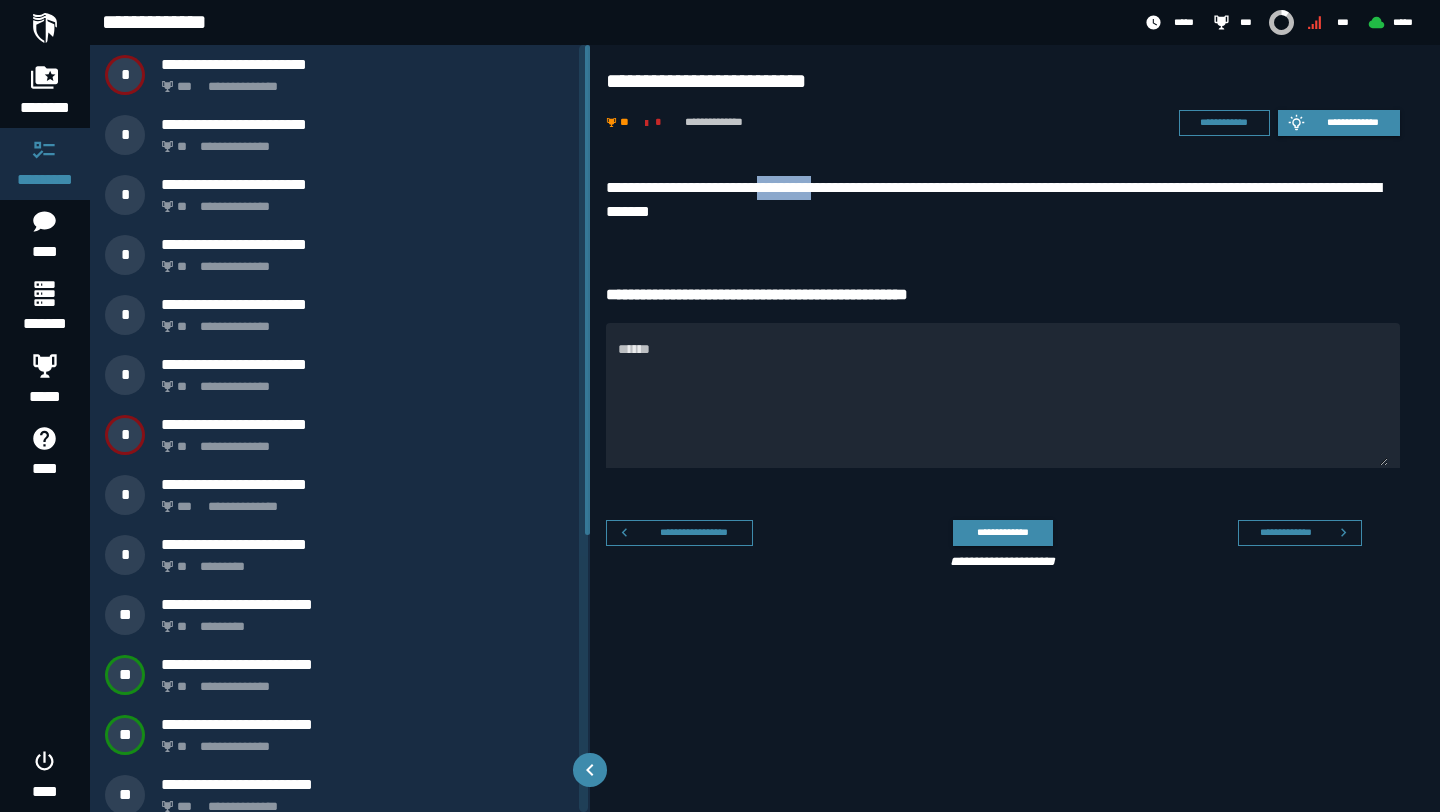 click on "**********" at bounding box center [1003, 200] 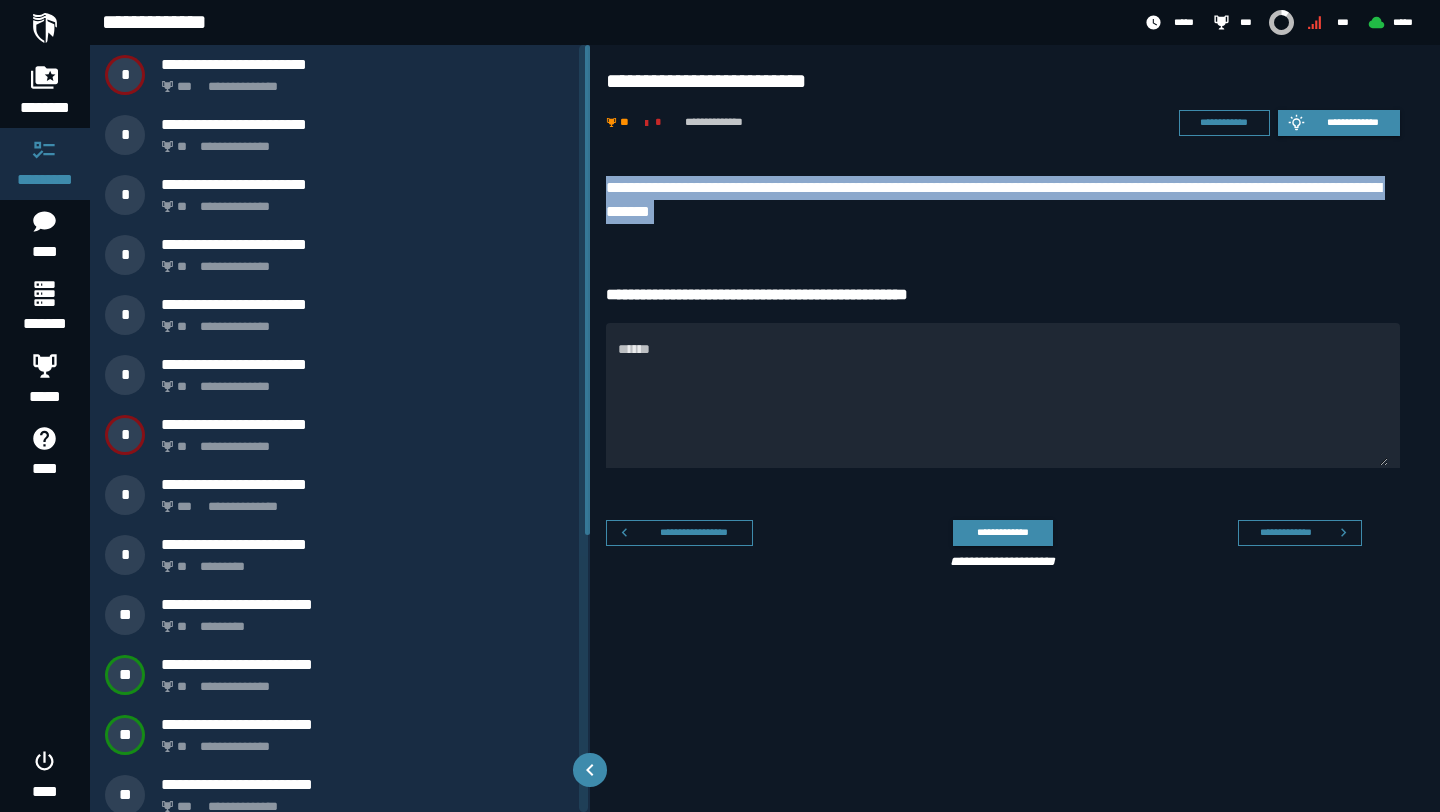 click on "**********" at bounding box center [1003, 200] 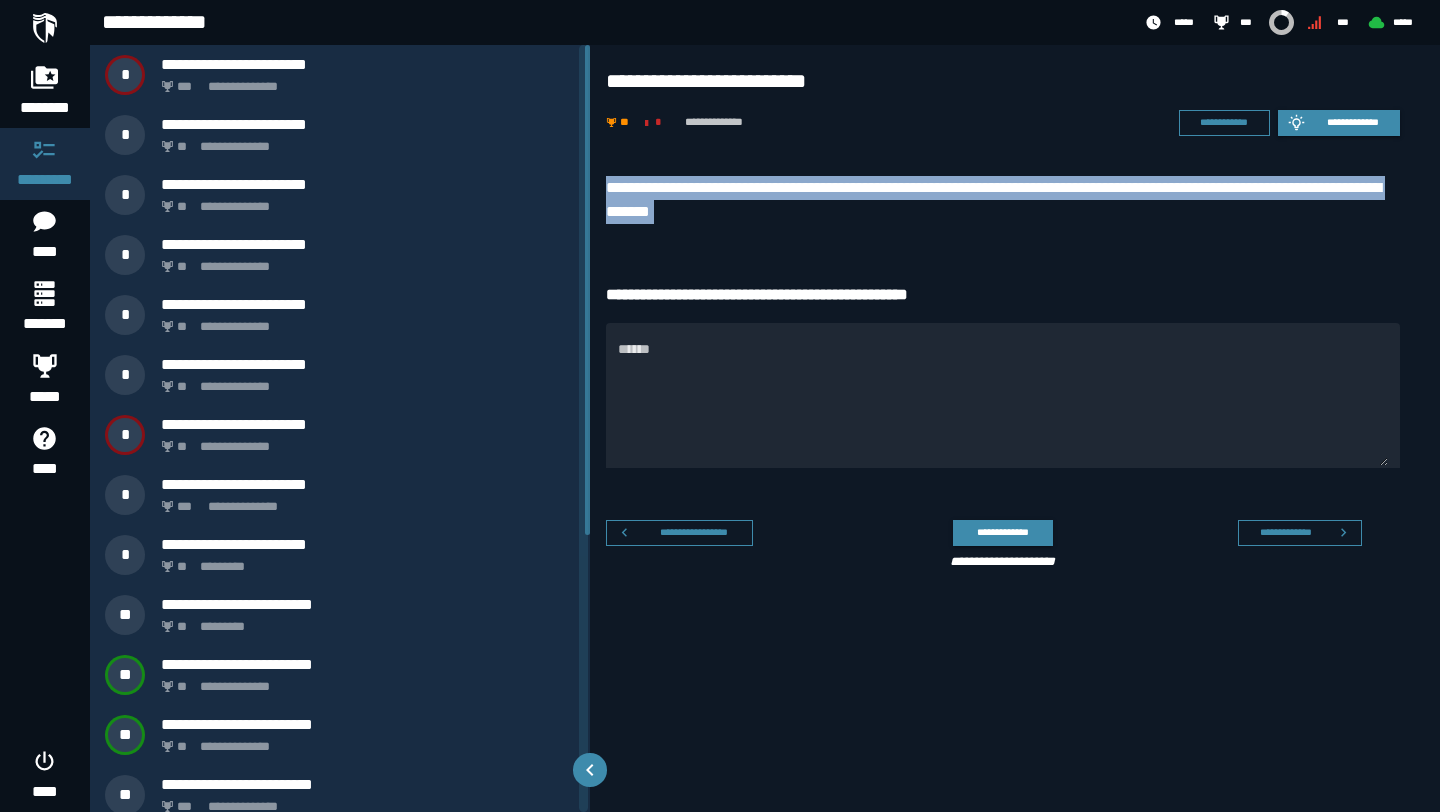 copy on "**********" 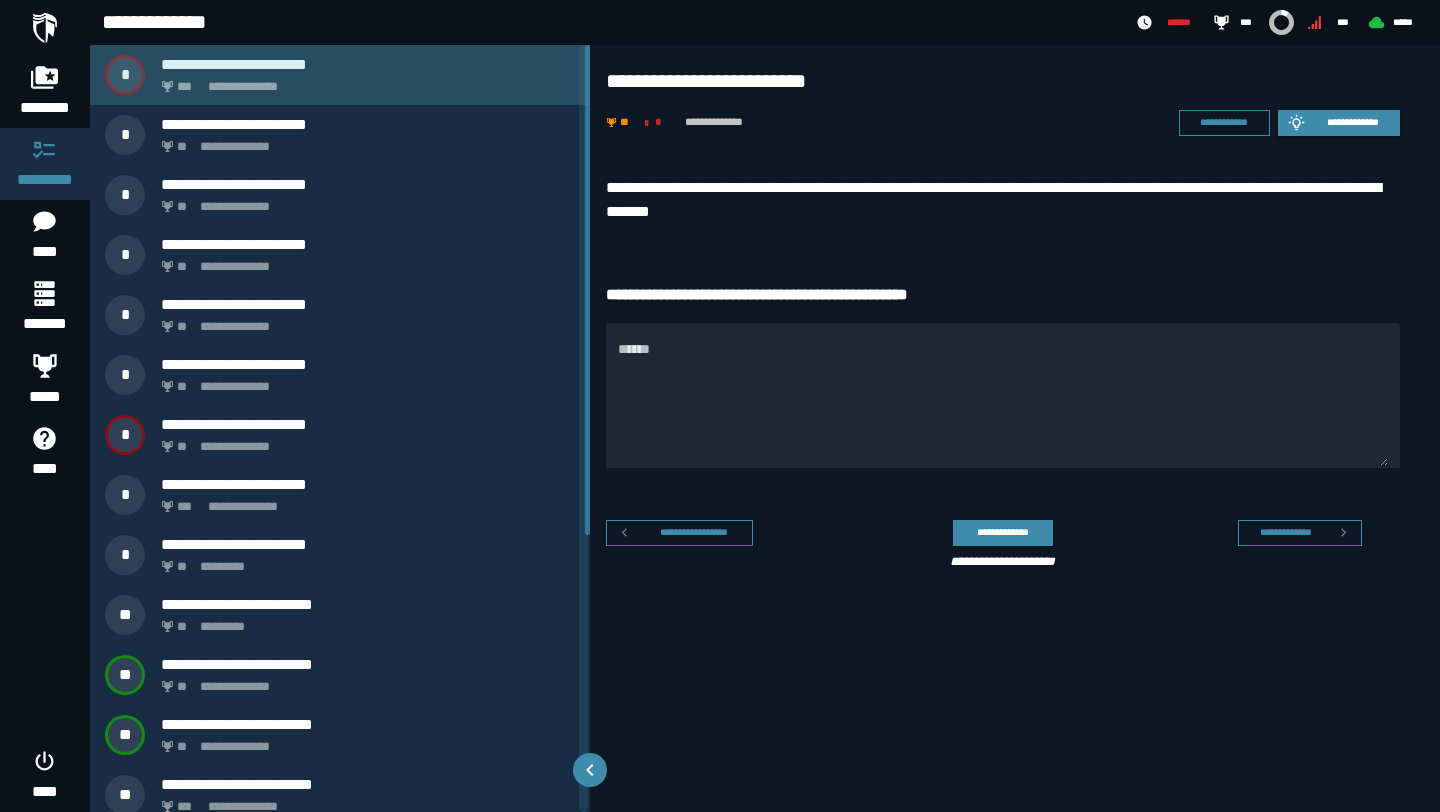click on "**********" 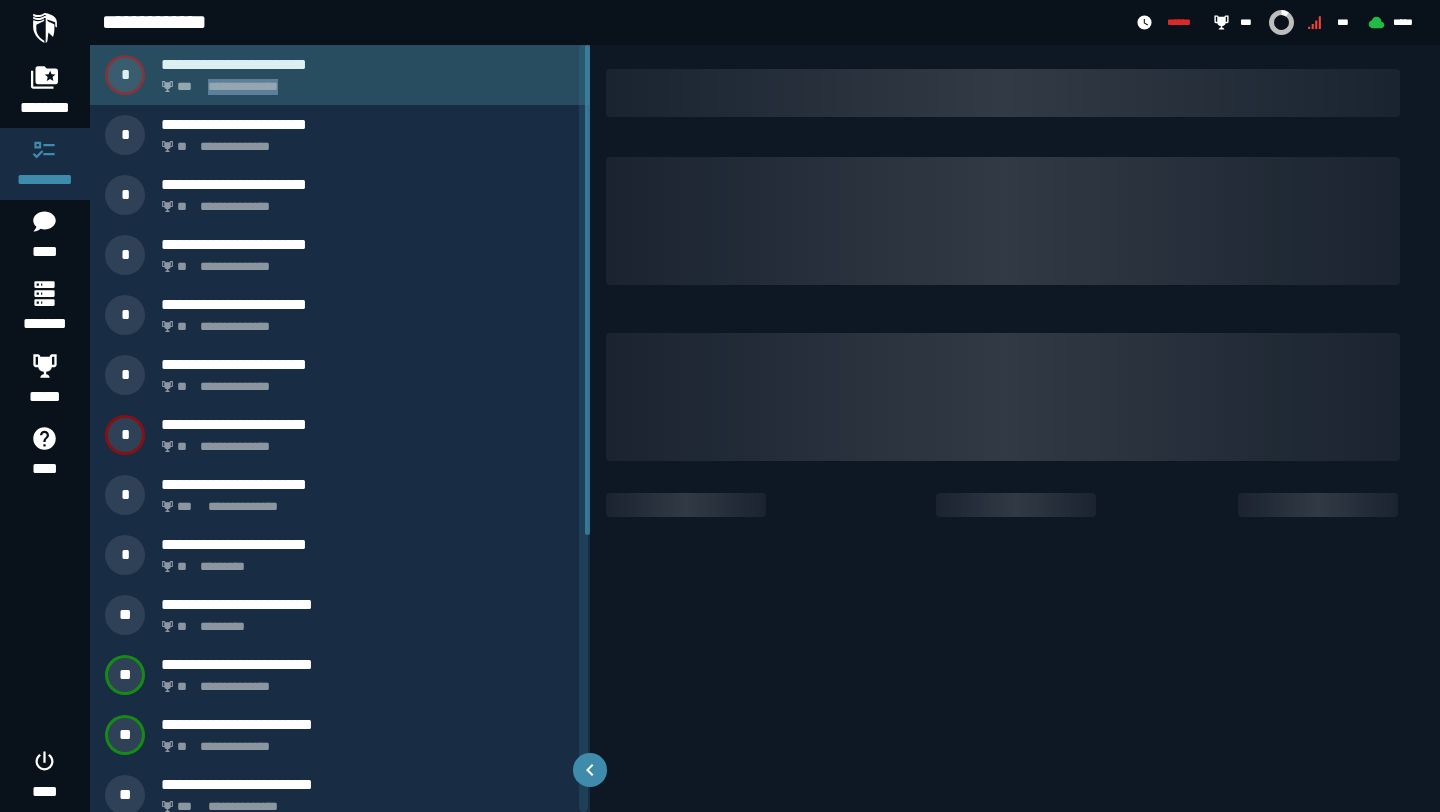 click on "**********" 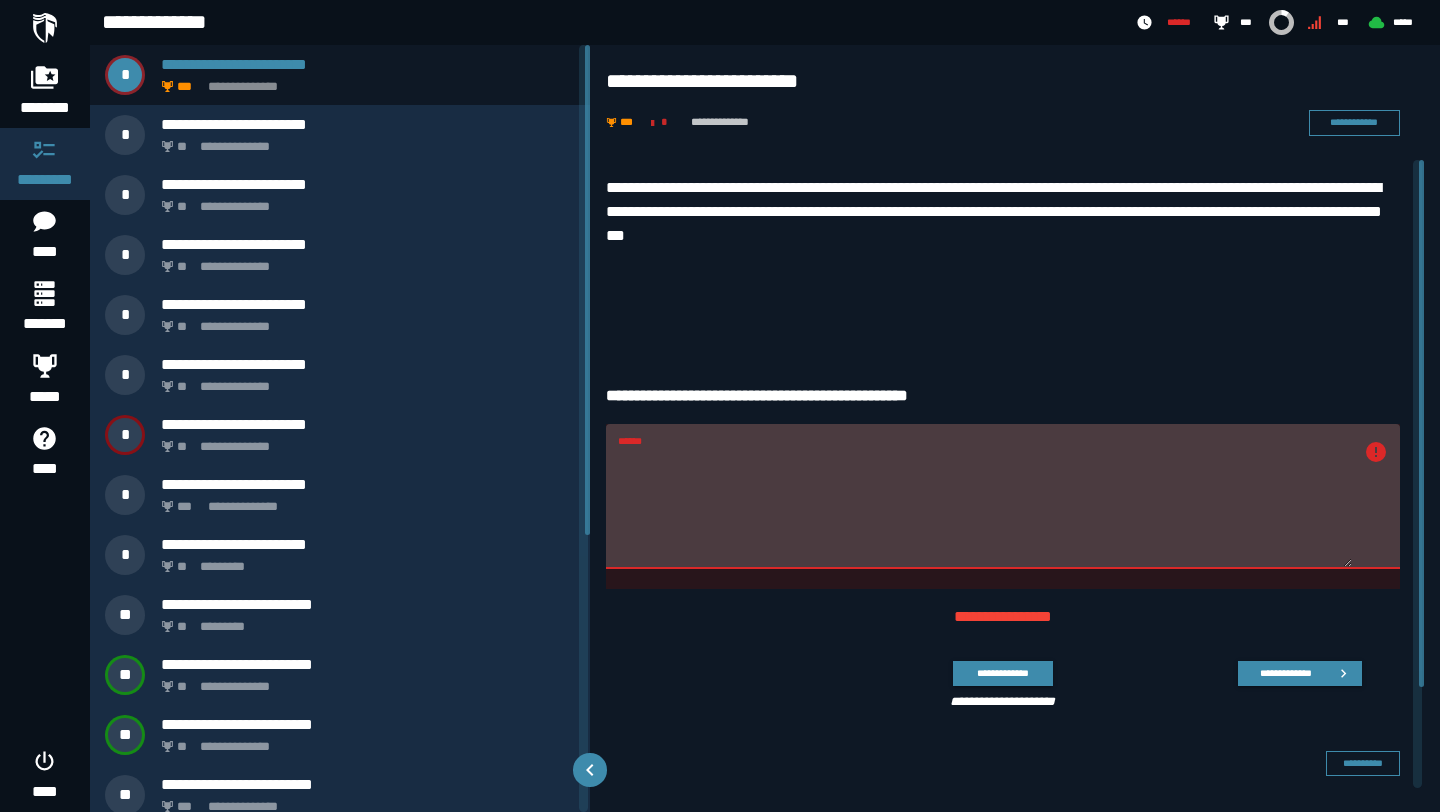 click on "**********" at bounding box center (1003, 212) 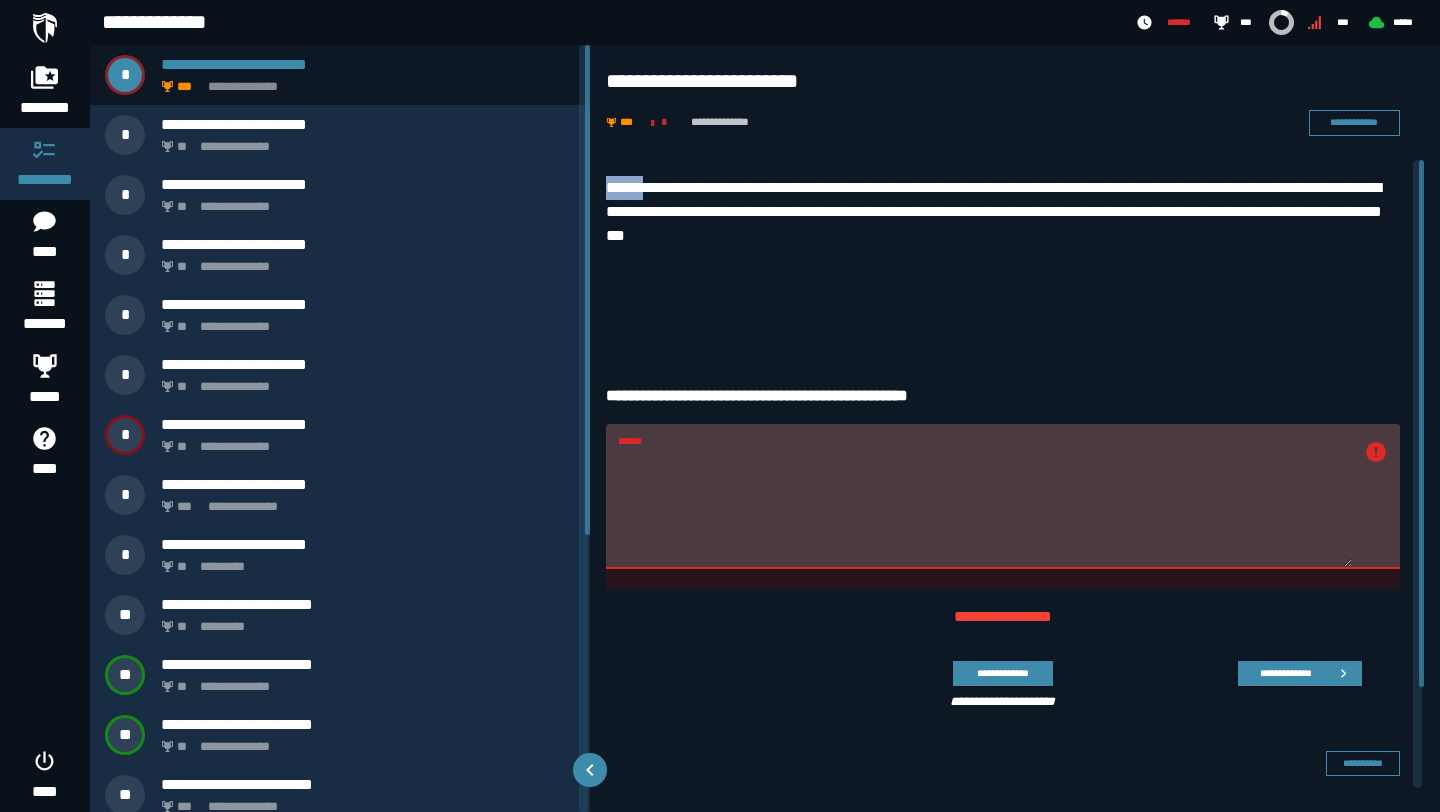 click on "**********" at bounding box center [1003, 212] 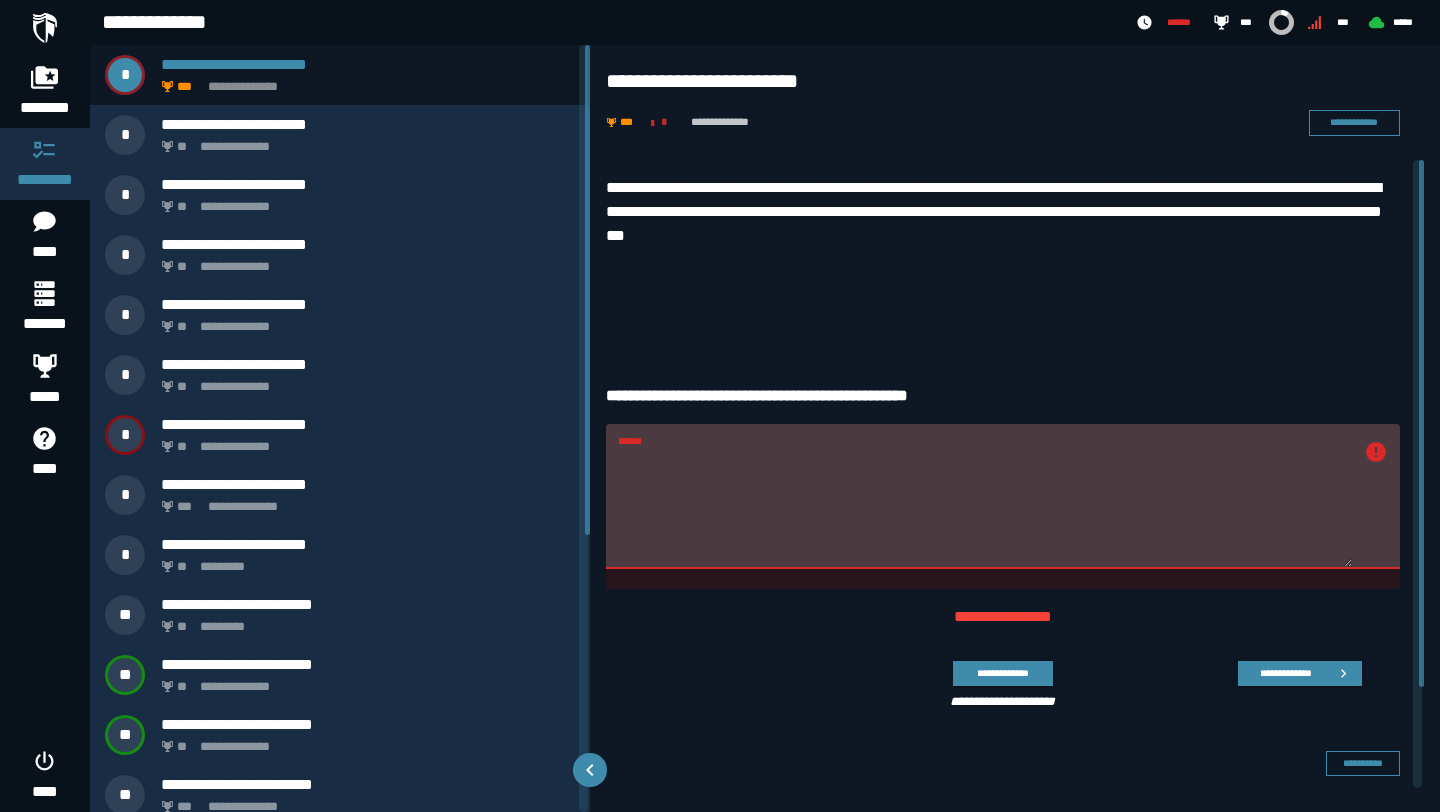 click on "**********" at bounding box center [1003, 212] 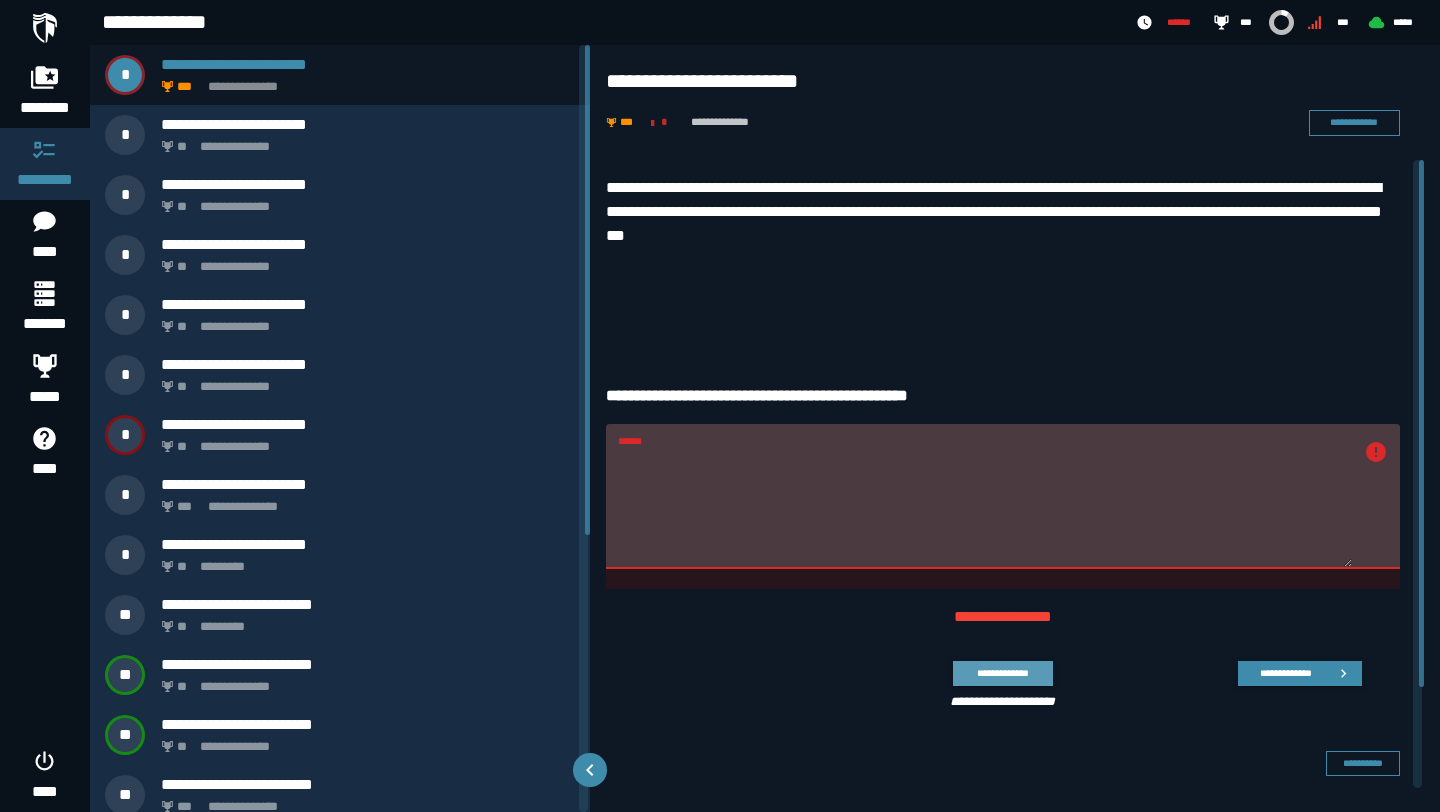 click on "**********" at bounding box center (1002, 673) 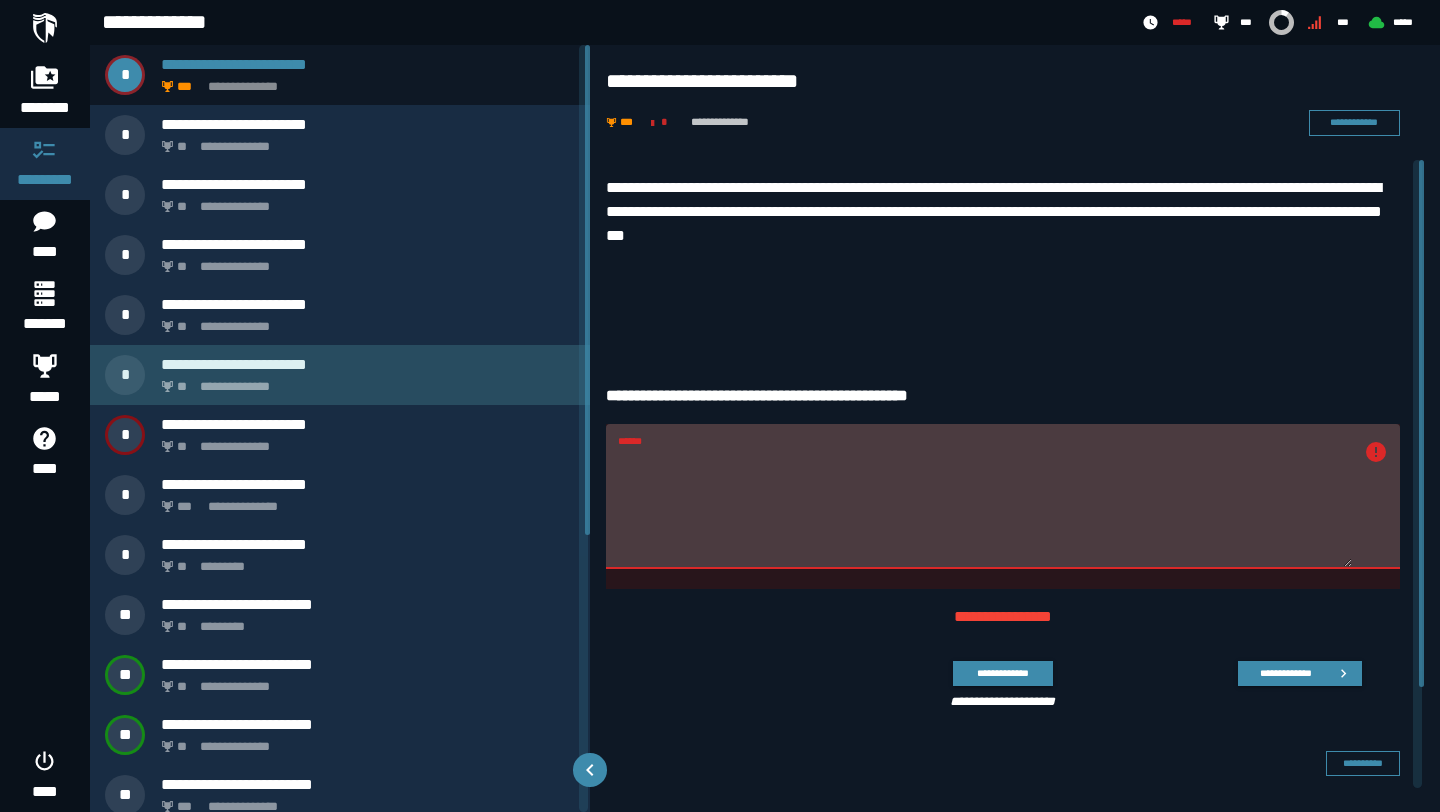 click on "**********" at bounding box center [368, 375] 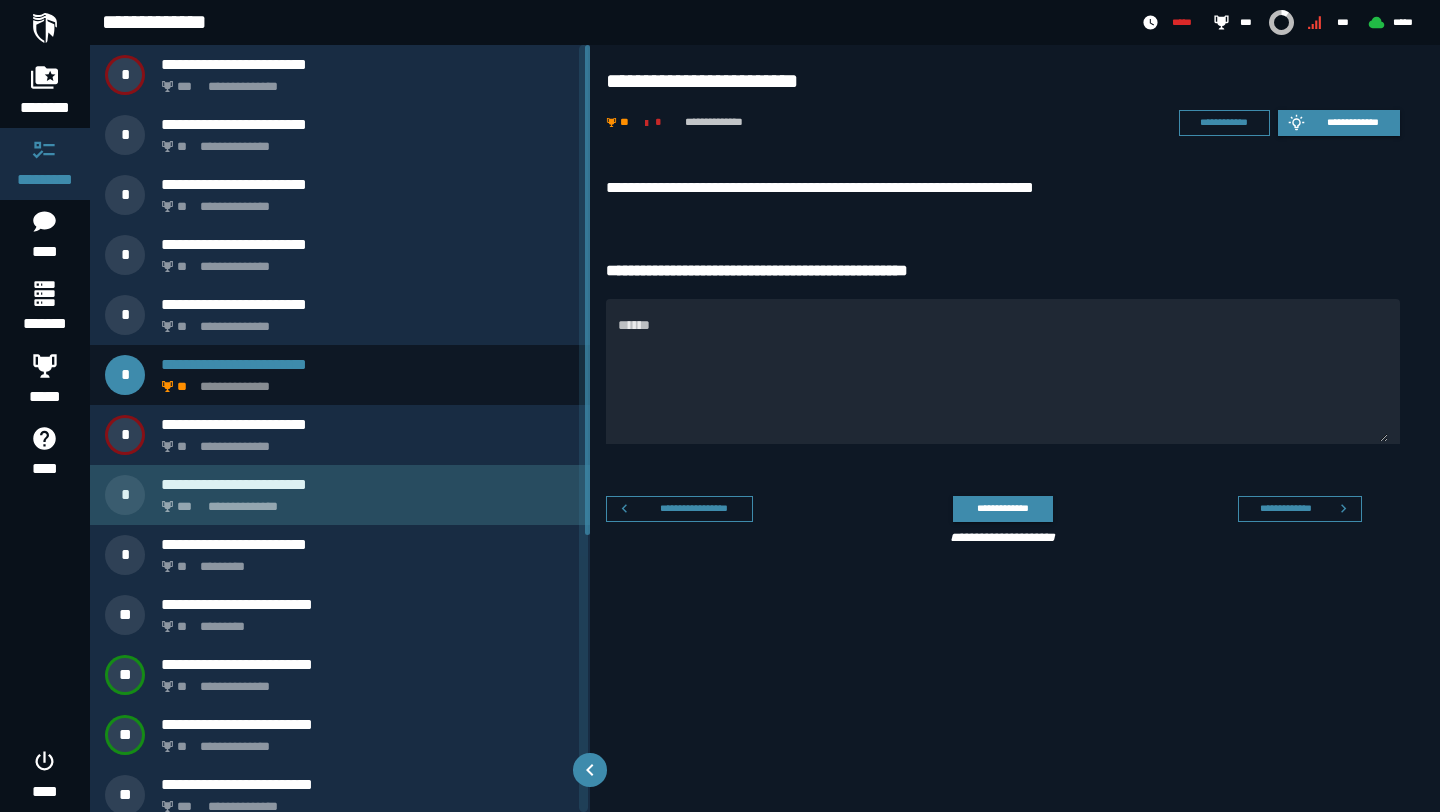 click on "**********" at bounding box center (364, 501) 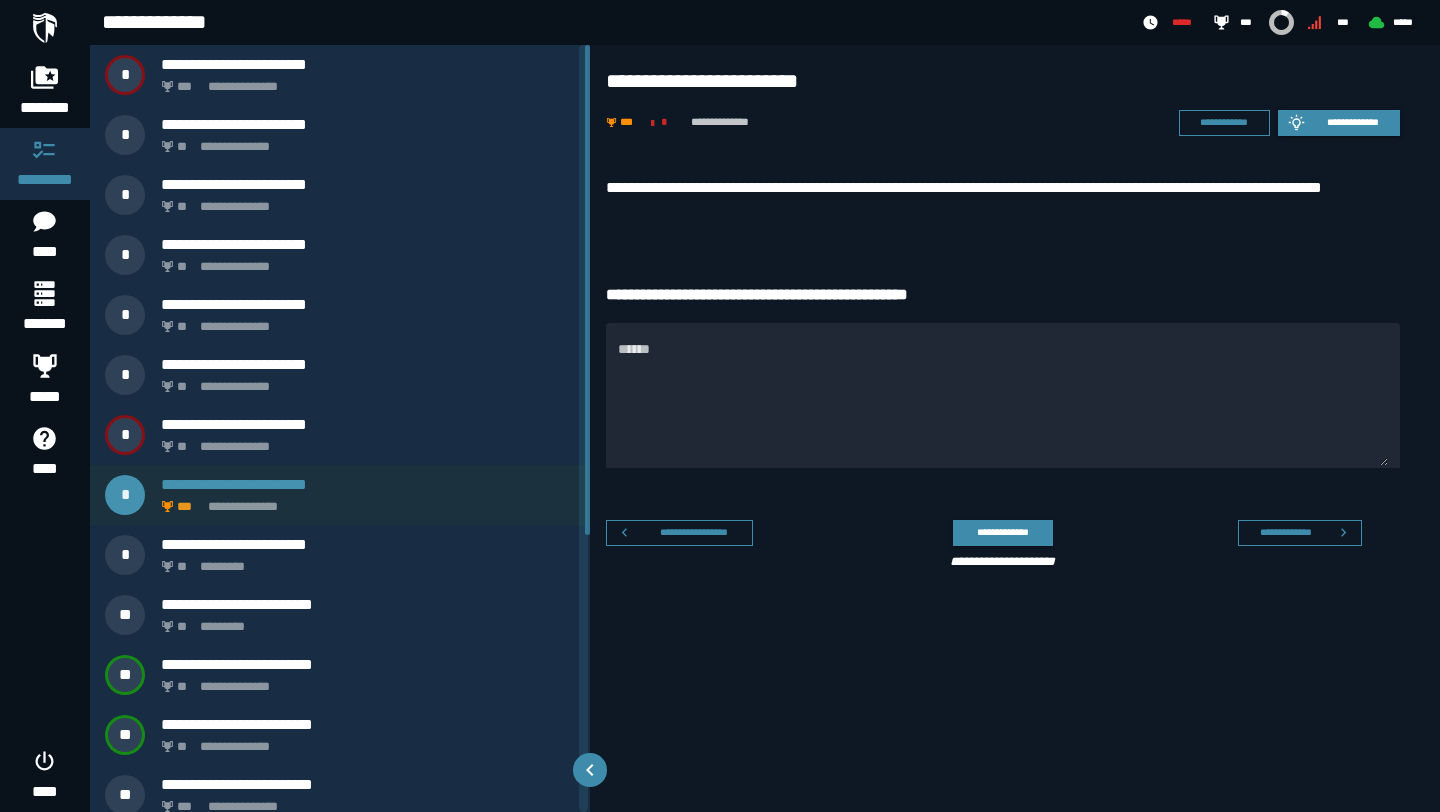 scroll, scrollTop: 433, scrollLeft: 0, axis: vertical 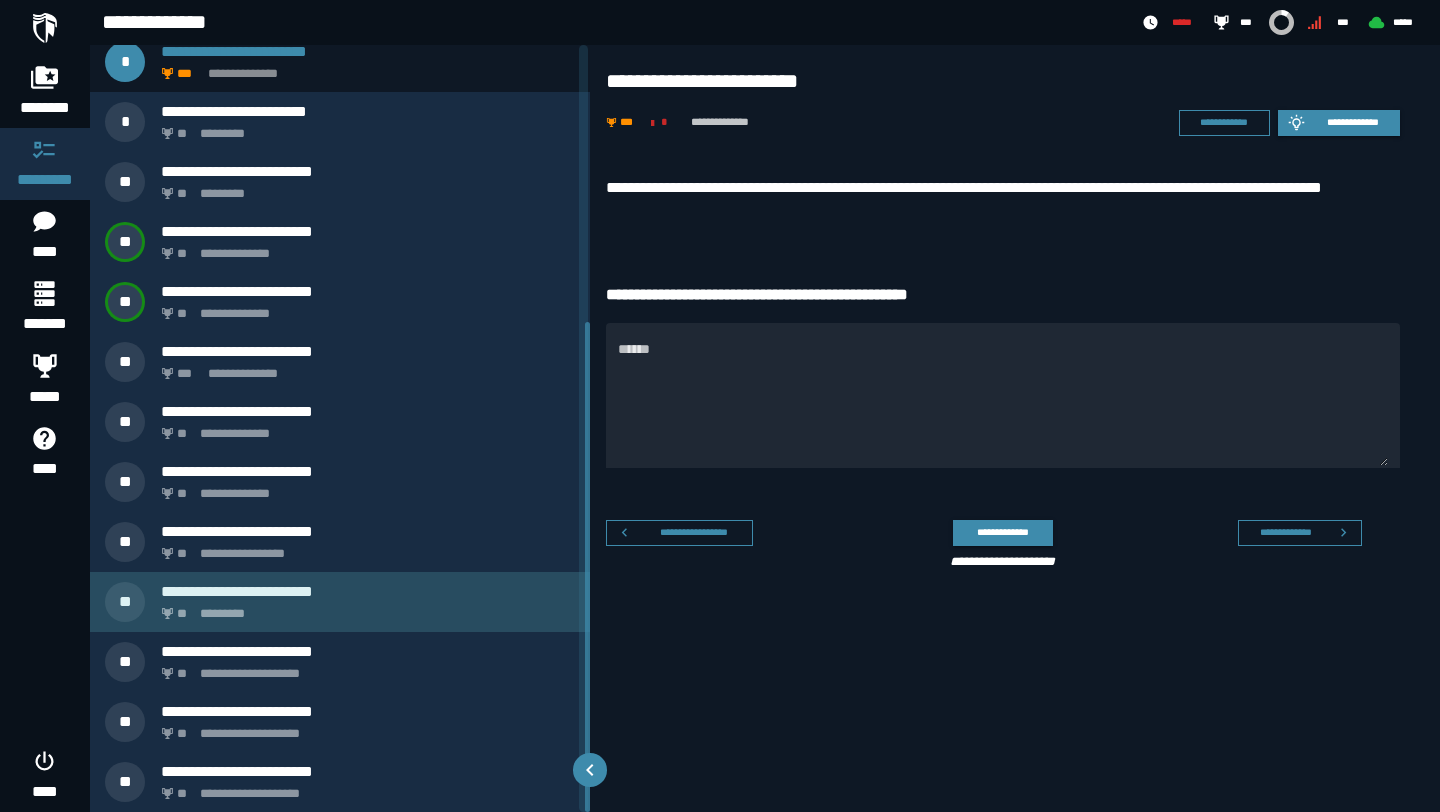 click on "** *********" at bounding box center [364, 608] 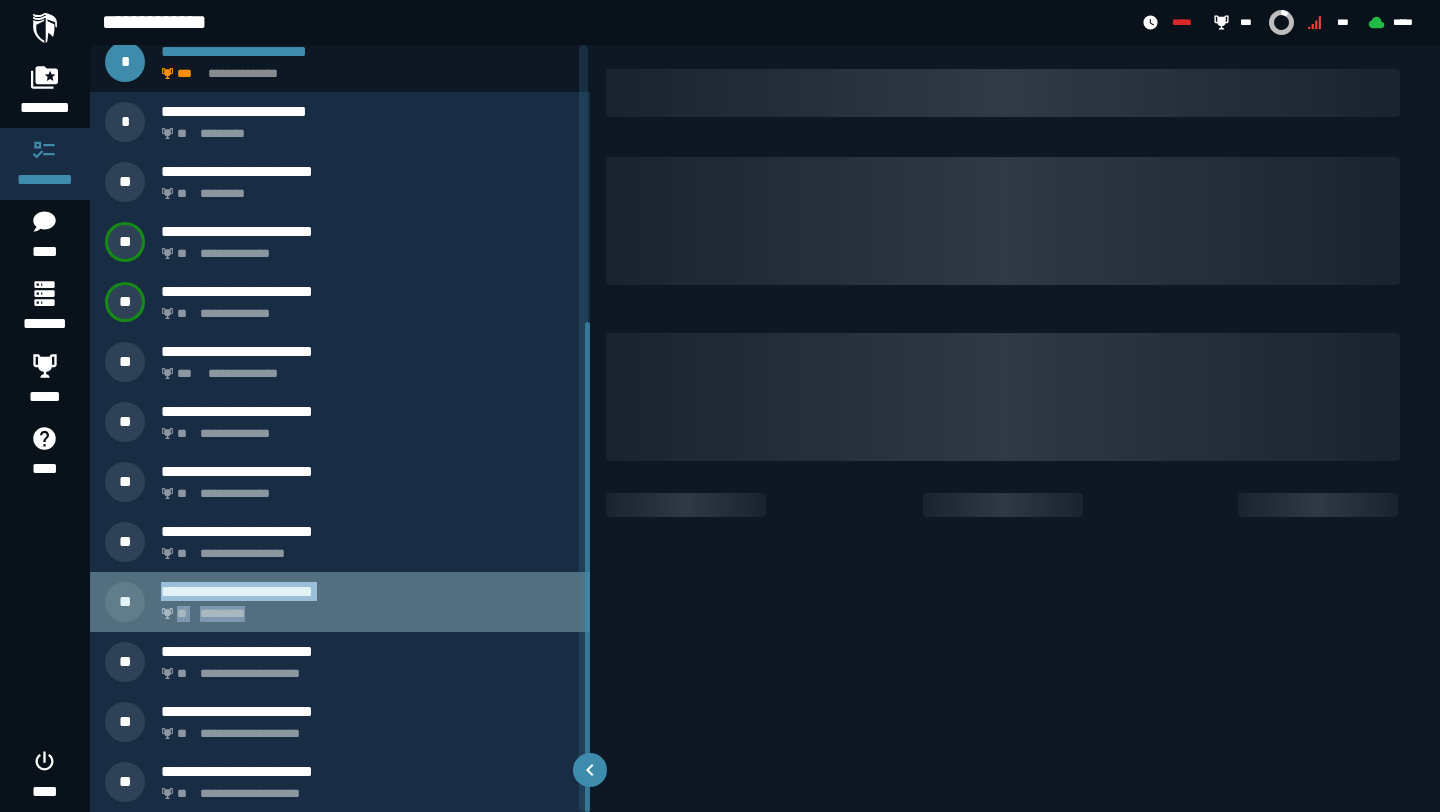 click on "** *********" at bounding box center (364, 608) 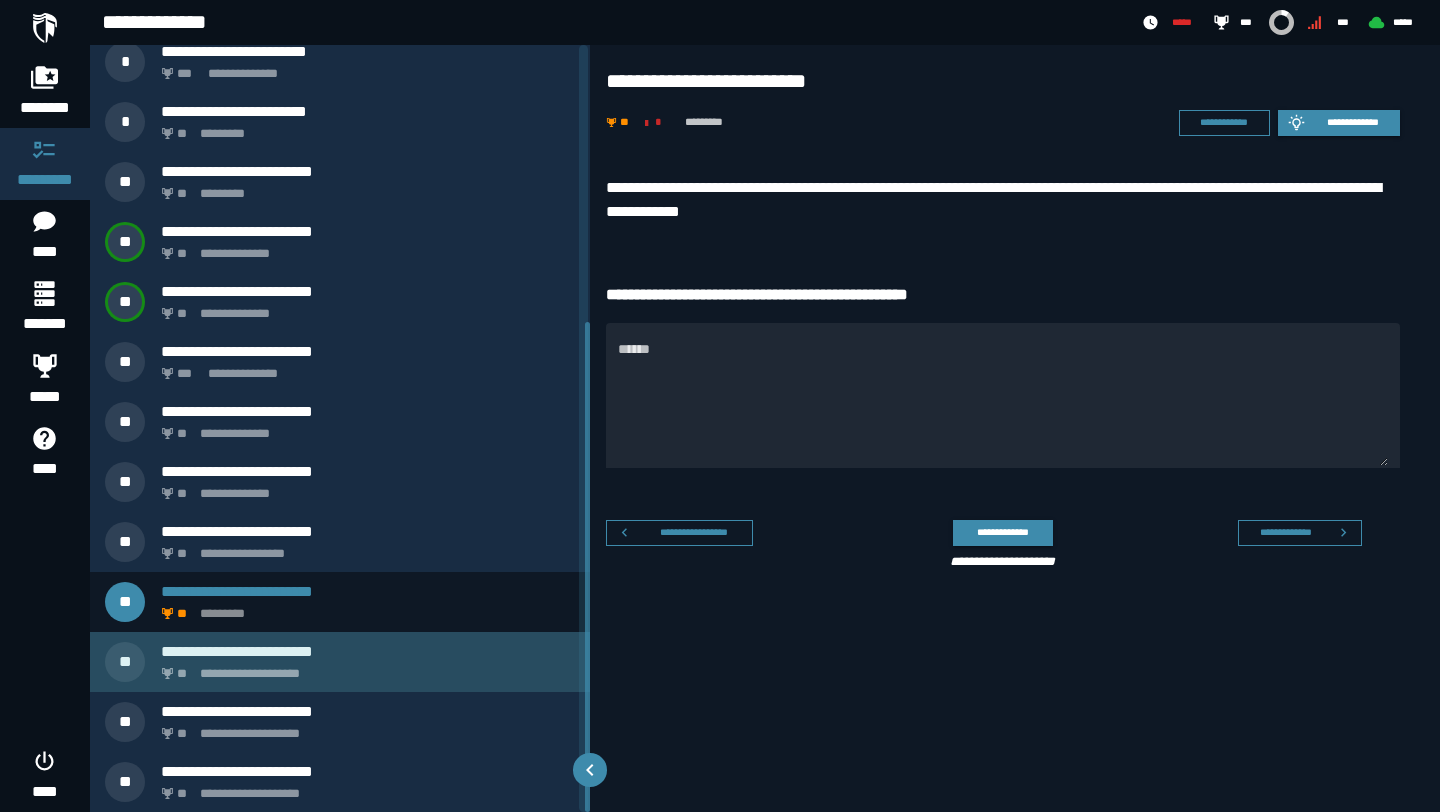 click on "**********" 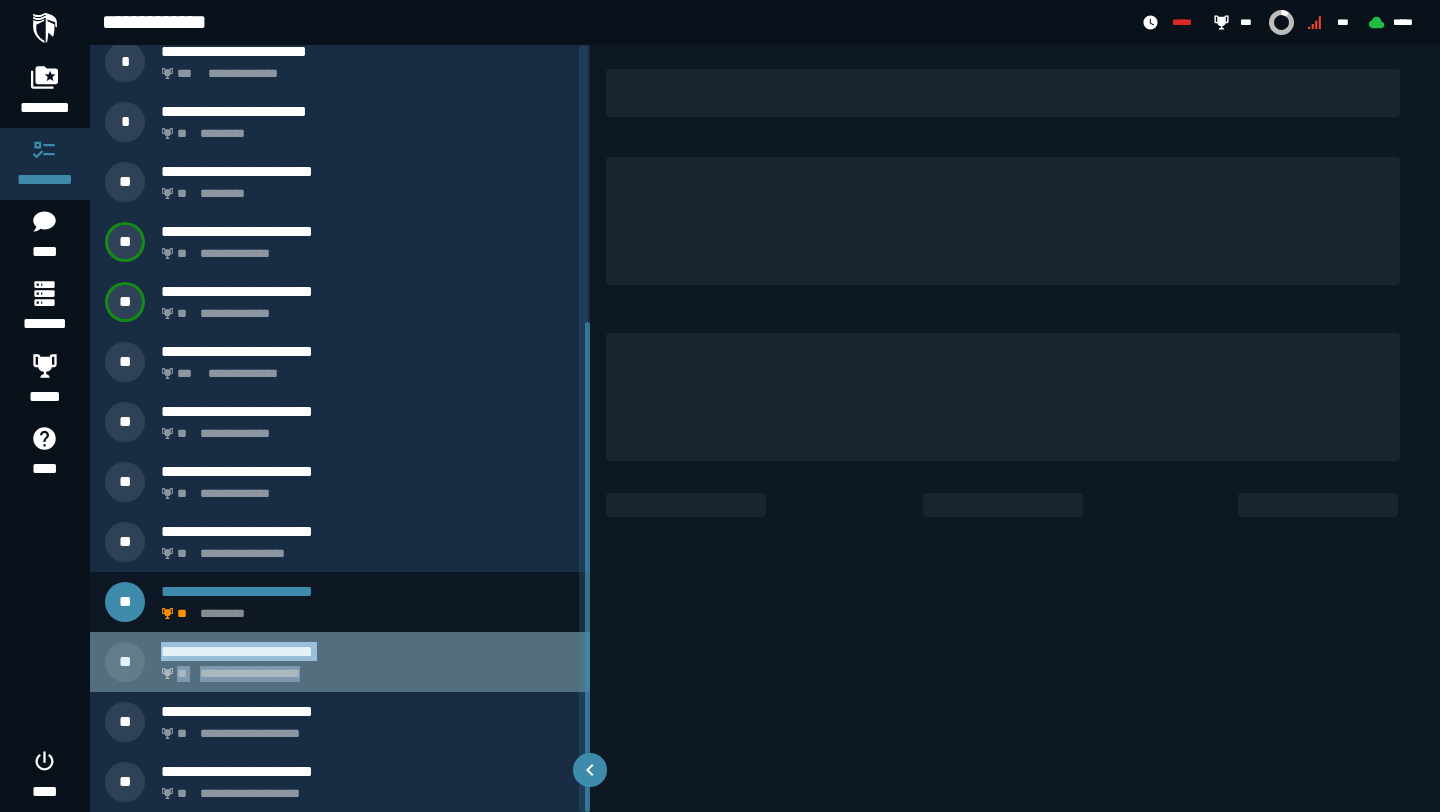 click on "**********" 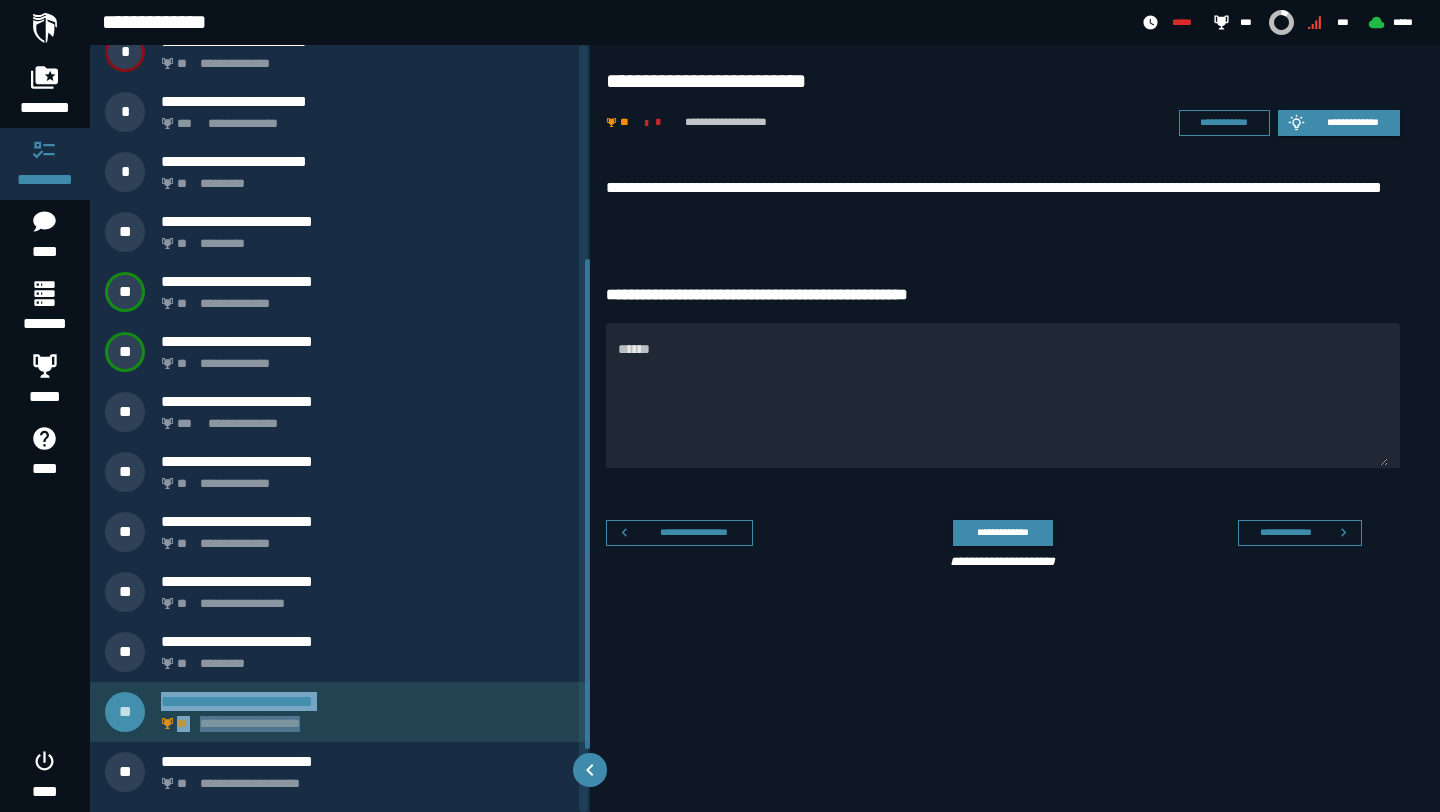 scroll, scrollTop: 313, scrollLeft: 0, axis: vertical 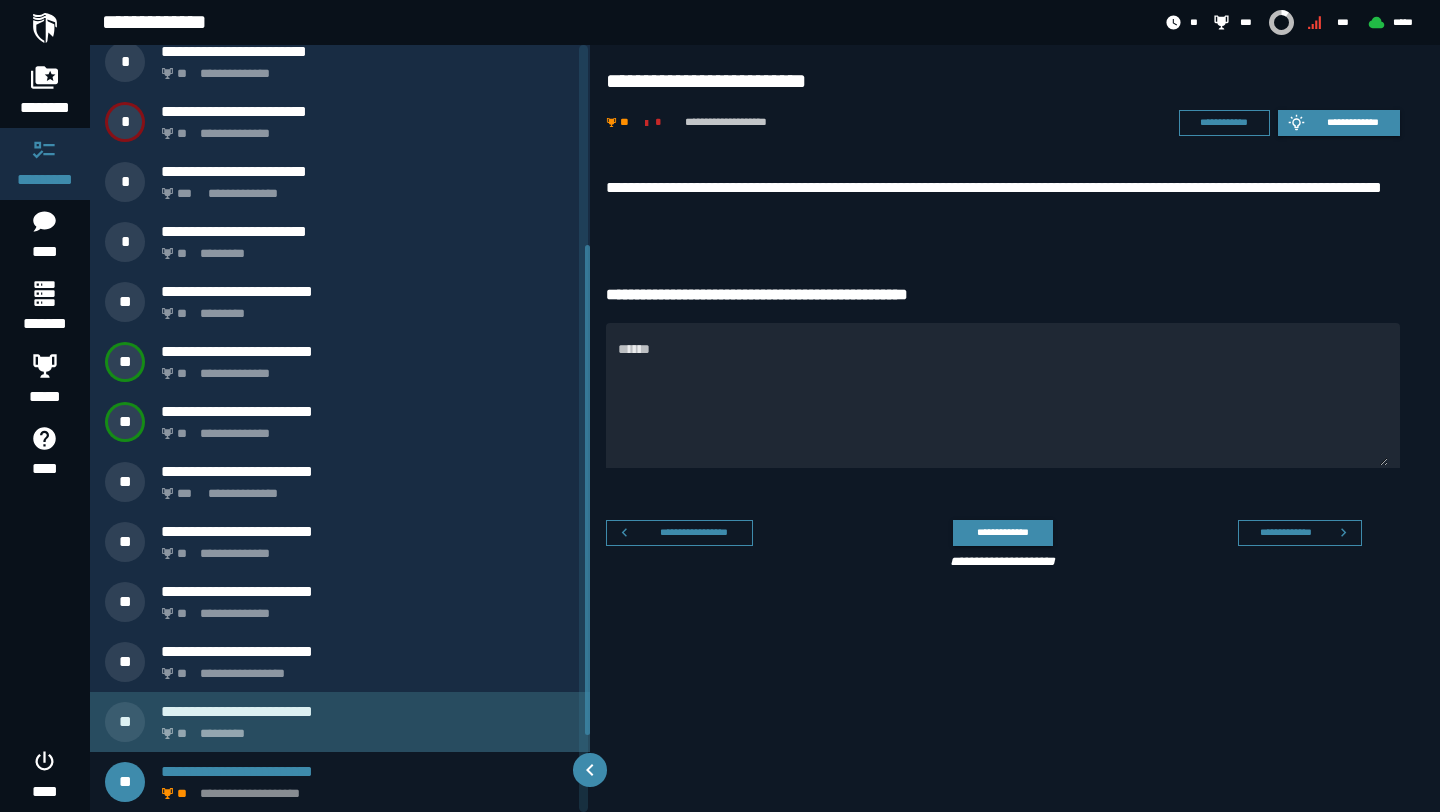 click on "**********" at bounding box center [340, 722] 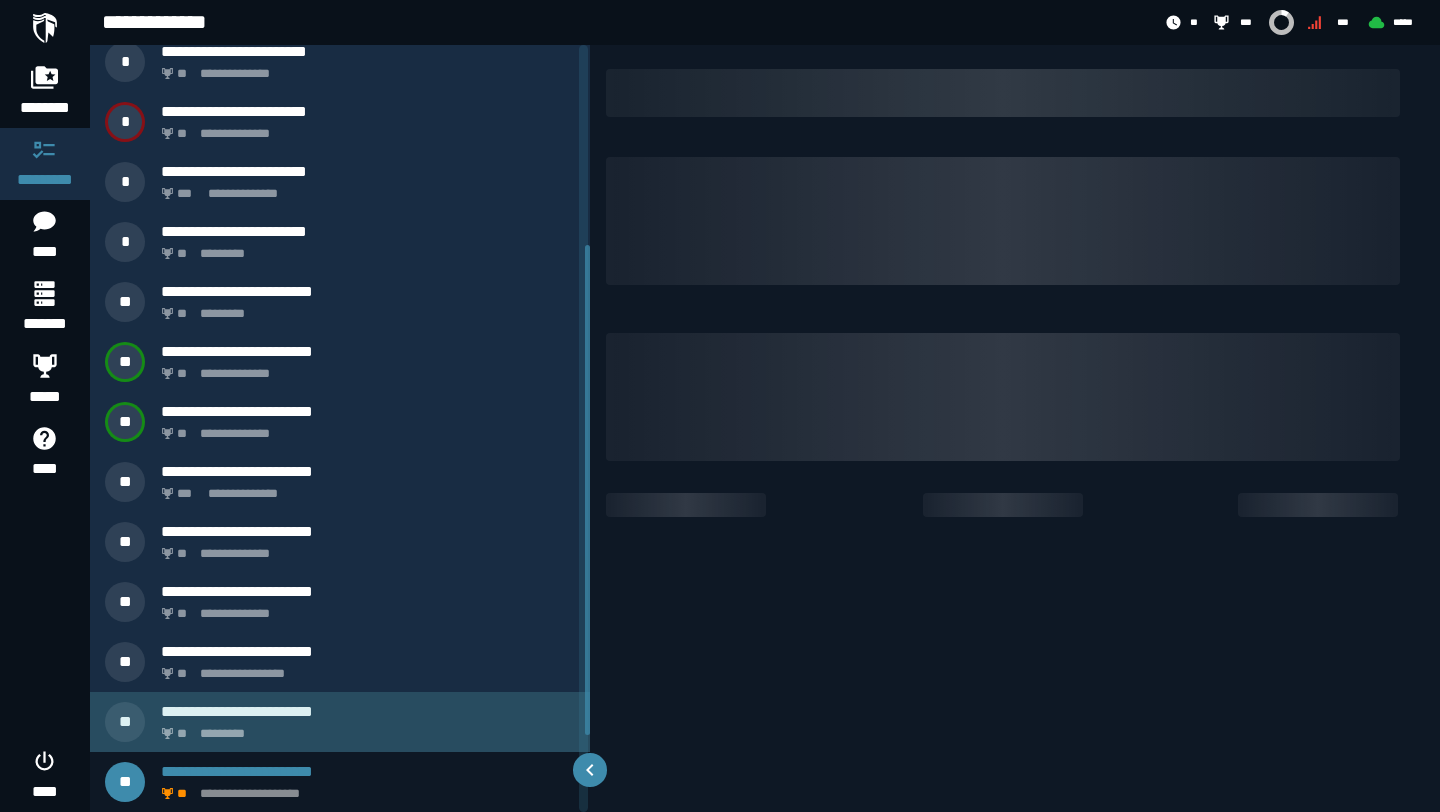 click on "**********" at bounding box center [340, 722] 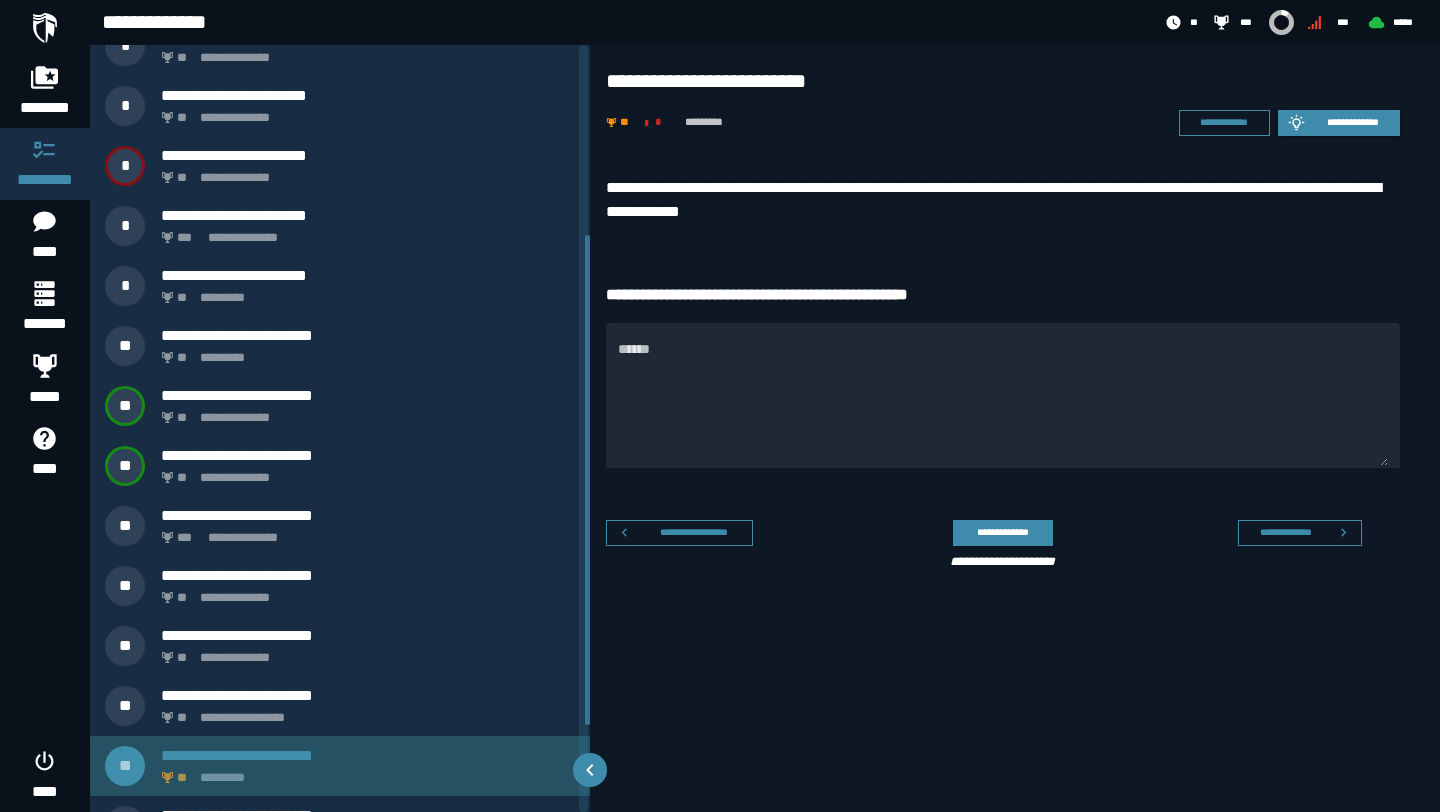 scroll, scrollTop: 253, scrollLeft: 0, axis: vertical 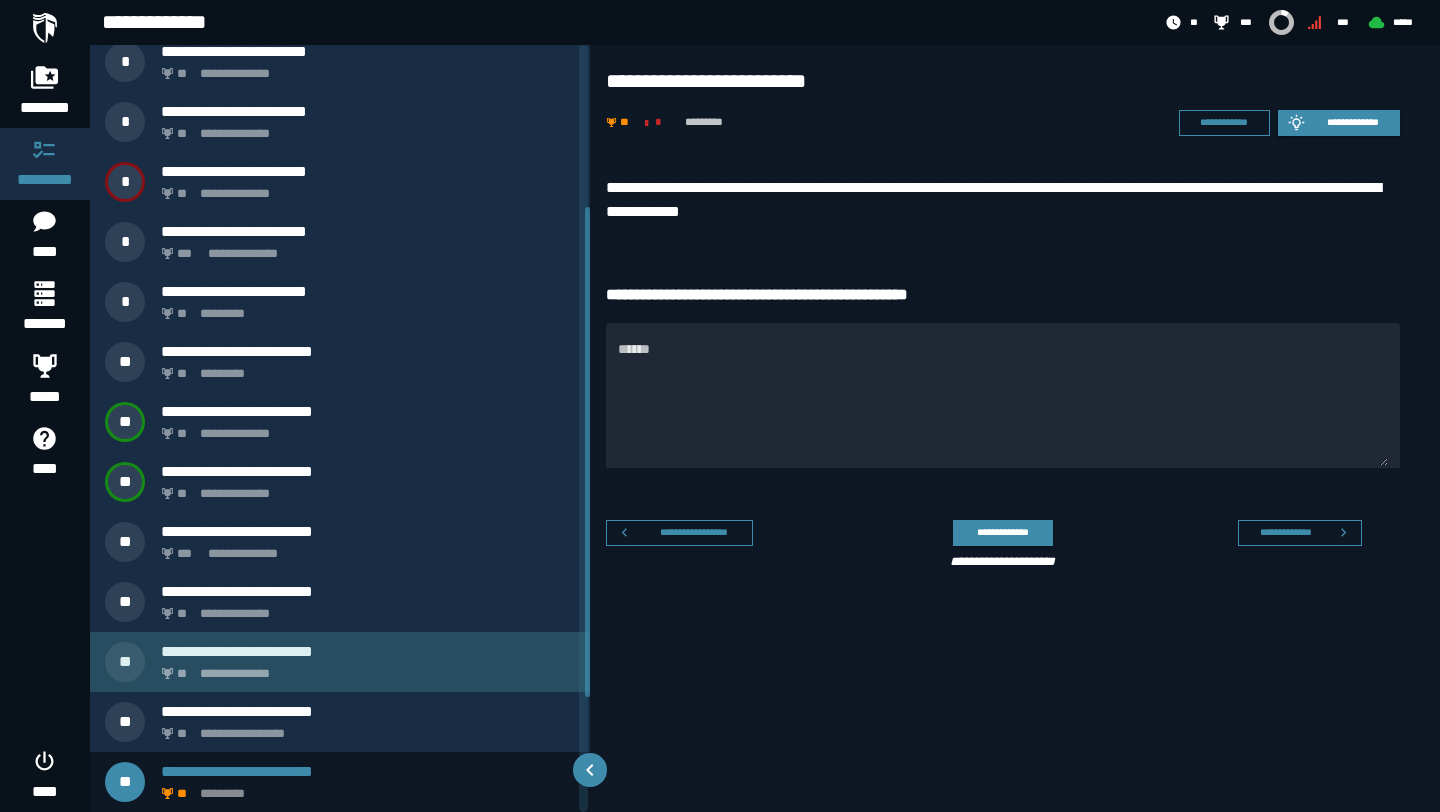 click on "**********" at bounding box center [364, 668] 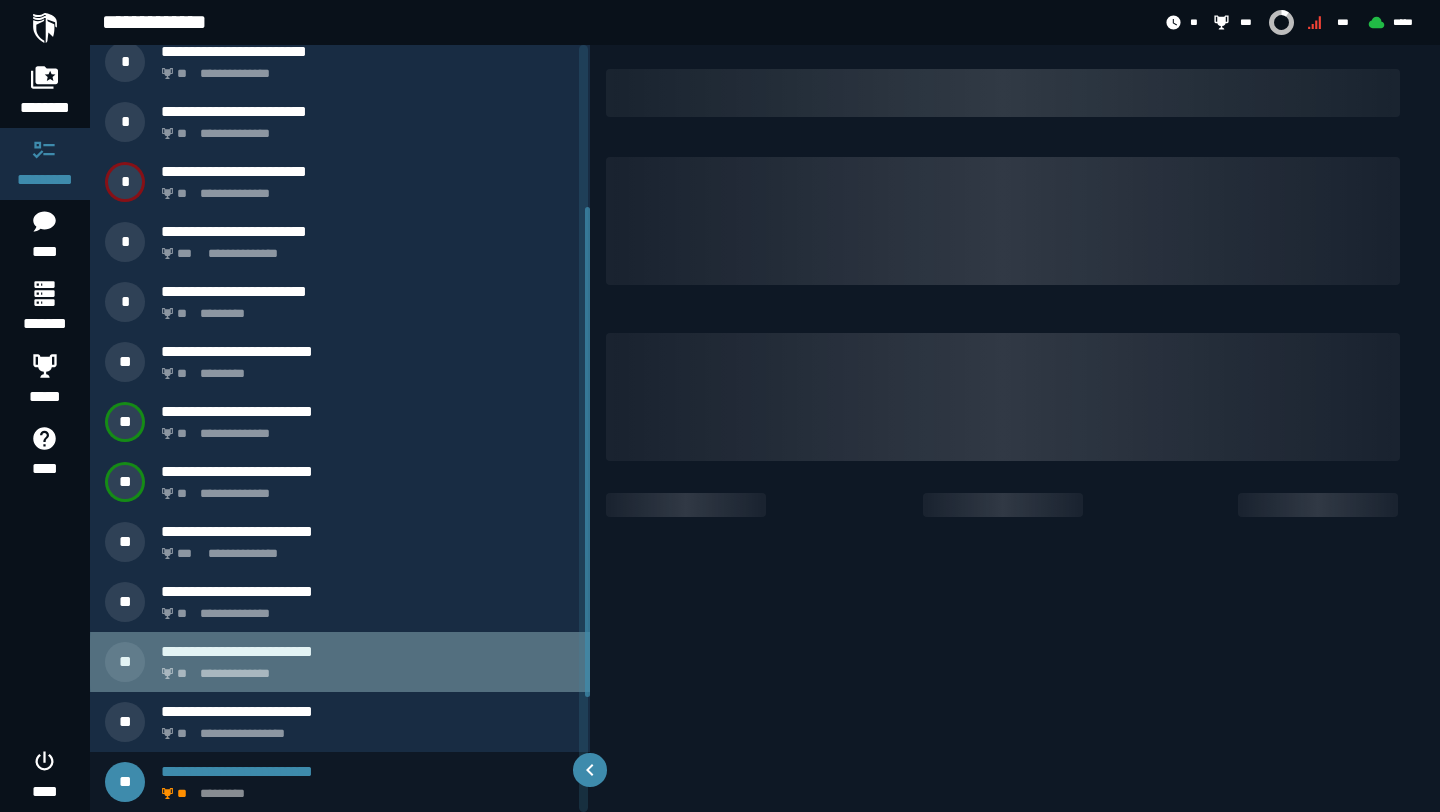 click on "**********" at bounding box center (364, 668) 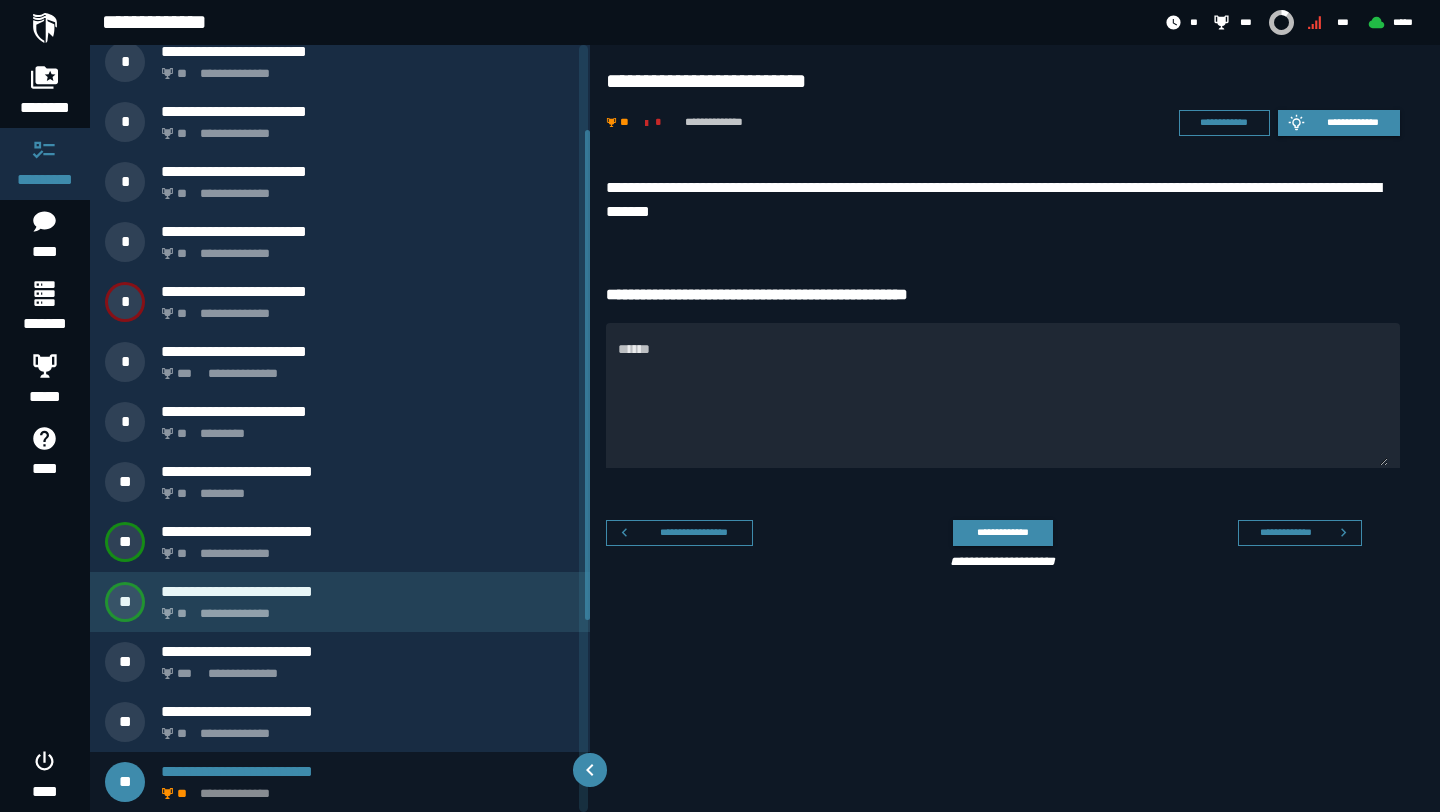 scroll, scrollTop: 433, scrollLeft: 0, axis: vertical 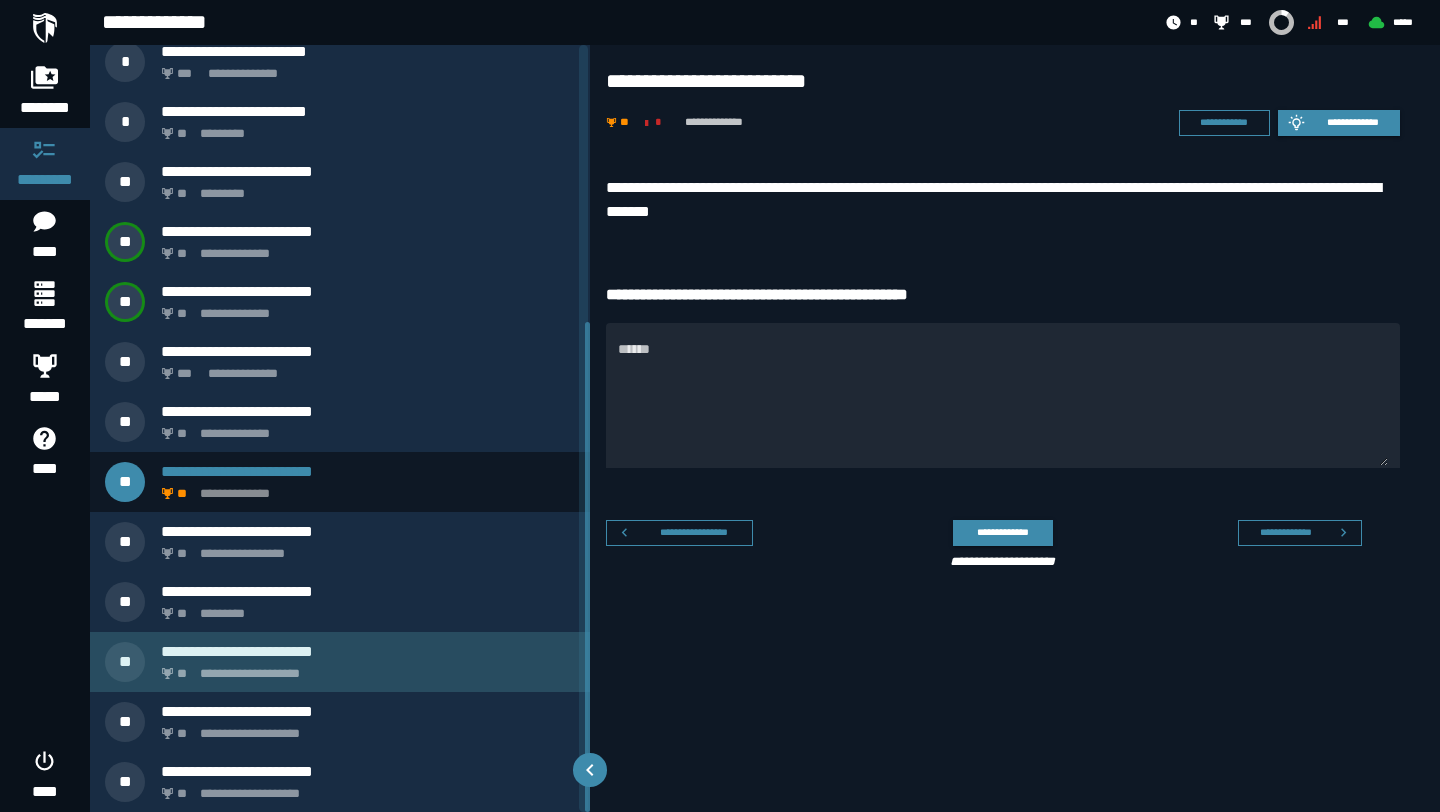 click on "**********" at bounding box center (340, 662) 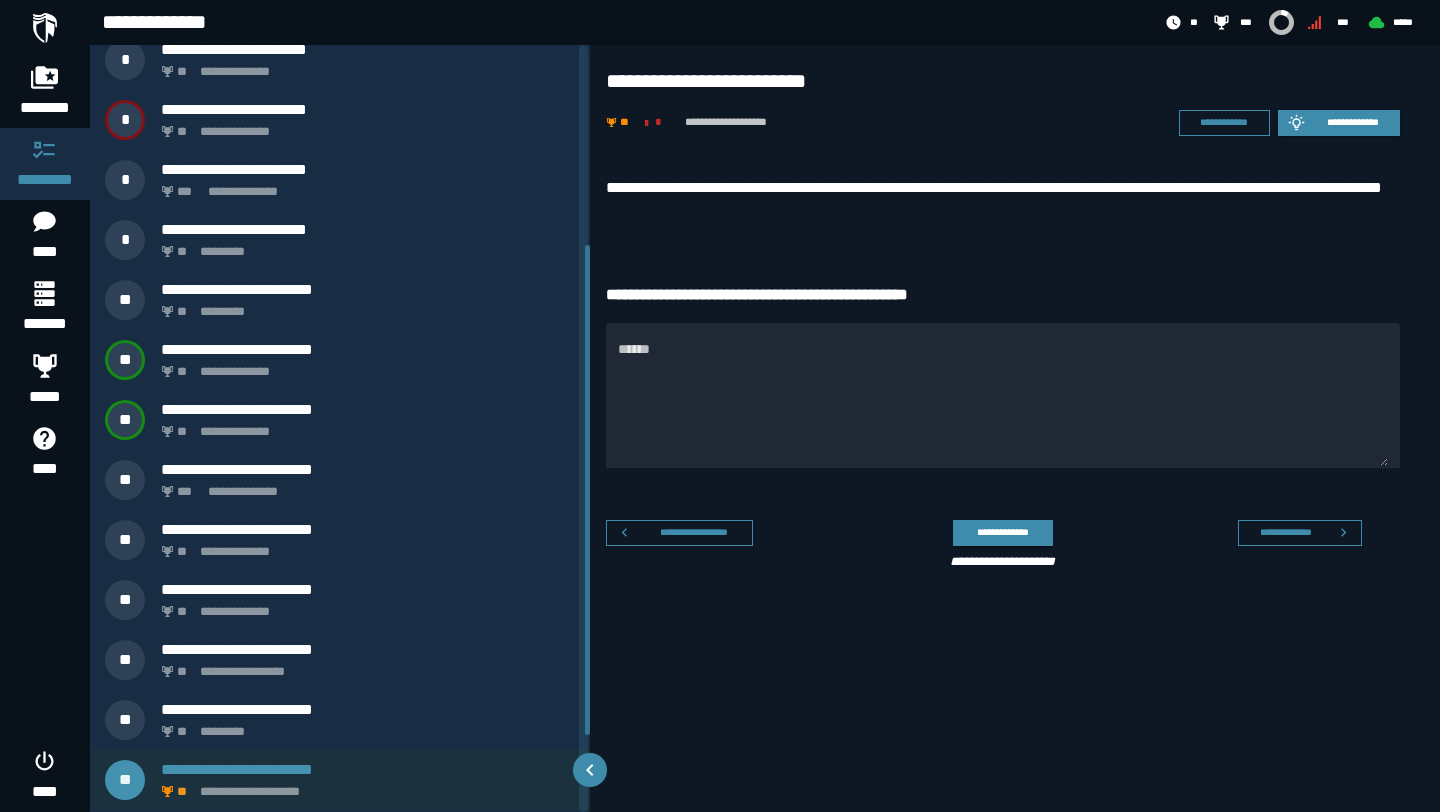 scroll, scrollTop: 313, scrollLeft: 0, axis: vertical 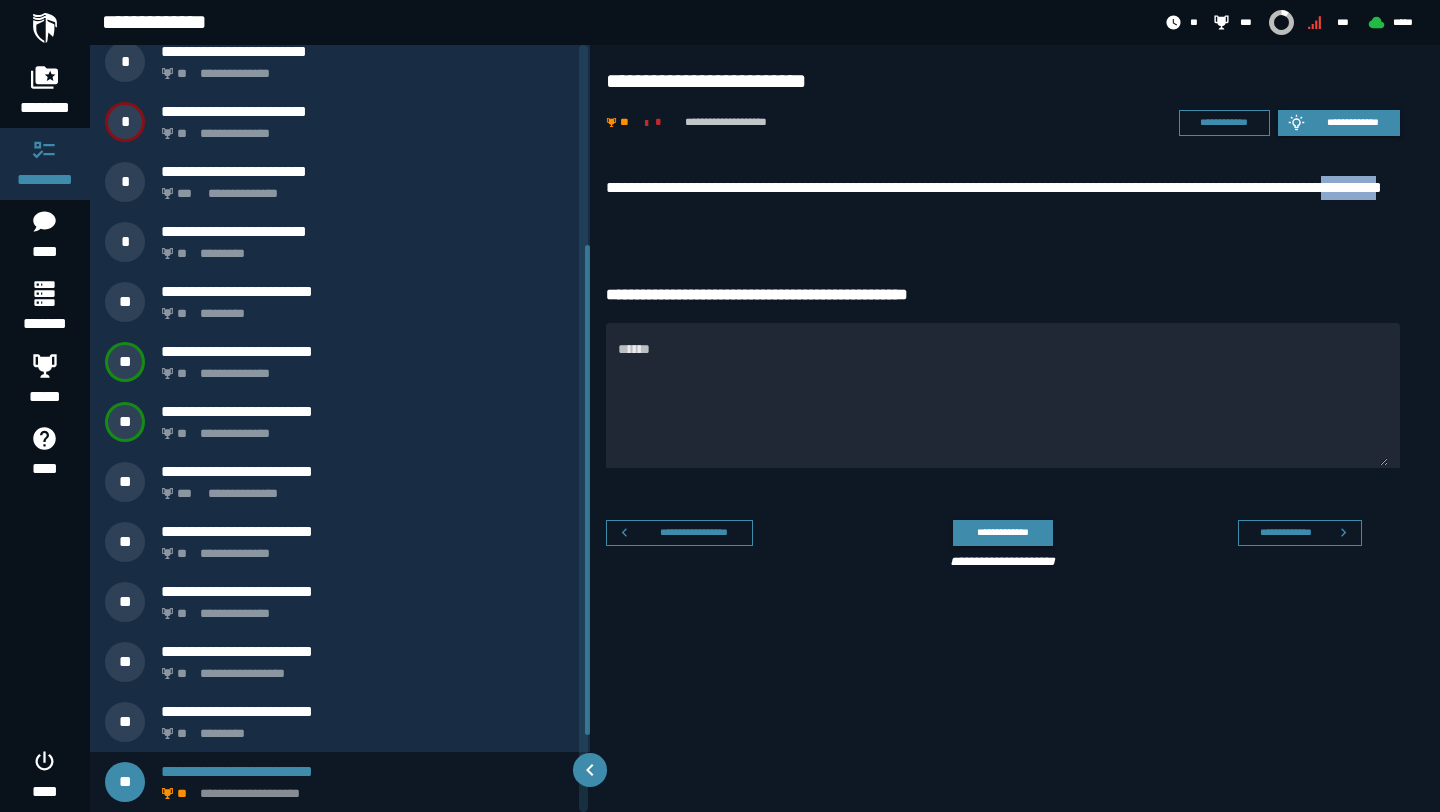 drag, startPoint x: 731, startPoint y: 213, endPoint x: 659, endPoint y: 207, distance: 72.249565 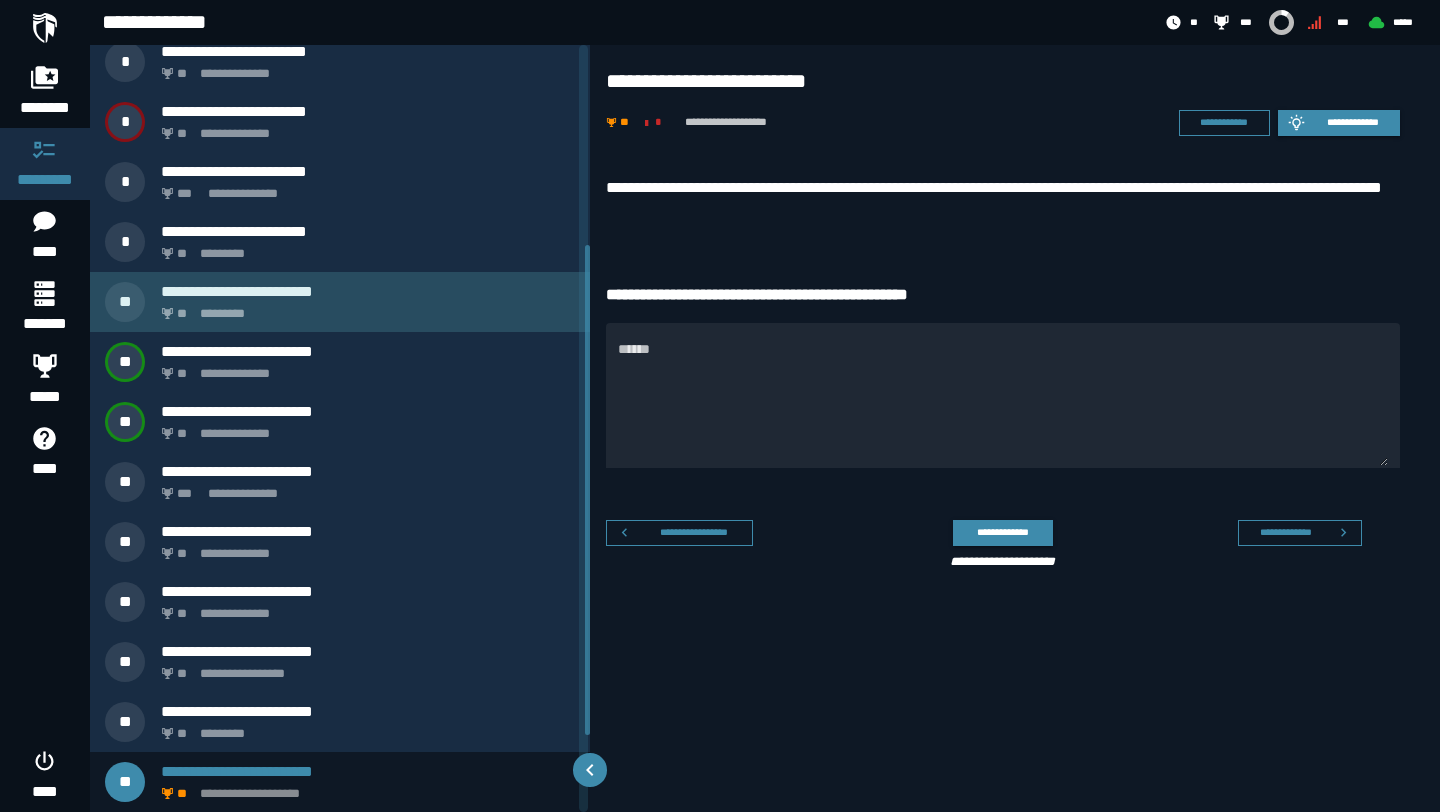 click on "** *********" at bounding box center (364, 308) 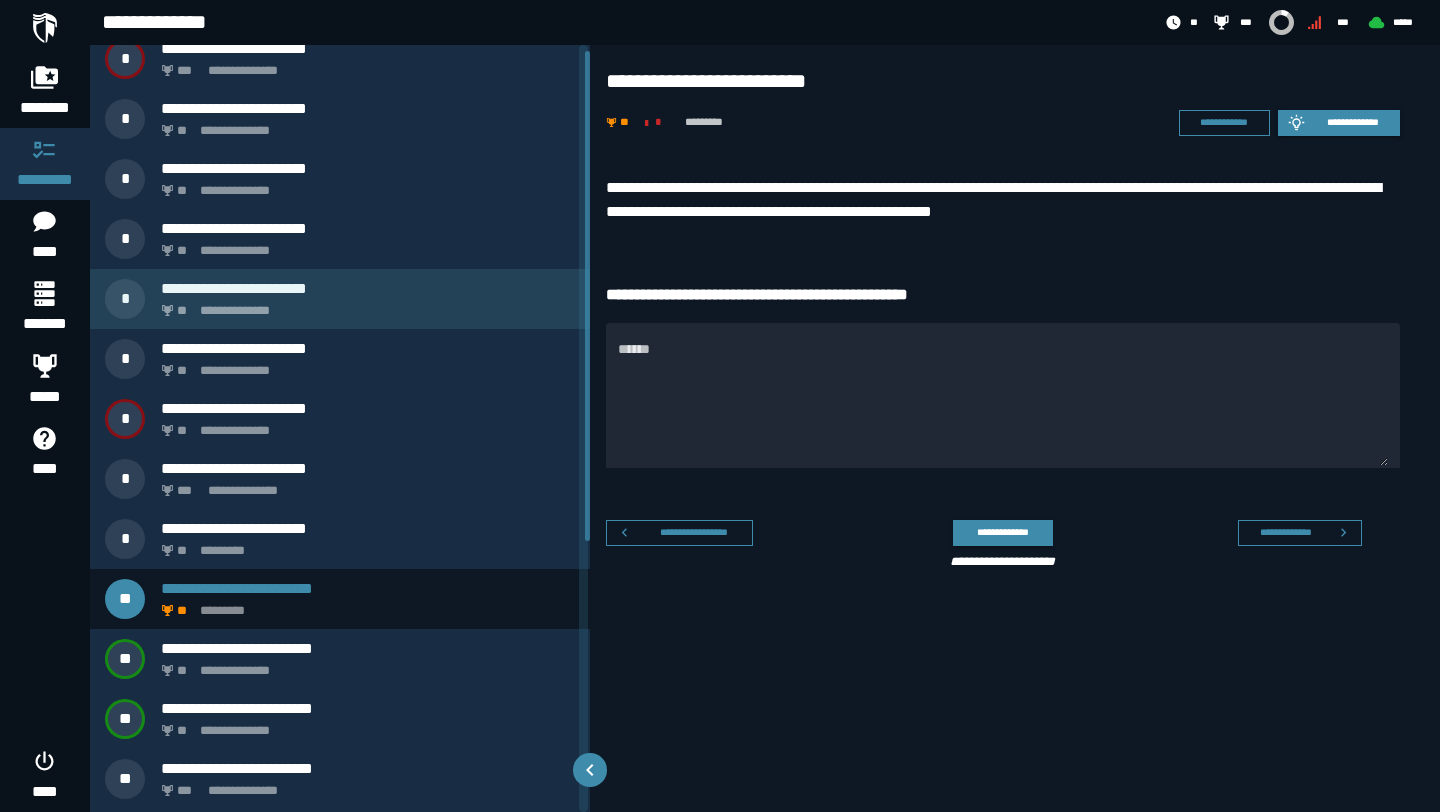 scroll, scrollTop: 0, scrollLeft: 0, axis: both 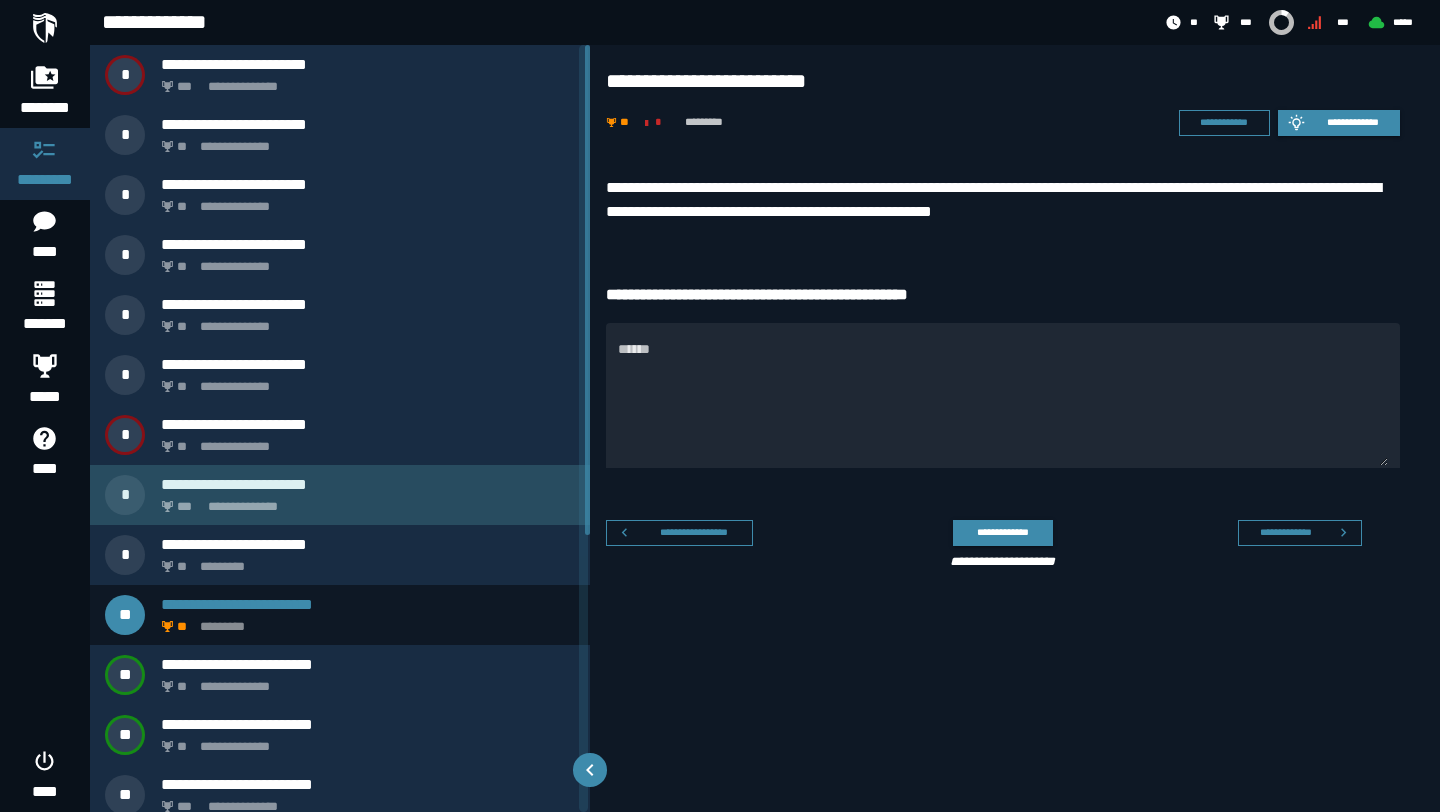 click on "**********" at bounding box center (340, 495) 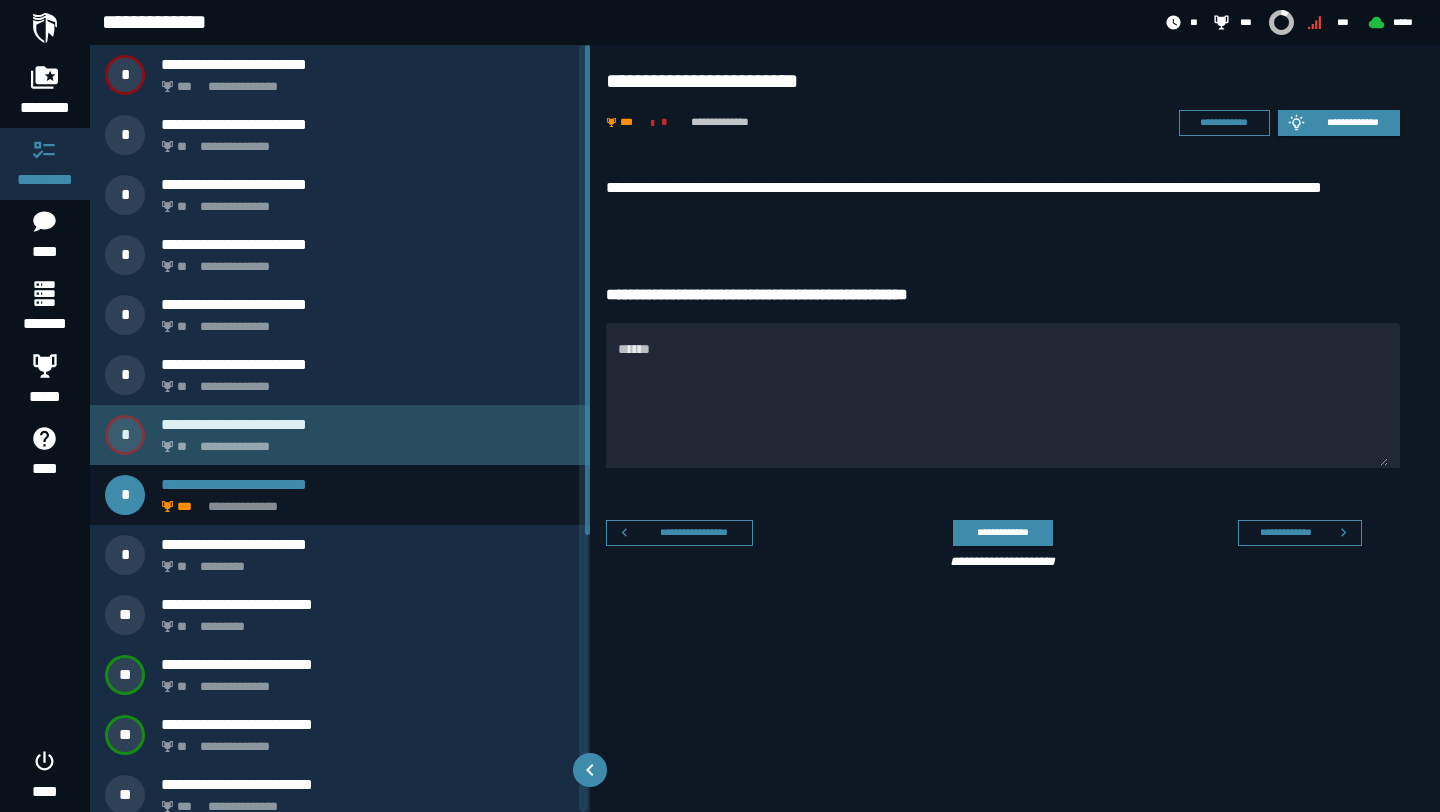click on "**********" at bounding box center (364, 441) 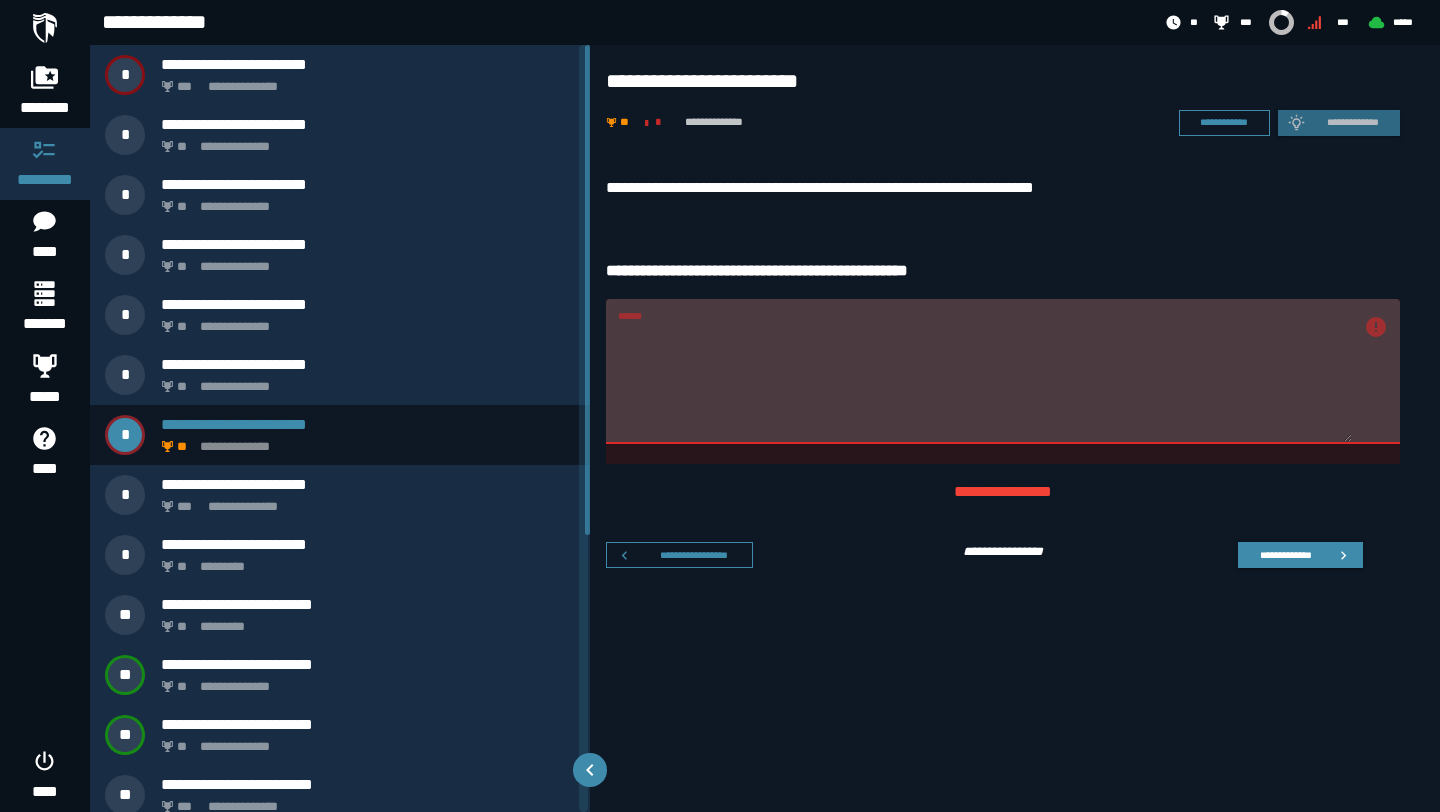 click on "******" at bounding box center (1003, 371) 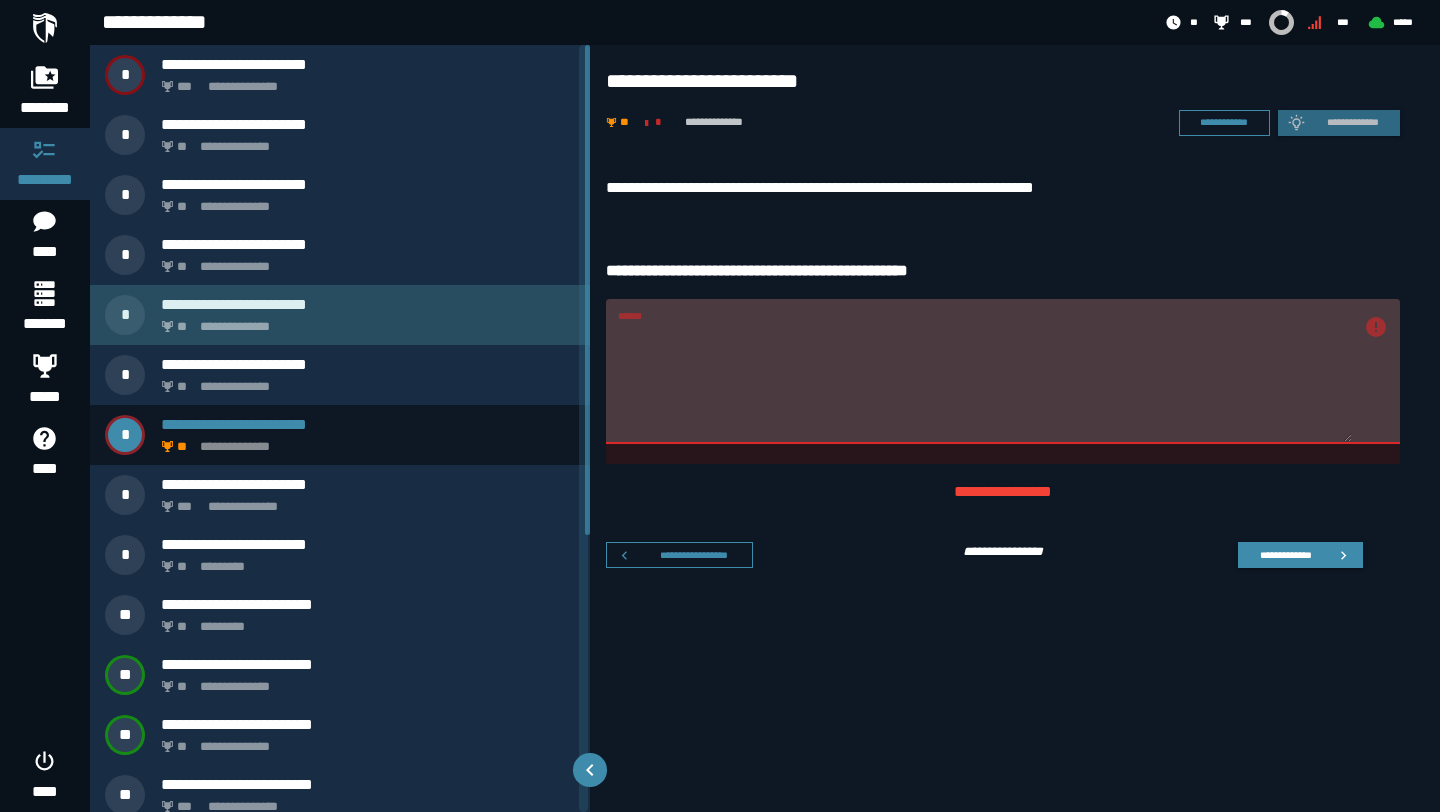 click on "**********" at bounding box center [340, 315] 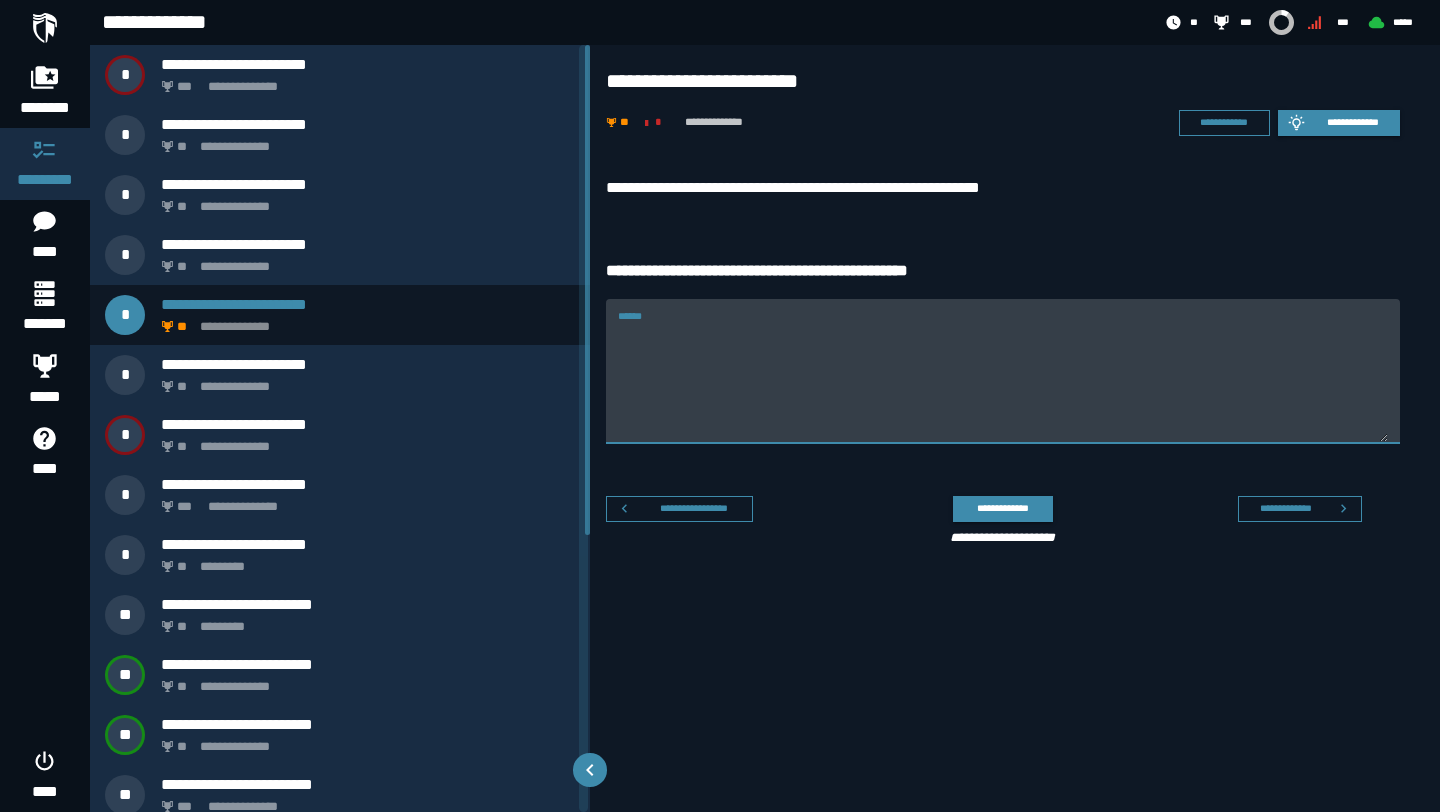 click on "******" at bounding box center [1003, 383] 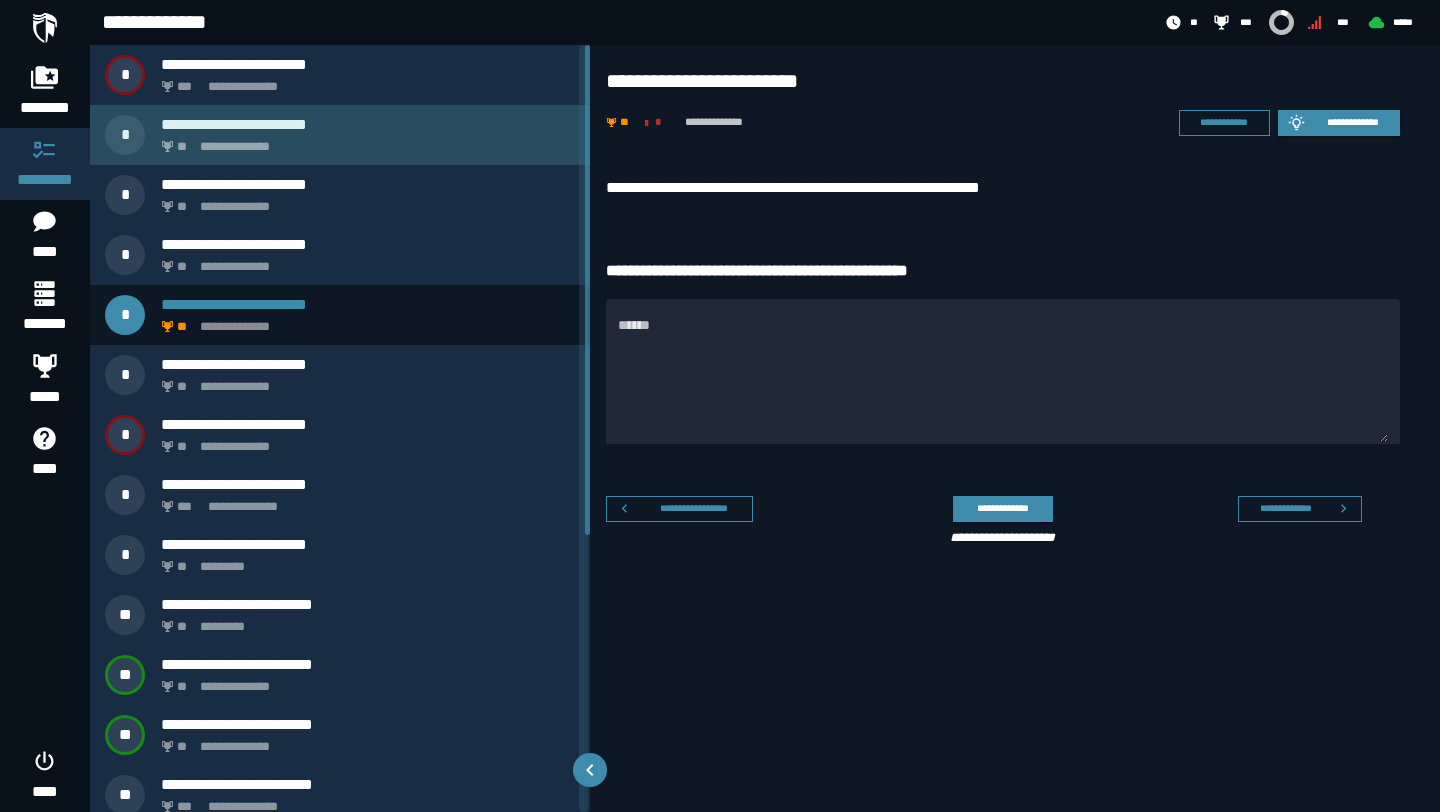 click on "**********" at bounding box center (340, 135) 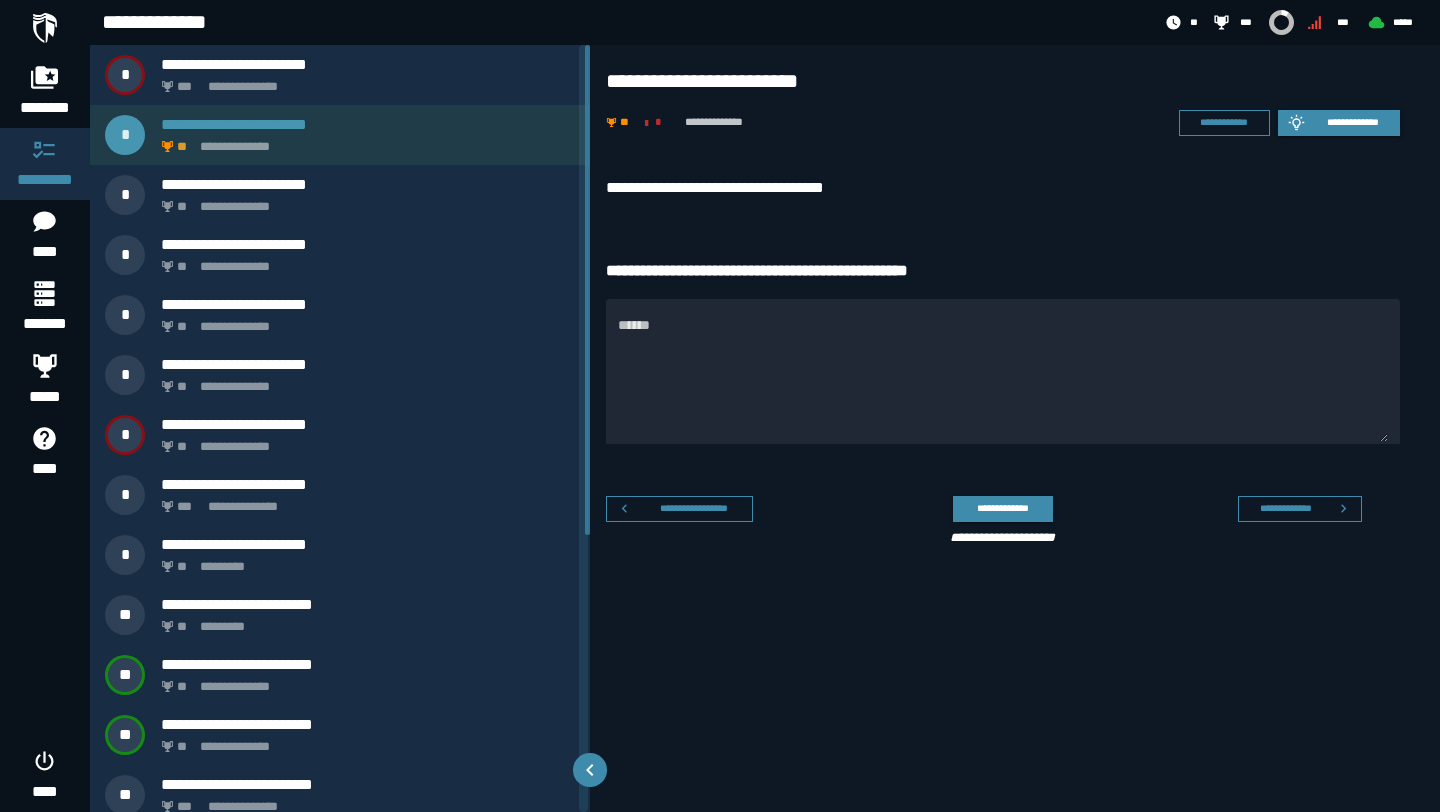 click on "**********" at bounding box center [364, 141] 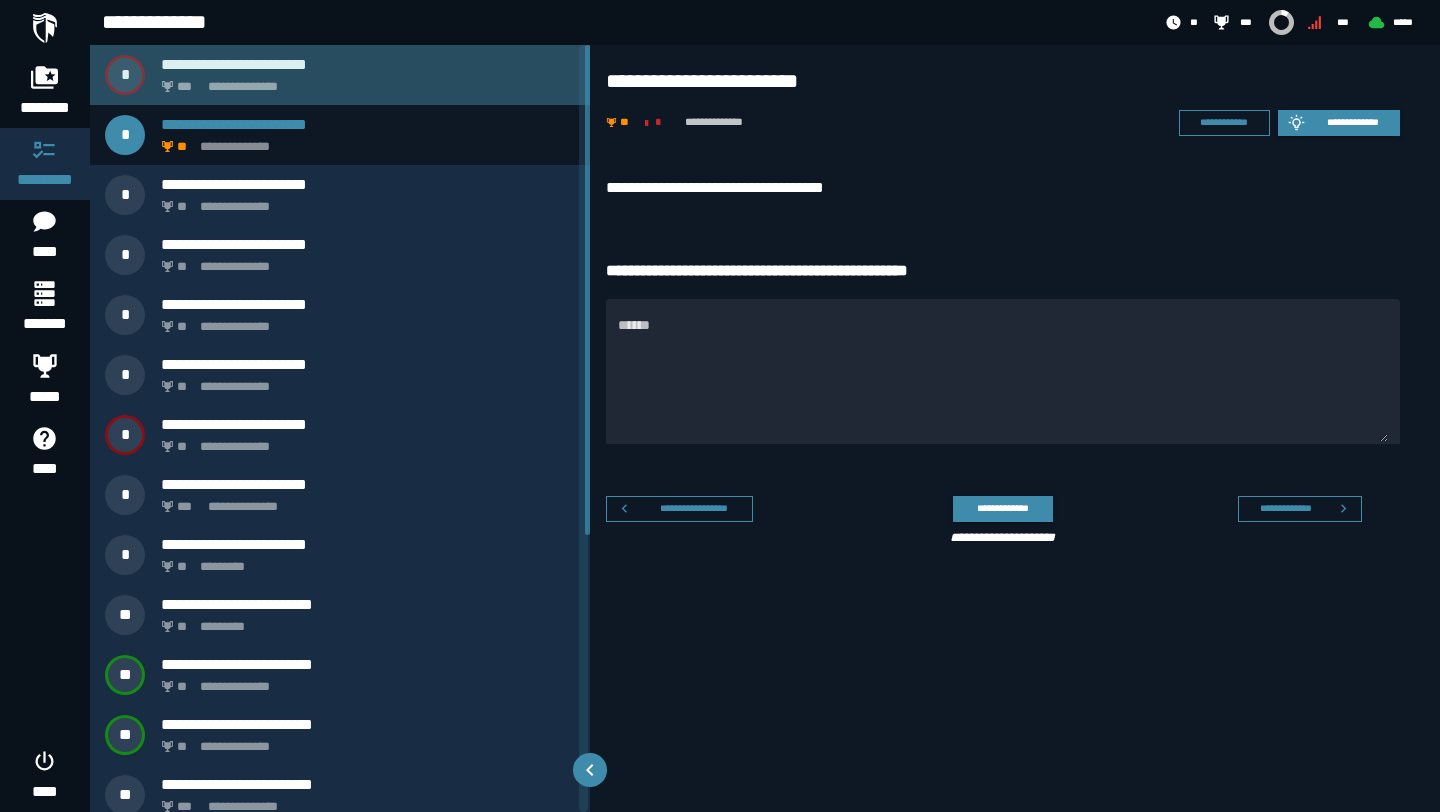 click on "**********" 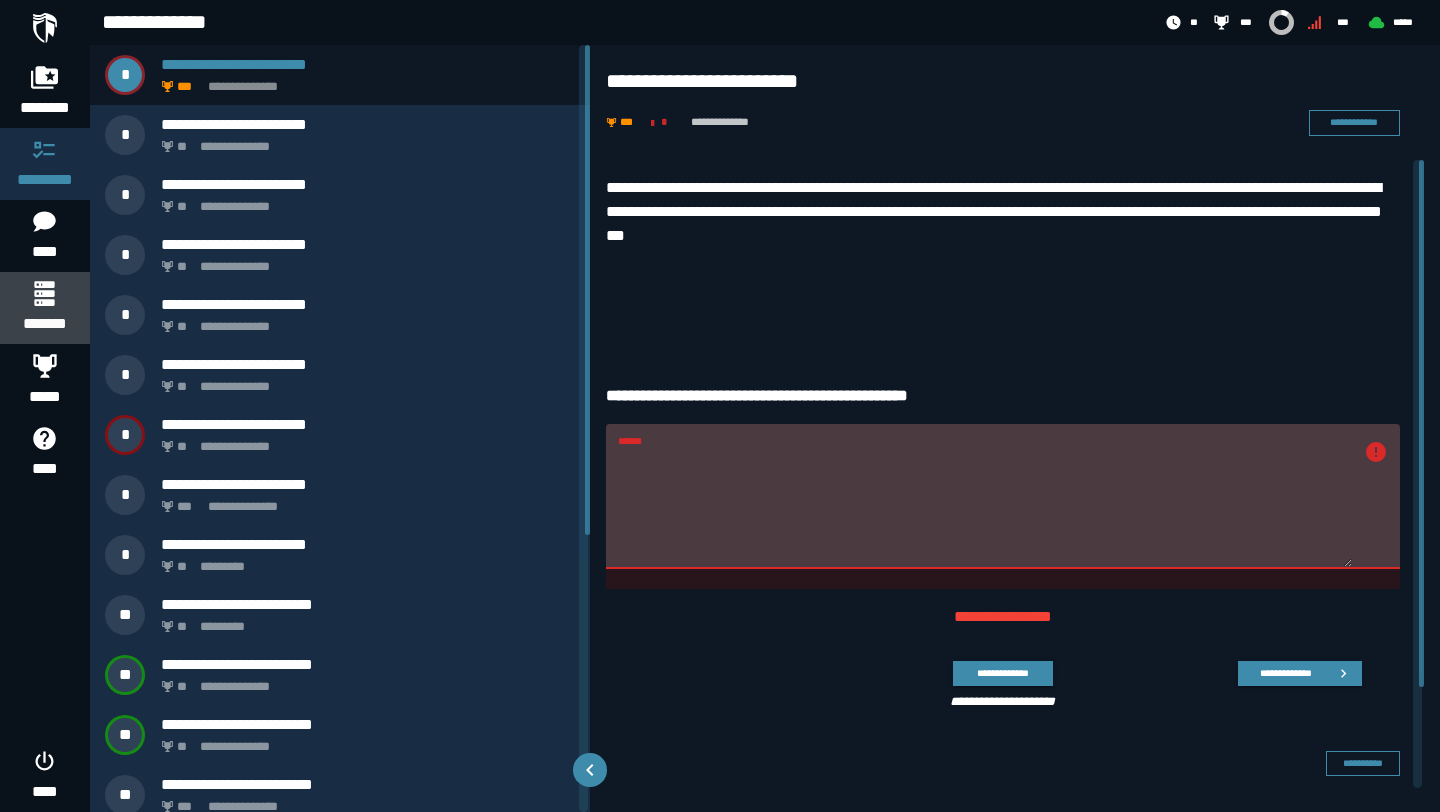 click on "*******" at bounding box center [44, 324] 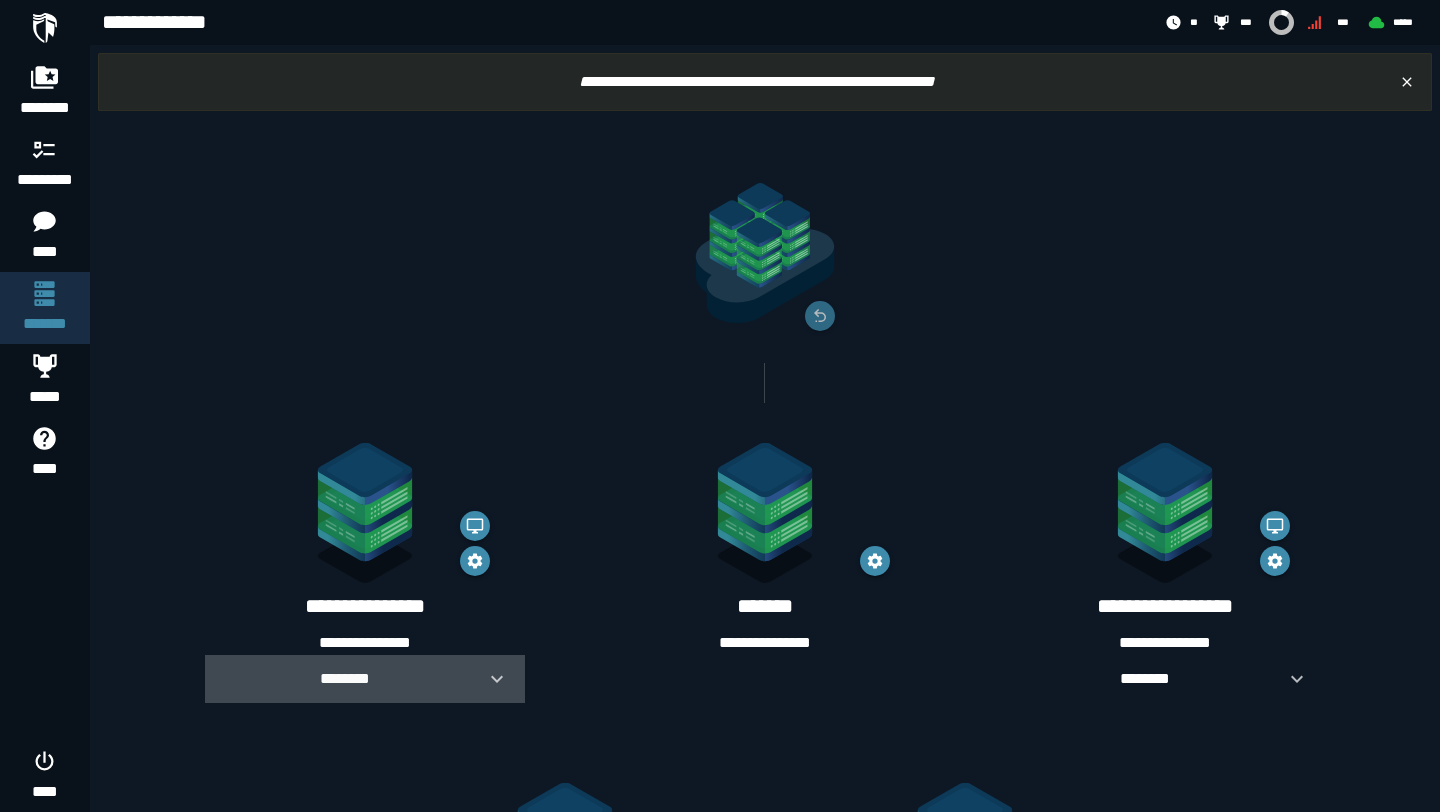 click on "********" at bounding box center [345, 678] 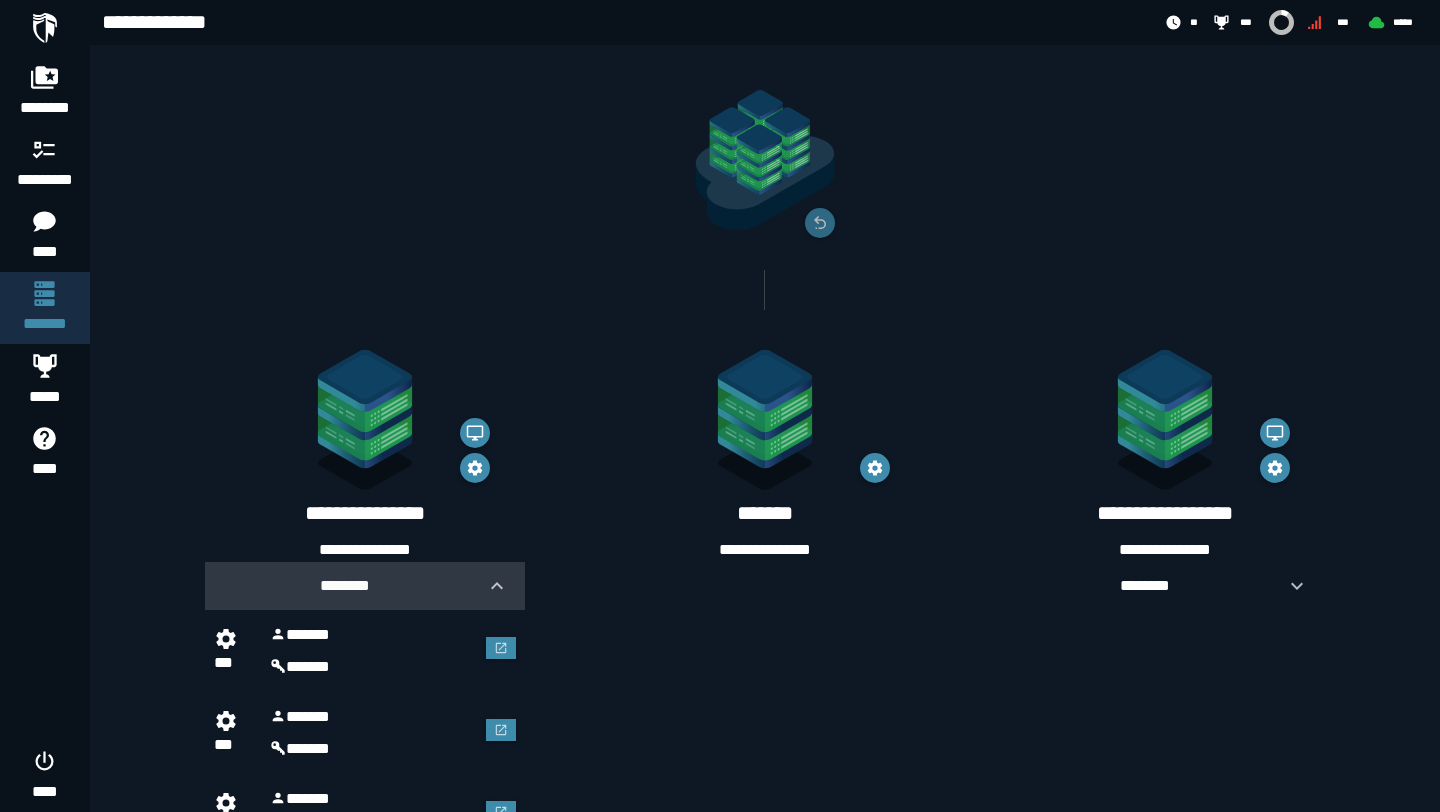 scroll, scrollTop: 100, scrollLeft: 0, axis: vertical 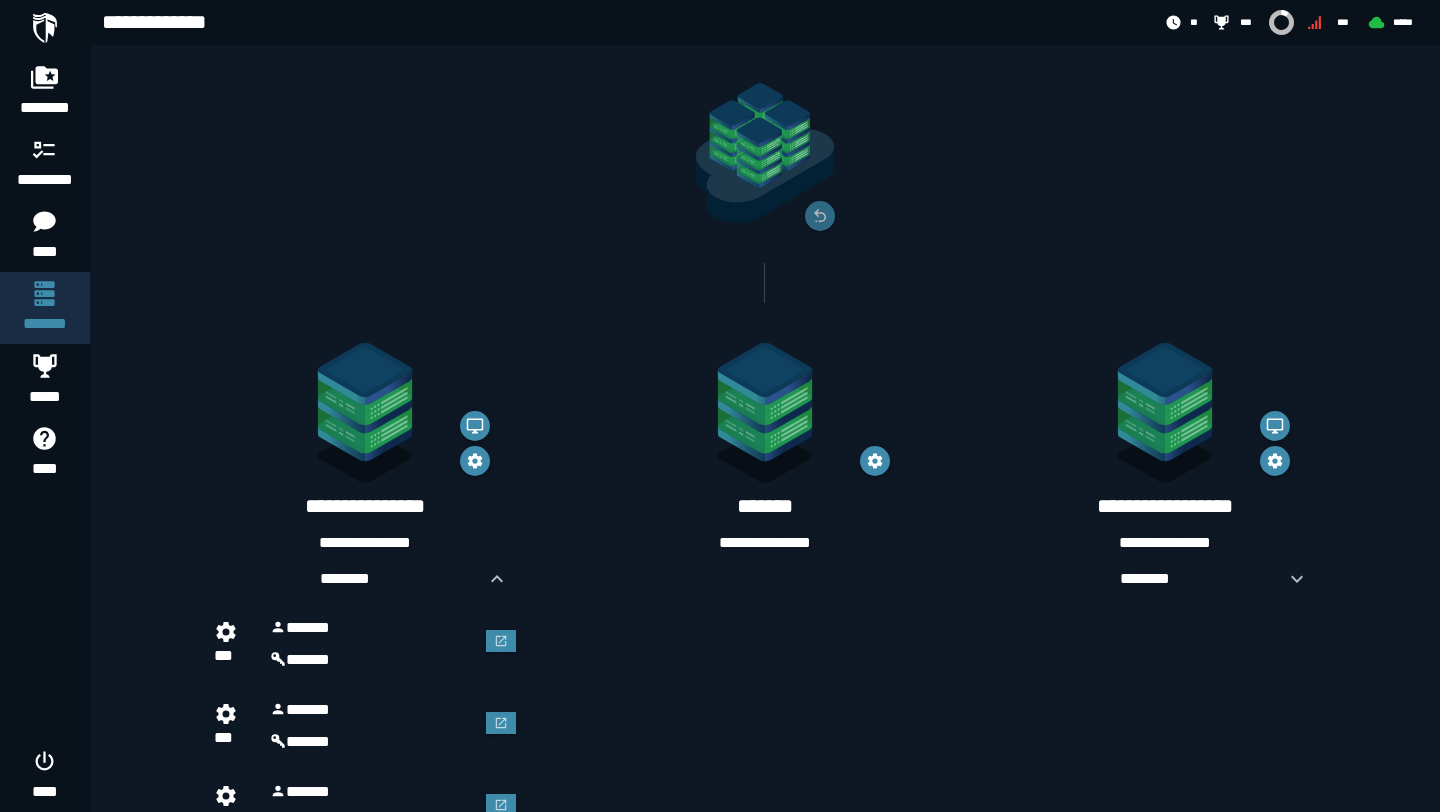 click on "******" at bounding box center (373, 660) 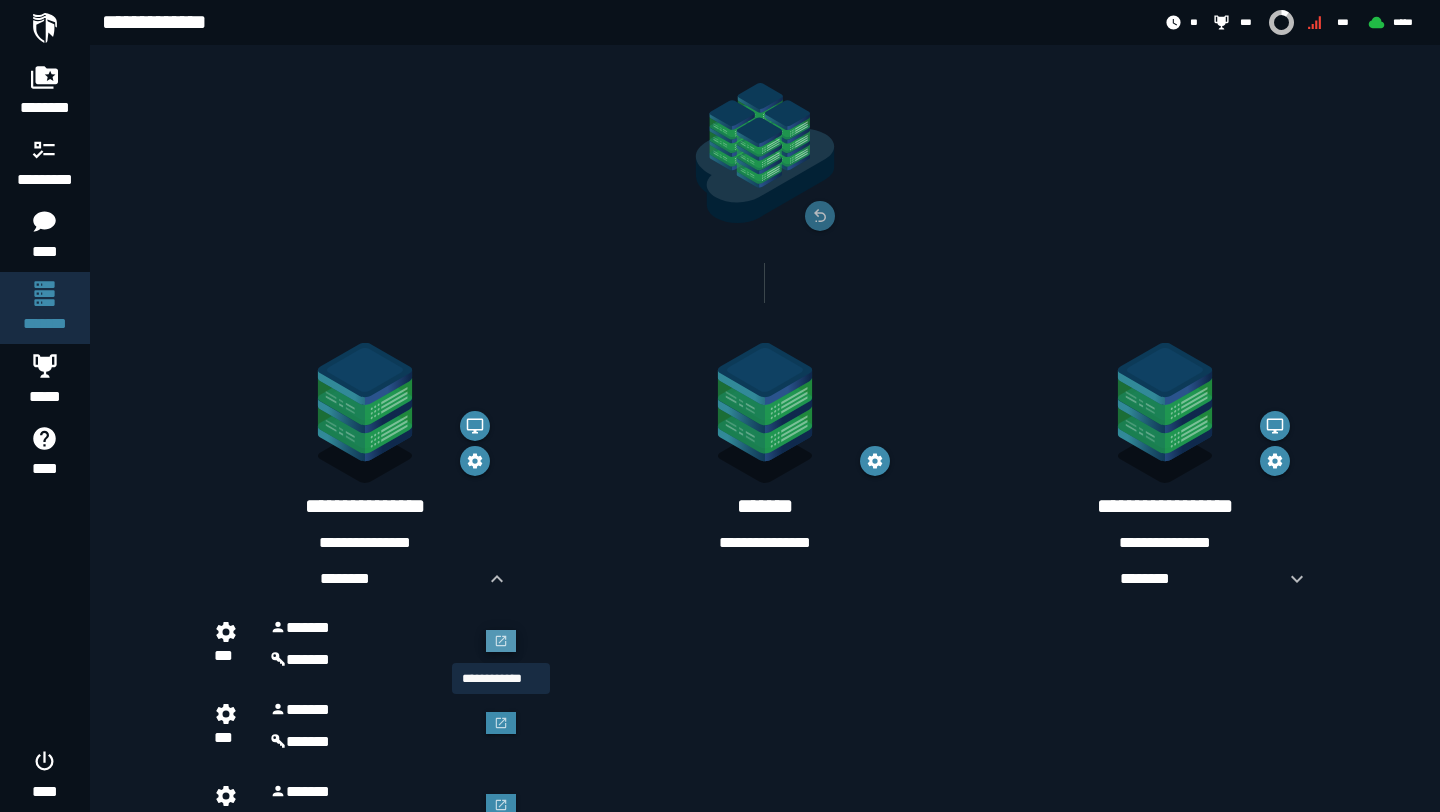 click at bounding box center (501, 641) 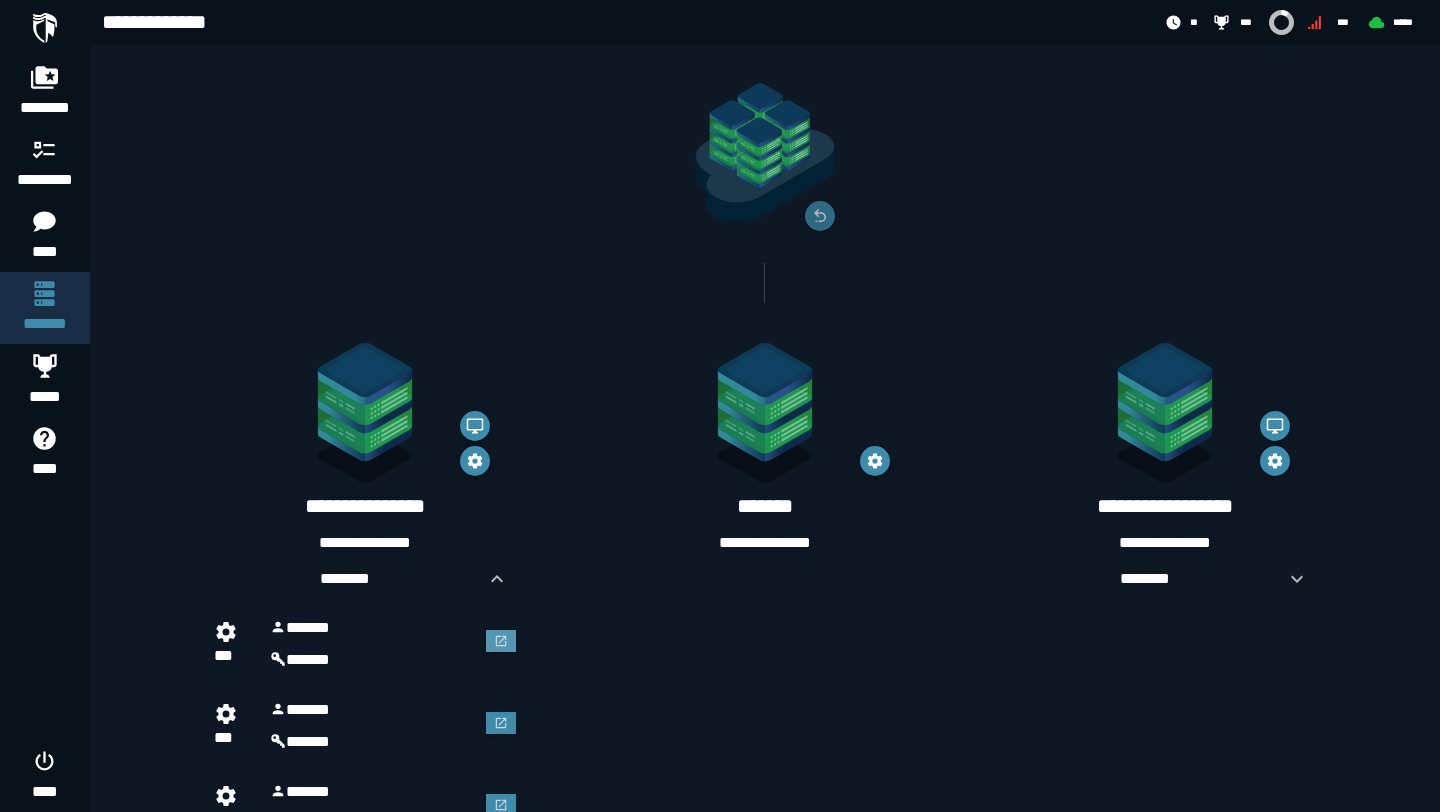 scroll, scrollTop: 100, scrollLeft: 0, axis: vertical 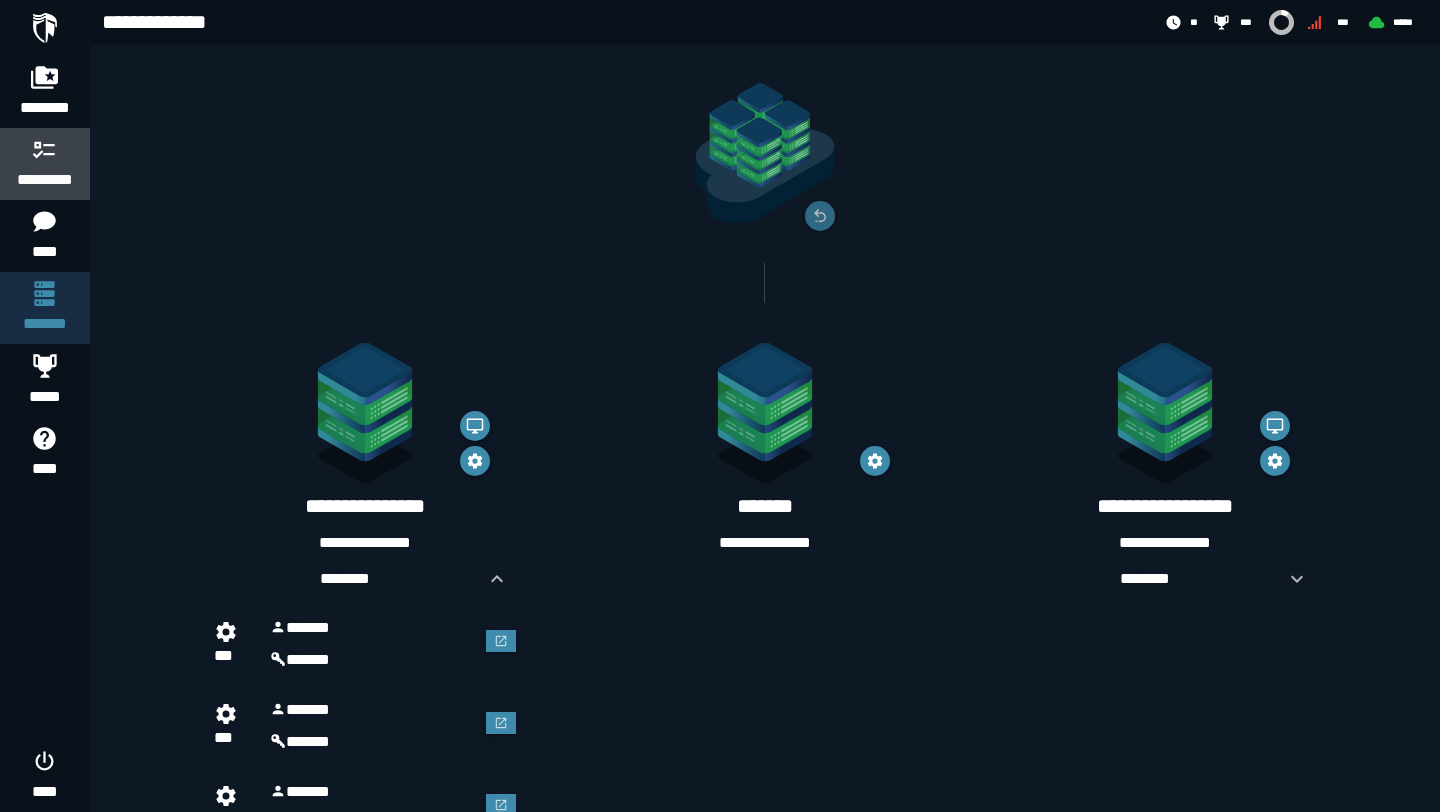 click on "*********" at bounding box center [45, 164] 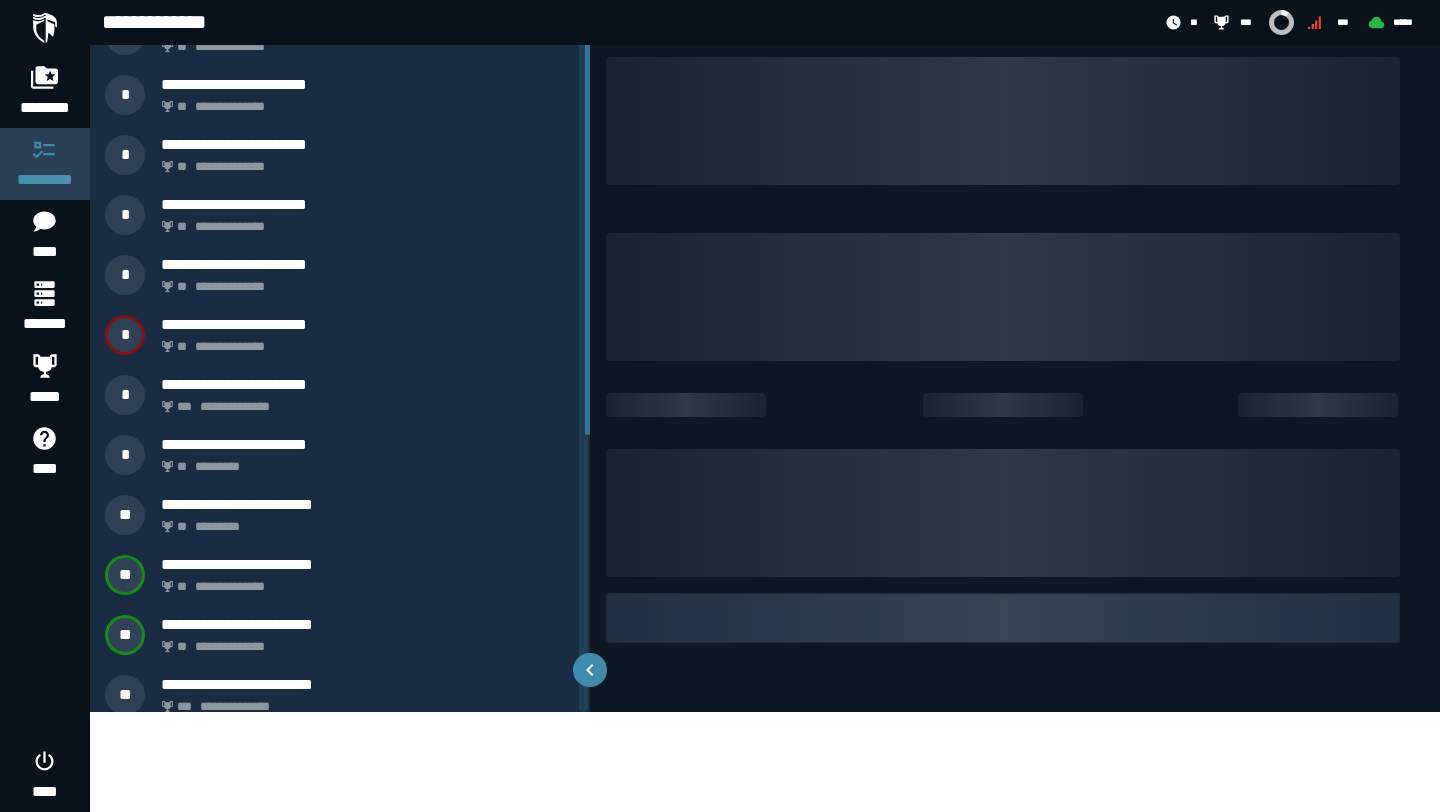 scroll, scrollTop: 0, scrollLeft: 0, axis: both 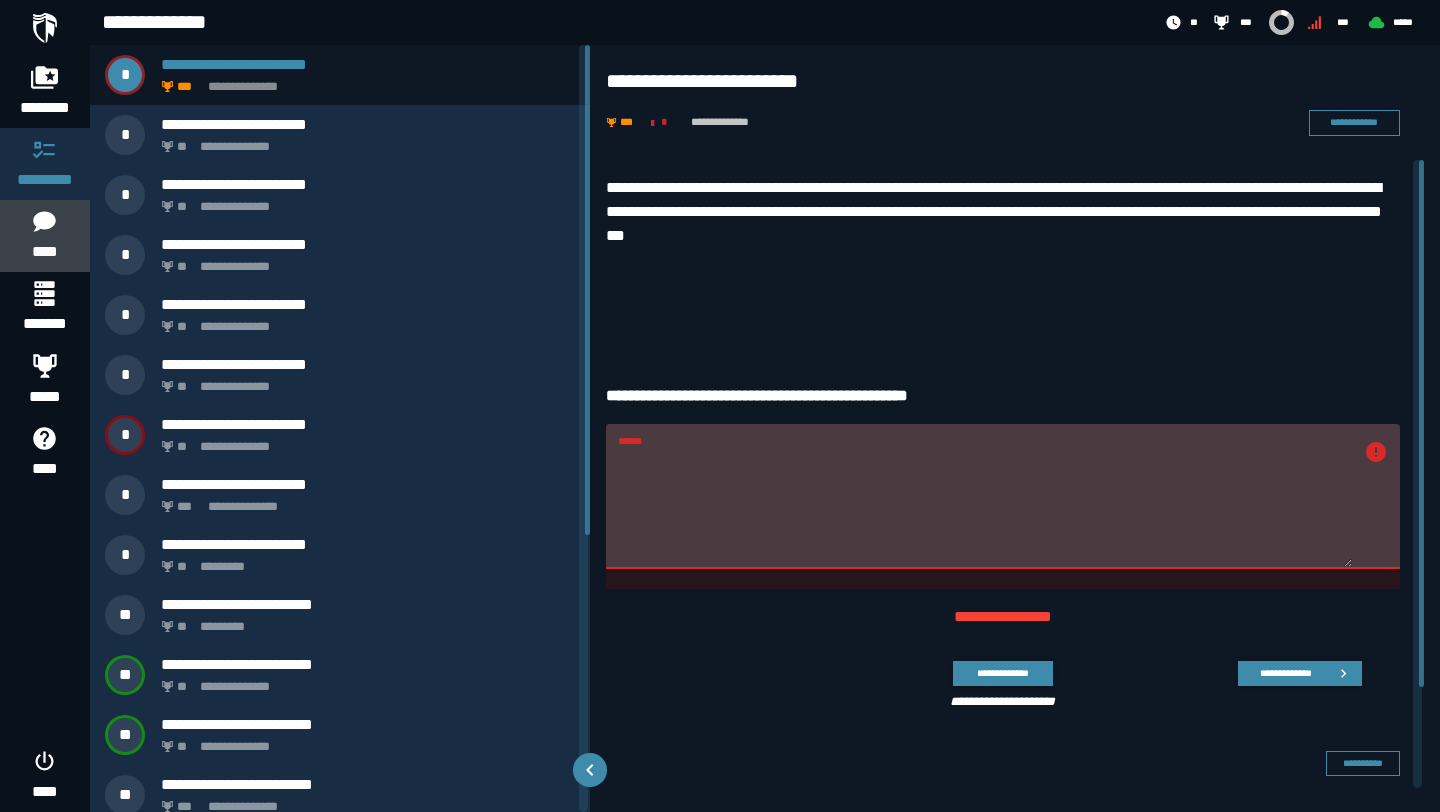 click on "****" at bounding box center [44, 252] 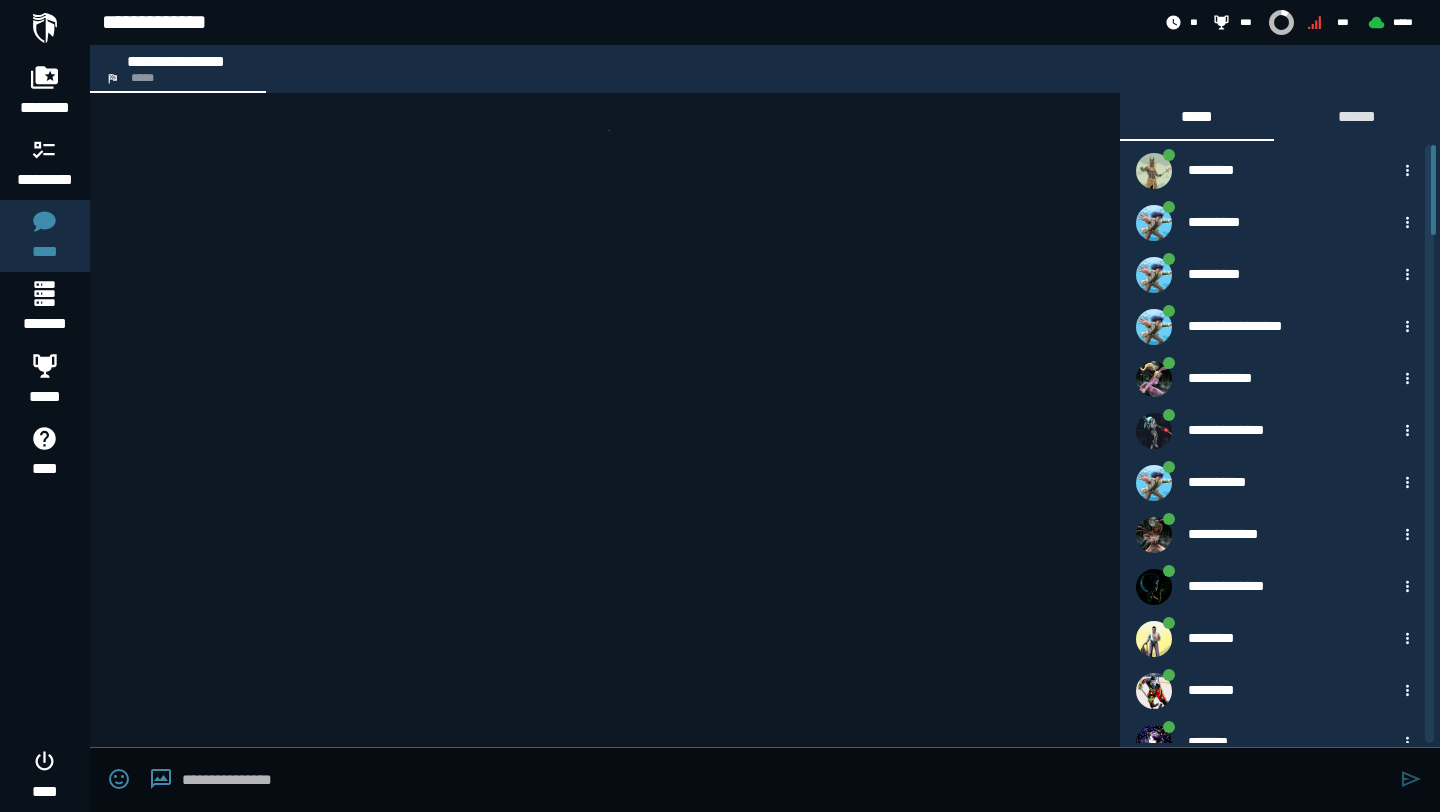 scroll, scrollTop: 3647, scrollLeft: 0, axis: vertical 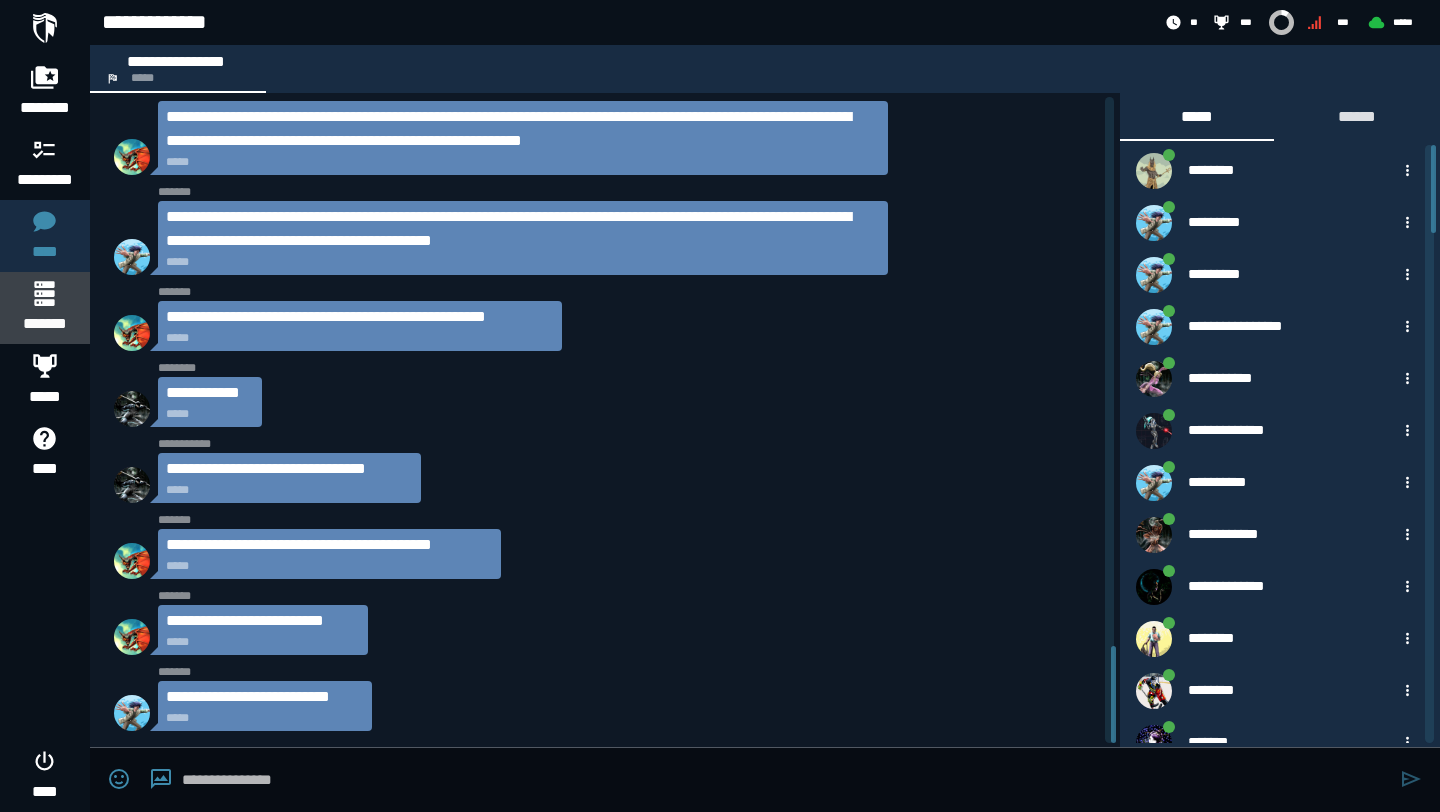 click on "*******" at bounding box center (44, 324) 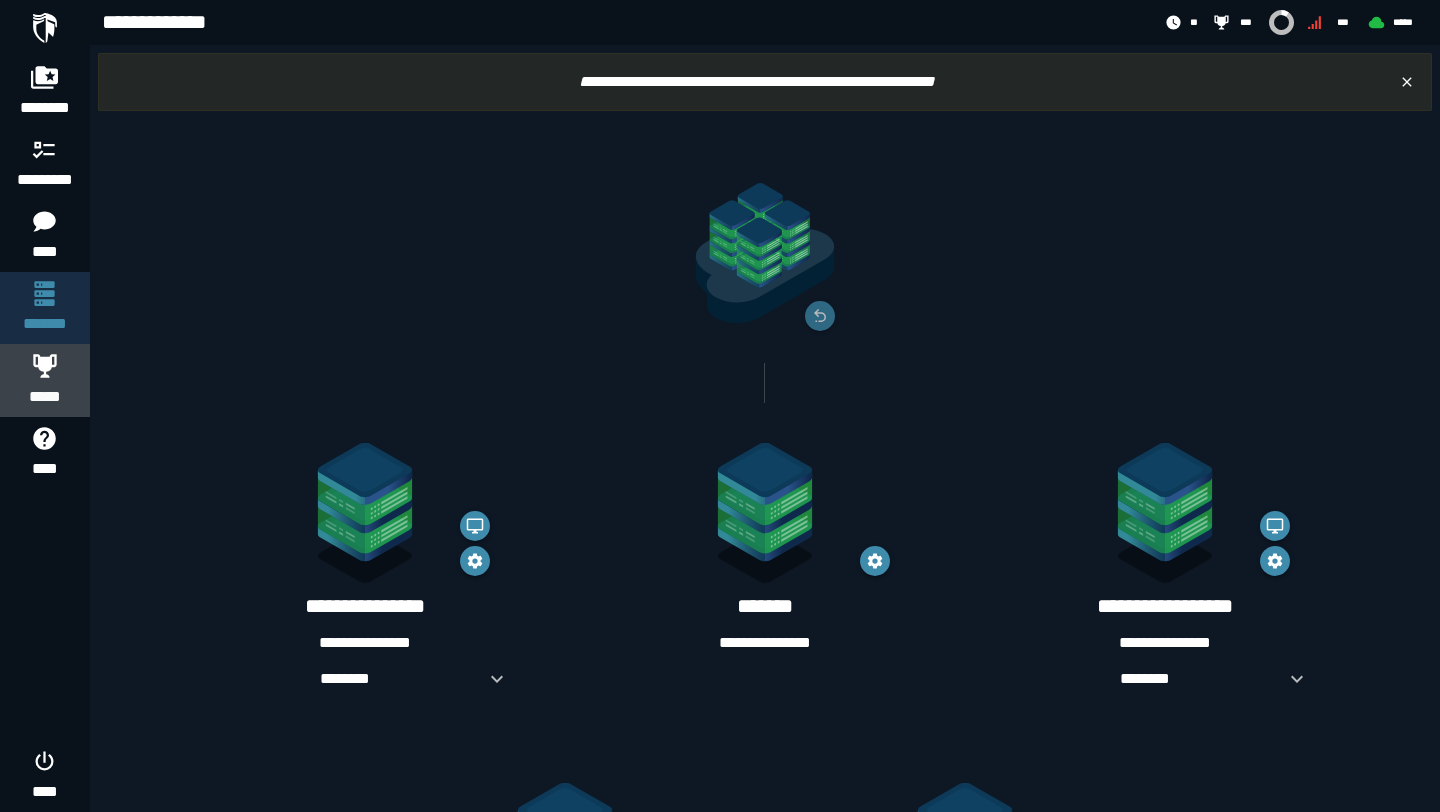 click at bounding box center [45, 365] 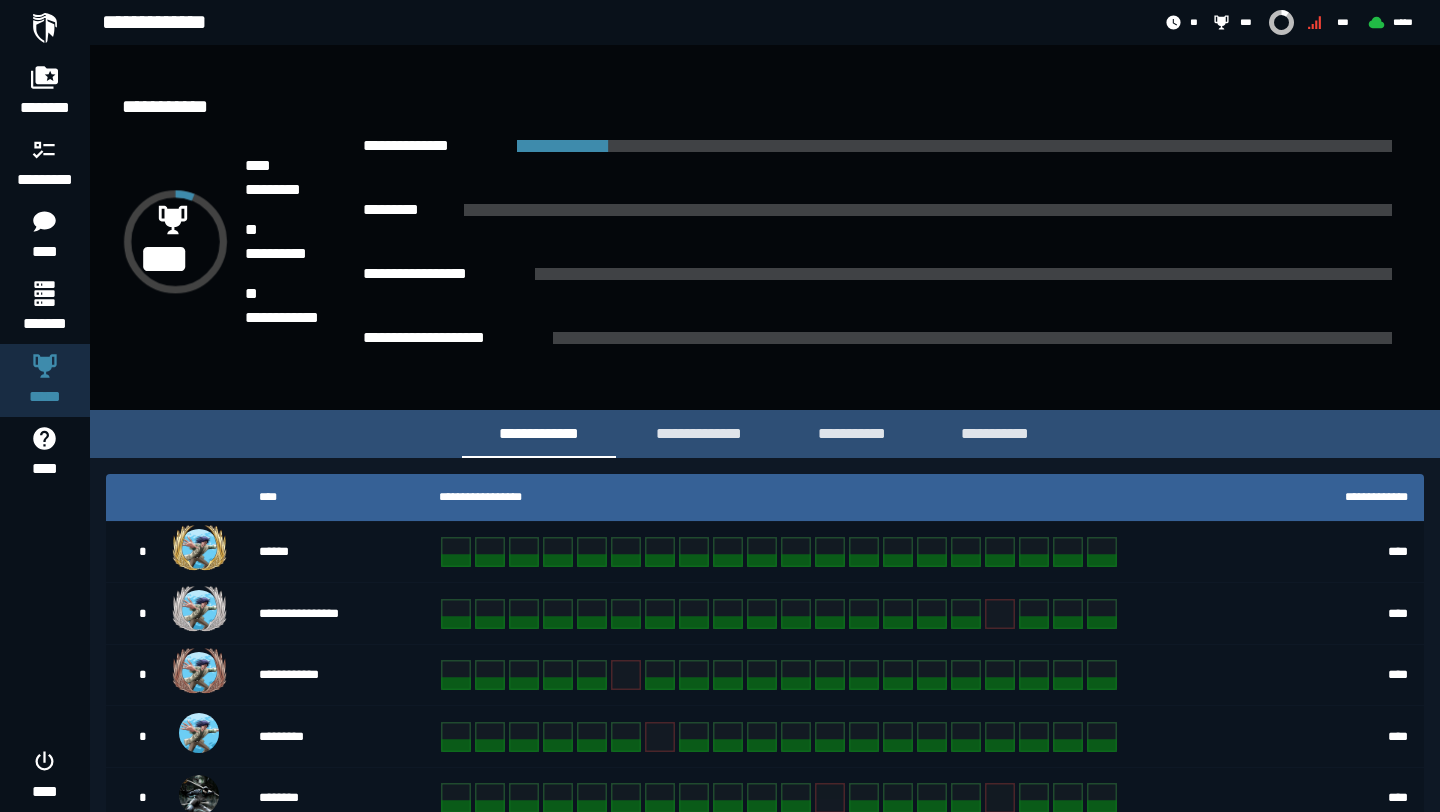 scroll, scrollTop: 394, scrollLeft: 0, axis: vertical 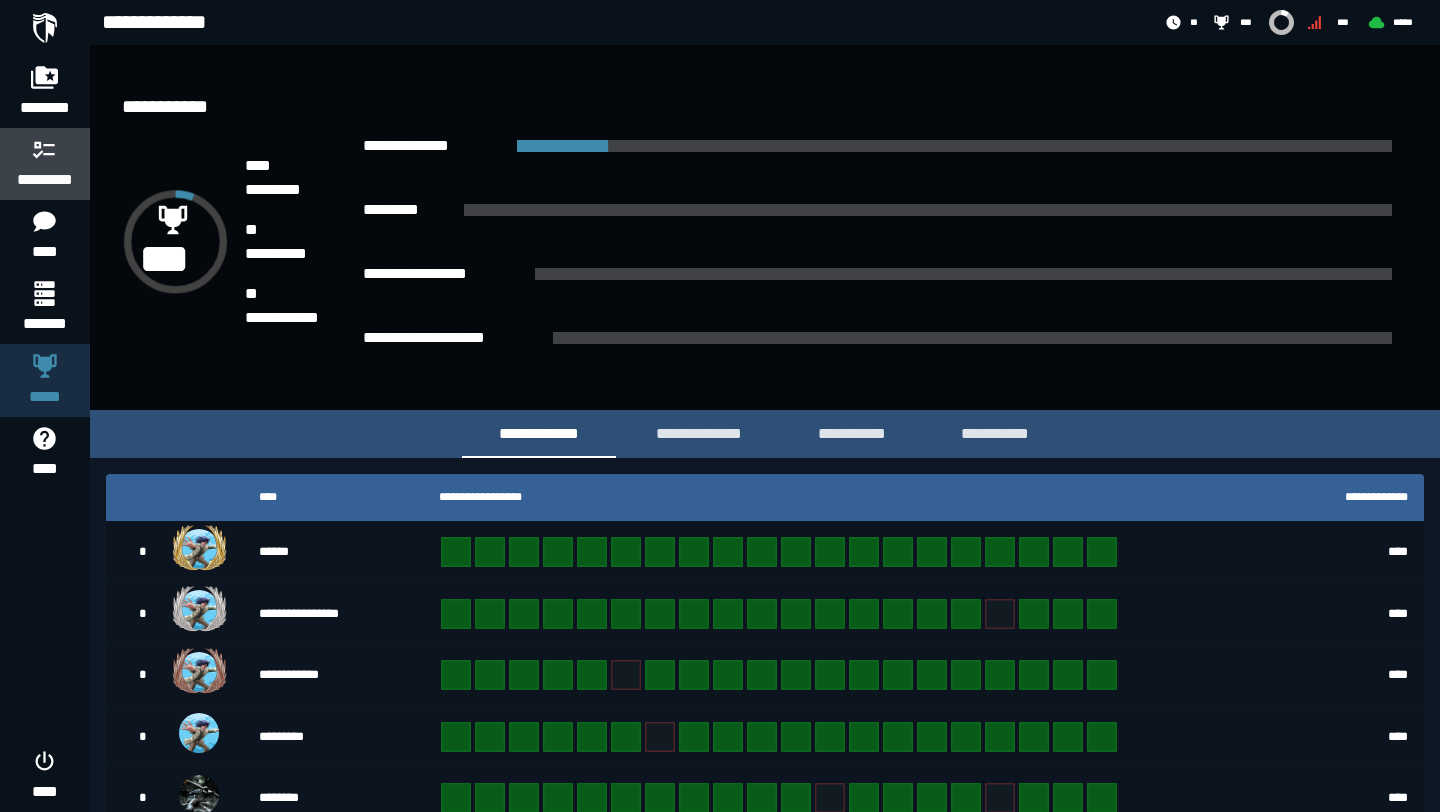 click at bounding box center (45, 149) 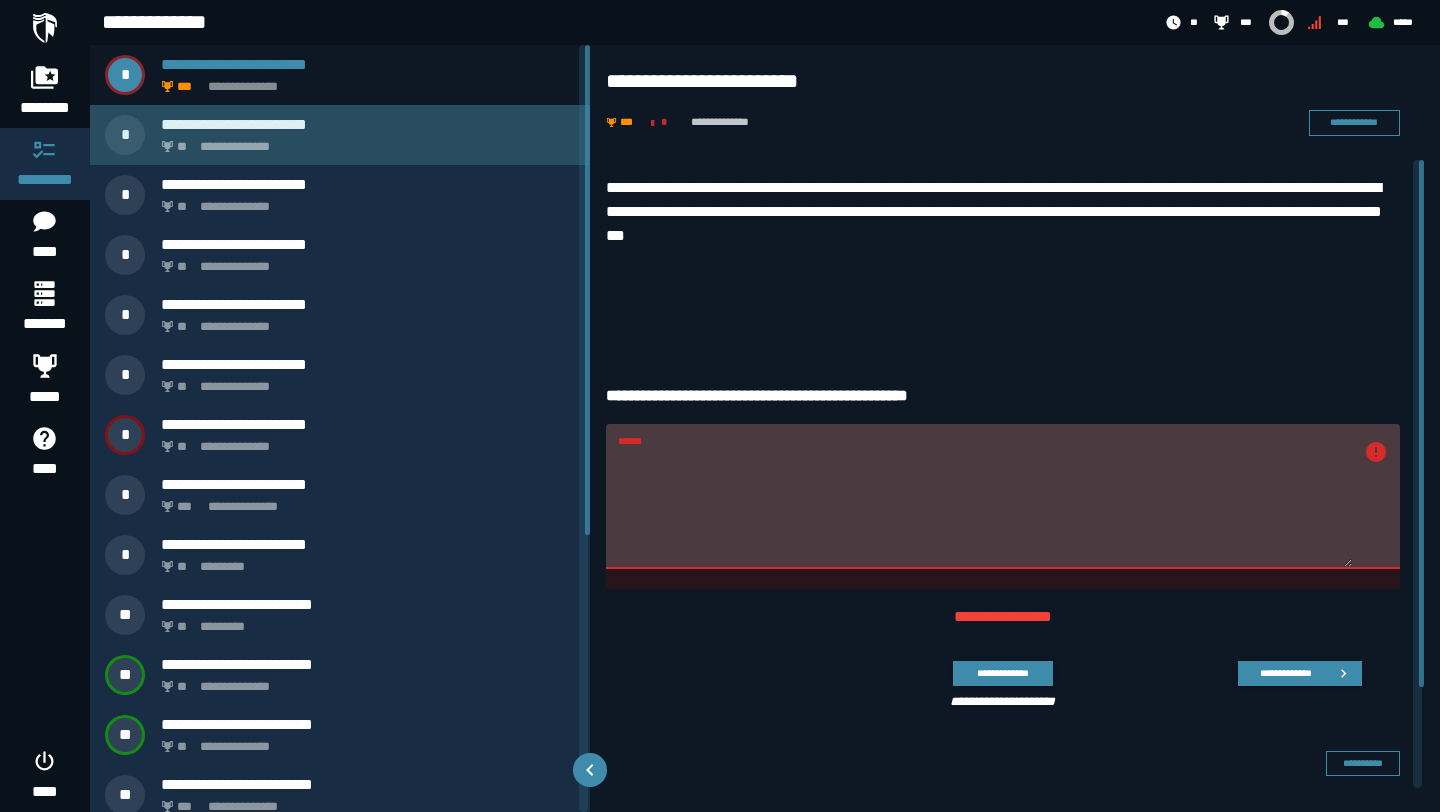 click on "**********" at bounding box center (368, 124) 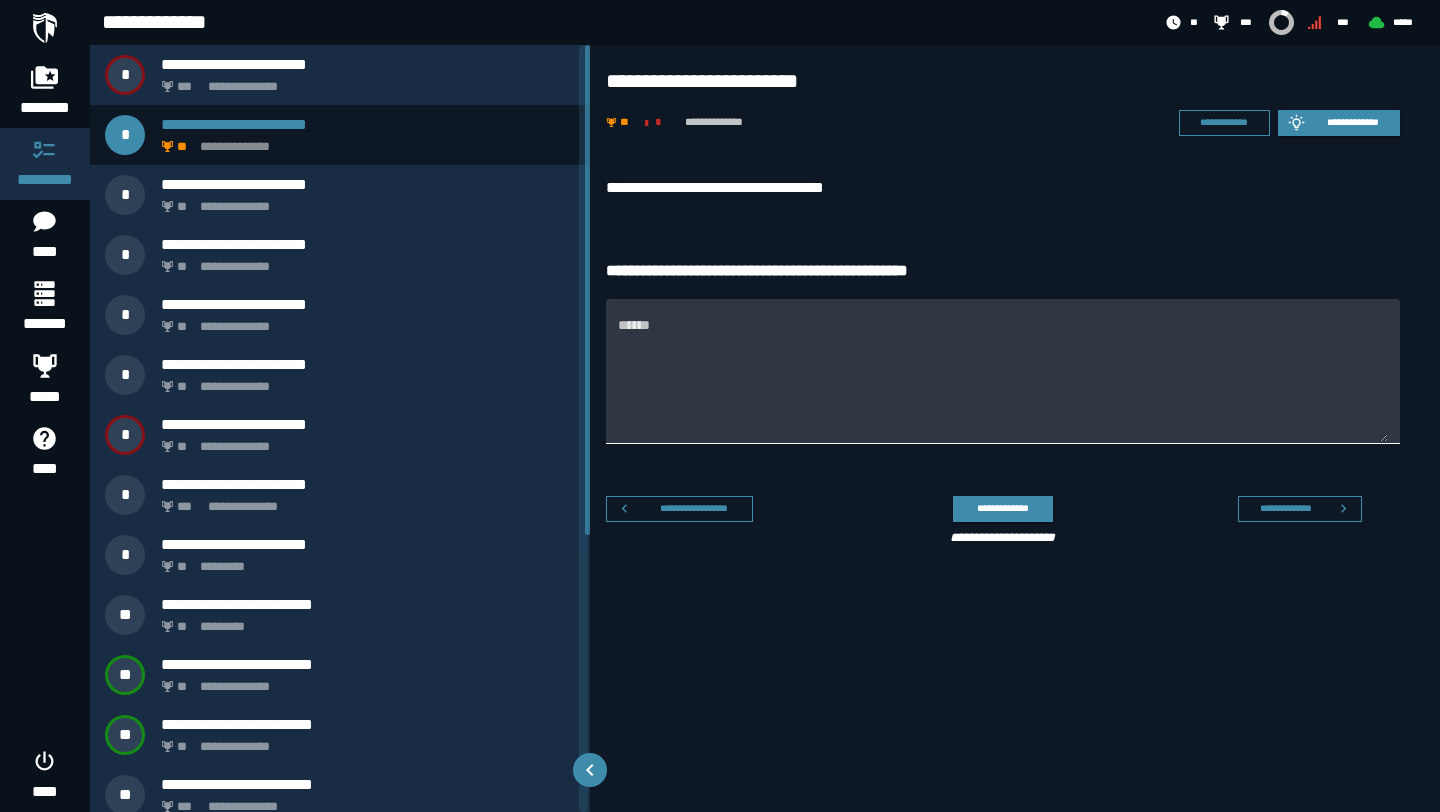click on "******" at bounding box center [1003, 383] 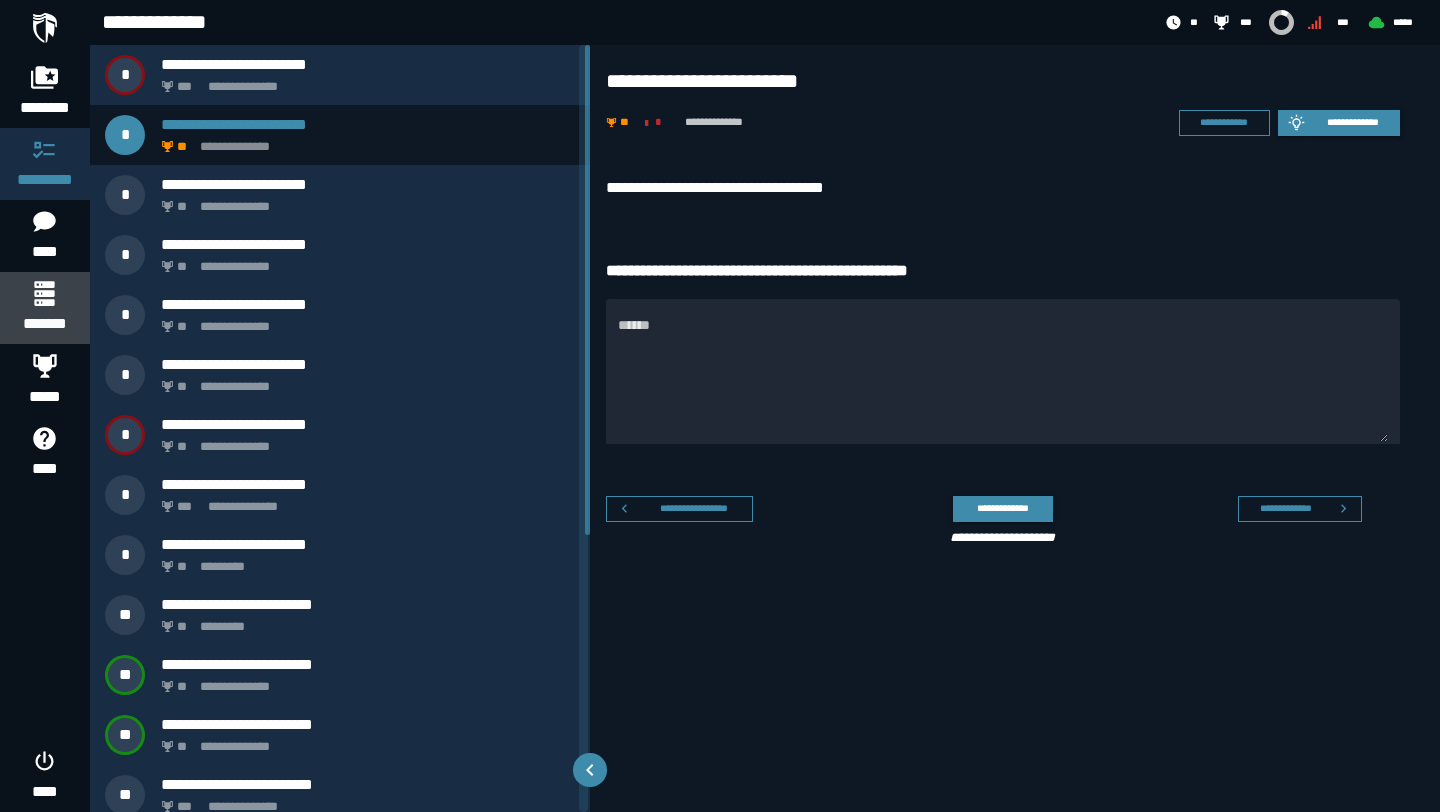 click on "*******" 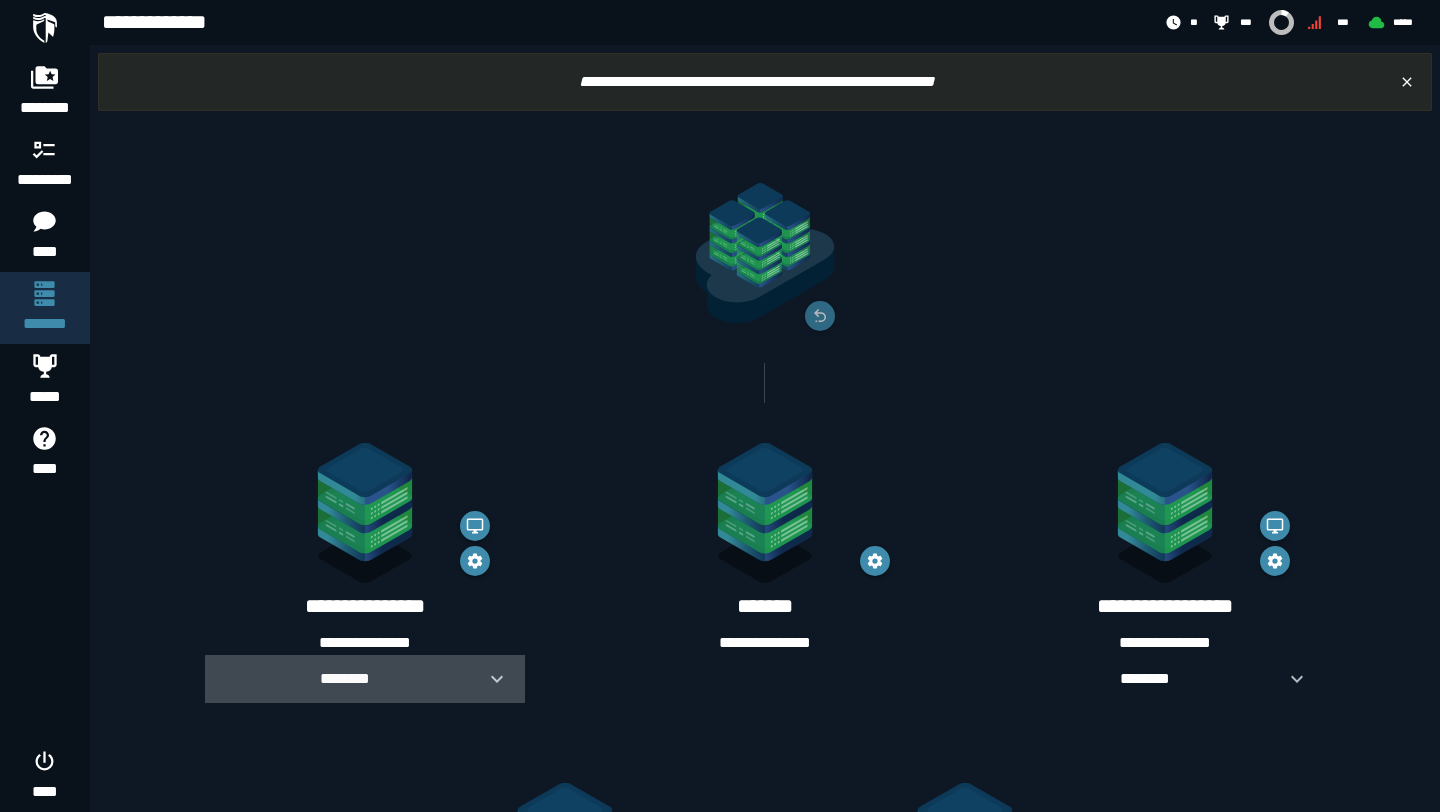 click on "********" at bounding box center (345, 678) 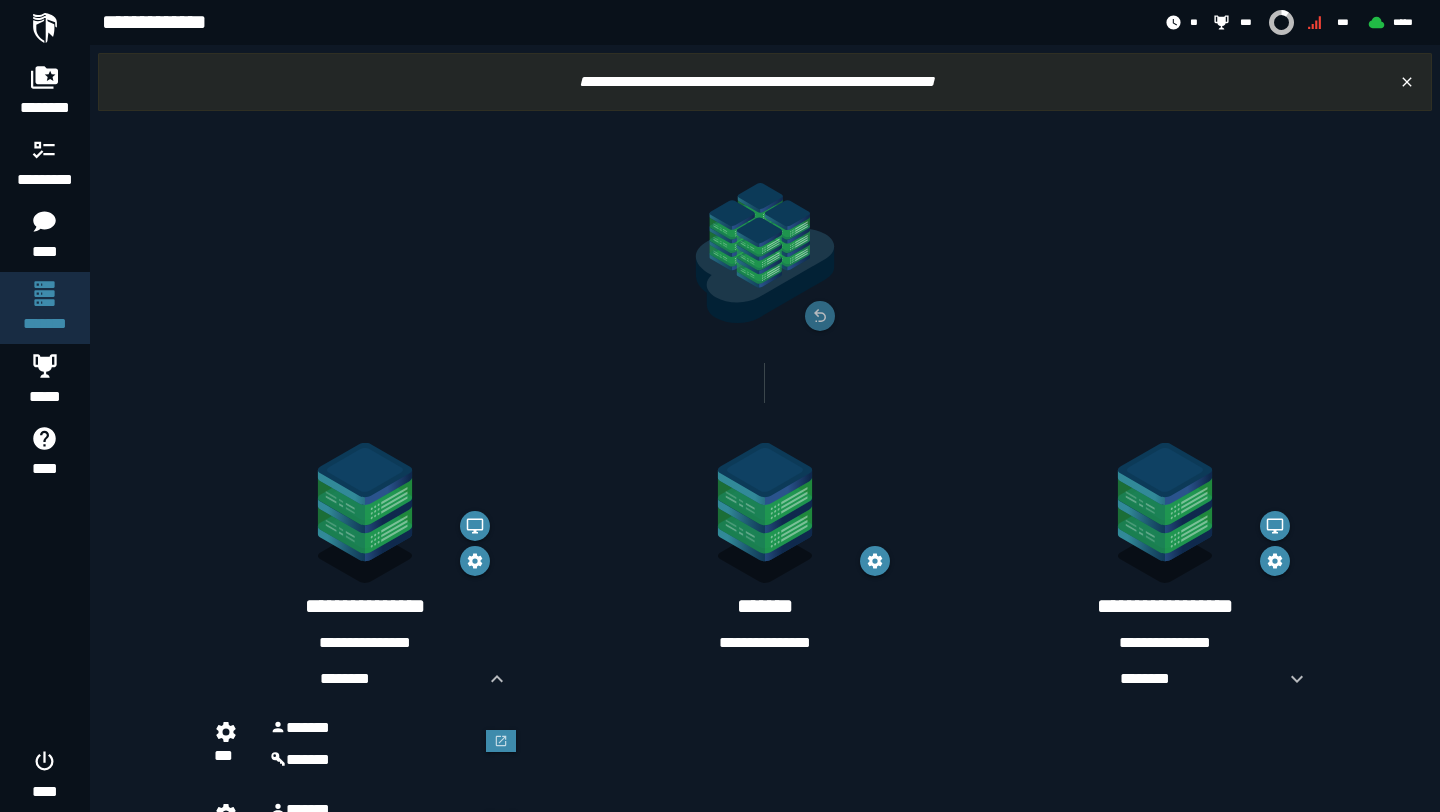 click at bounding box center [501, 744] 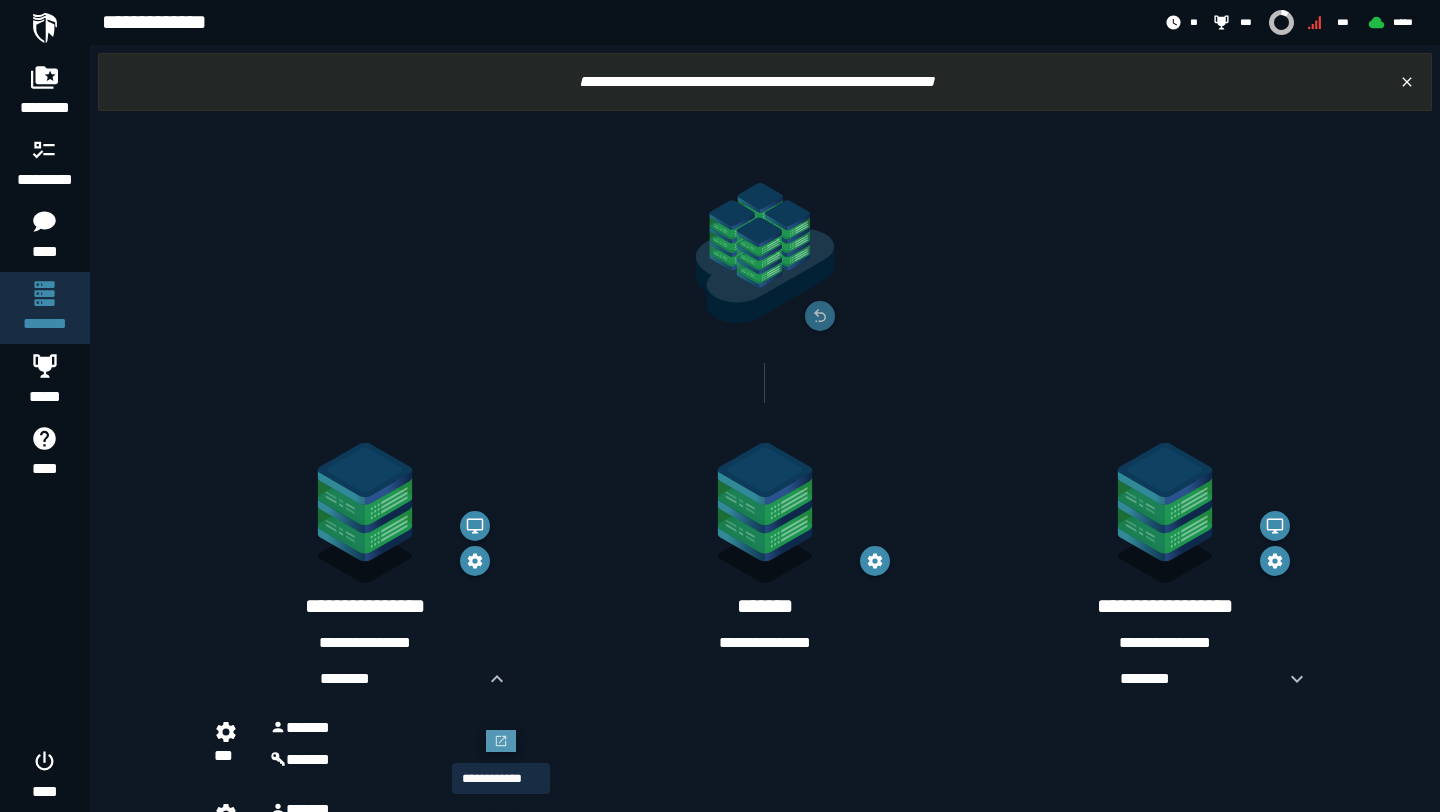 click 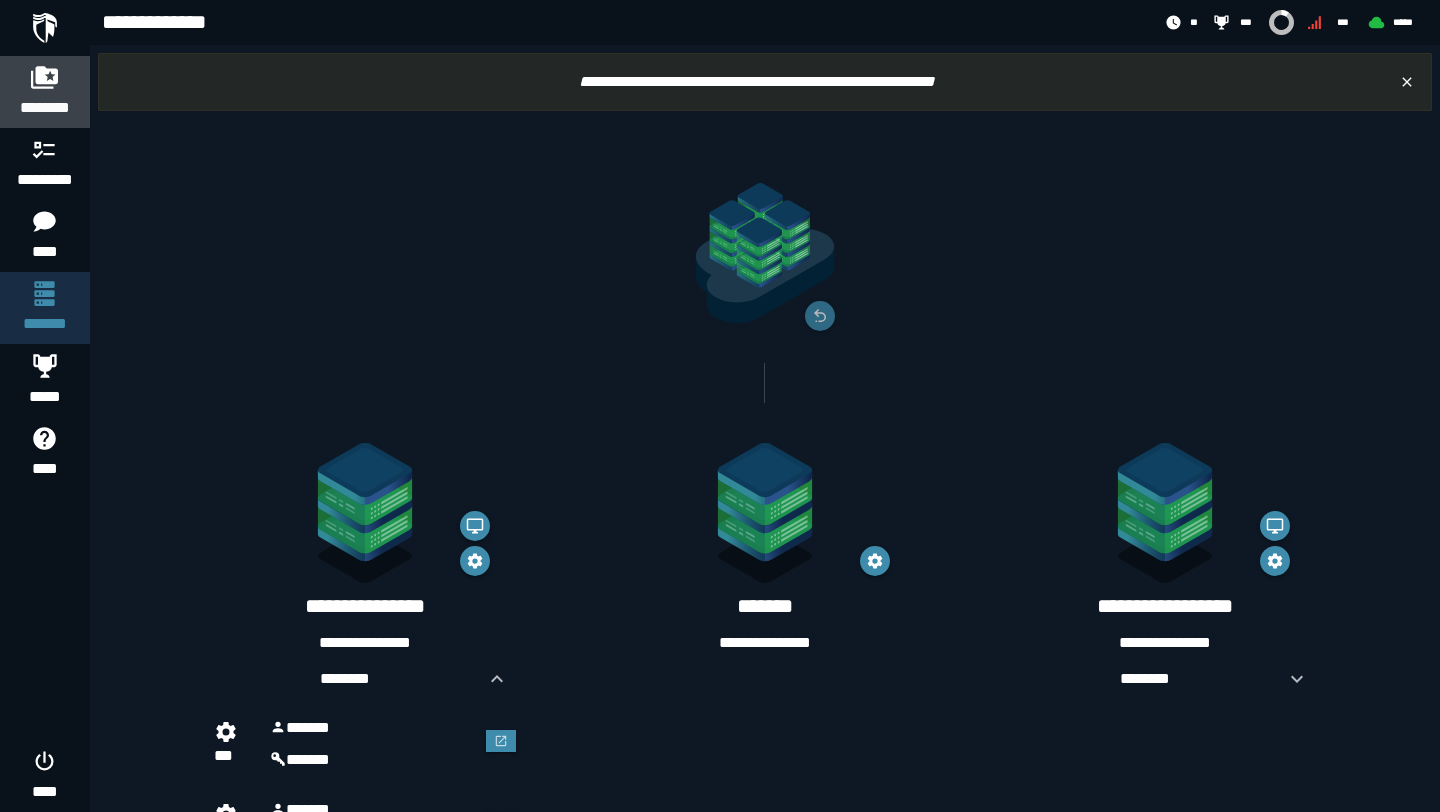 click on "********" at bounding box center [45, 108] 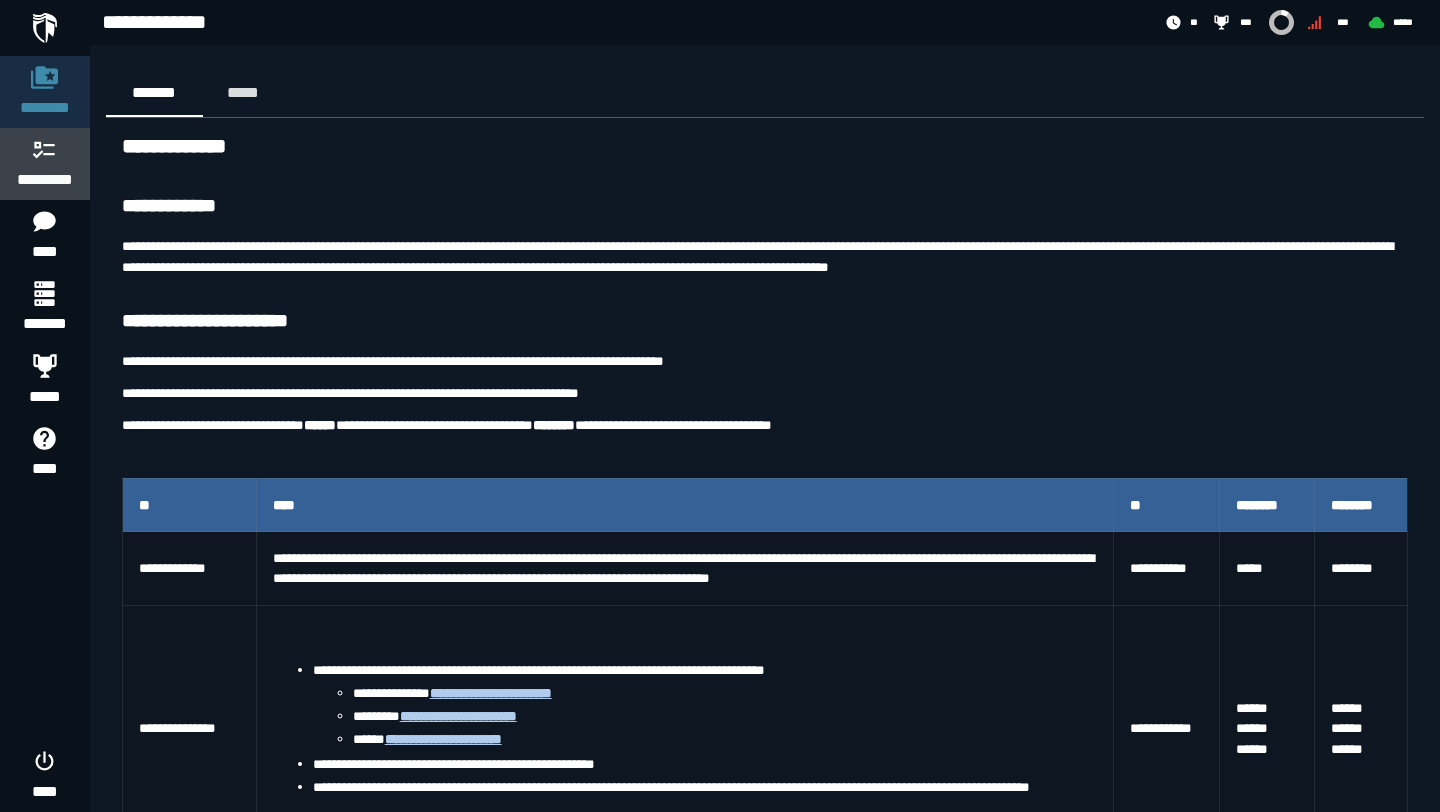 click on "*********" at bounding box center [45, 180] 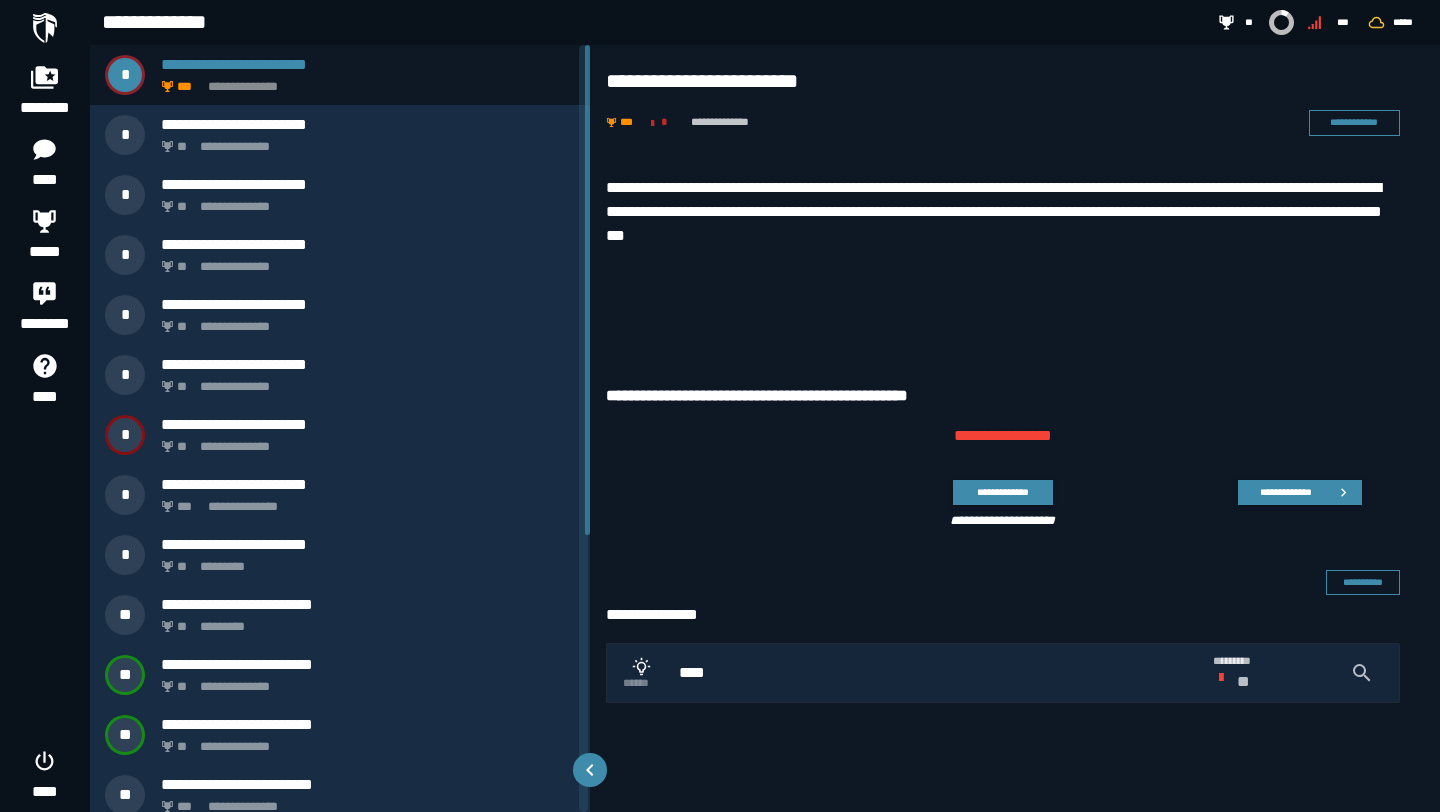 scroll, scrollTop: 0, scrollLeft: 0, axis: both 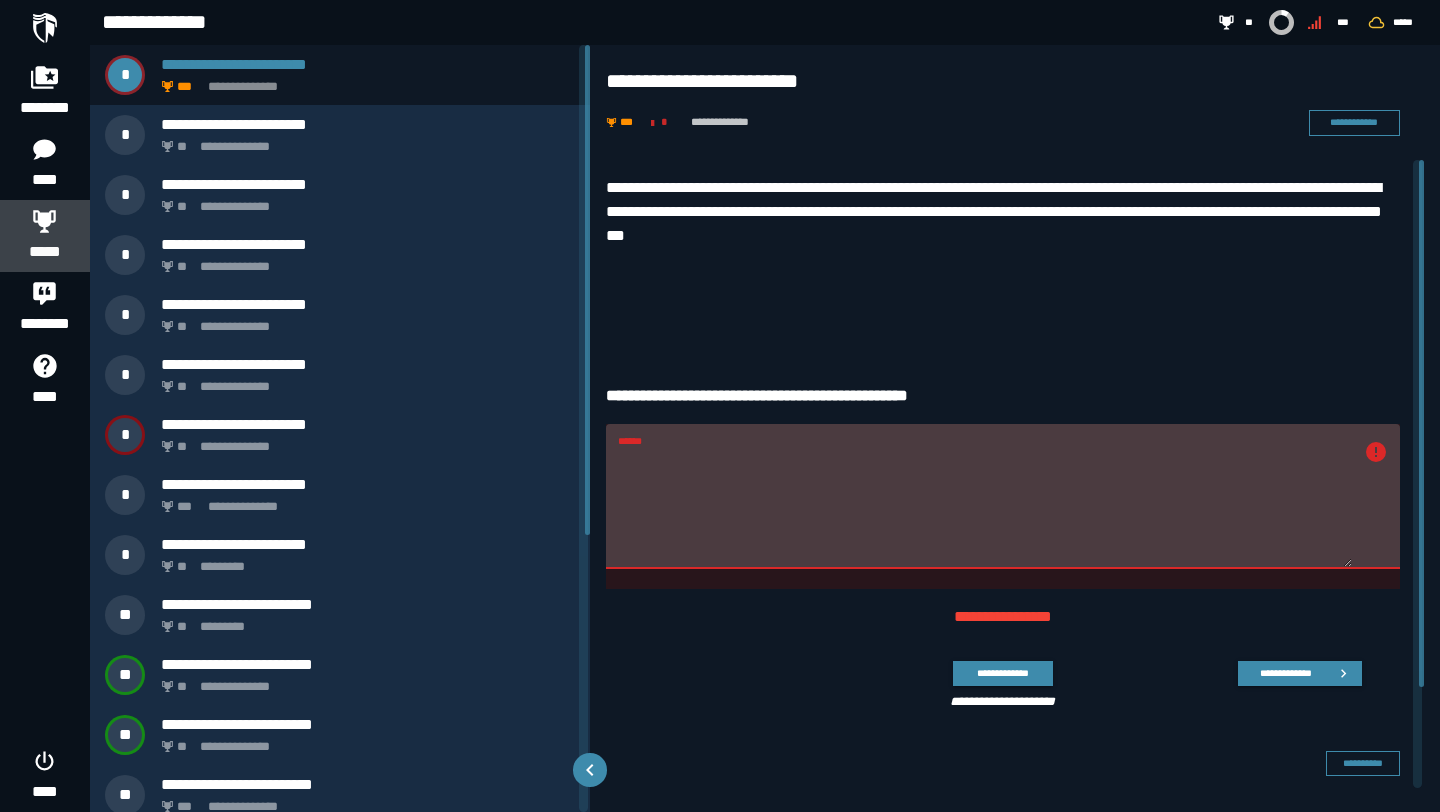 click on "*****" at bounding box center (45, 252) 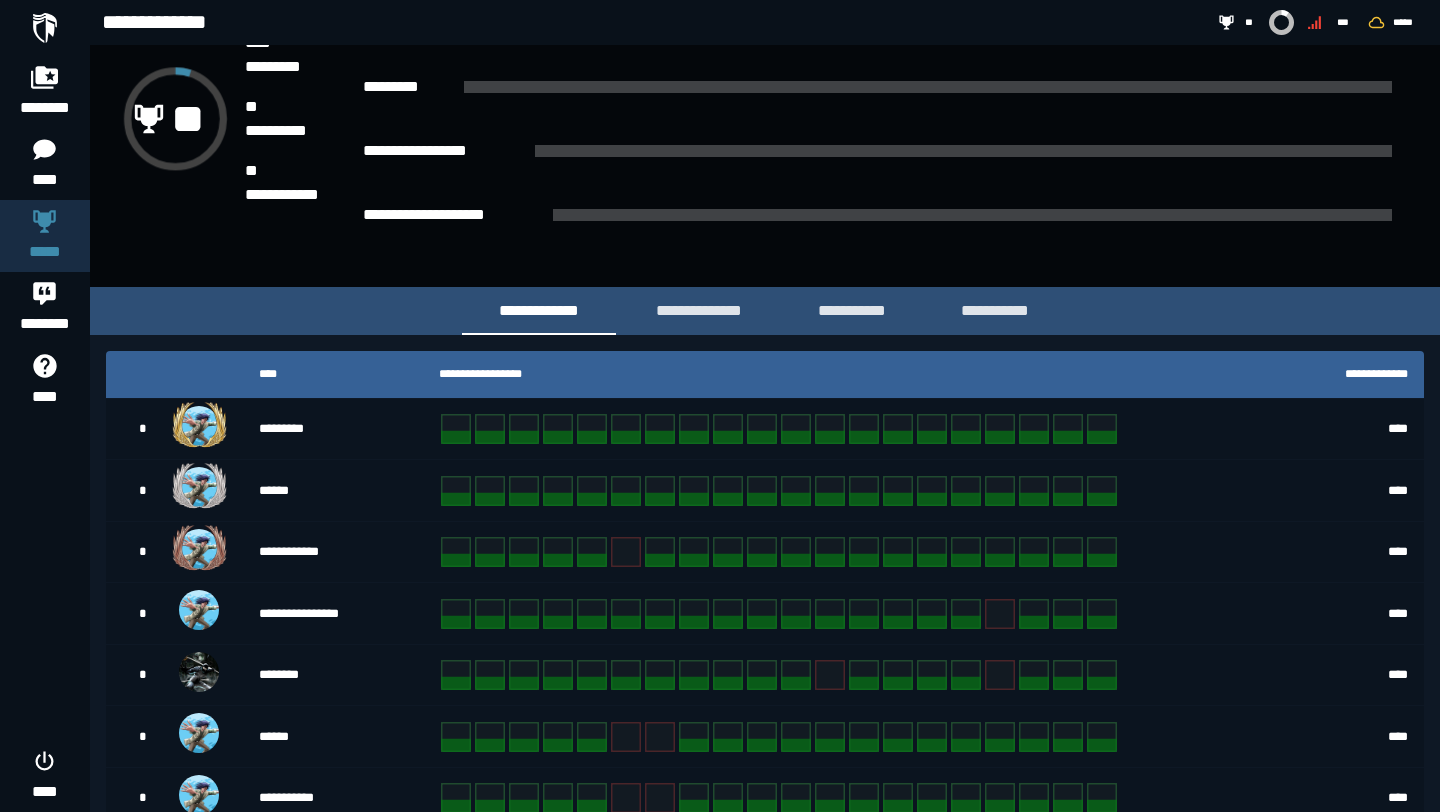 scroll, scrollTop: 0, scrollLeft: 0, axis: both 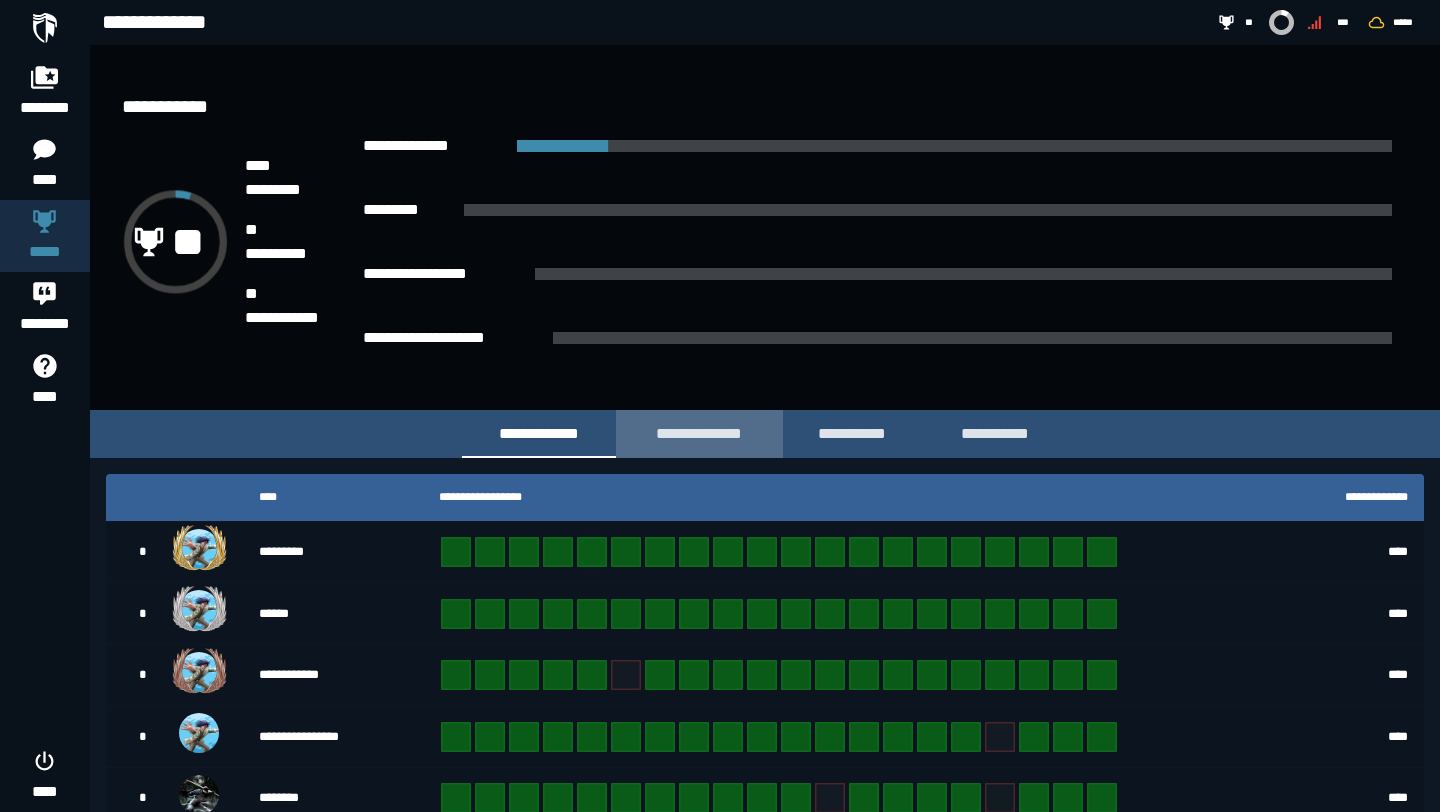 click on "**********" at bounding box center (699, 433) 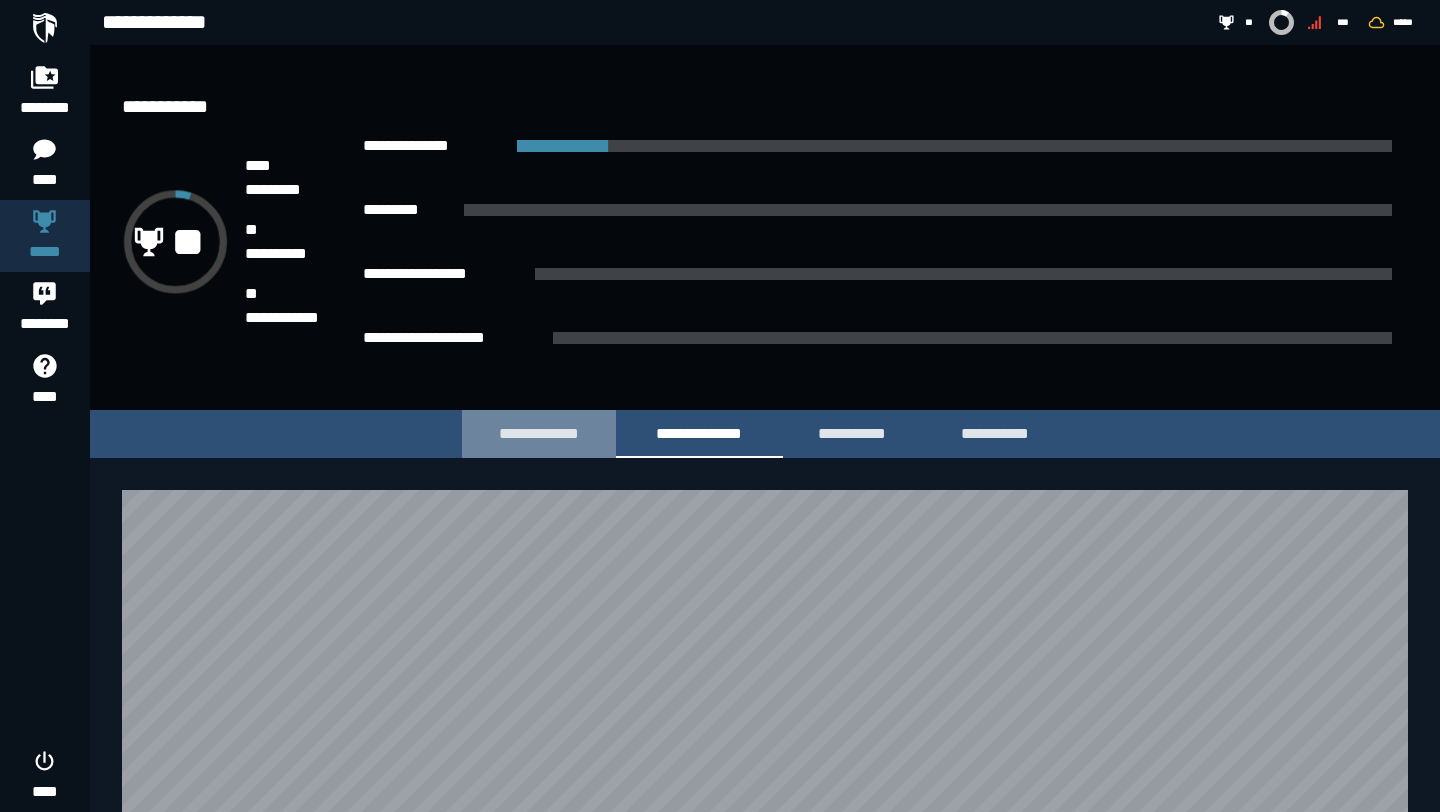 click on "**********" at bounding box center (539, 433) 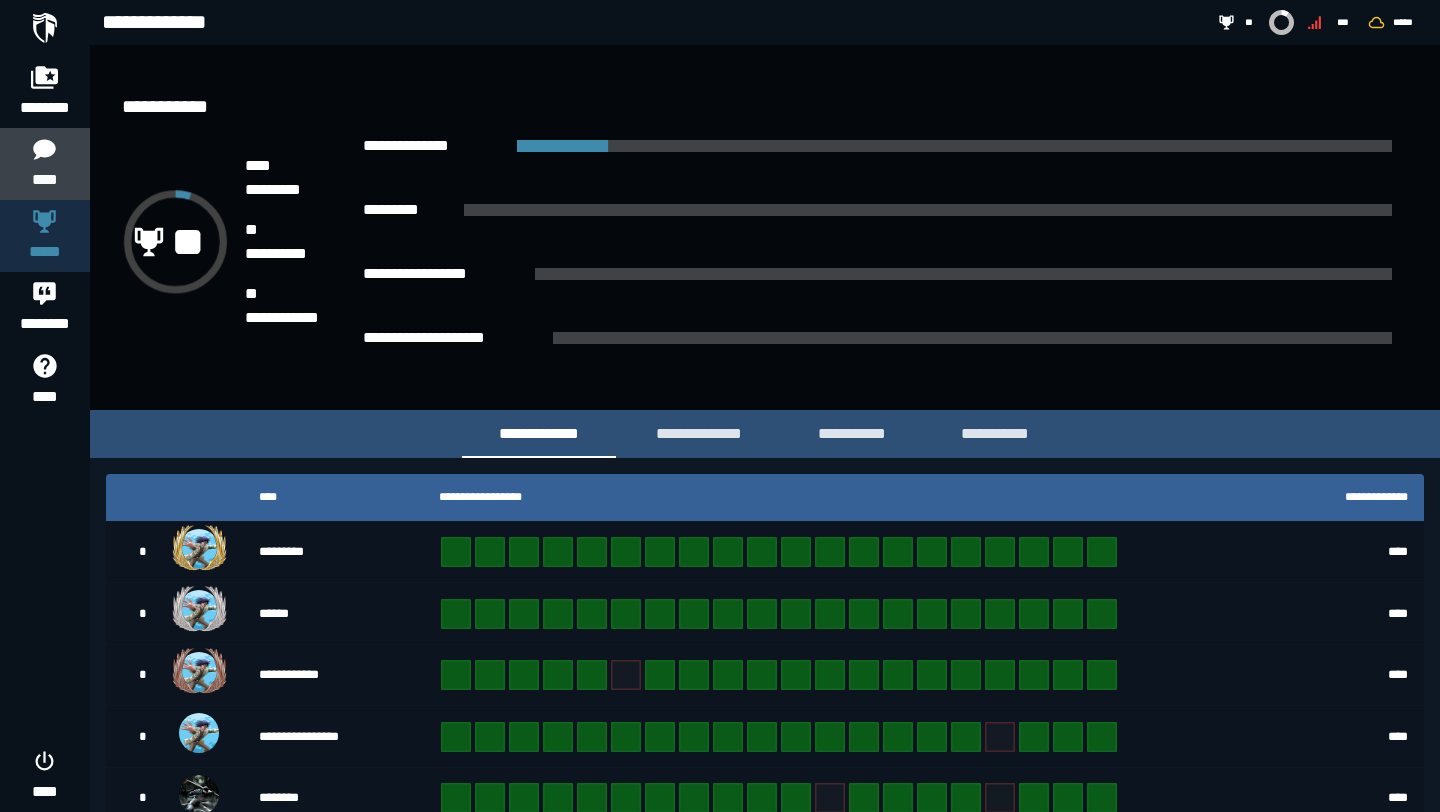 click on "****" 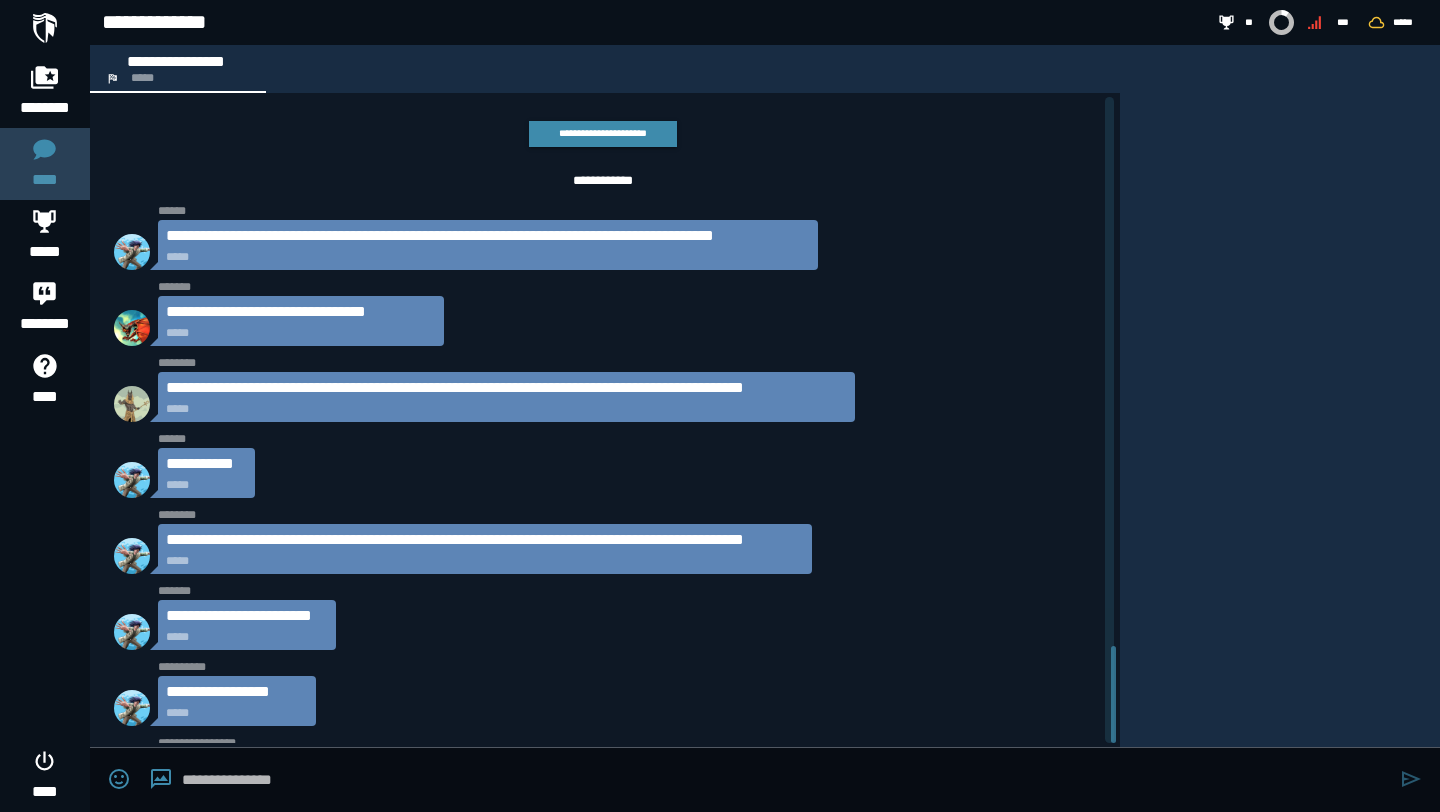 scroll, scrollTop: 3647, scrollLeft: 0, axis: vertical 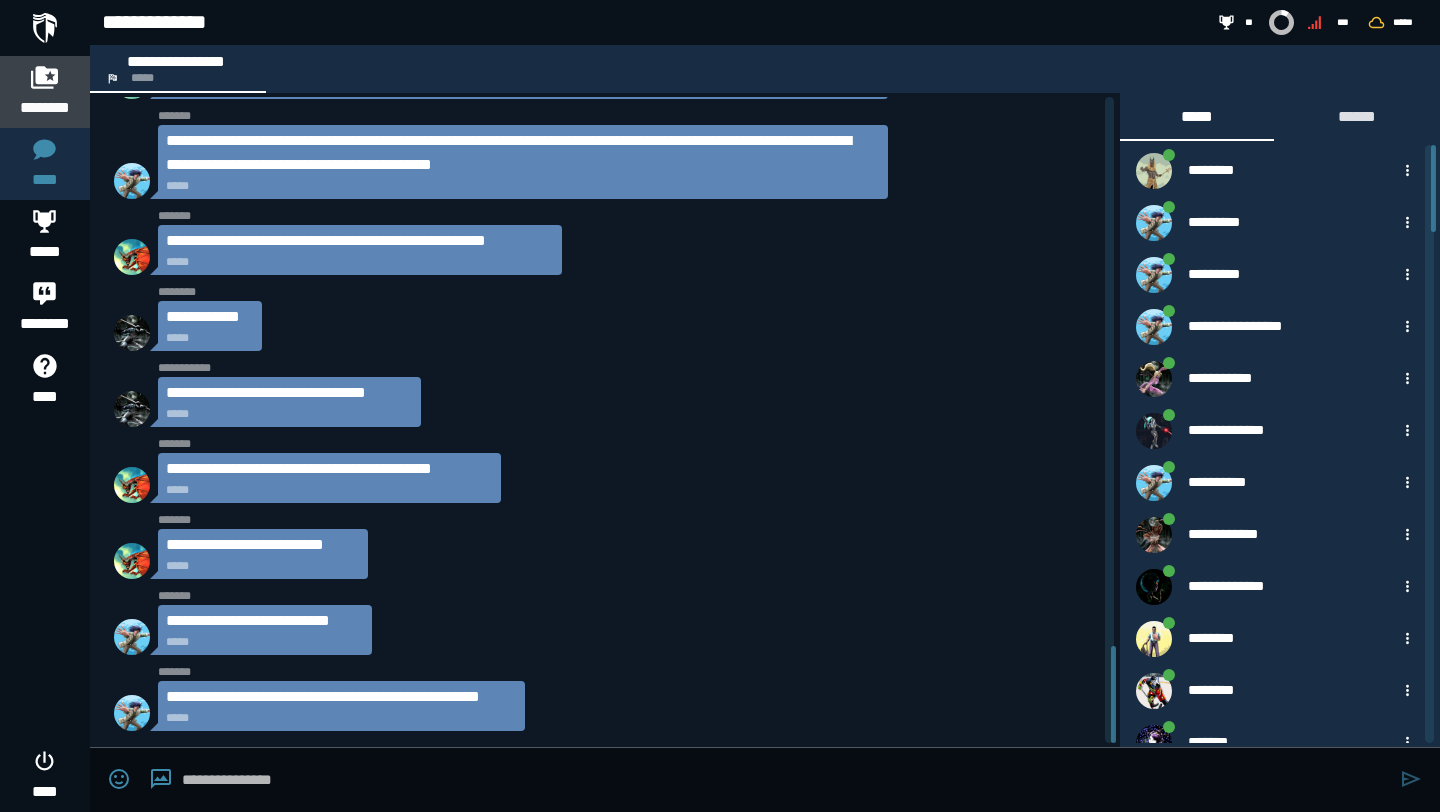 click on "********" at bounding box center (45, 92) 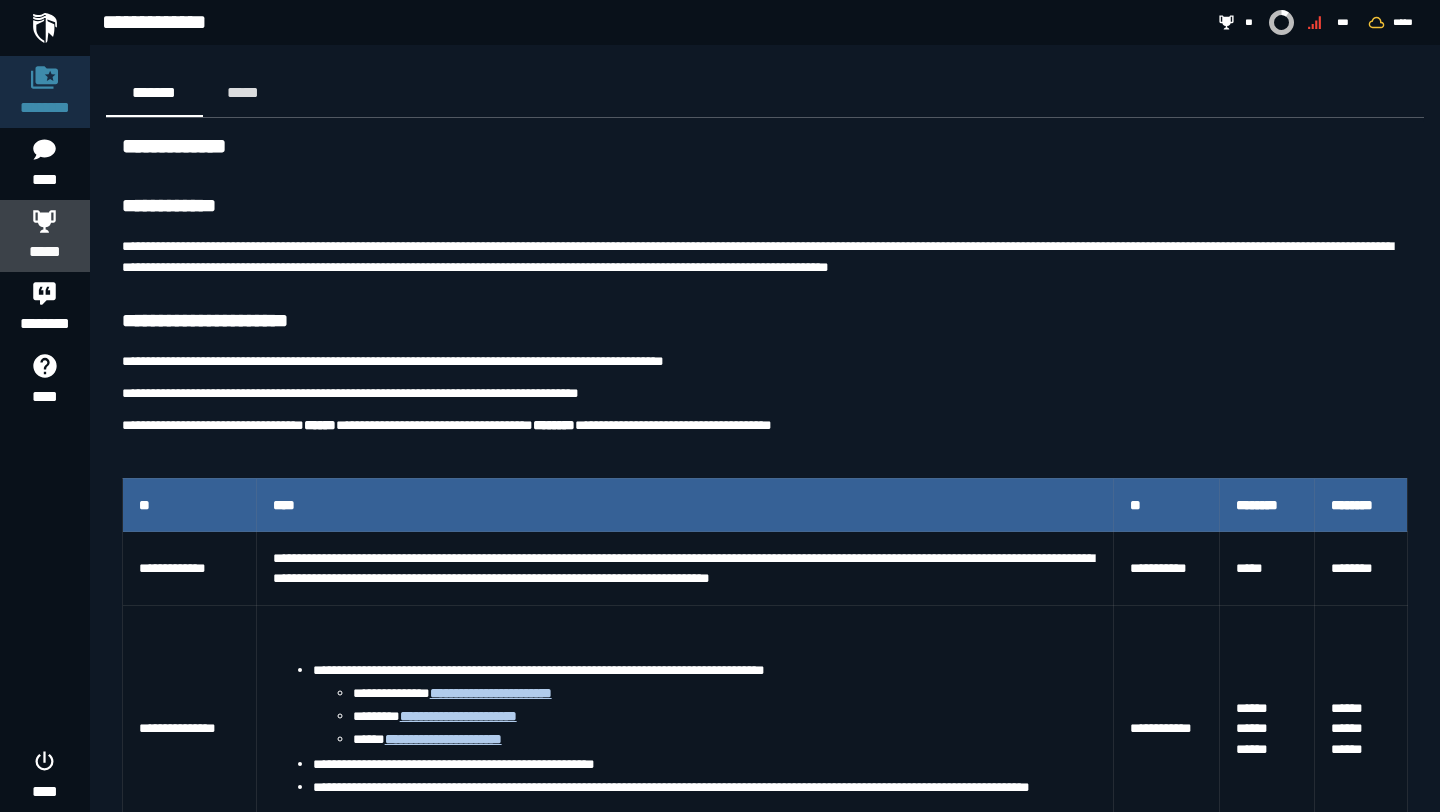 click at bounding box center [45, 221] 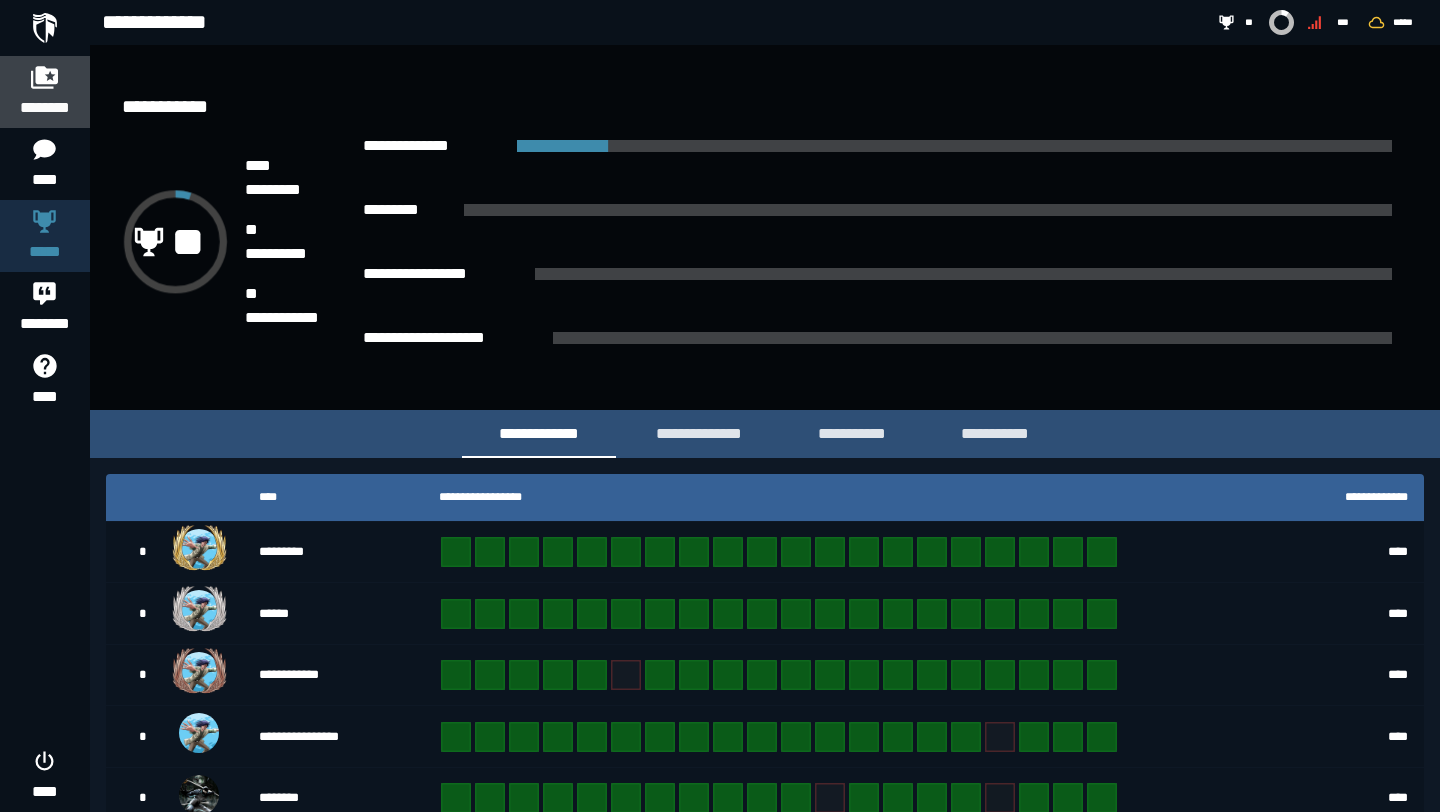 click on "********" at bounding box center (45, 108) 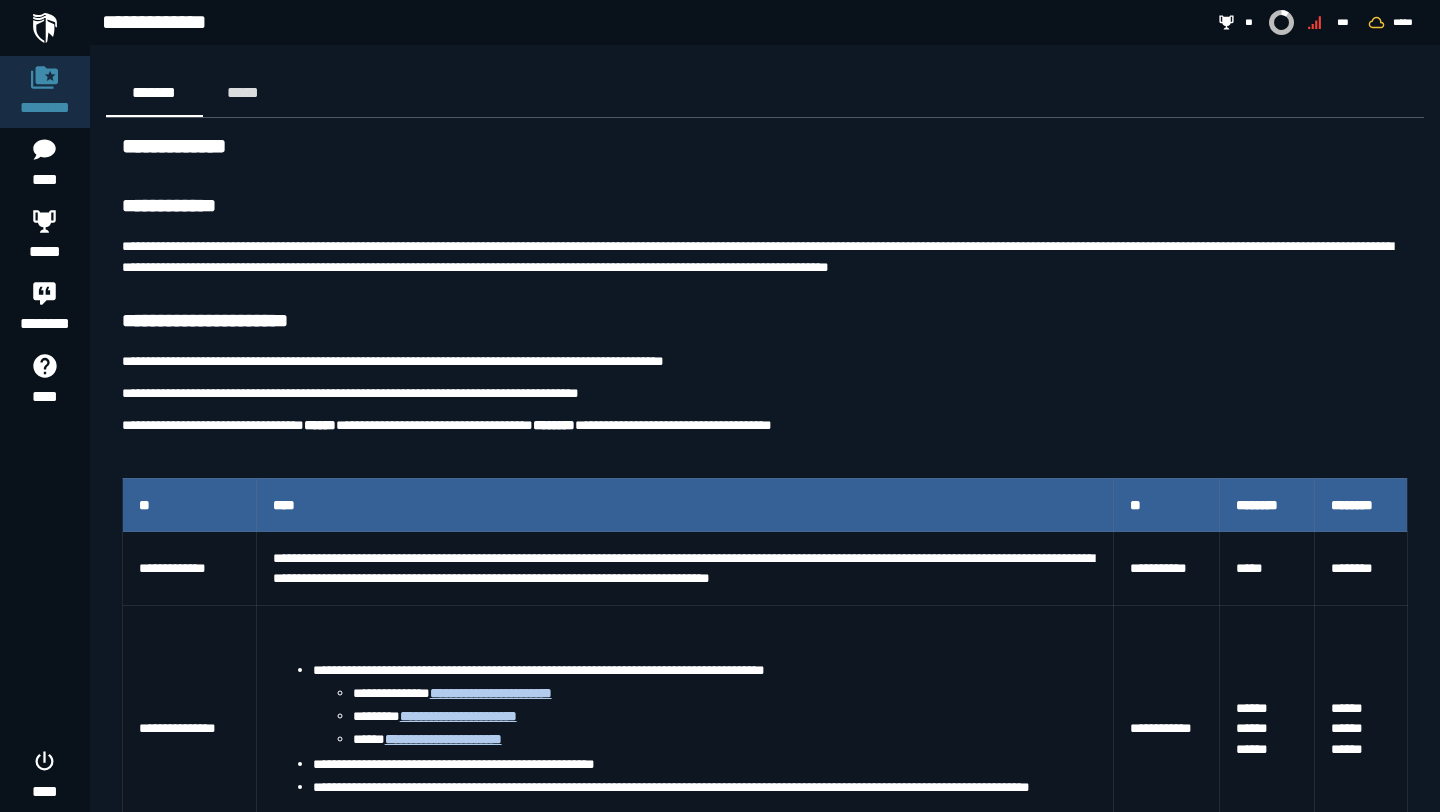 click at bounding box center (45, 28) 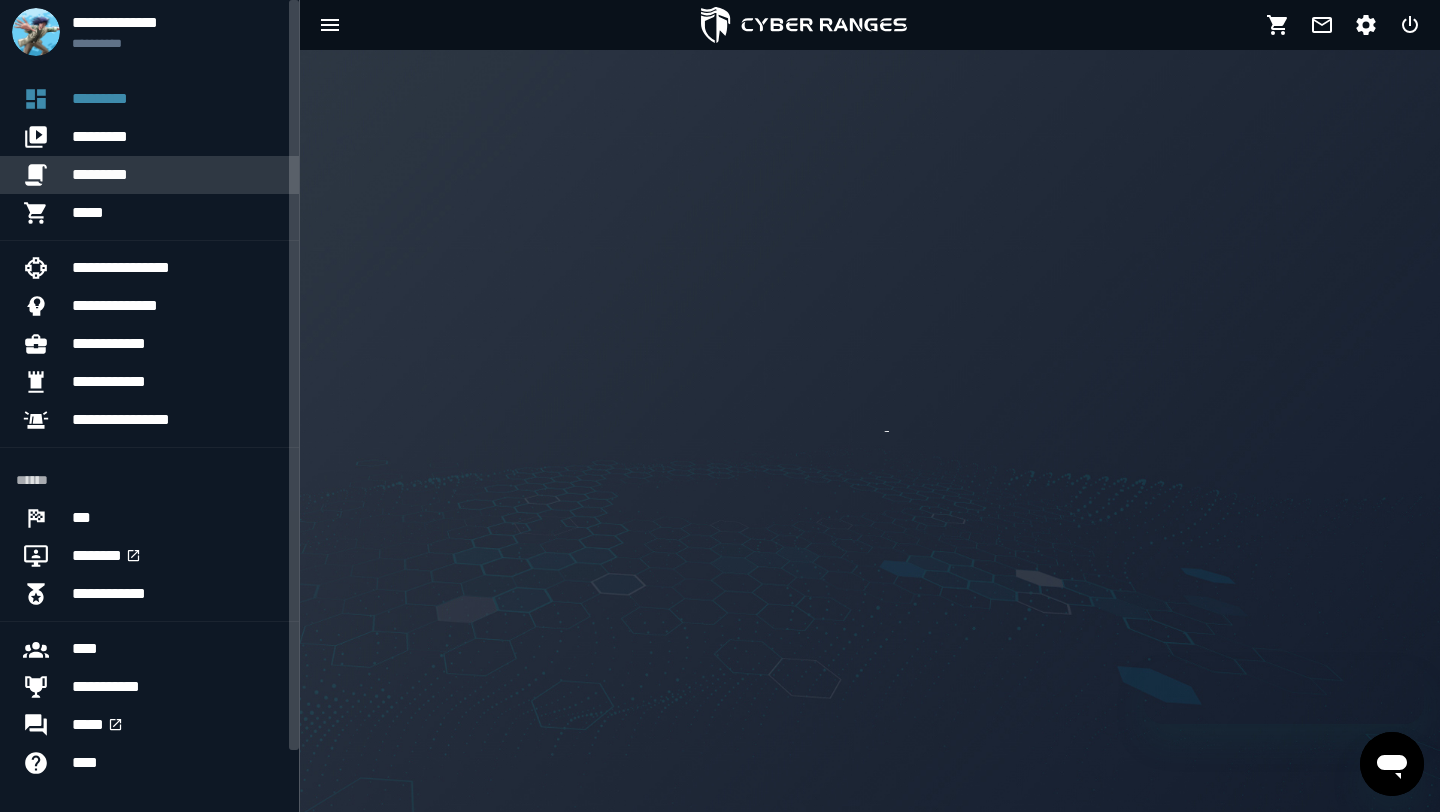 scroll, scrollTop: 0, scrollLeft: 0, axis: both 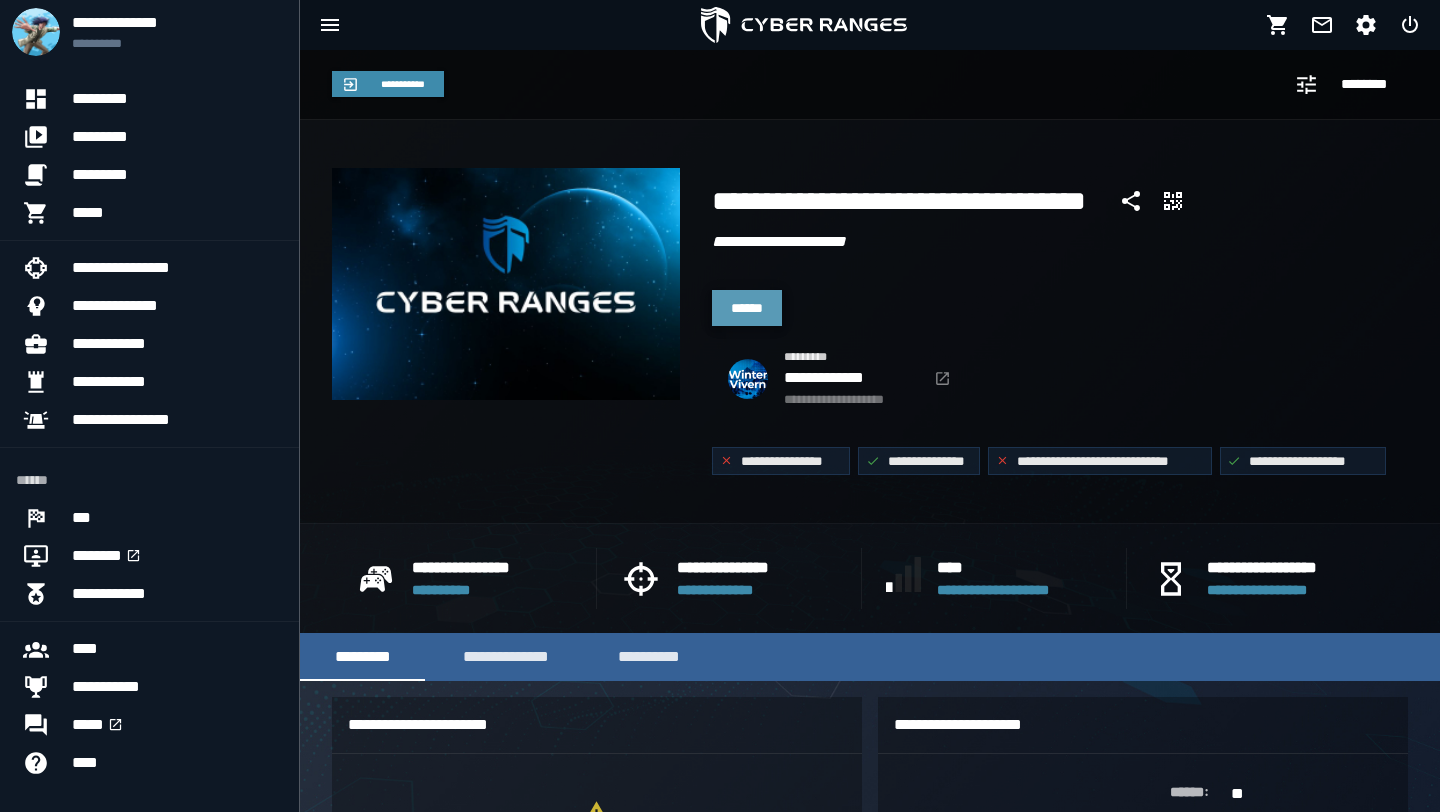 click on "******" at bounding box center [747, 308] 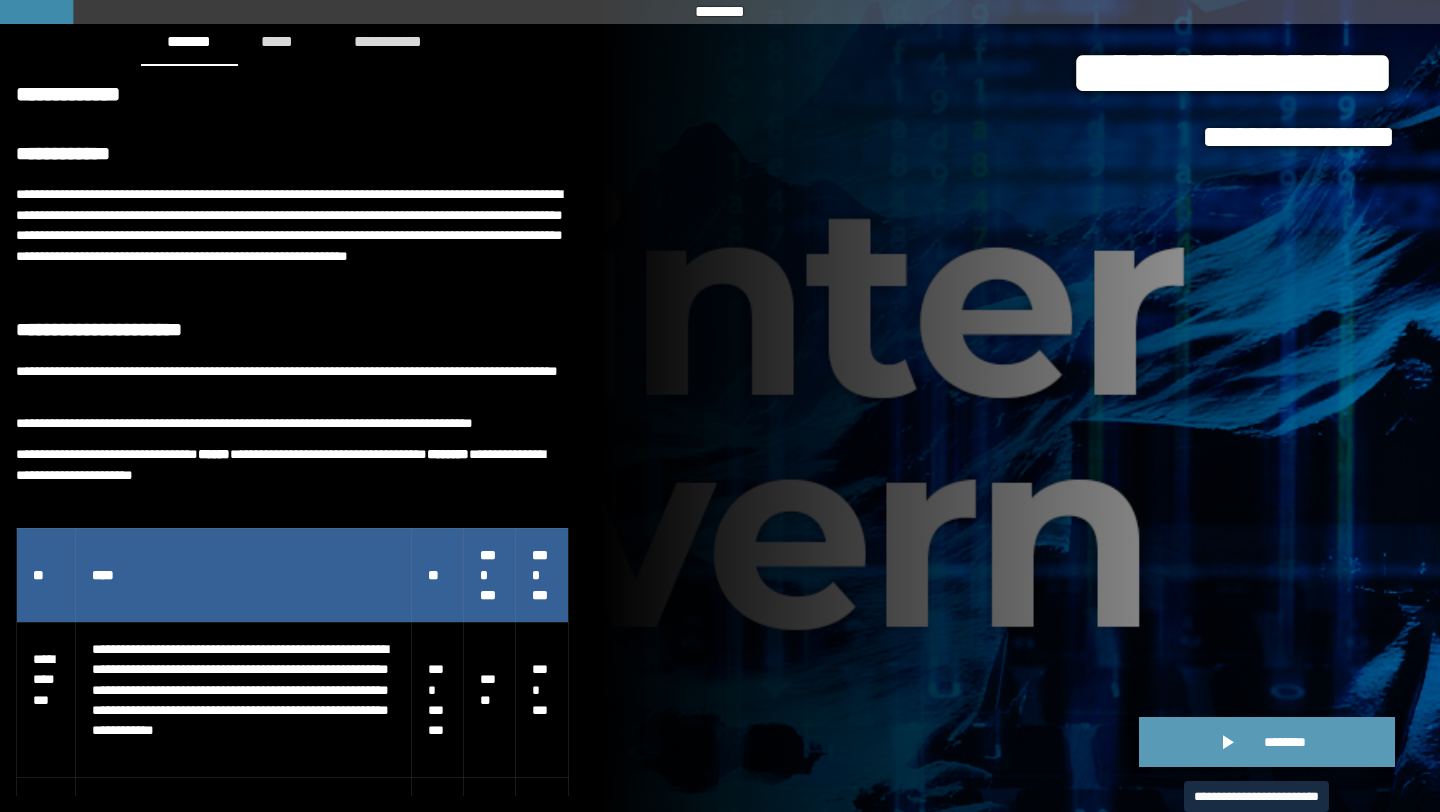 click on "********" at bounding box center (1267, 742) 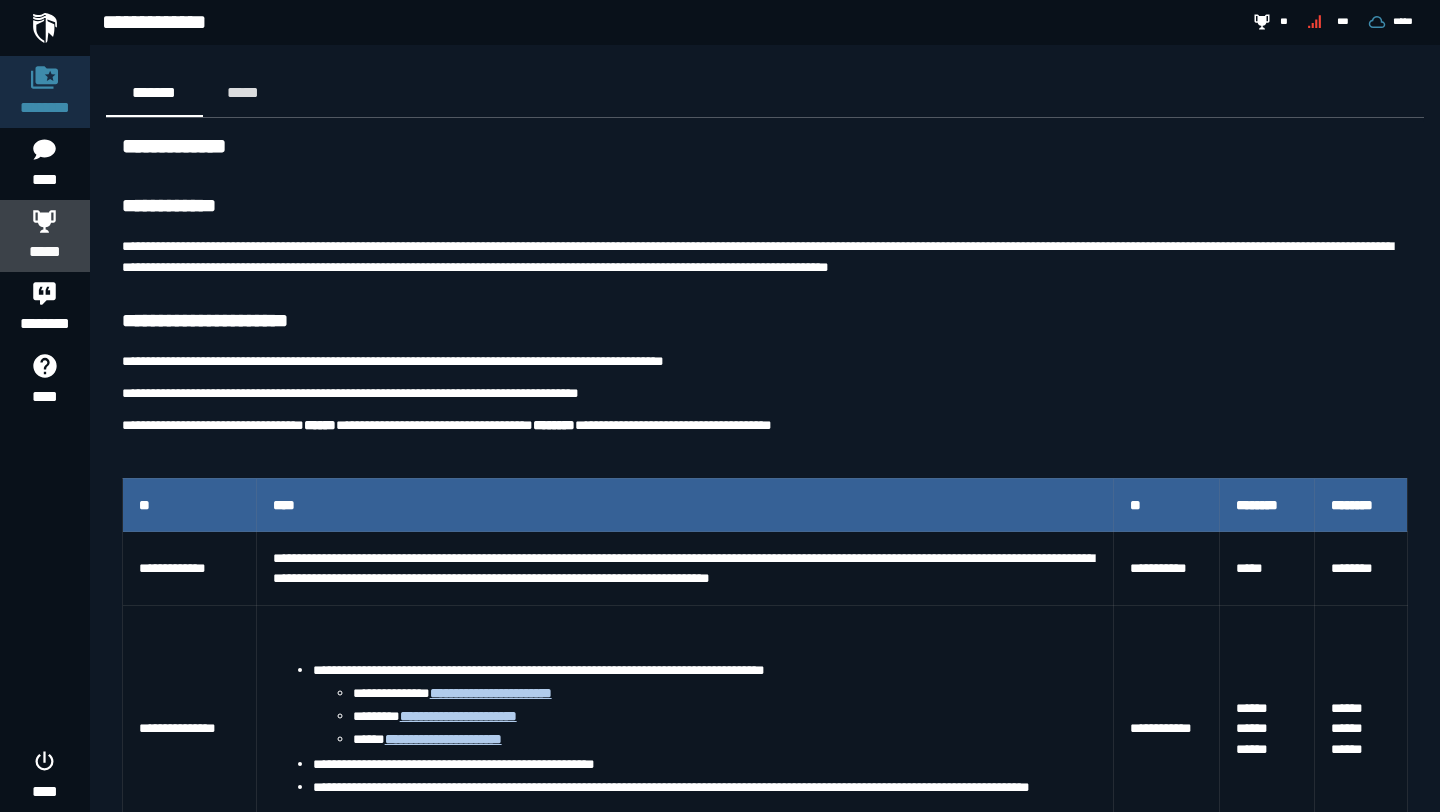 click 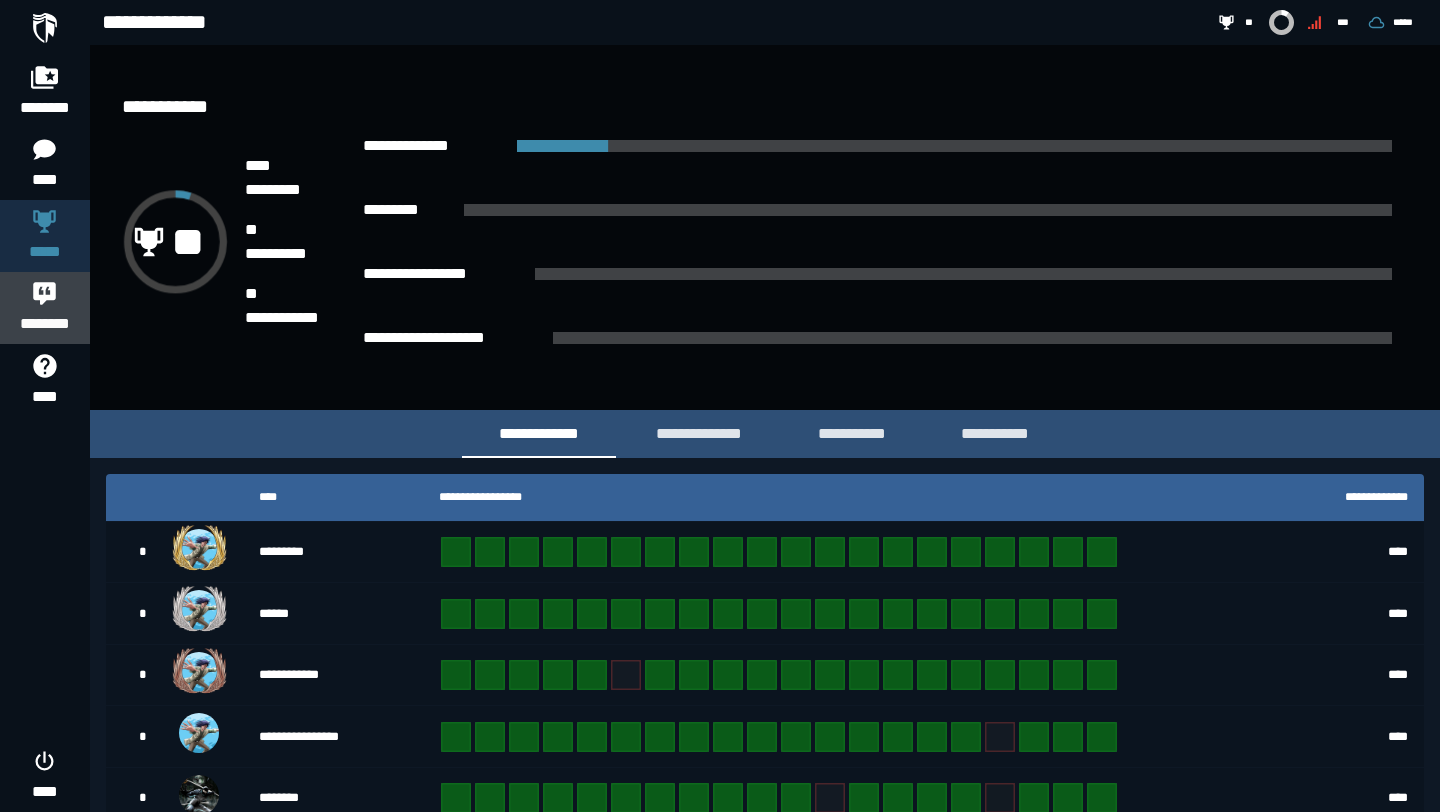 click at bounding box center [45, 293] 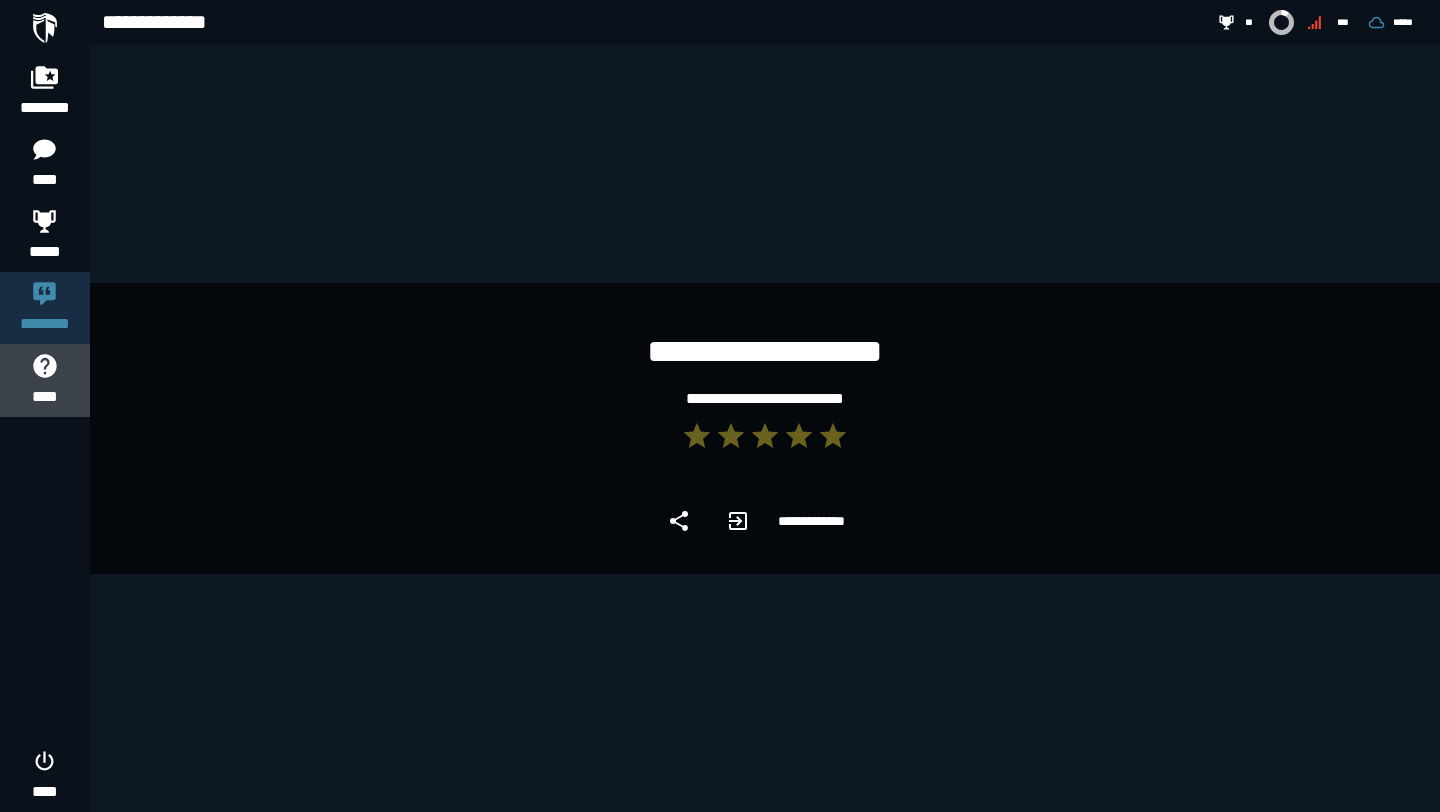click on "****" 